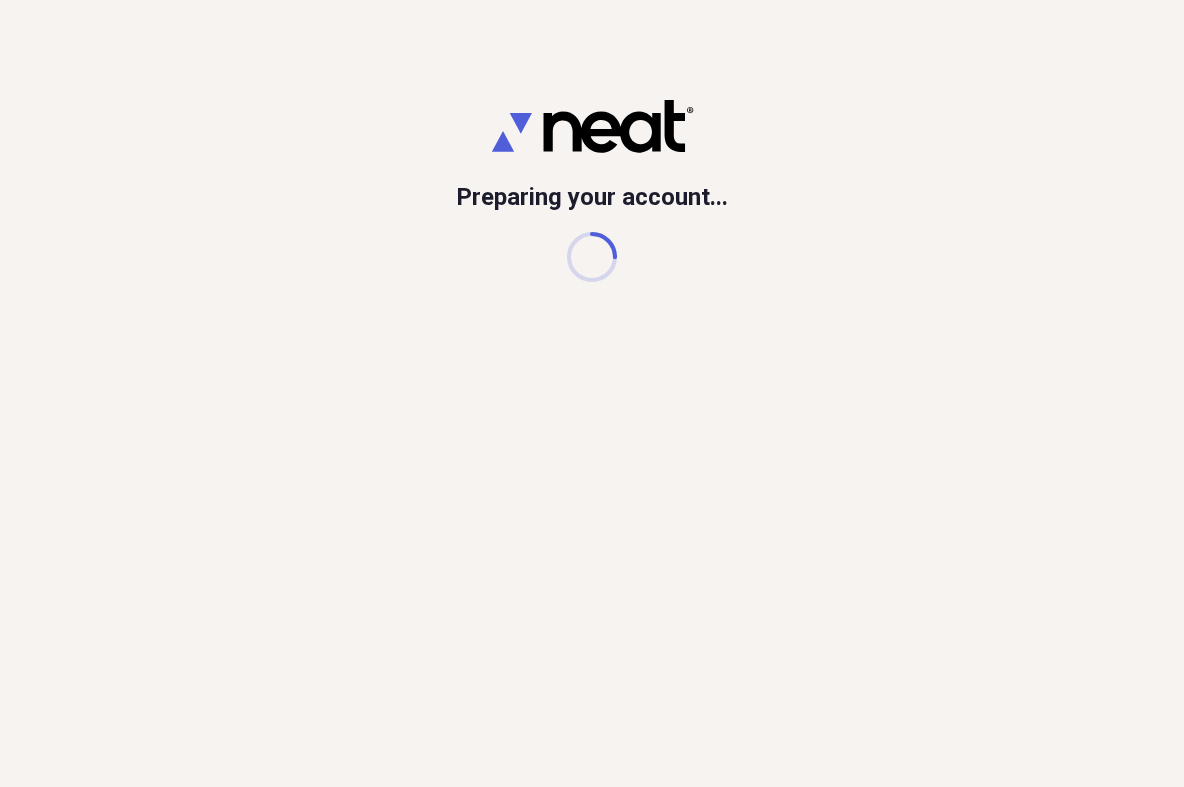scroll, scrollTop: 0, scrollLeft: 0, axis: both 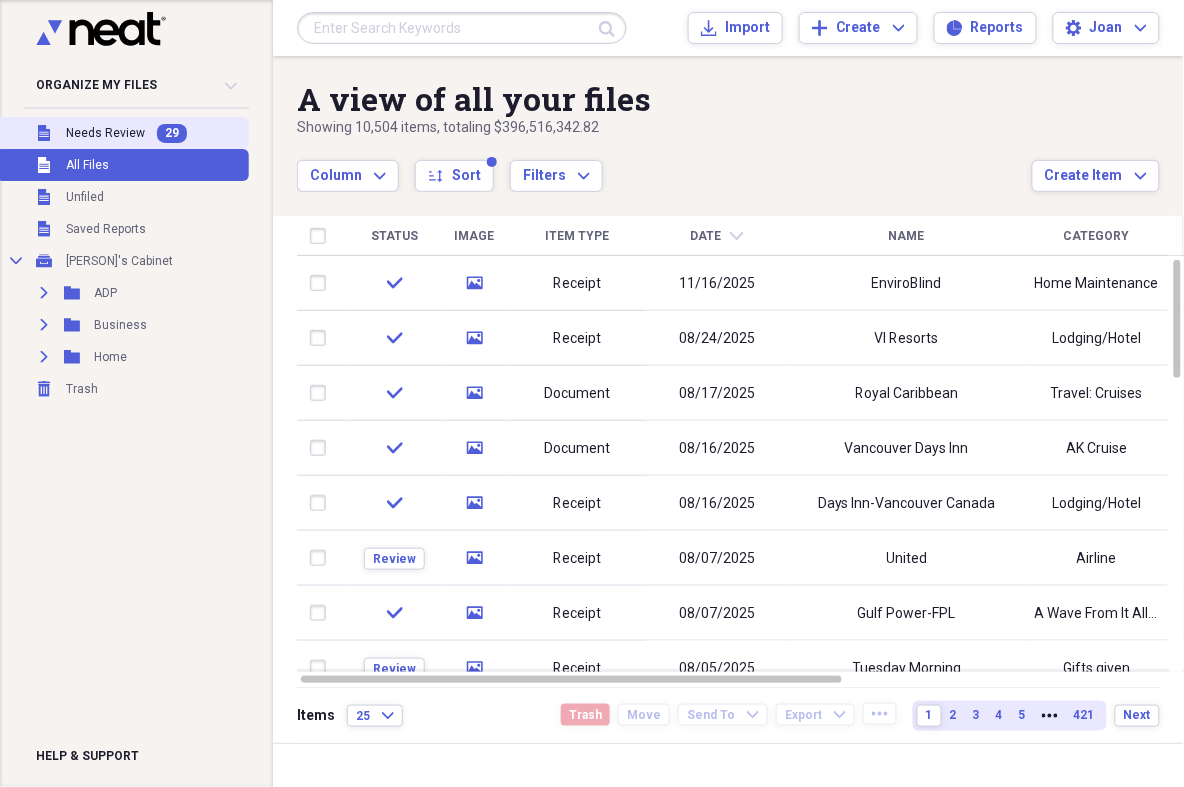click on "Needs Review" at bounding box center (105, 133) 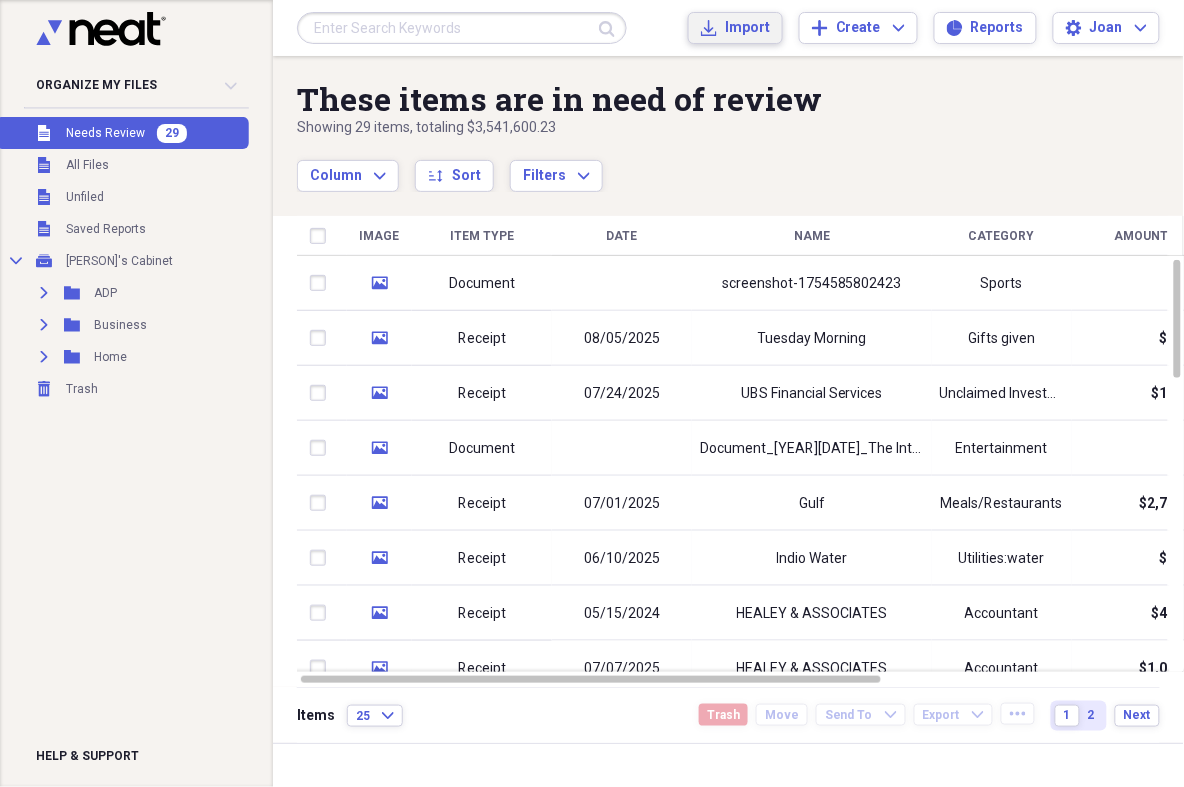 click on "Import" at bounding box center [747, 28] 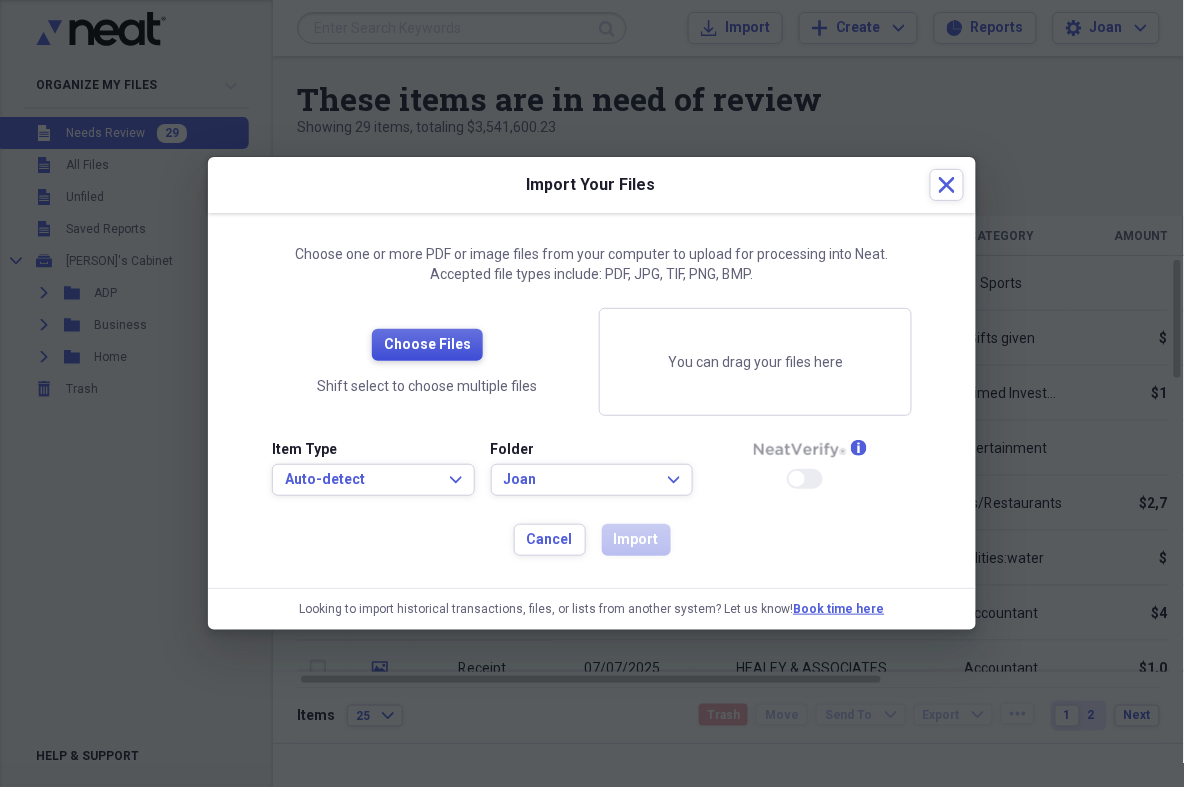 click on "Choose Files" at bounding box center (427, 345) 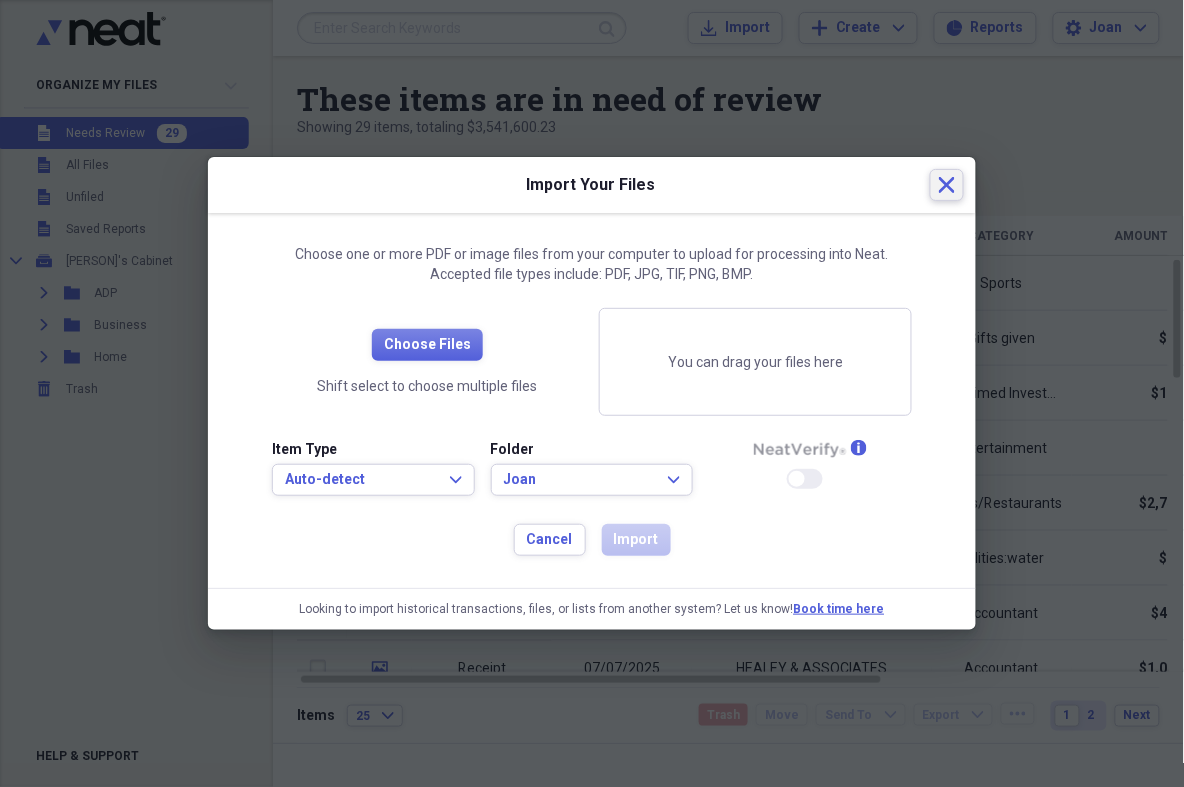 click 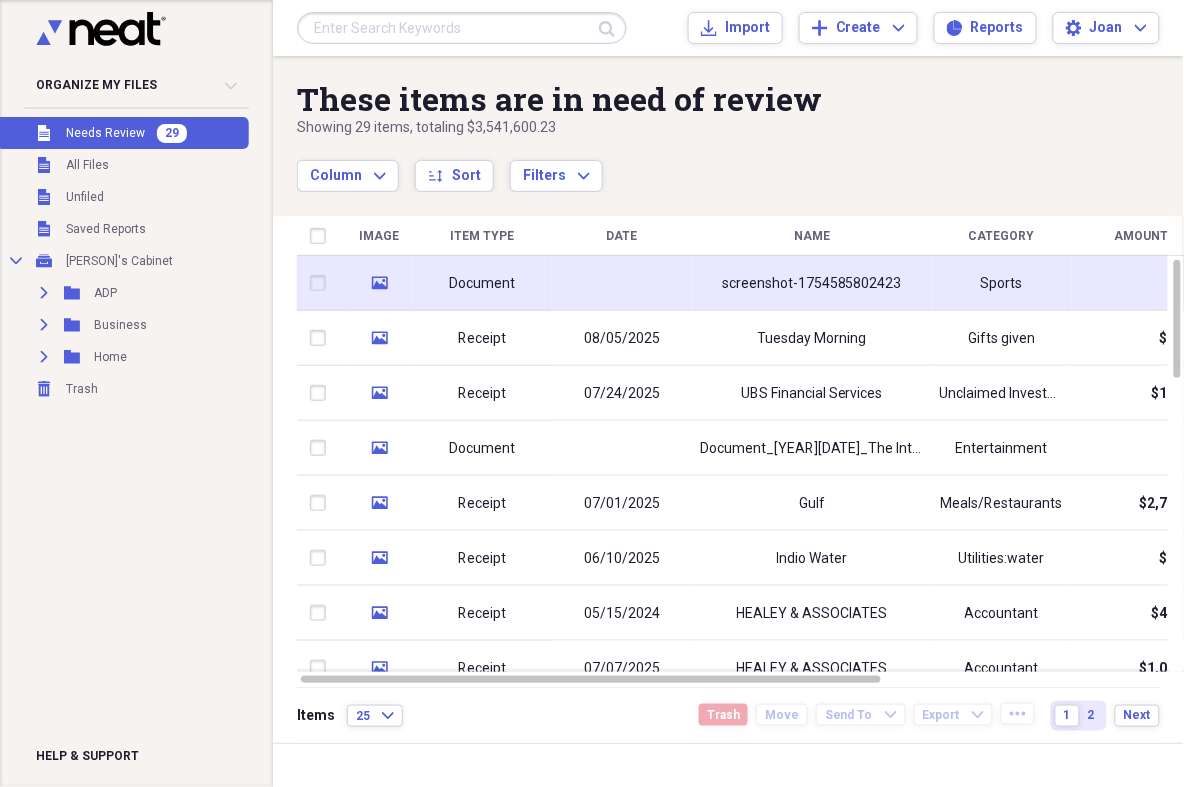 click on "Document" at bounding box center [482, 284] 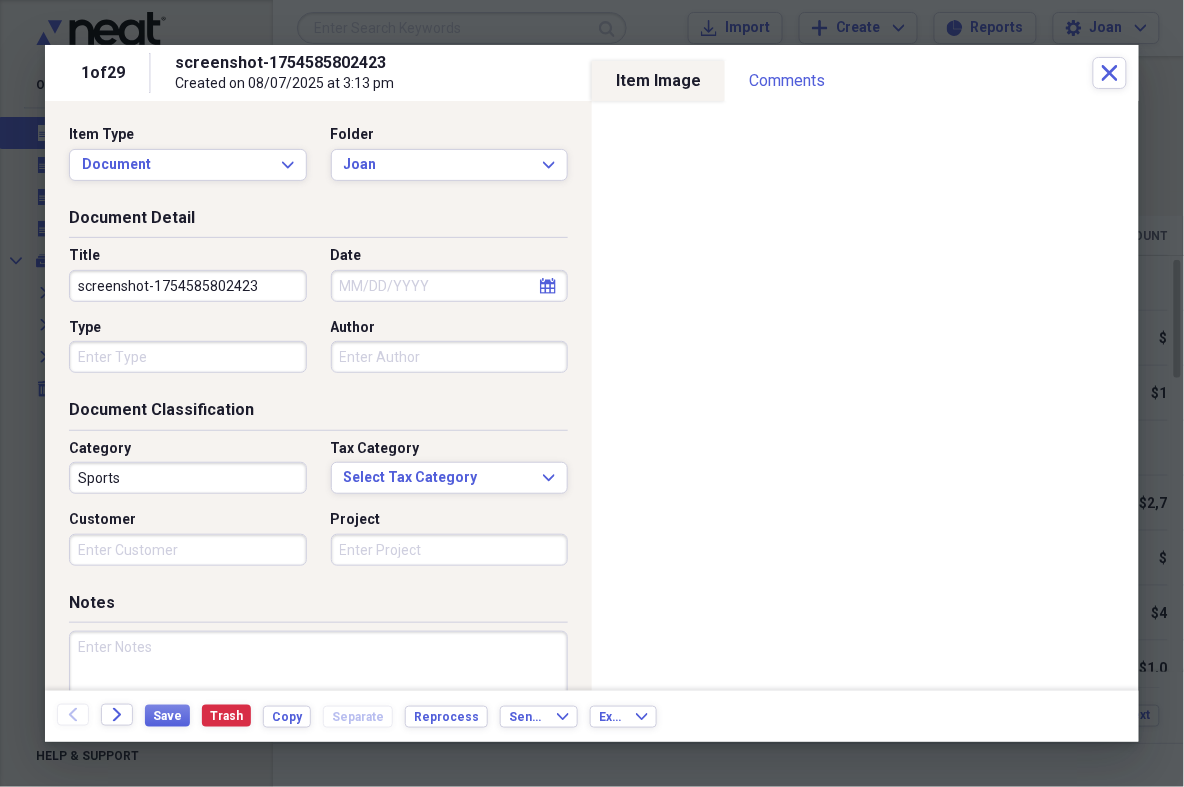 click on "screenshot-1754585802423" at bounding box center (188, 286) 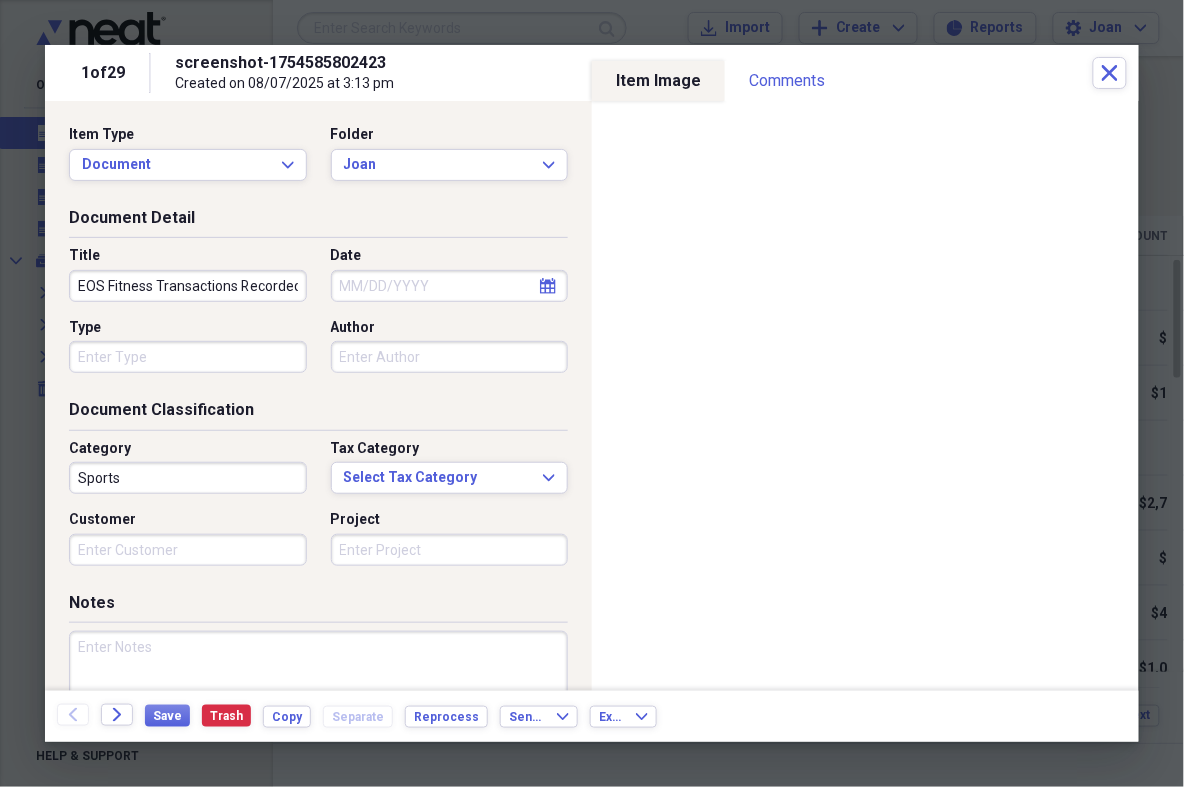 type on "EOS Fitness Transactions Recorded" 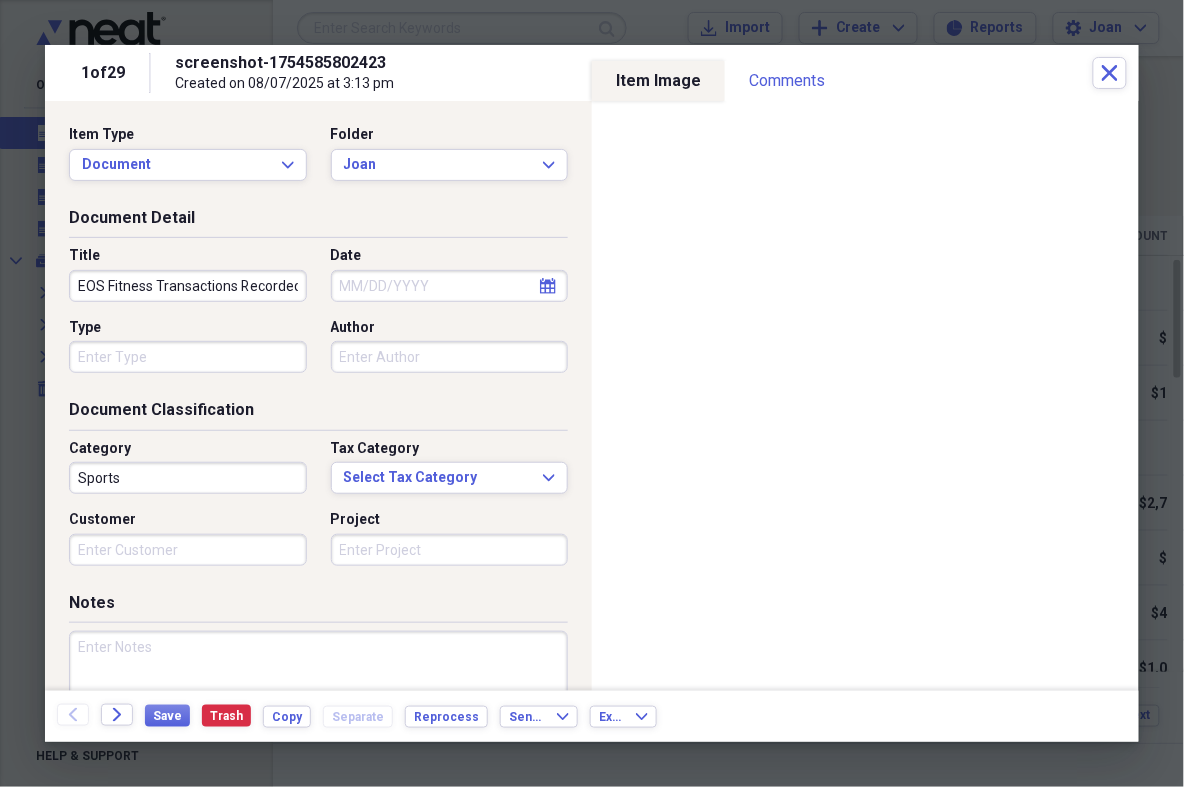 select on "7" 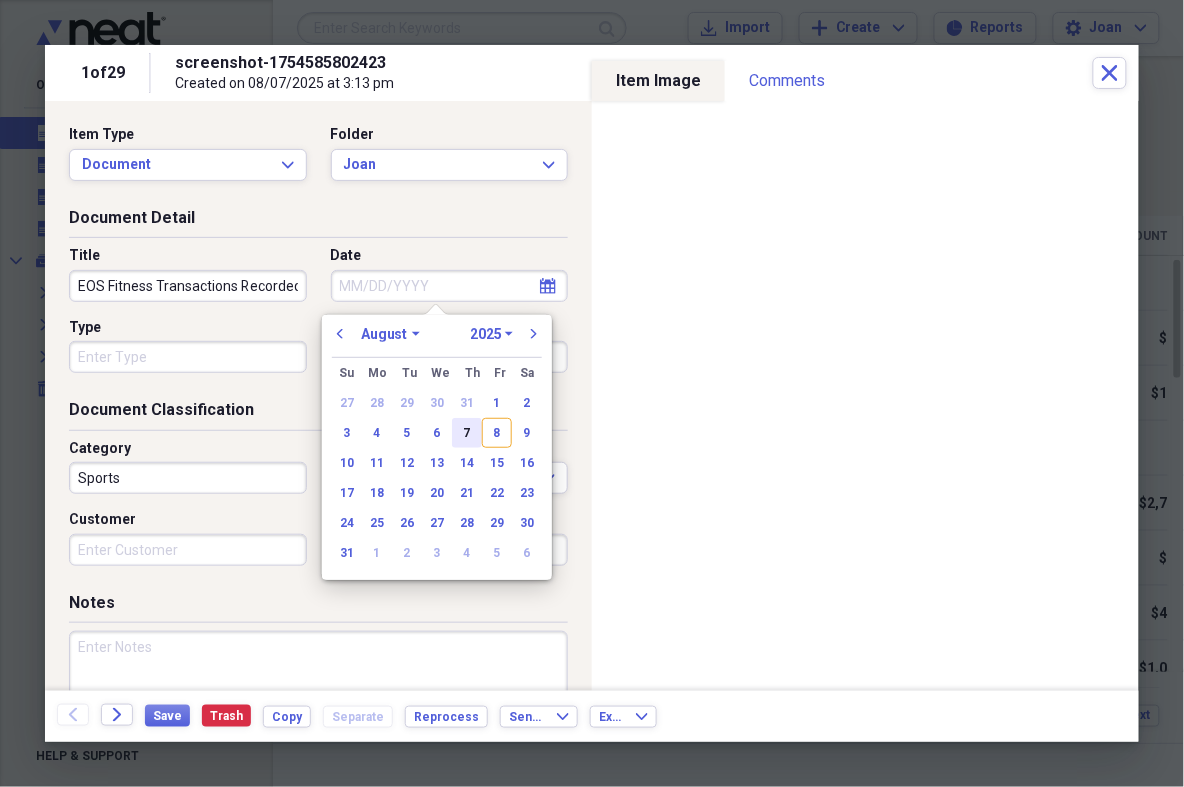 click on "7" at bounding box center [467, 433] 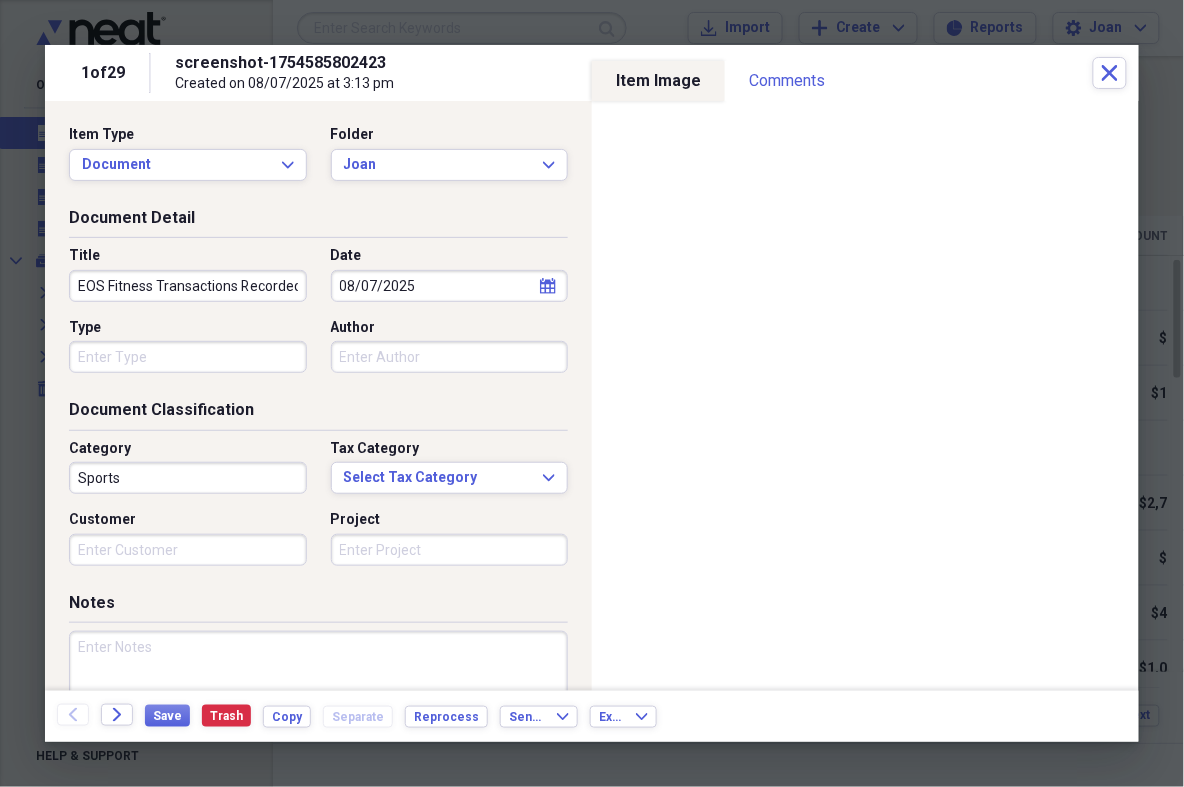 click on "Type" at bounding box center [188, 357] 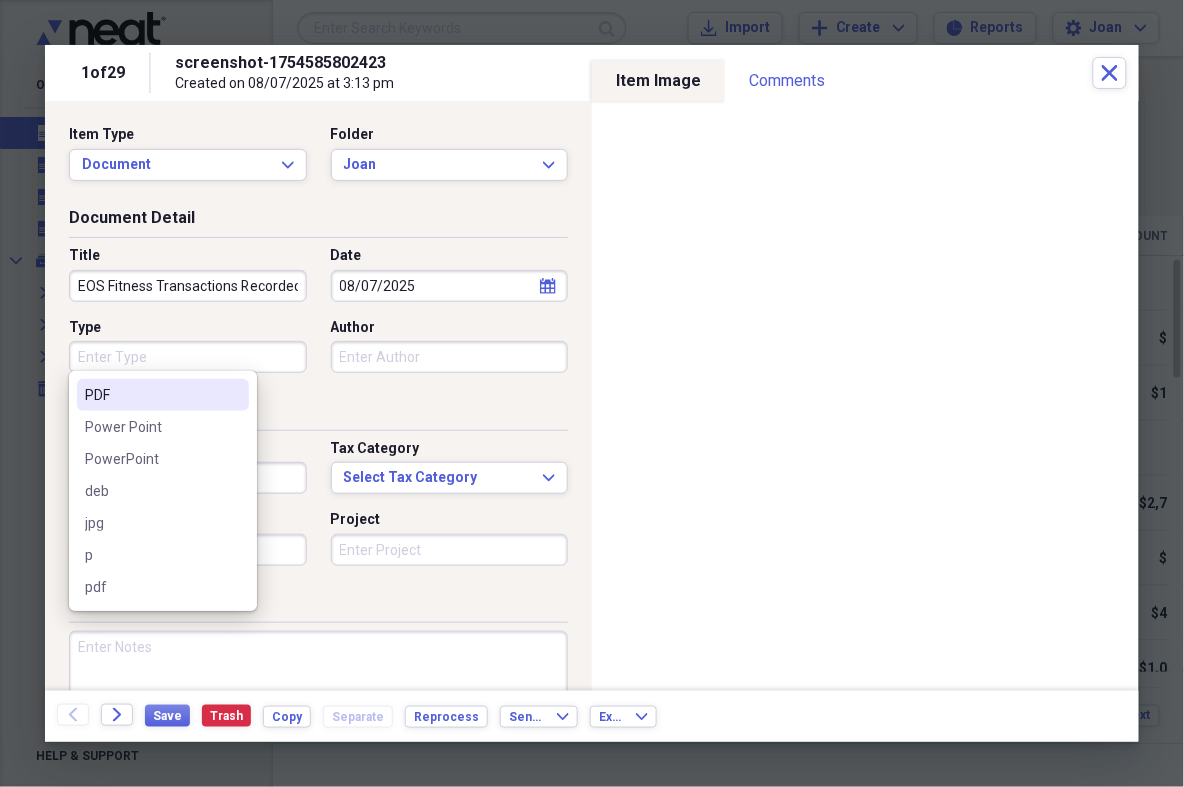 click on "PDF" at bounding box center [151, 395] 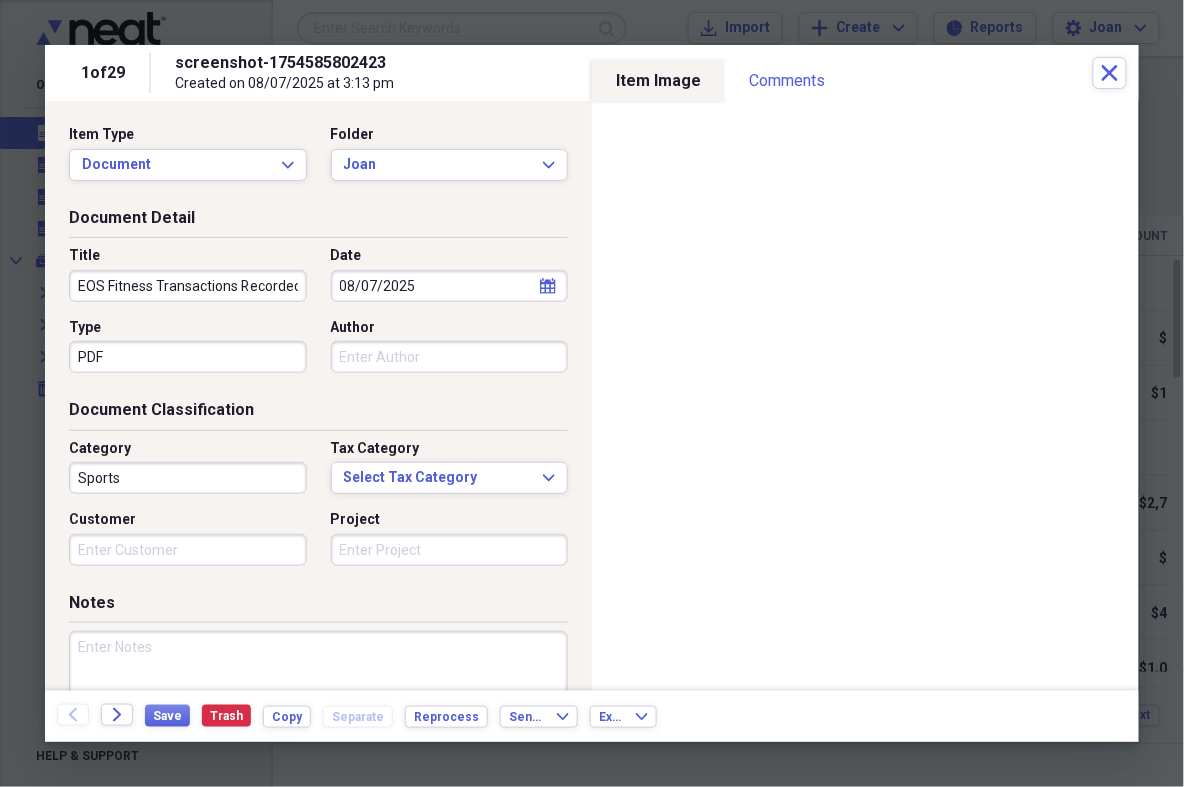 click on "Sports" at bounding box center (188, 478) 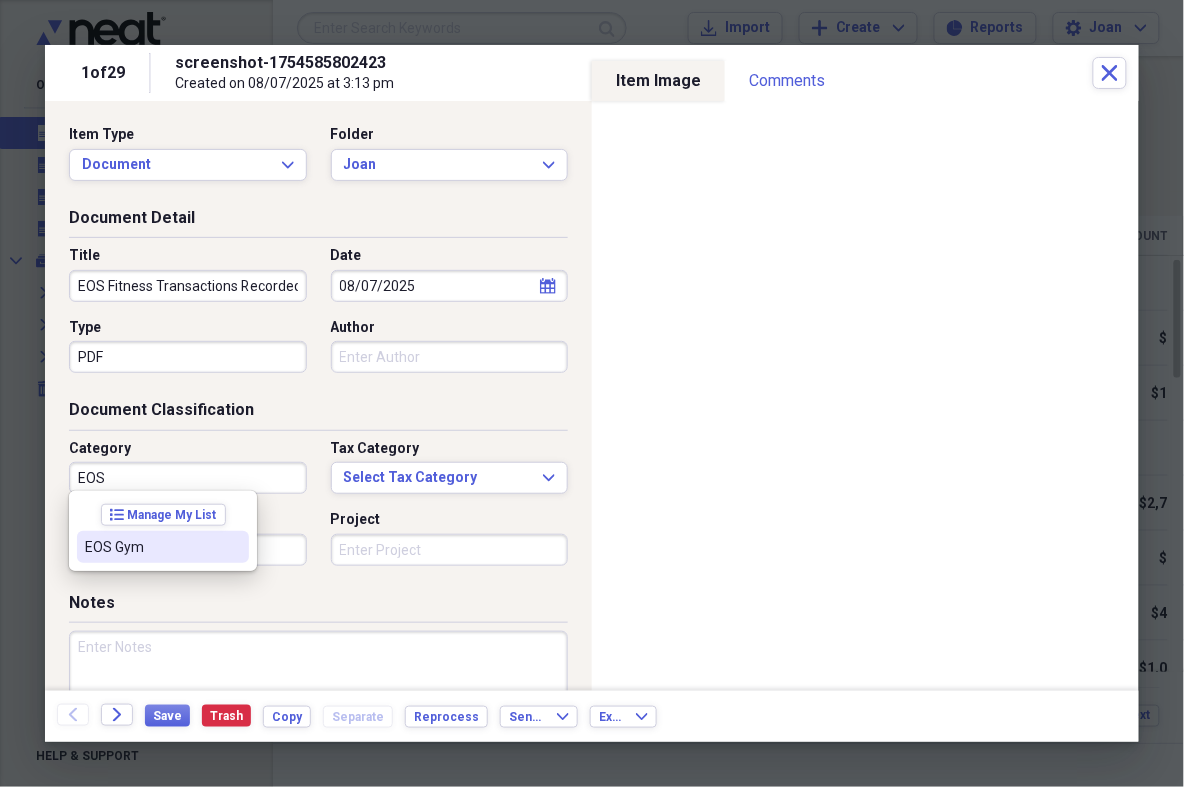 click on "EOS Gym" at bounding box center (151, 547) 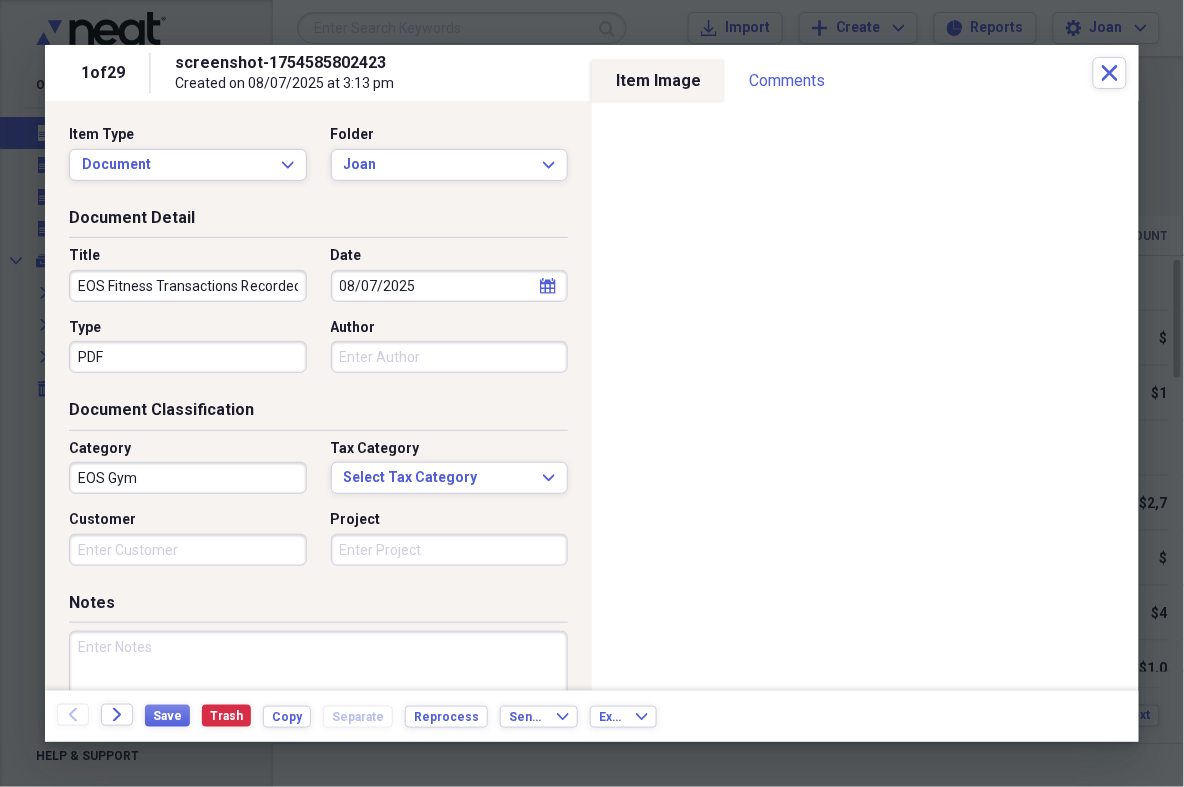 click at bounding box center (318, 696) 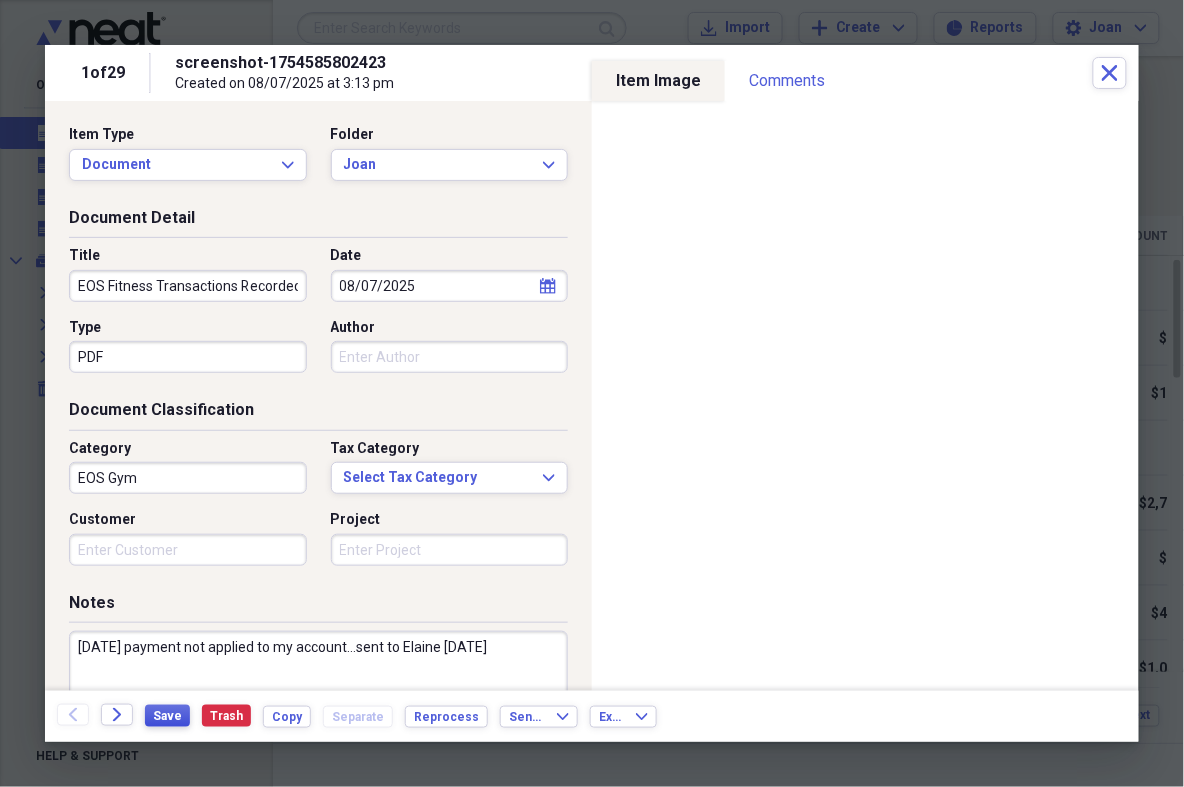 type on "[DATE] payment not applied to my account...sent to Elaine [DATE]" 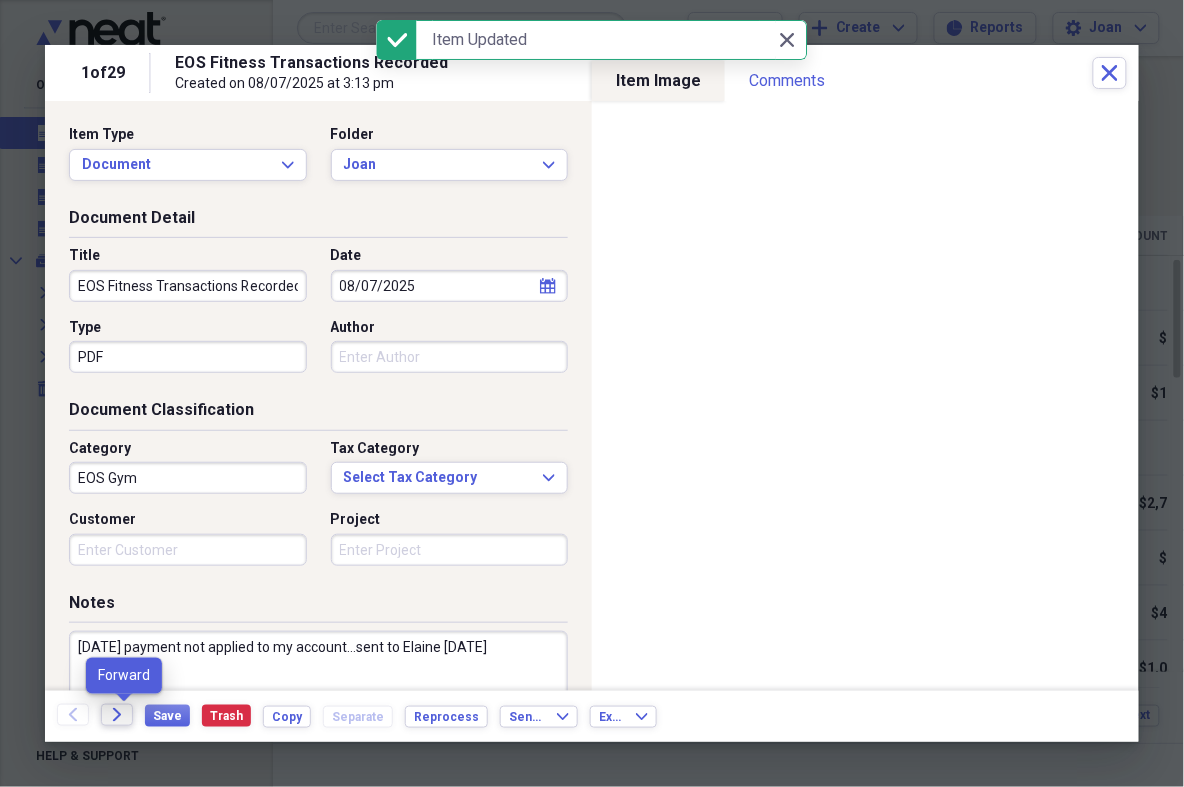 click on "Forward" 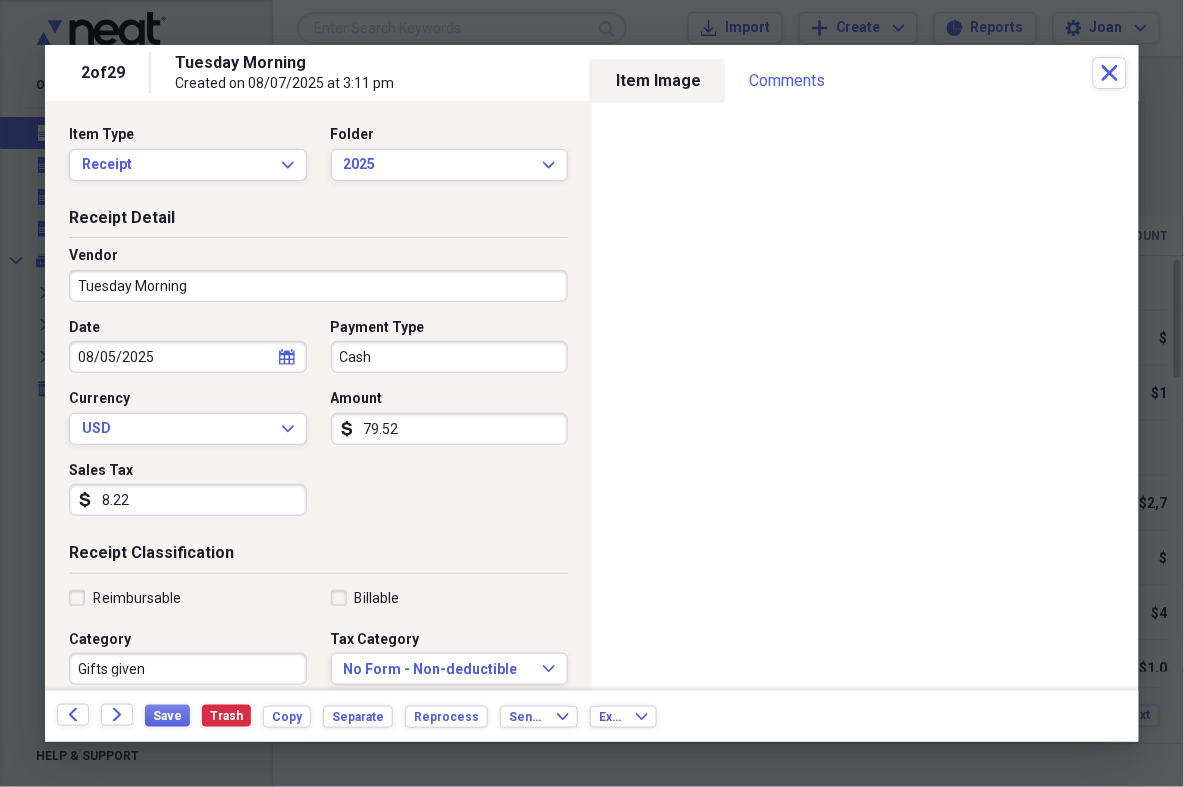 click on "Tuesday Morning" at bounding box center (318, 286) 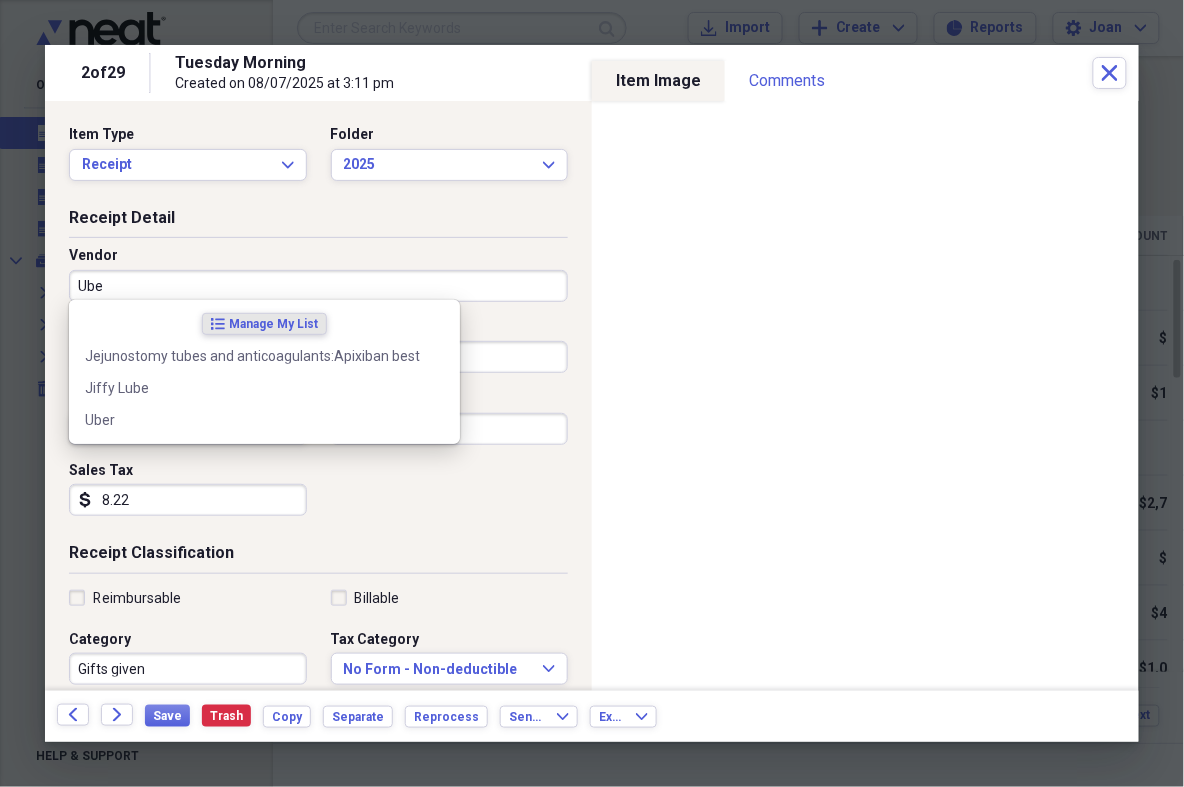 type on "Uber" 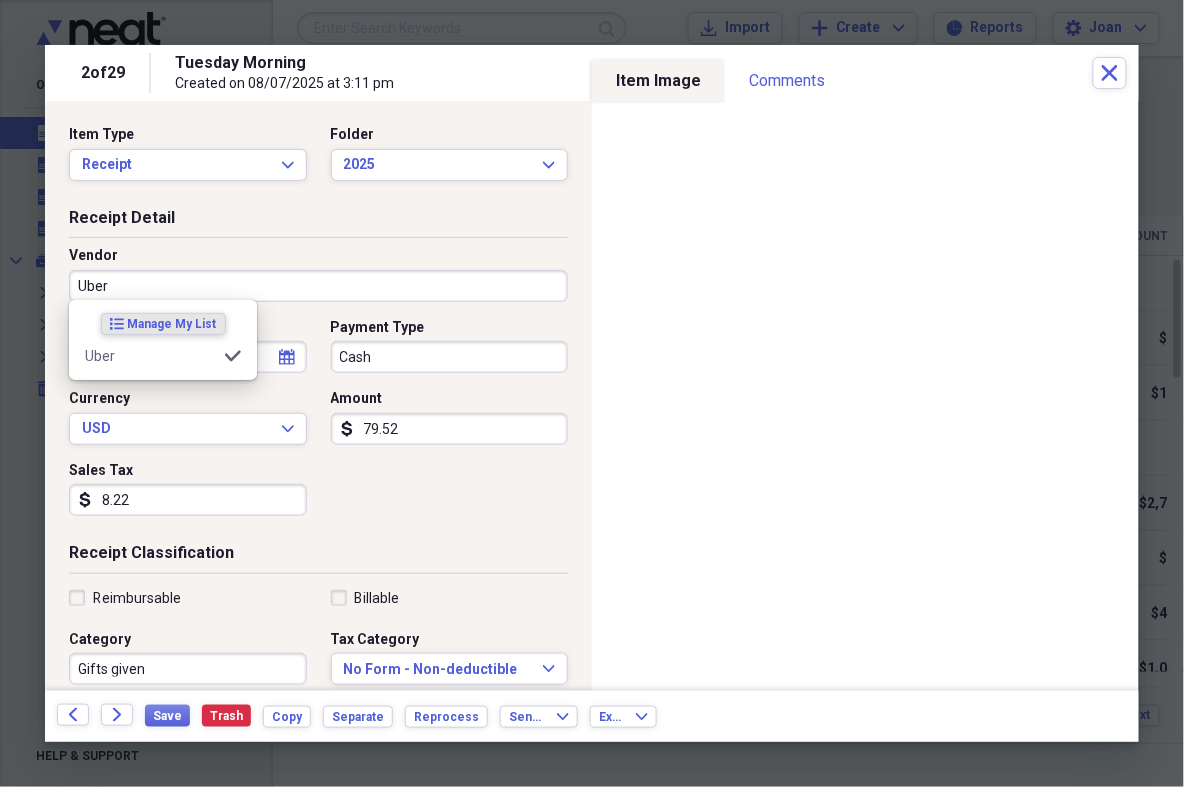 type on "[ABBREVIATION]: Transportation" 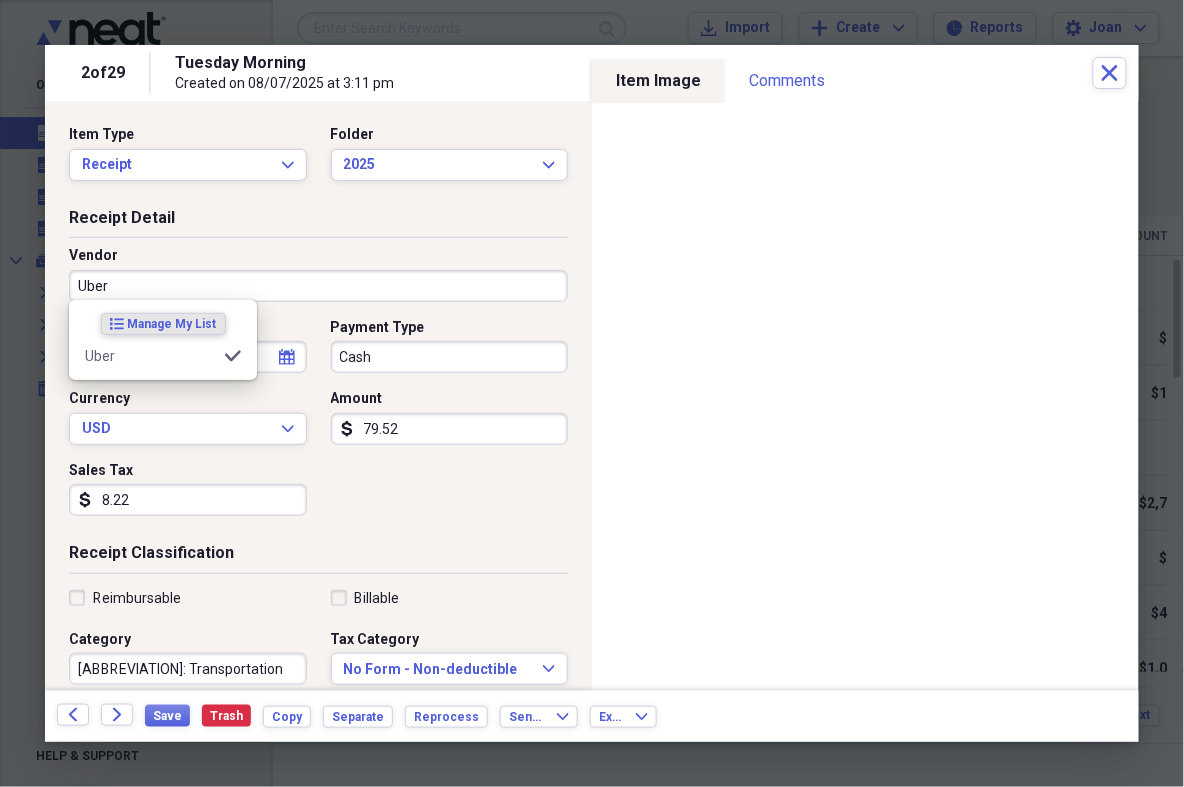 type on "Uber" 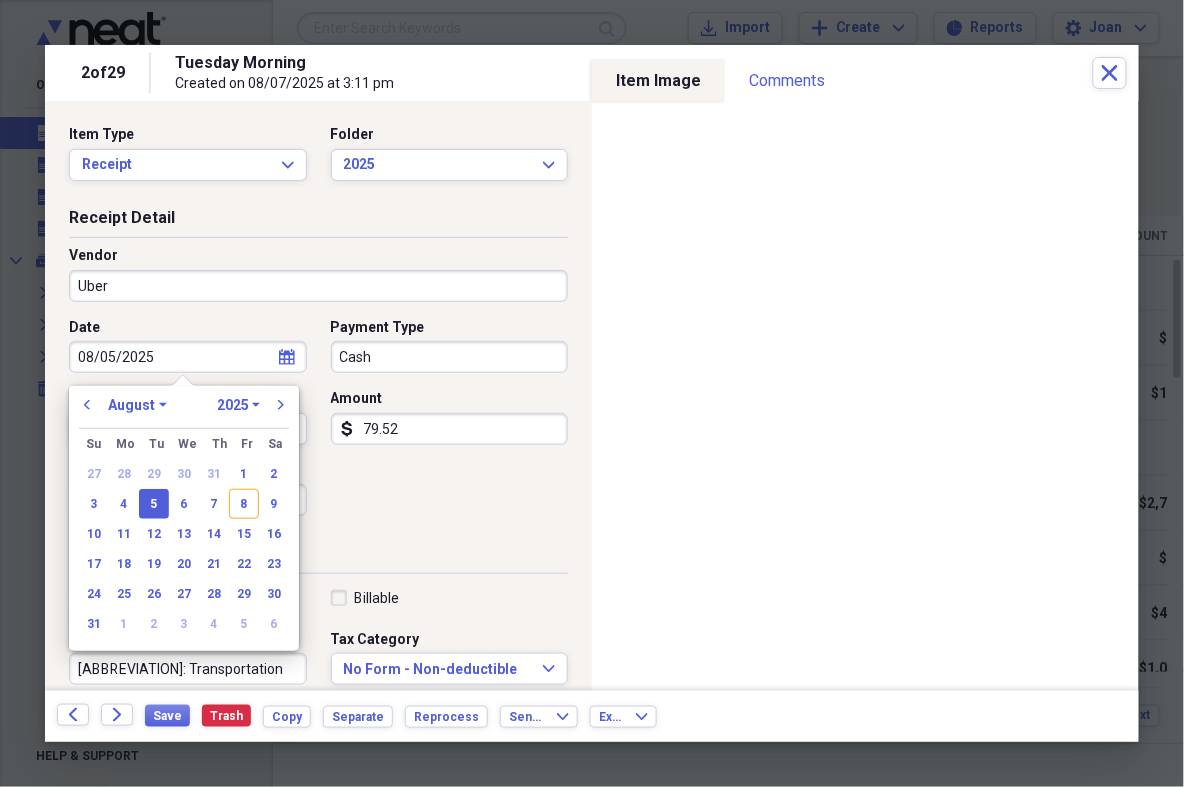type 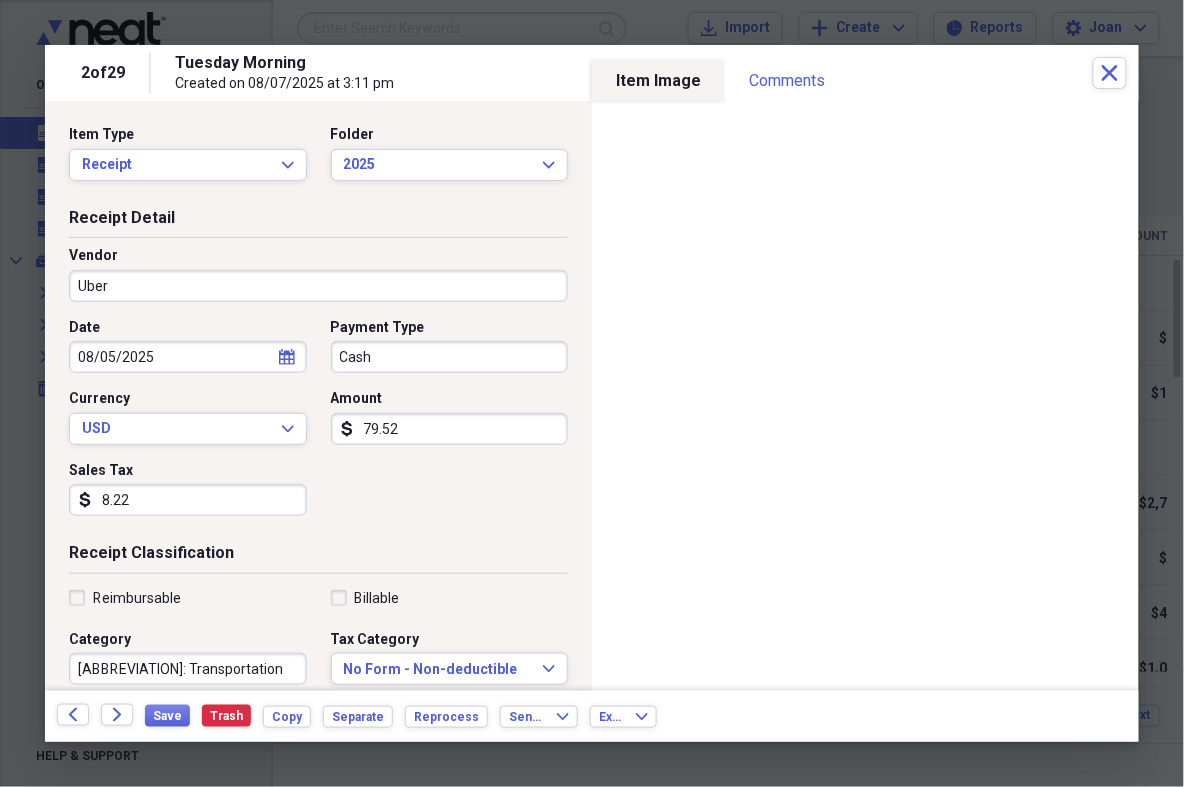 click on "Receipt Classification" at bounding box center [318, 557] 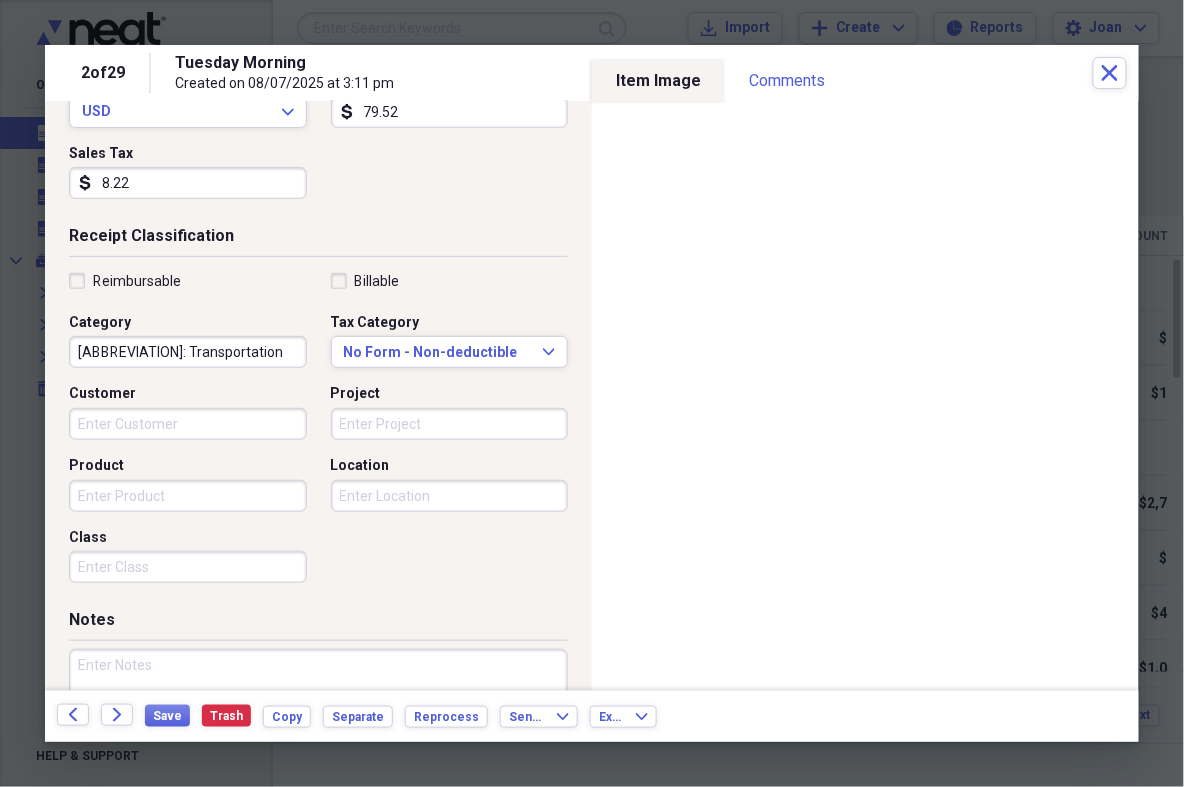 scroll, scrollTop: 423, scrollLeft: 0, axis: vertical 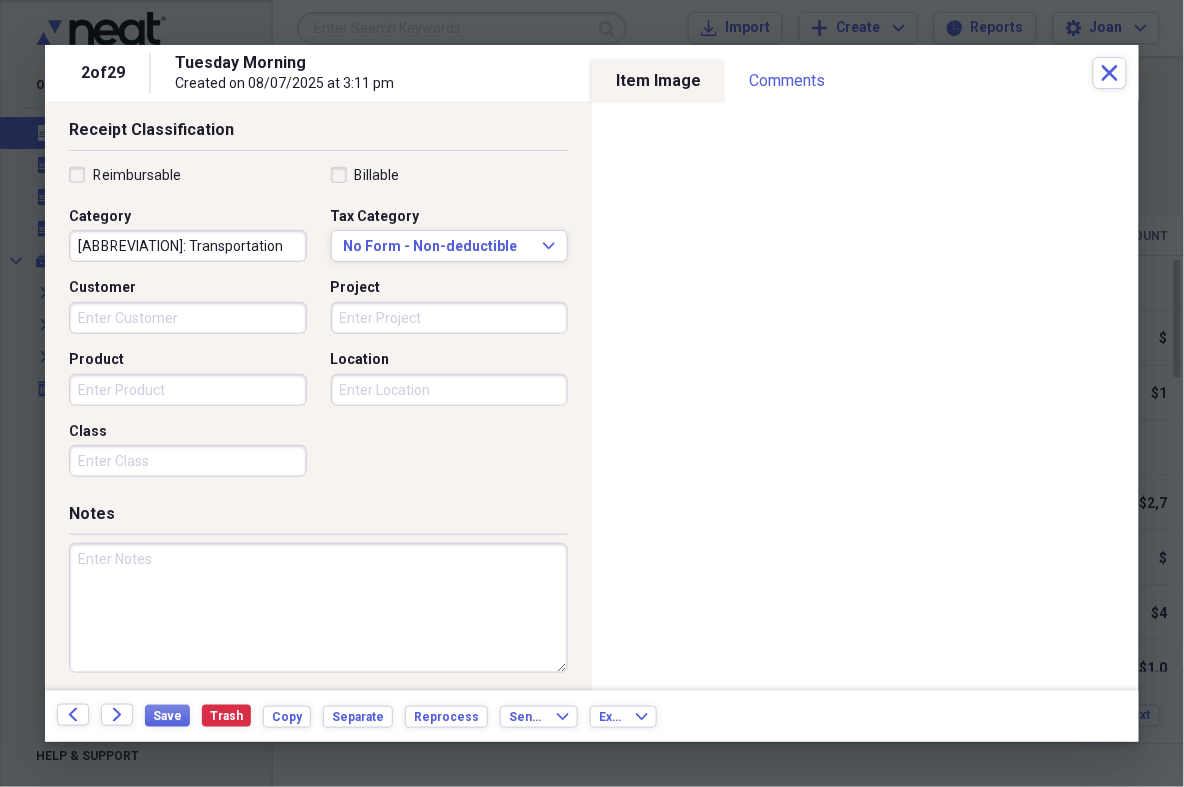 click at bounding box center (318, 608) 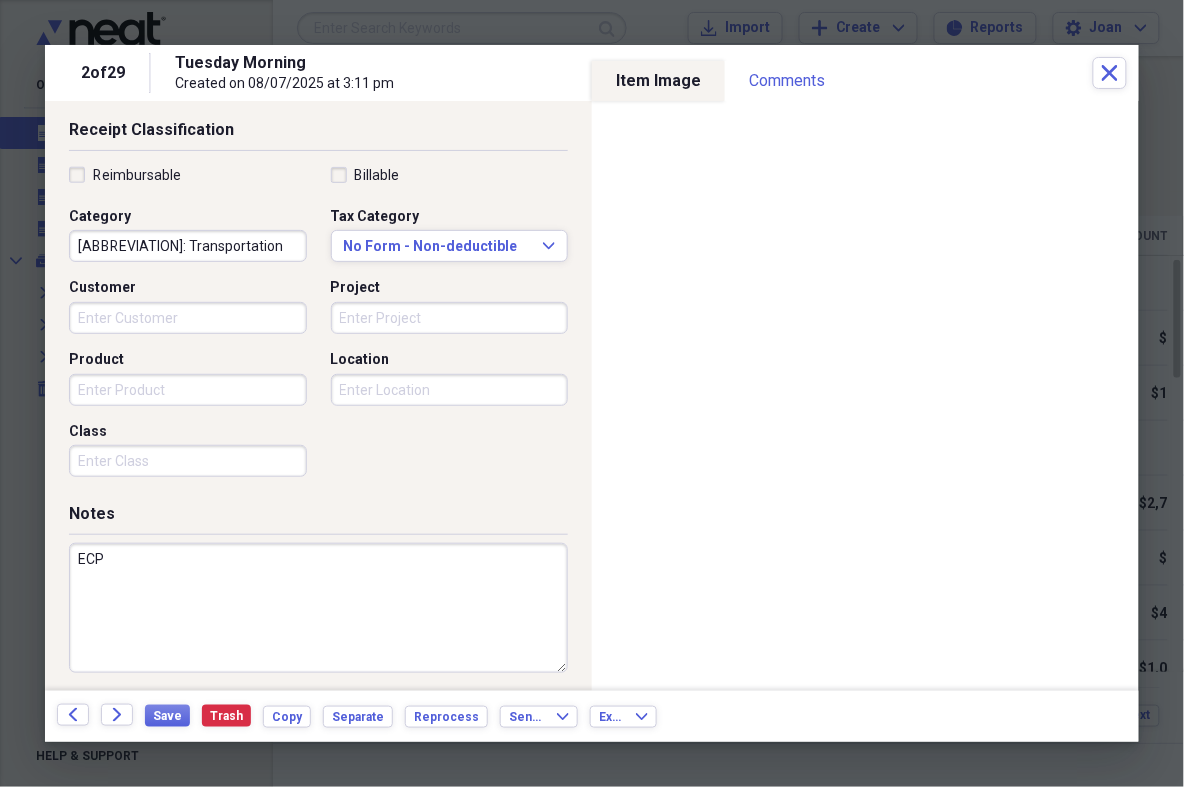 click on "ECP" at bounding box center [318, 608] 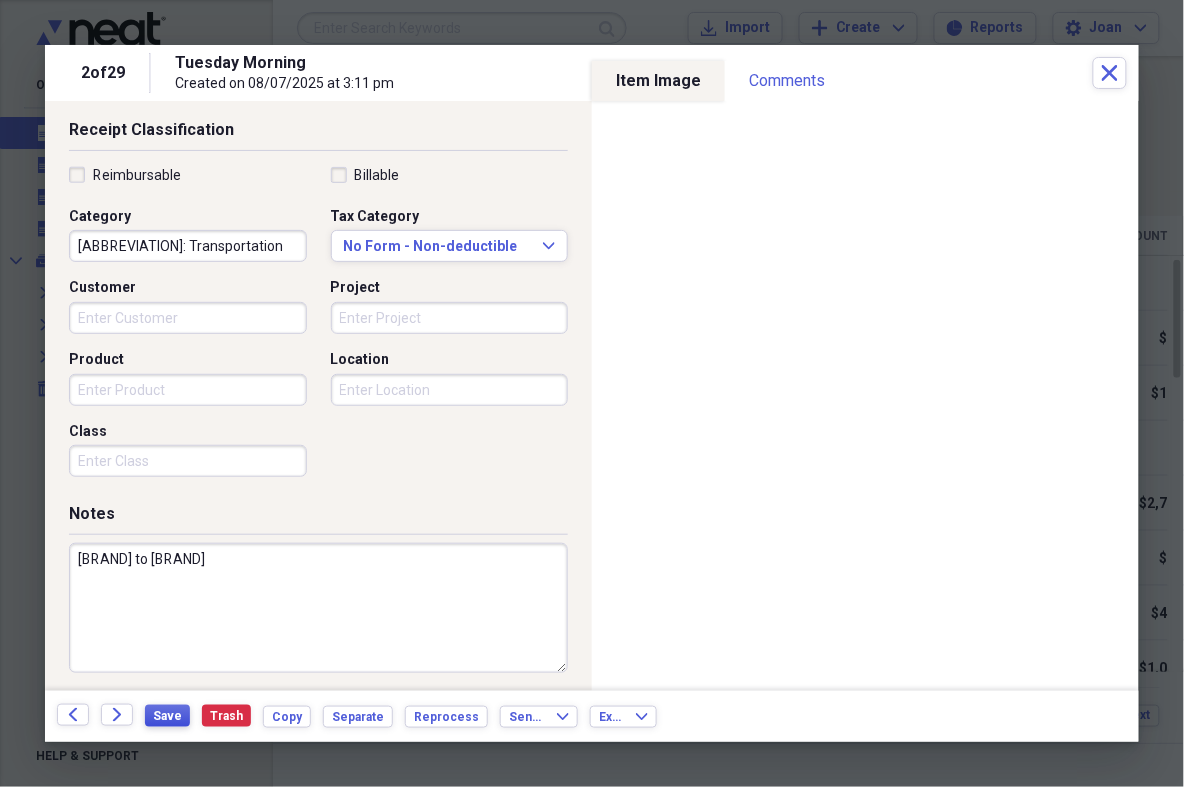 click on "Save" at bounding box center (167, 716) 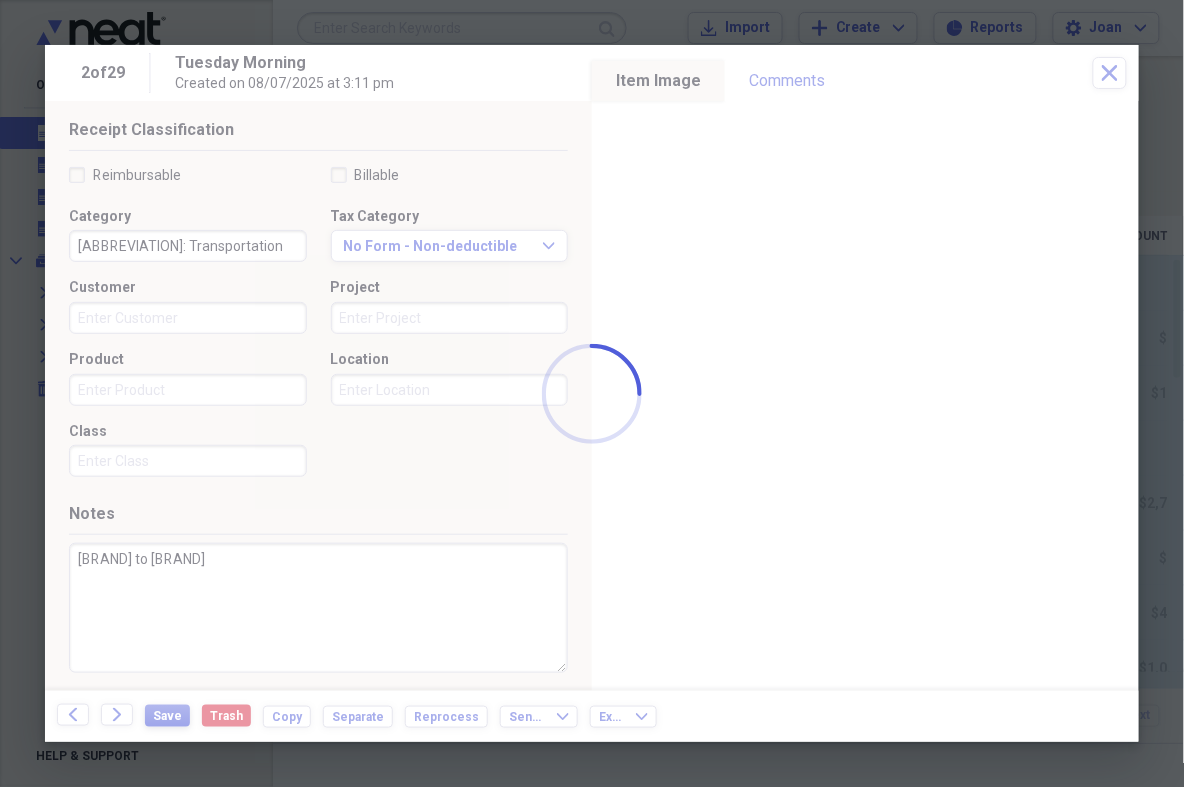 type on "[BRAND] to [BRAND]" 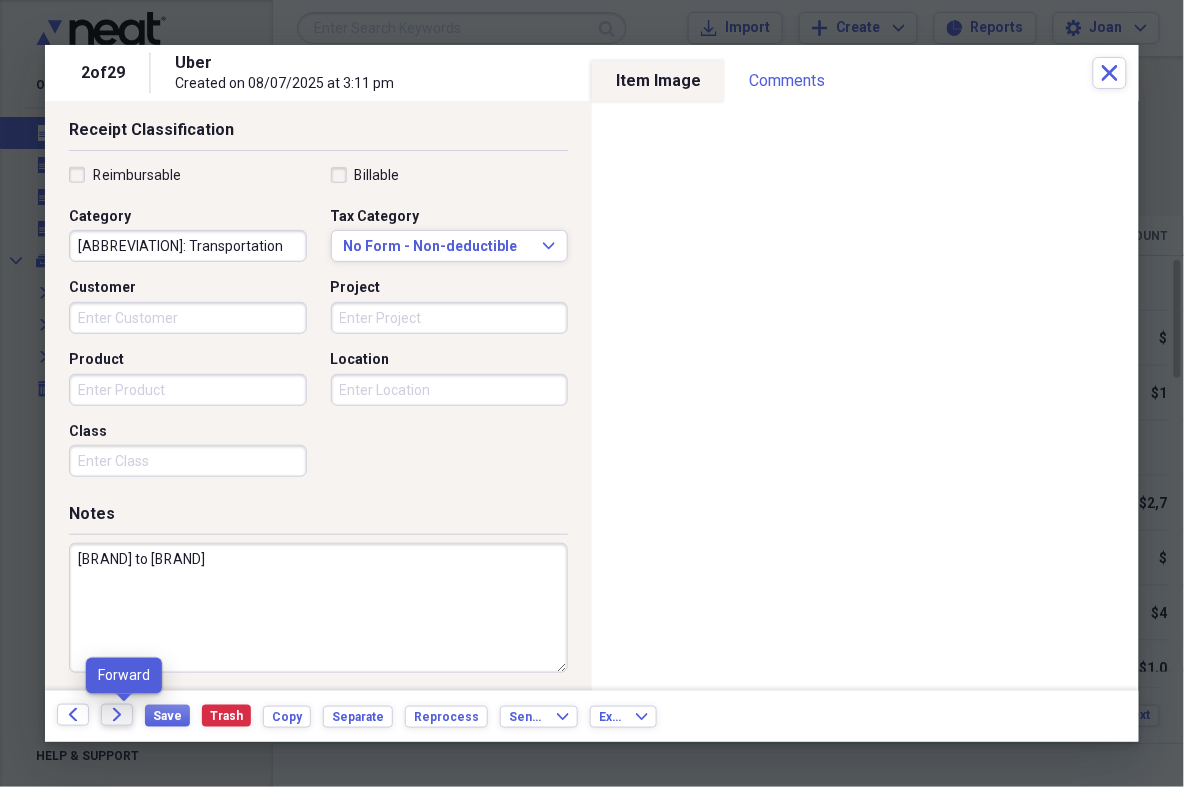 click on "Forward" 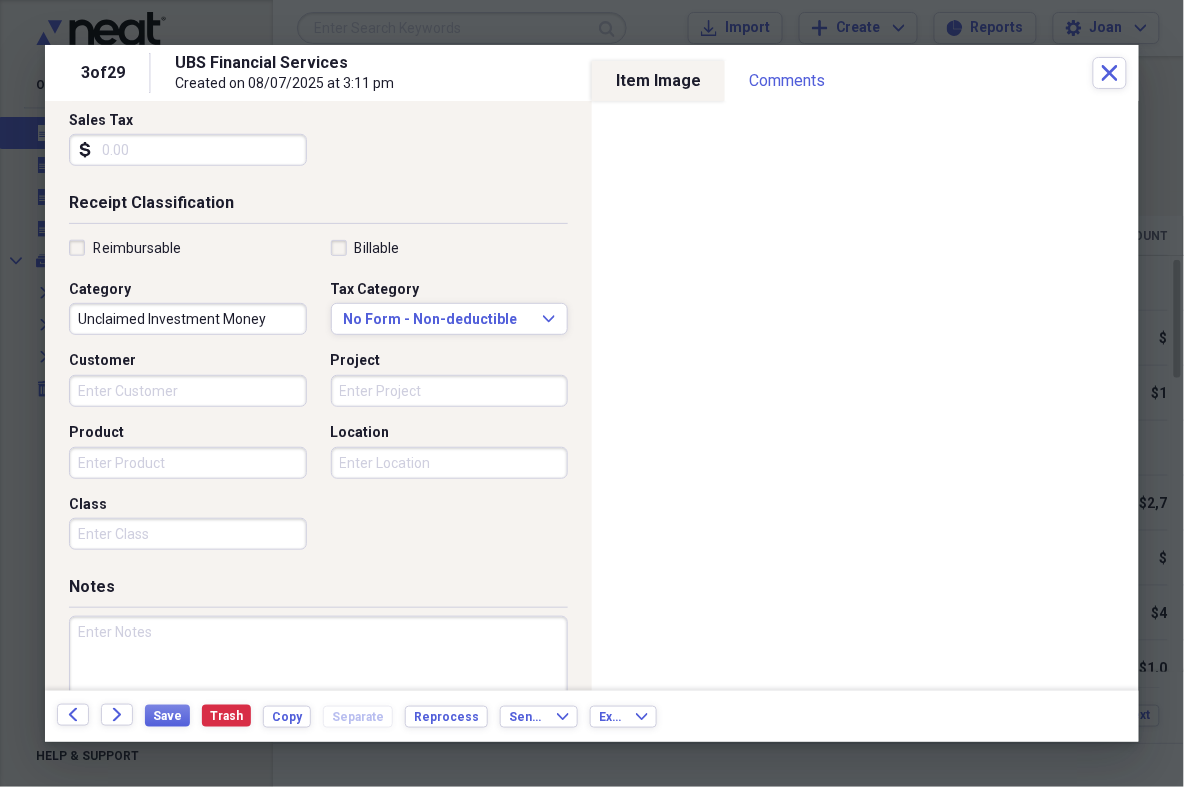 scroll, scrollTop: 423, scrollLeft: 0, axis: vertical 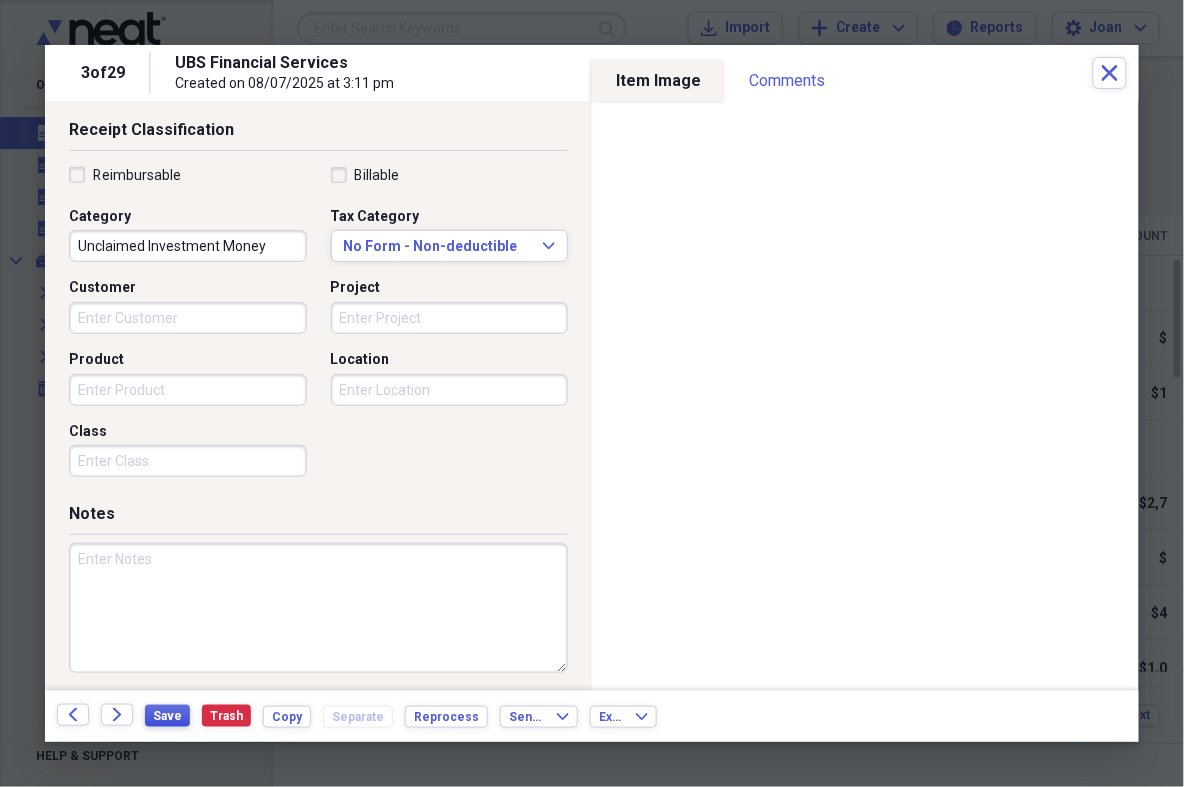 click on "Save" at bounding box center [167, 716] 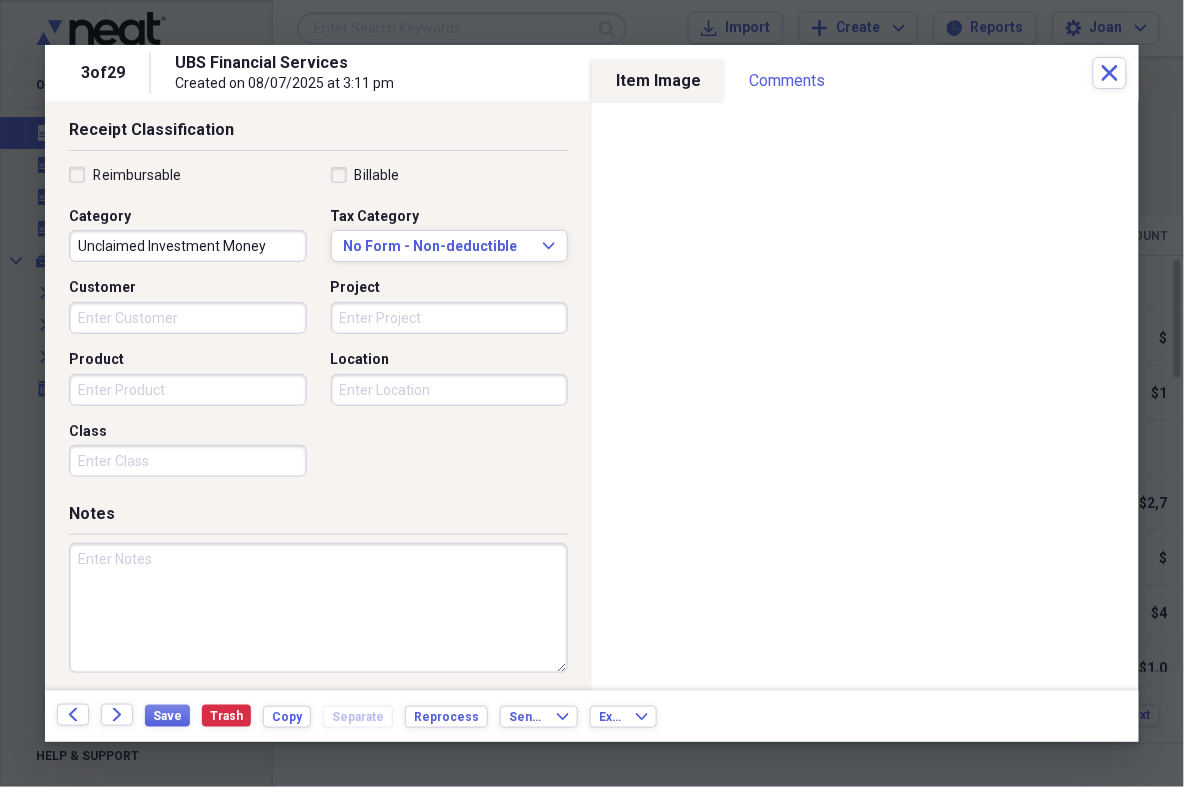 scroll, scrollTop: 0, scrollLeft: 0, axis: both 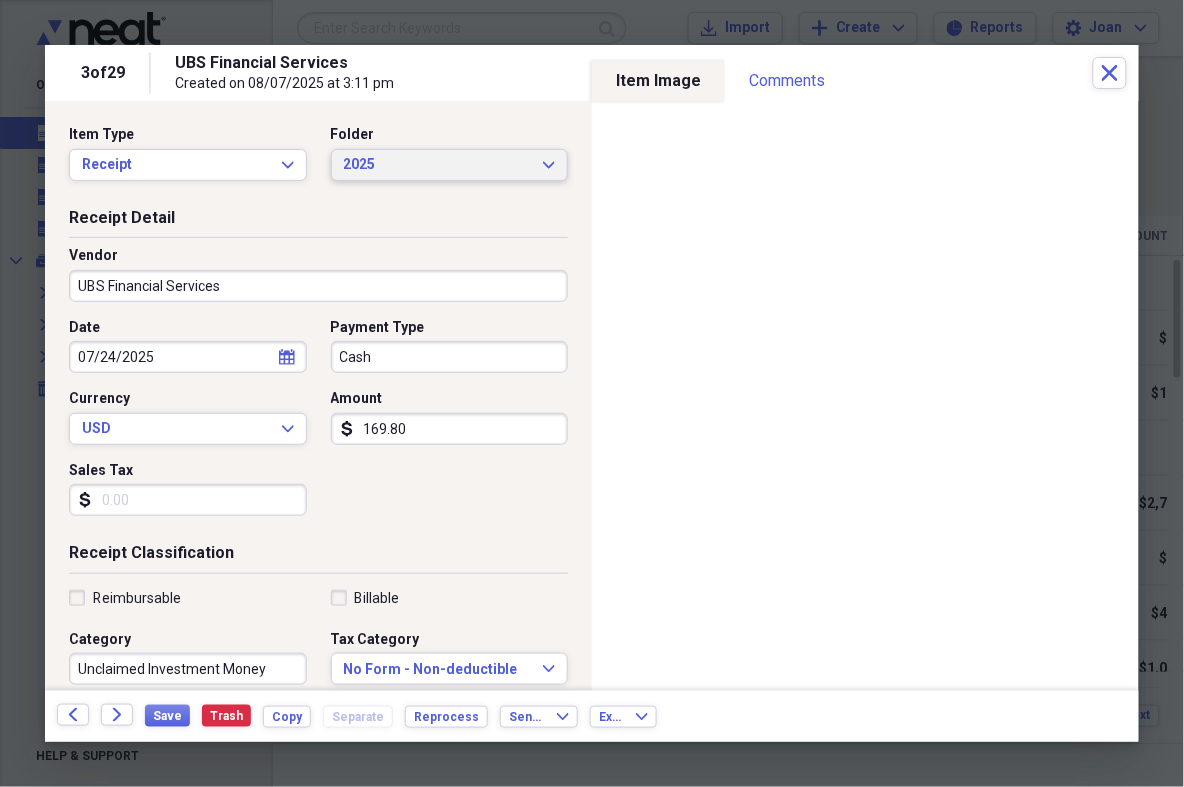 click on "Expand" 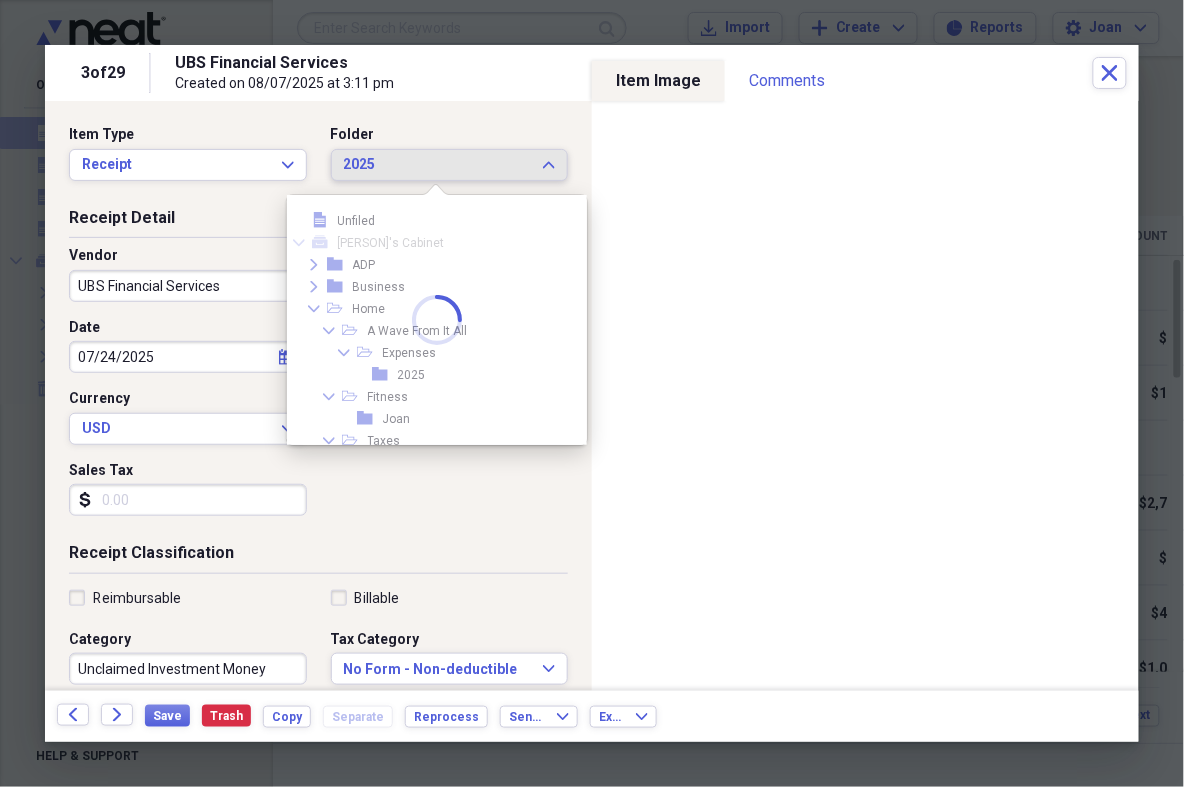 scroll, scrollTop: 50, scrollLeft: 0, axis: vertical 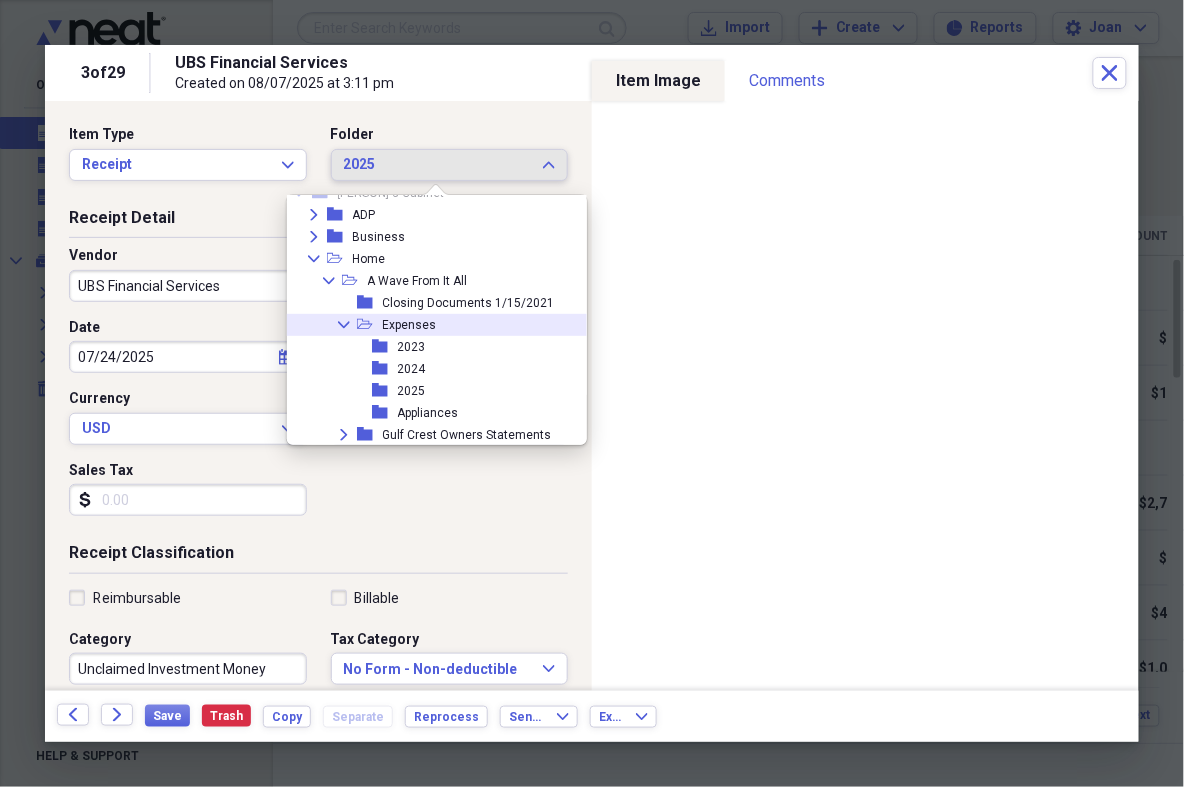 click on "Collapse" 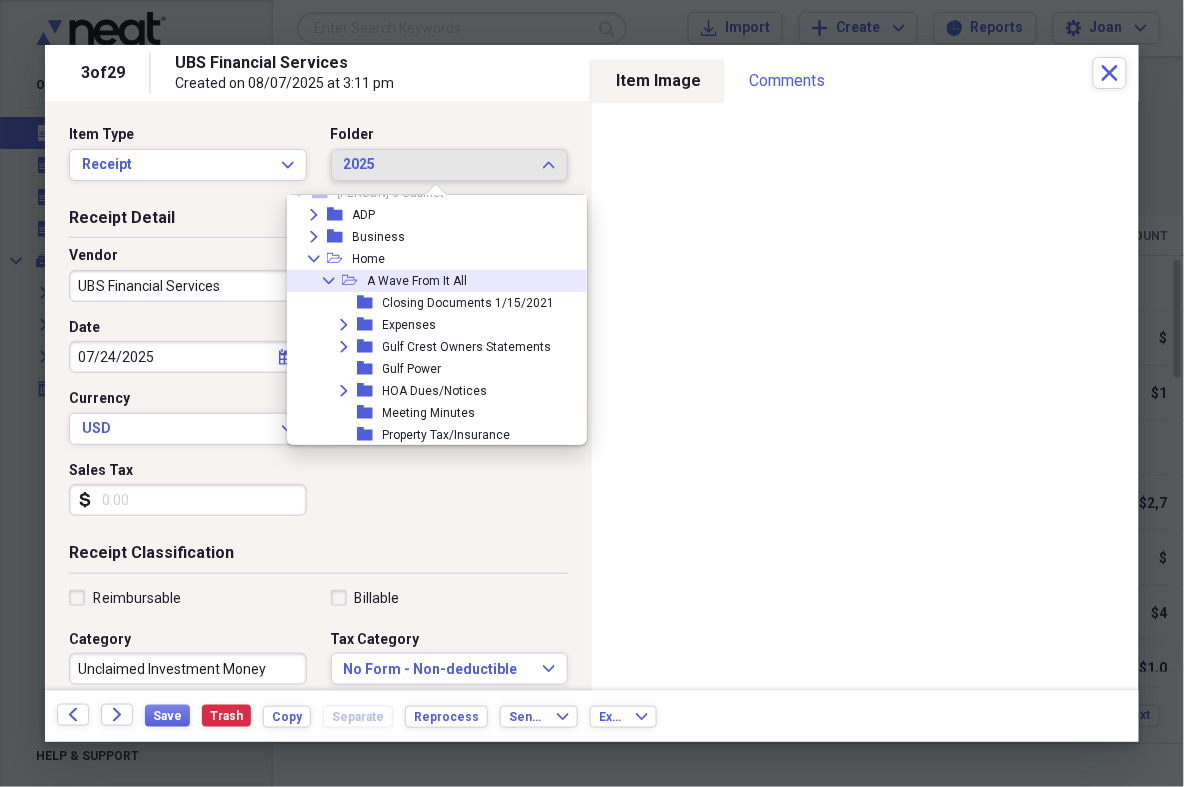 click on "Collapse" 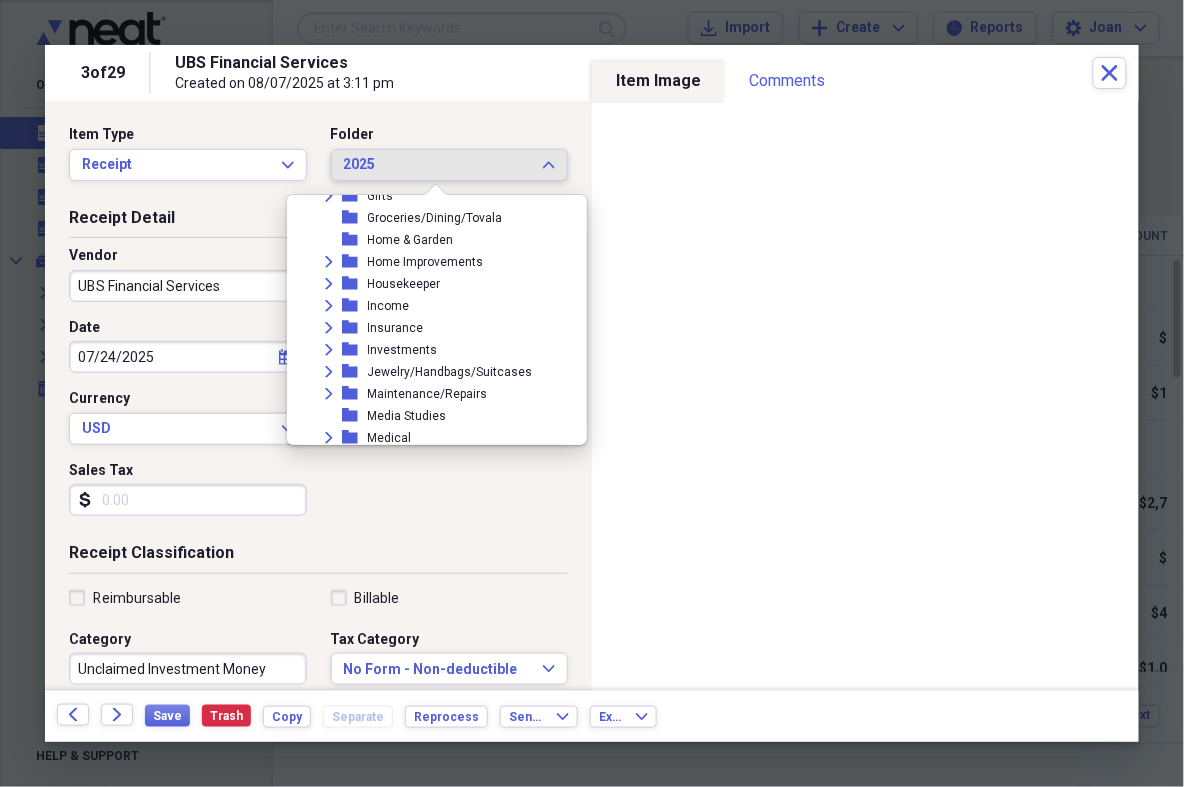 scroll, scrollTop: 1011, scrollLeft: 0, axis: vertical 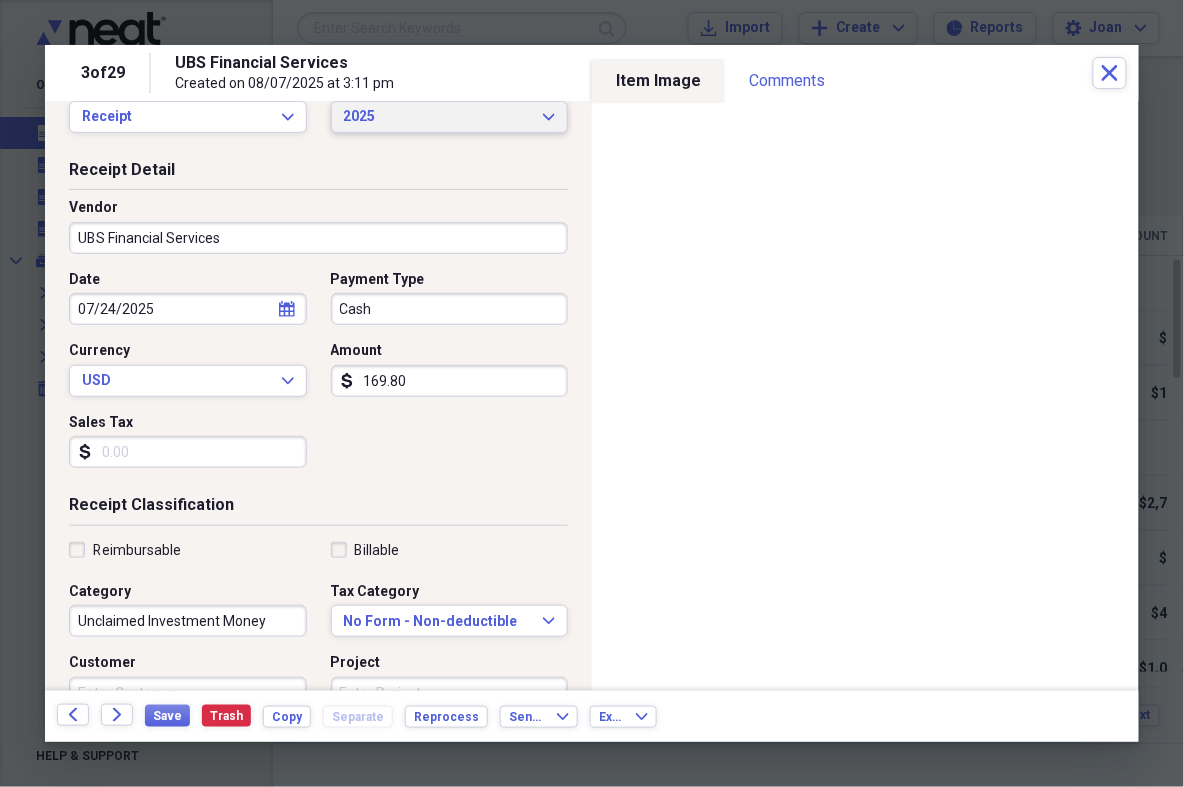 click on "Expand" 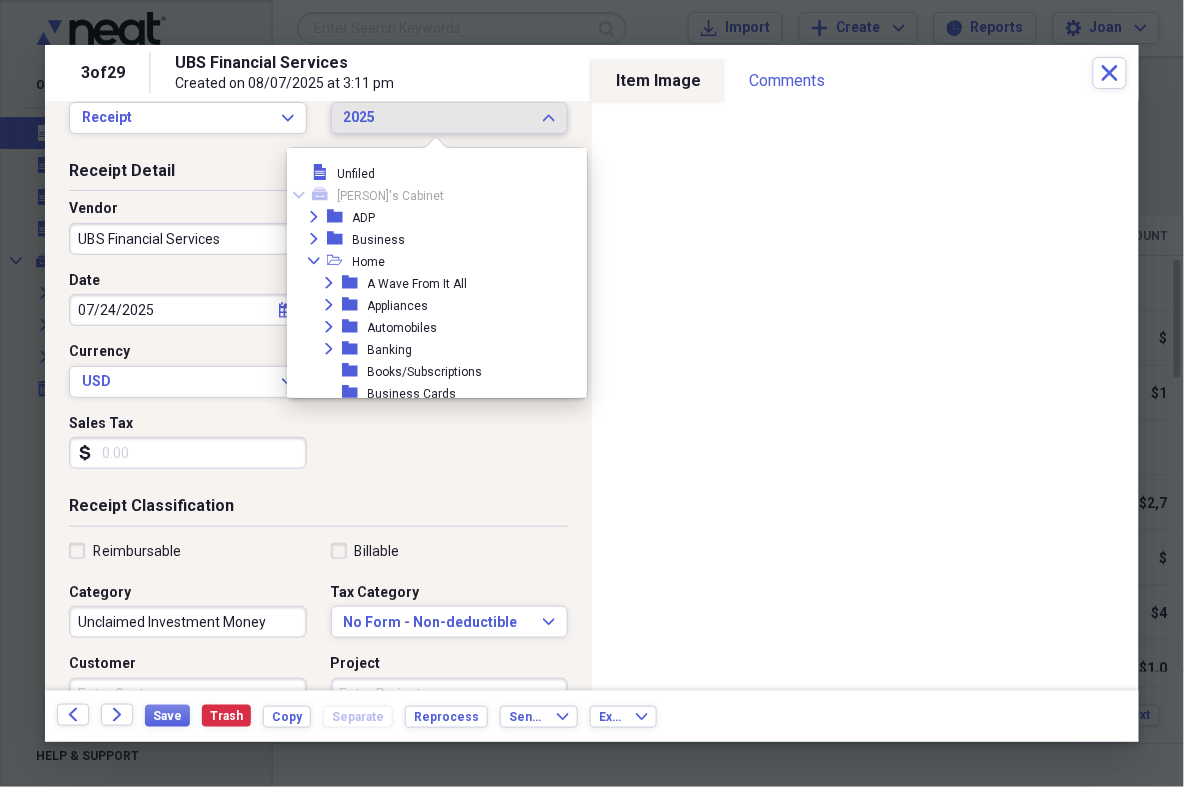 scroll, scrollTop: 1067, scrollLeft: 0, axis: vertical 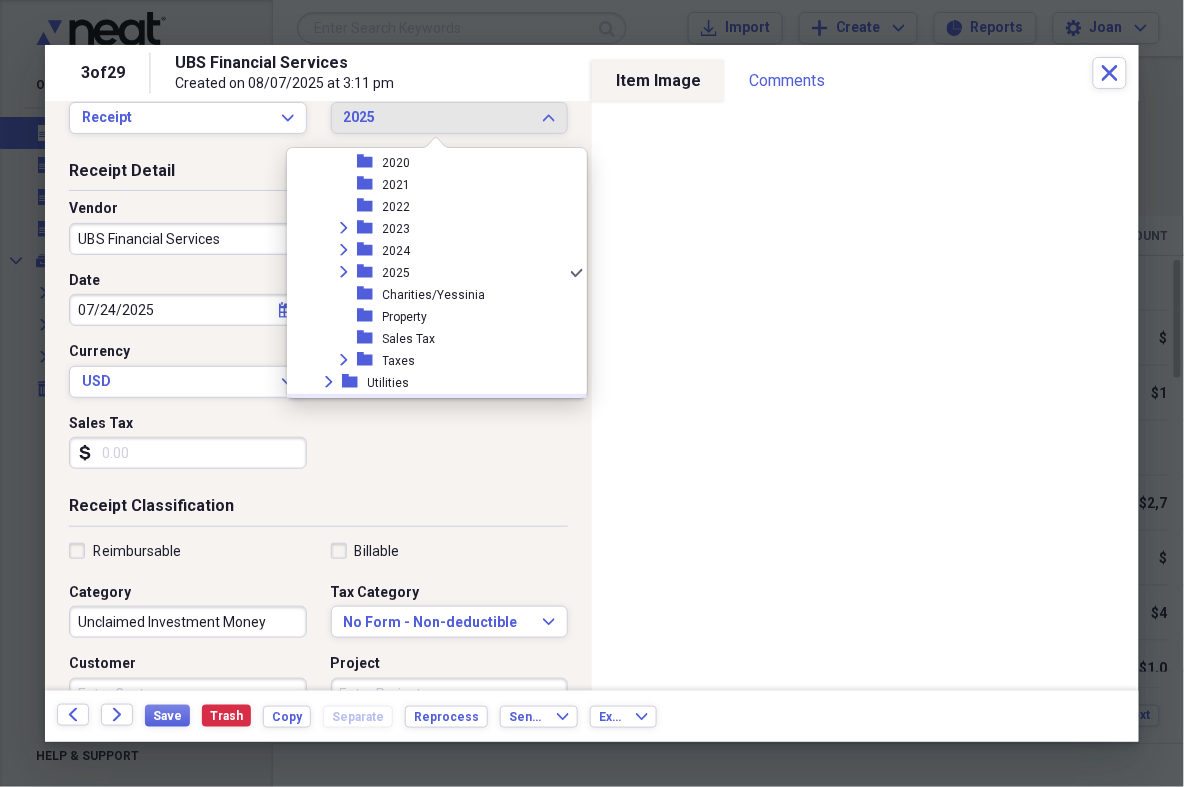 click on "Date 07/24/2025 calendar Calendar Payment Type Cash Currency USD Expand Amount dollar-sign 169.80 Sales Tax dollar-sign" at bounding box center (318, 378) 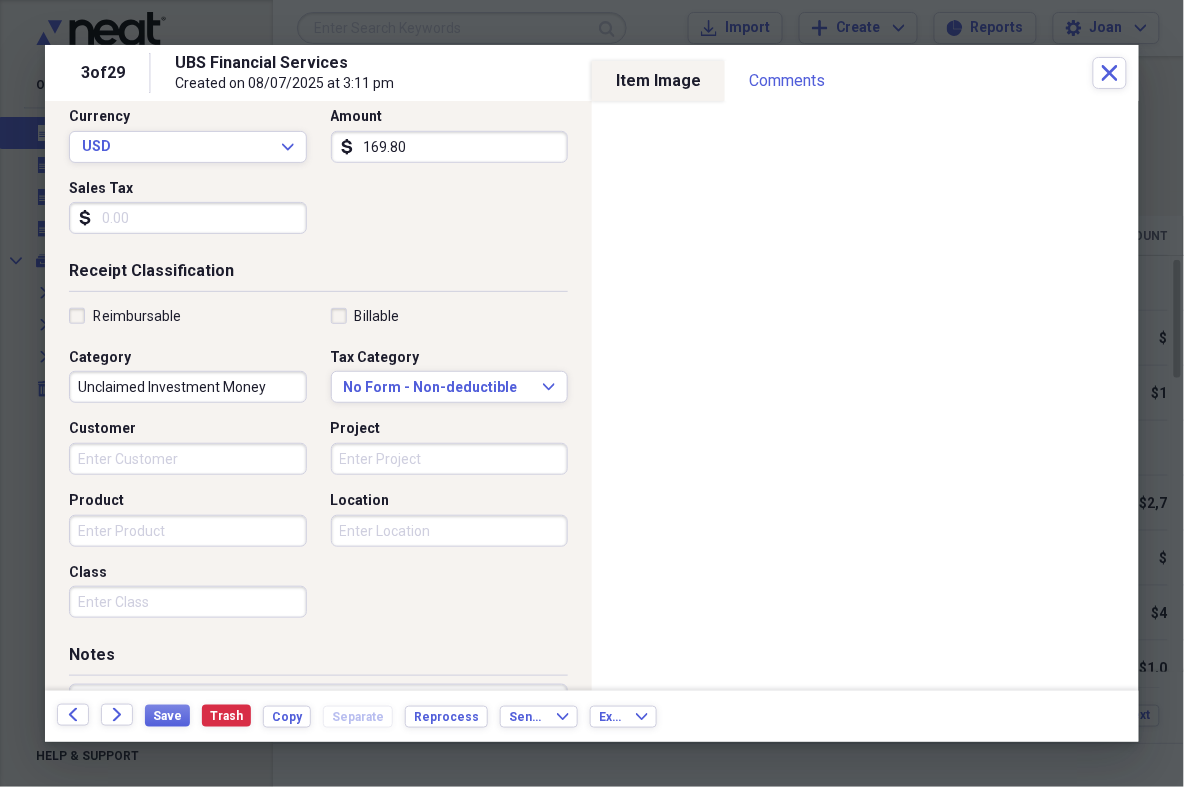 scroll, scrollTop: 423, scrollLeft: 0, axis: vertical 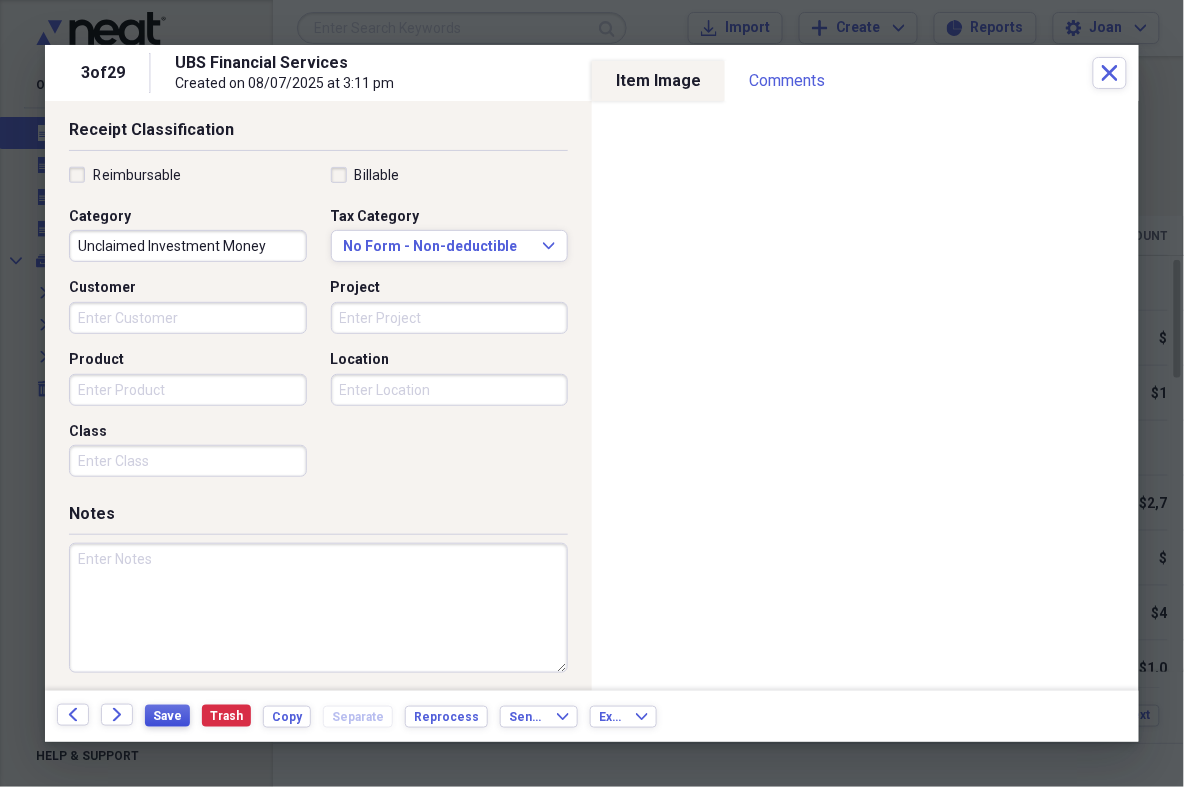 click on "Save" at bounding box center (167, 716) 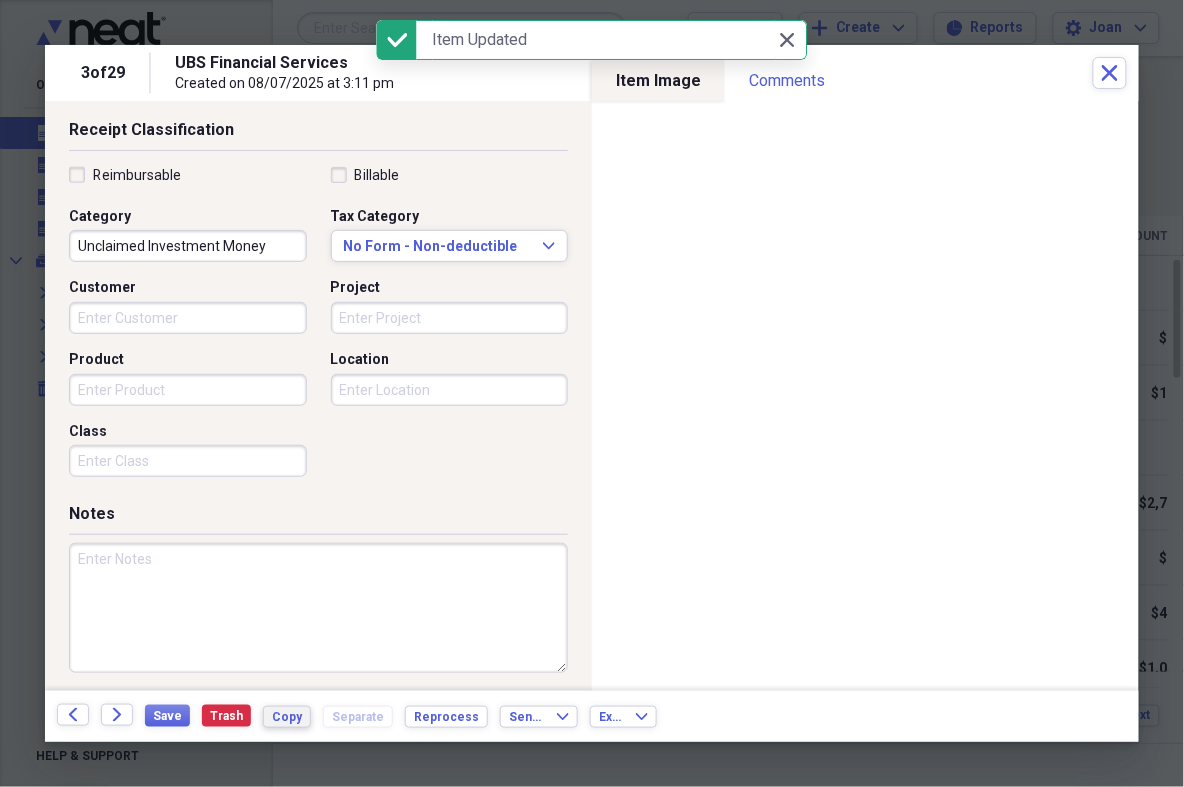 click on "Copy" at bounding box center [287, 717] 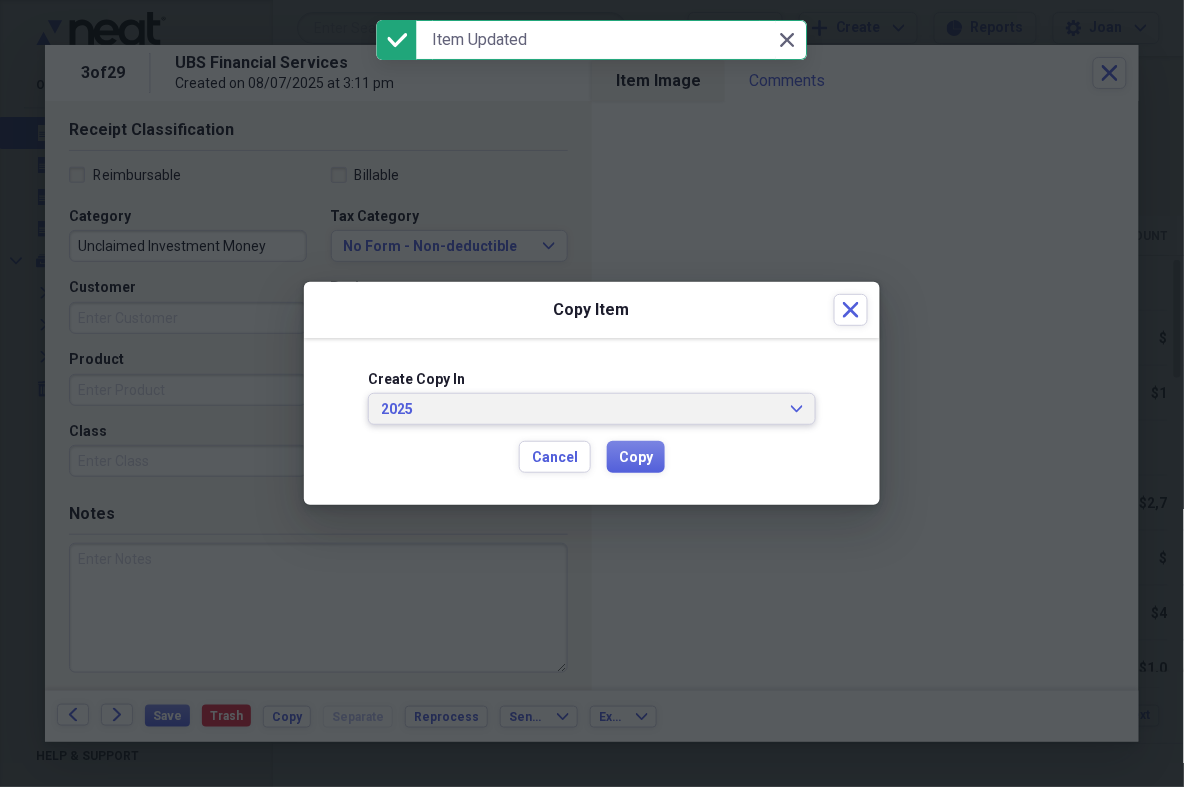 click on "2025 Expand" at bounding box center [592, 409] 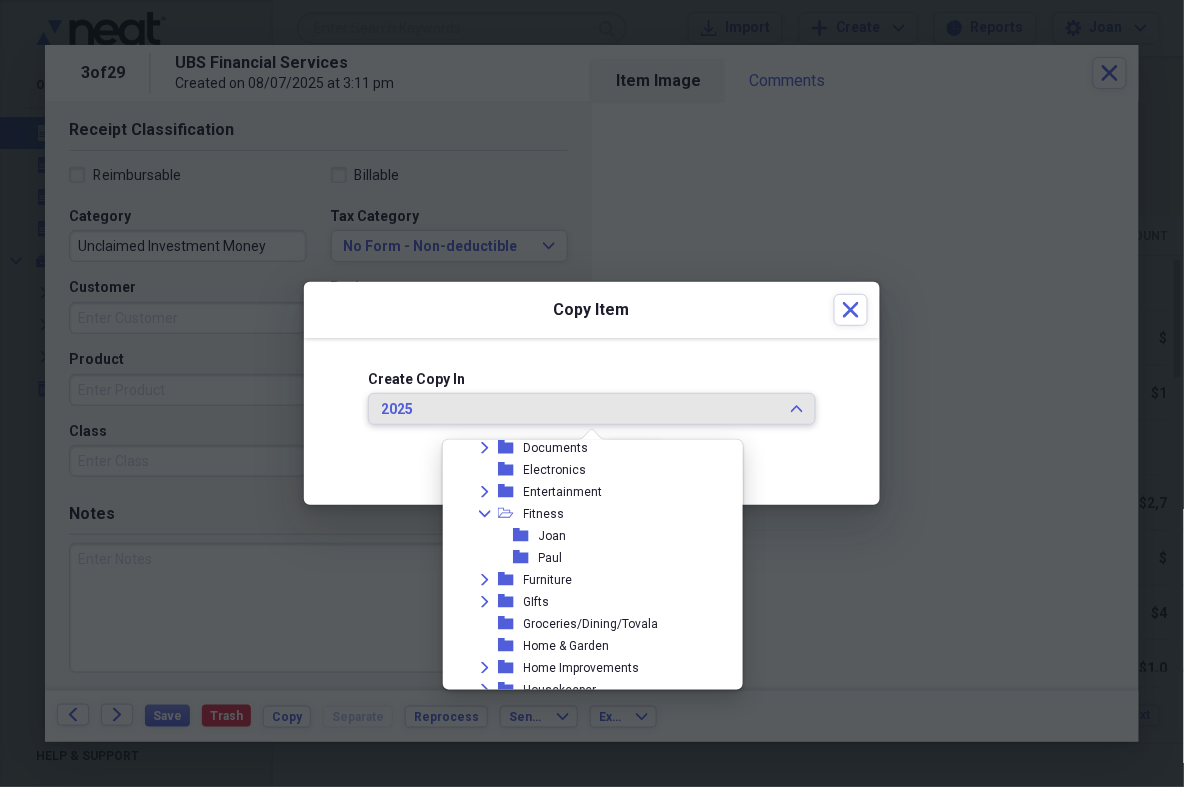 scroll, scrollTop: 0, scrollLeft: 0, axis: both 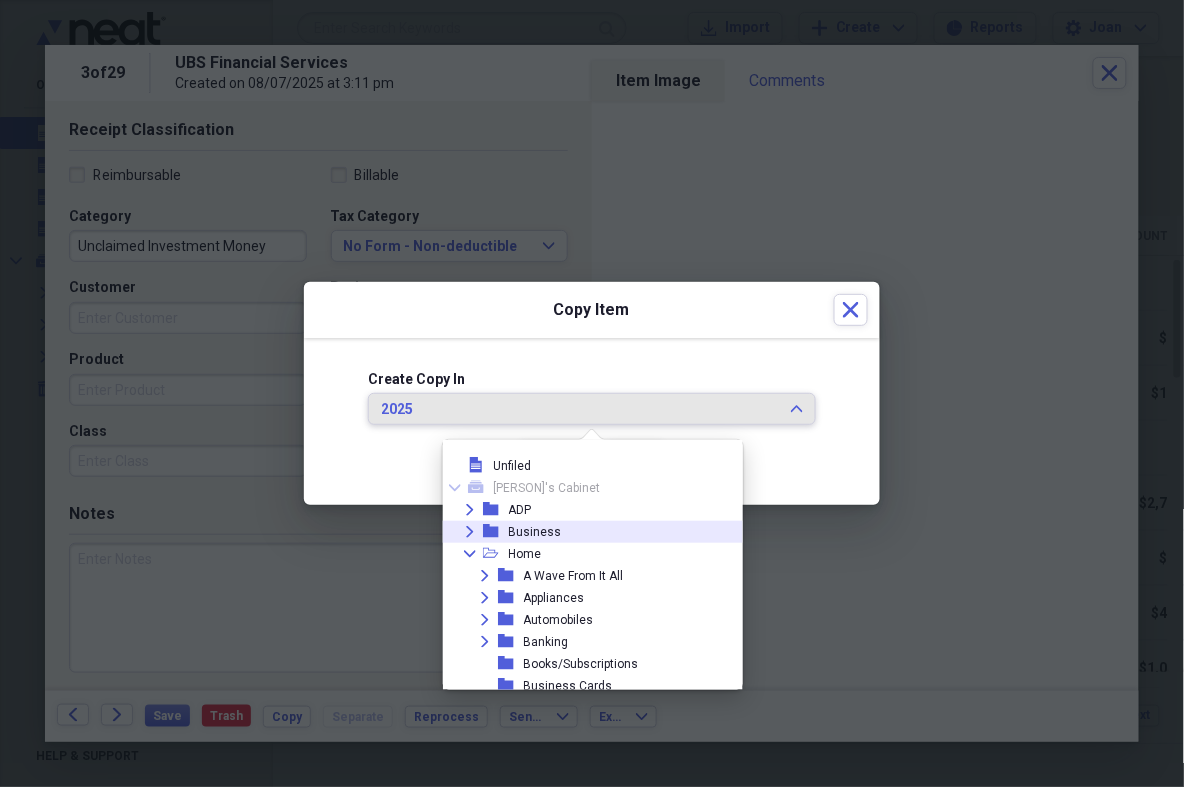 click on "Expand" 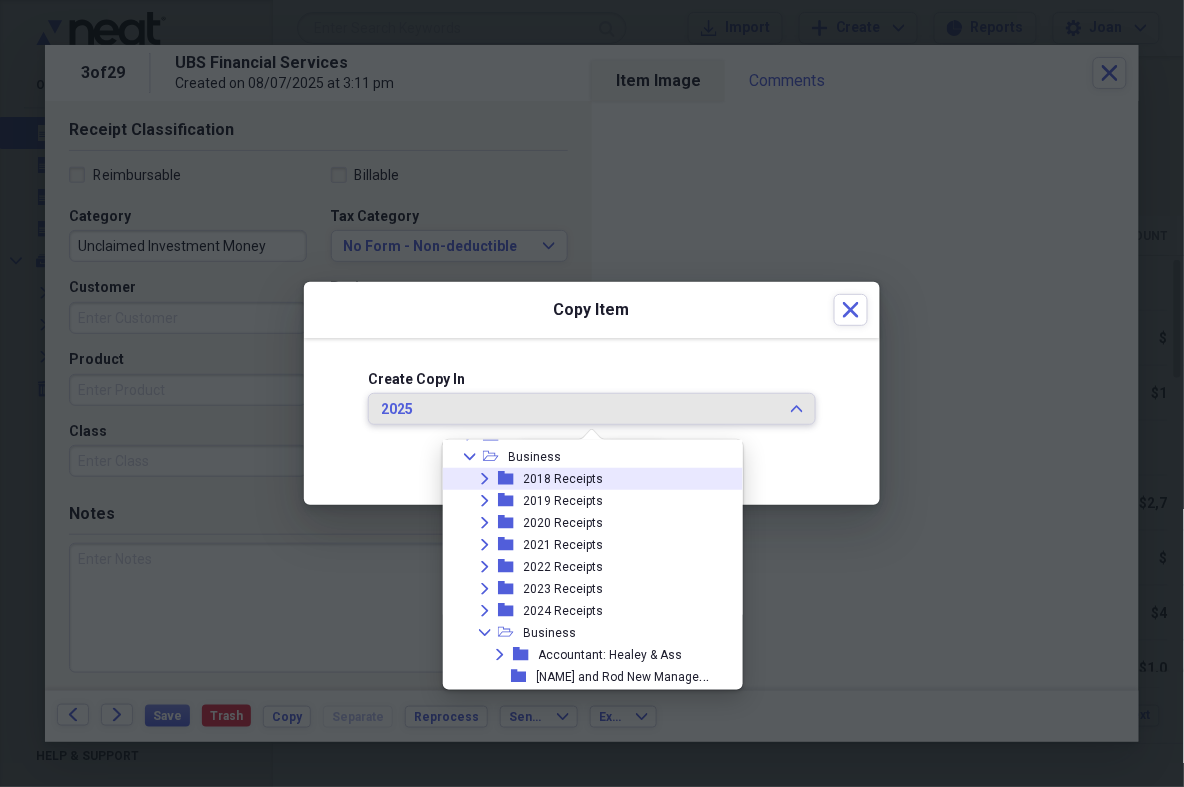 scroll, scrollTop: 220, scrollLeft: 0, axis: vertical 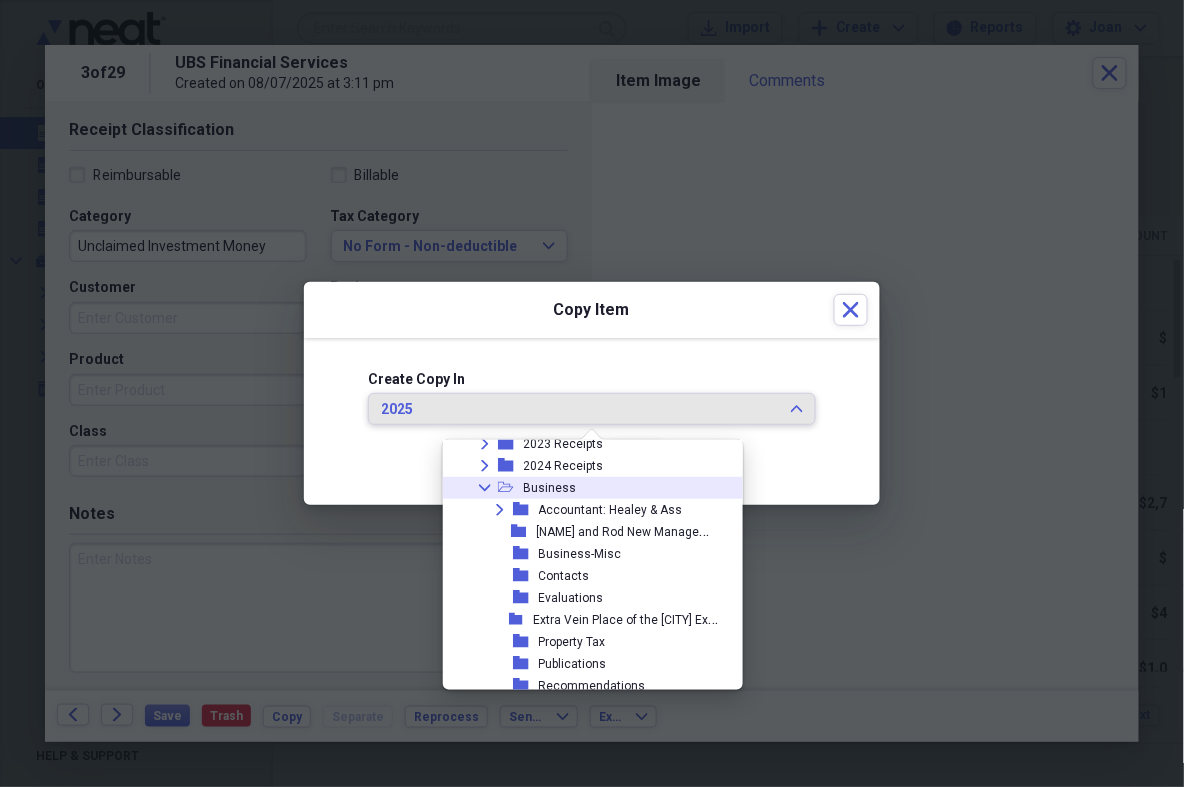 click on "Collapse" 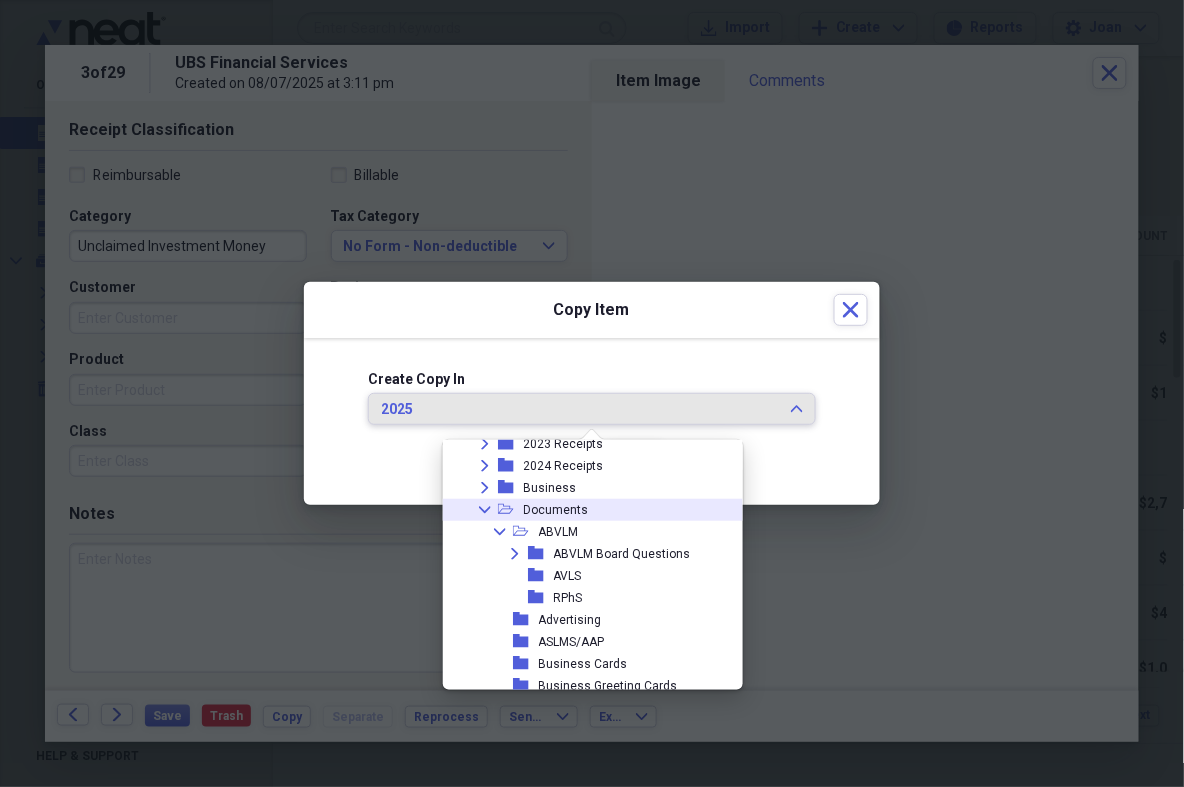 click on "Collapse" 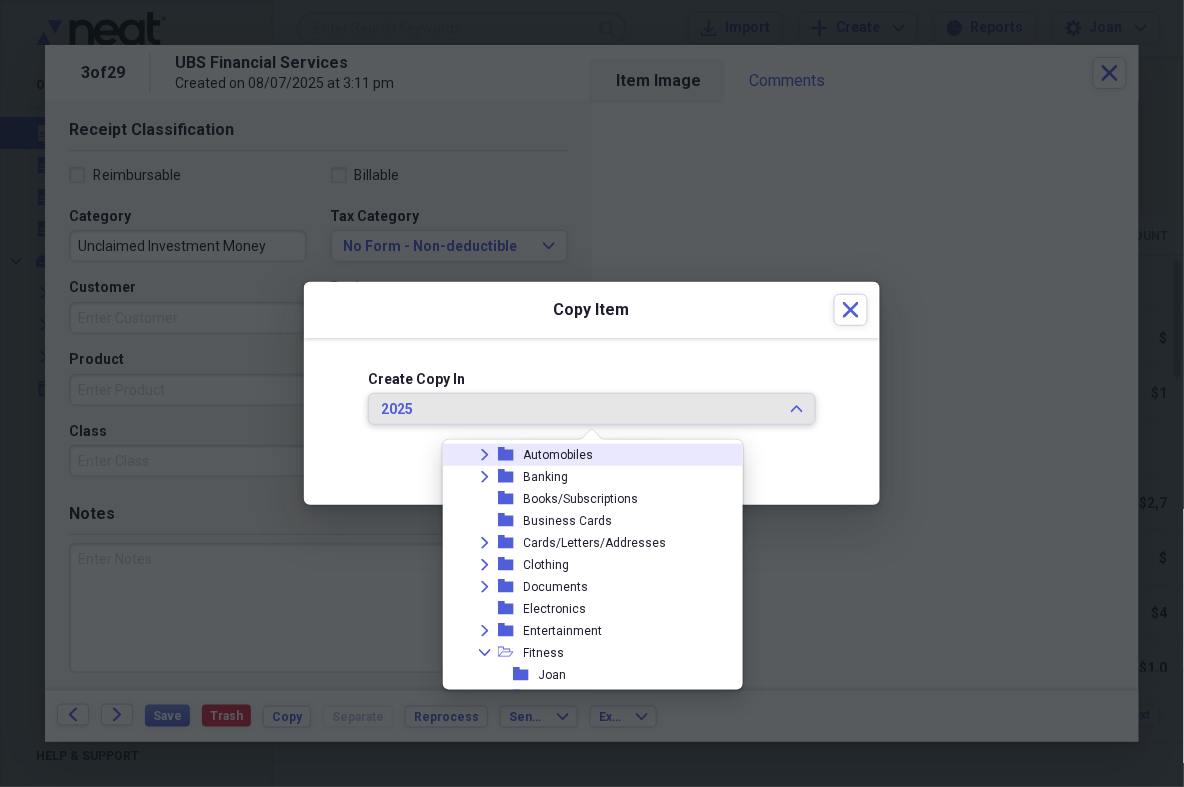 scroll, scrollTop: 449, scrollLeft: 0, axis: vertical 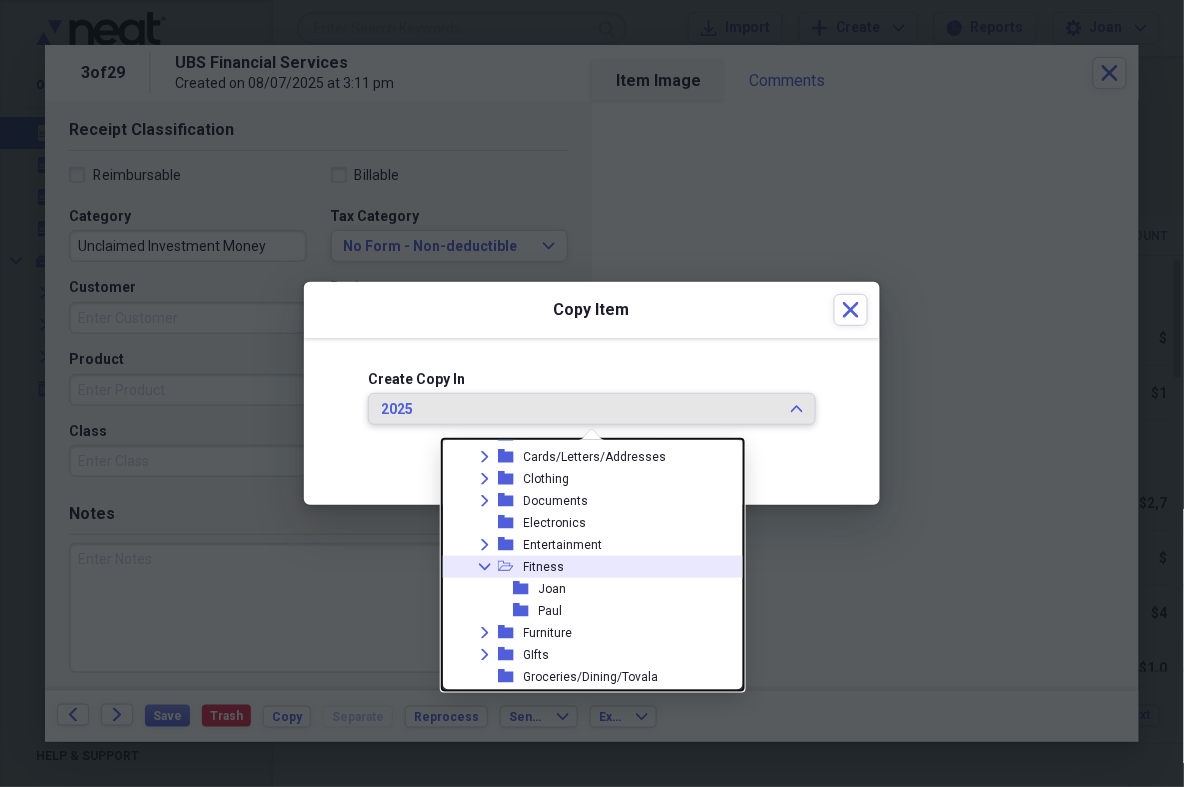 click on "Collapse" 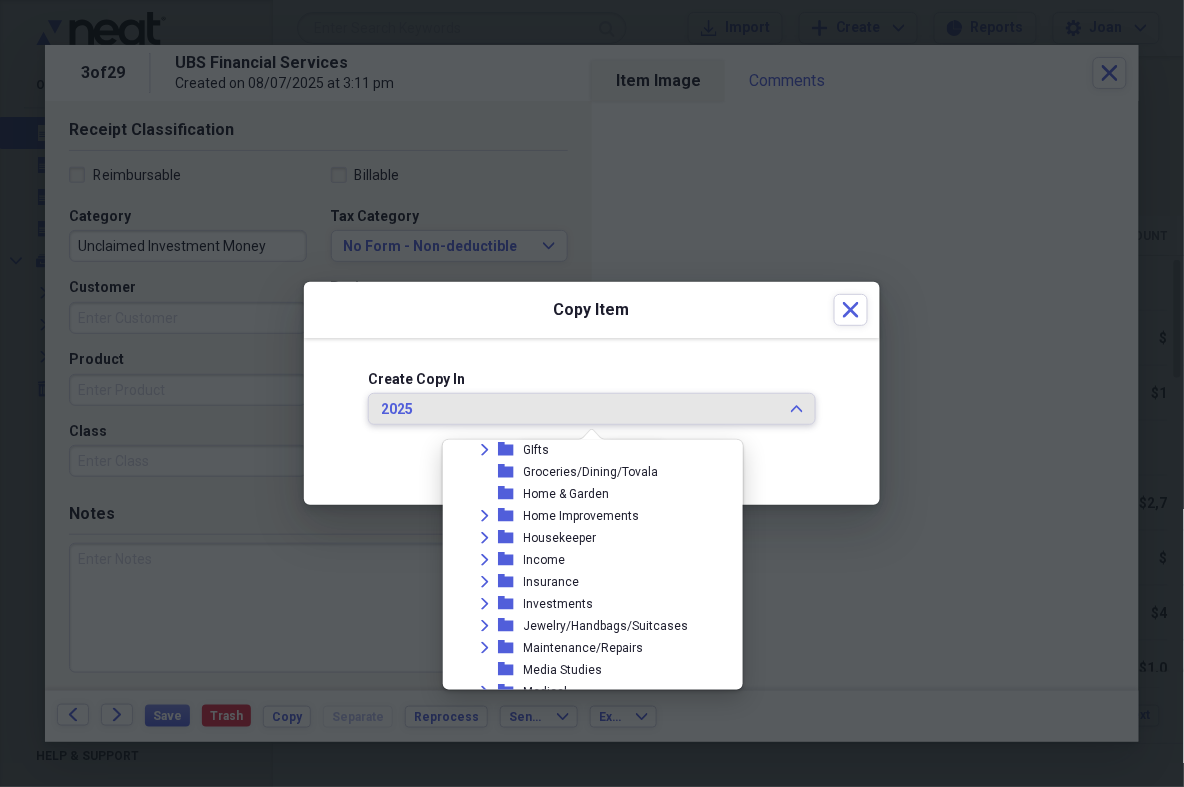 scroll, scrollTop: 660, scrollLeft: 0, axis: vertical 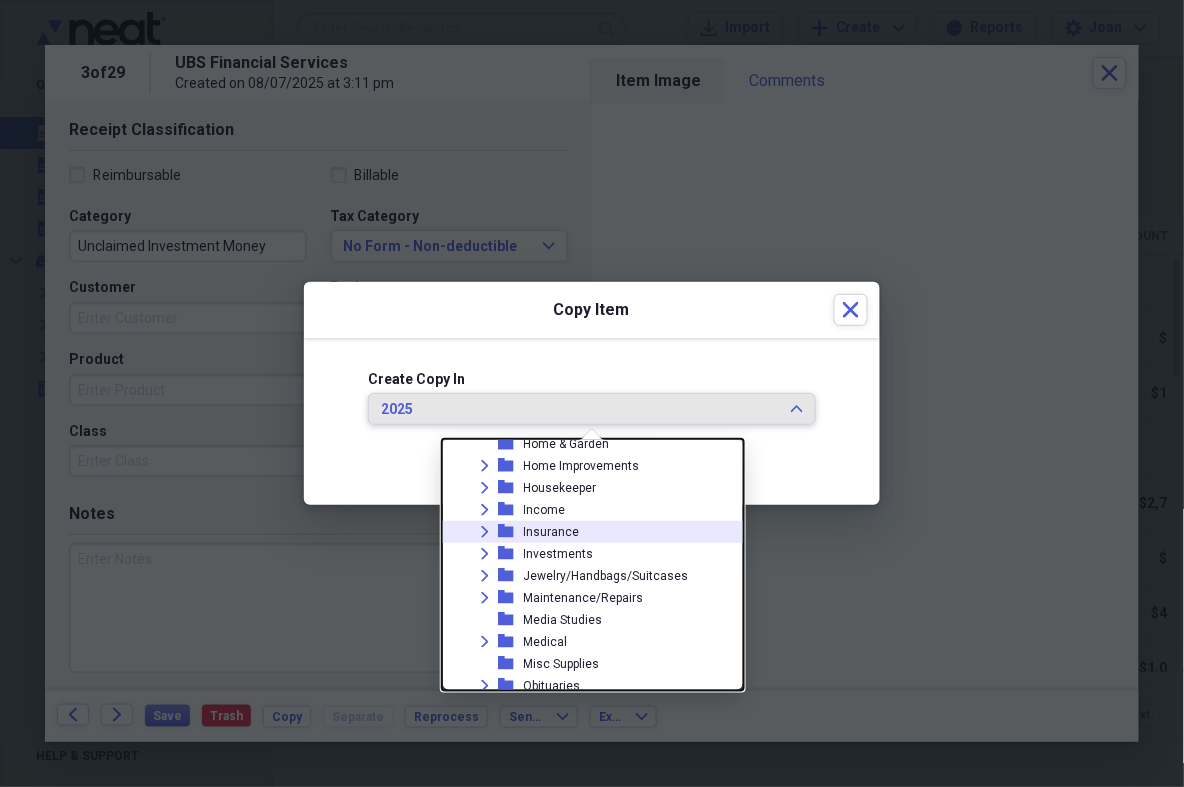 click on "Expand" 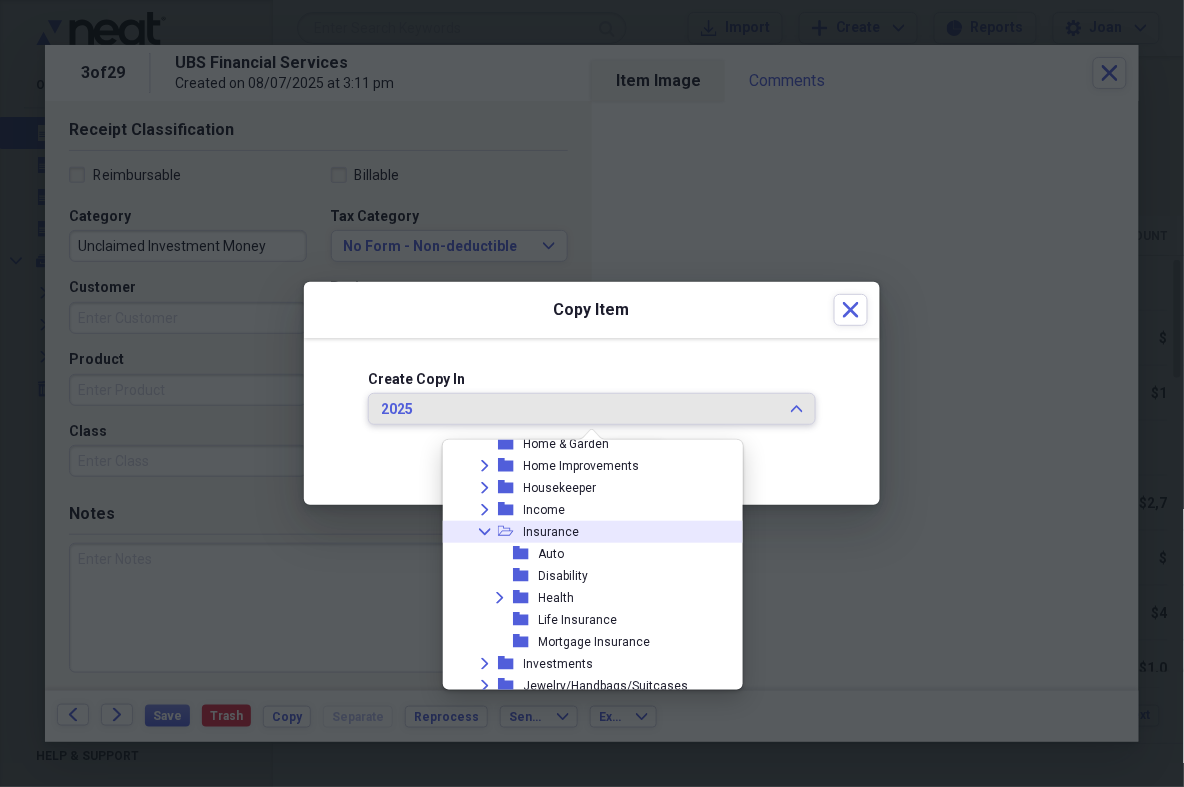 click on "Collapse" 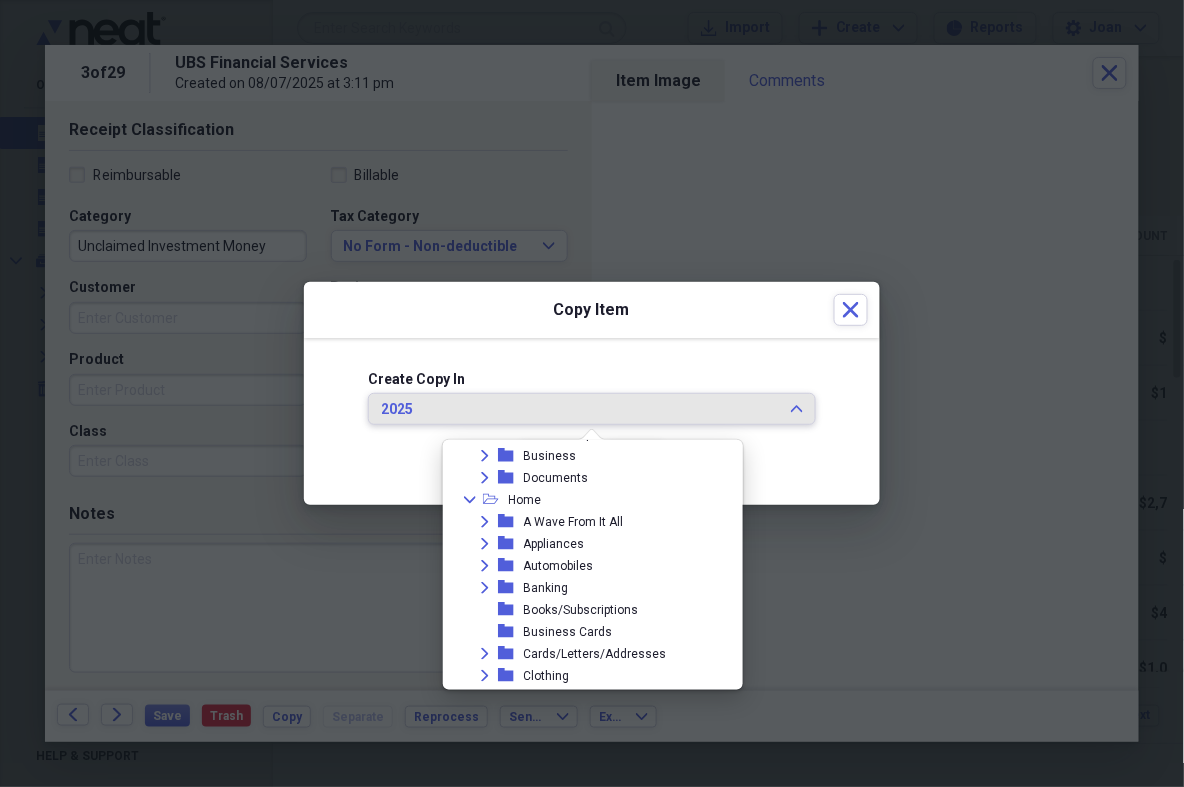 scroll, scrollTop: 248, scrollLeft: 0, axis: vertical 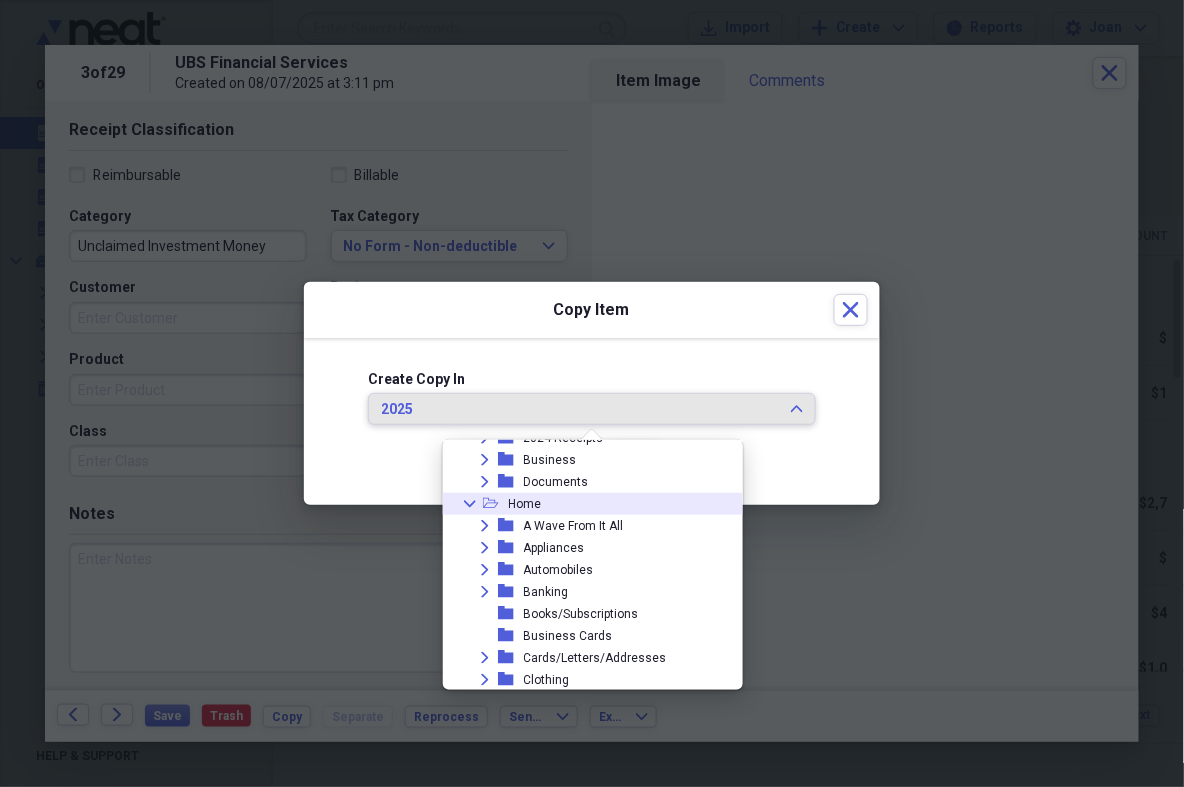 click 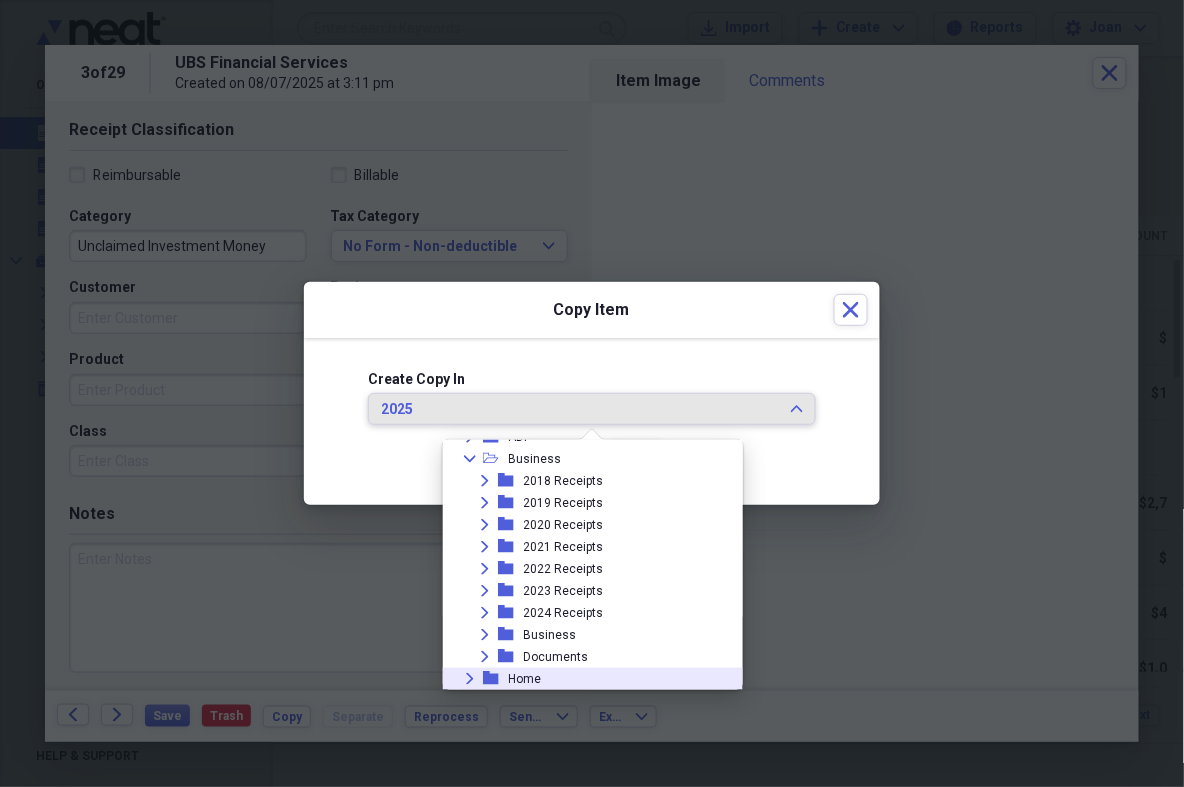 scroll, scrollTop: 71, scrollLeft: 0, axis: vertical 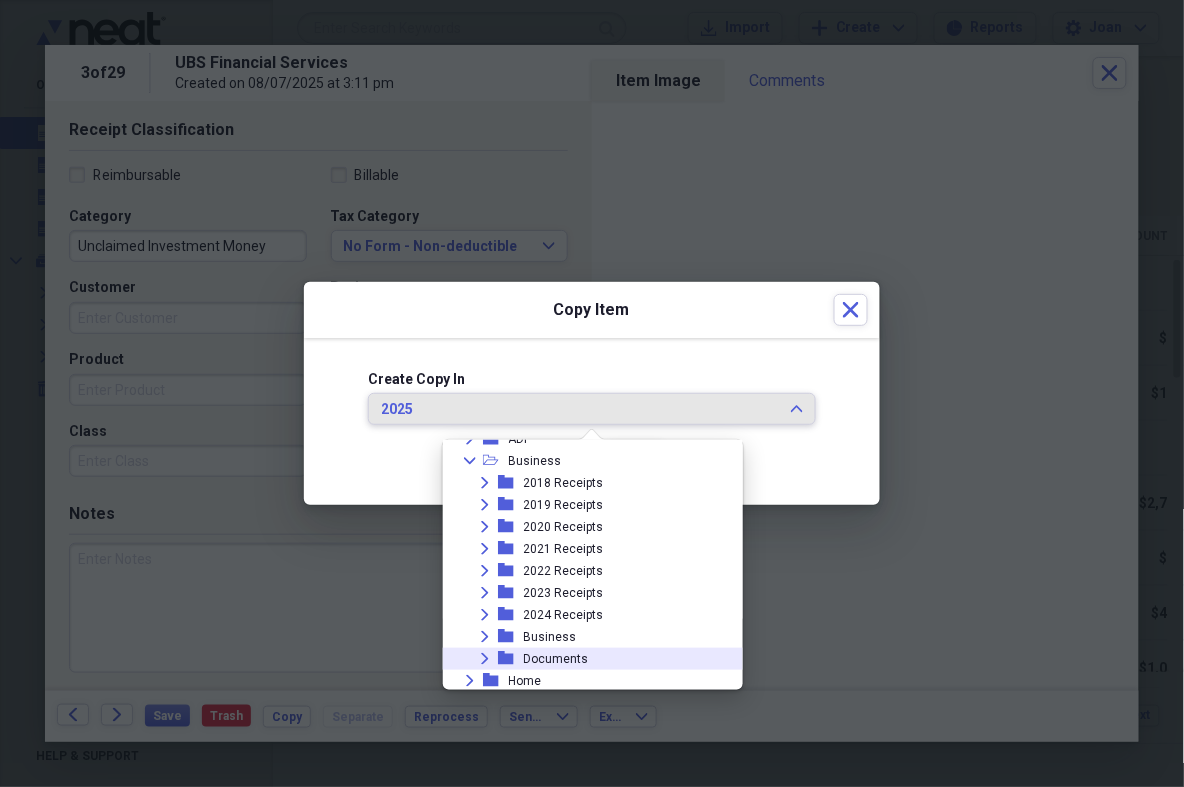 click on "Expand" 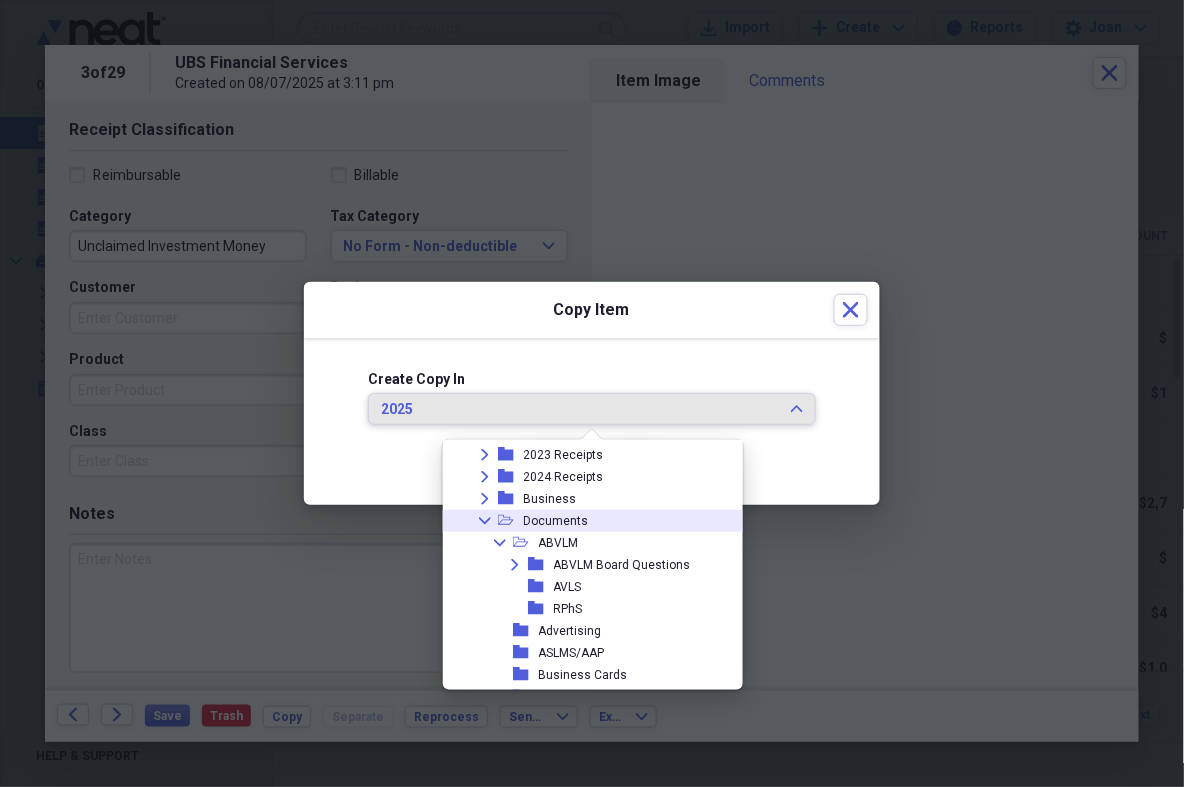 scroll, scrollTop: 214, scrollLeft: 0, axis: vertical 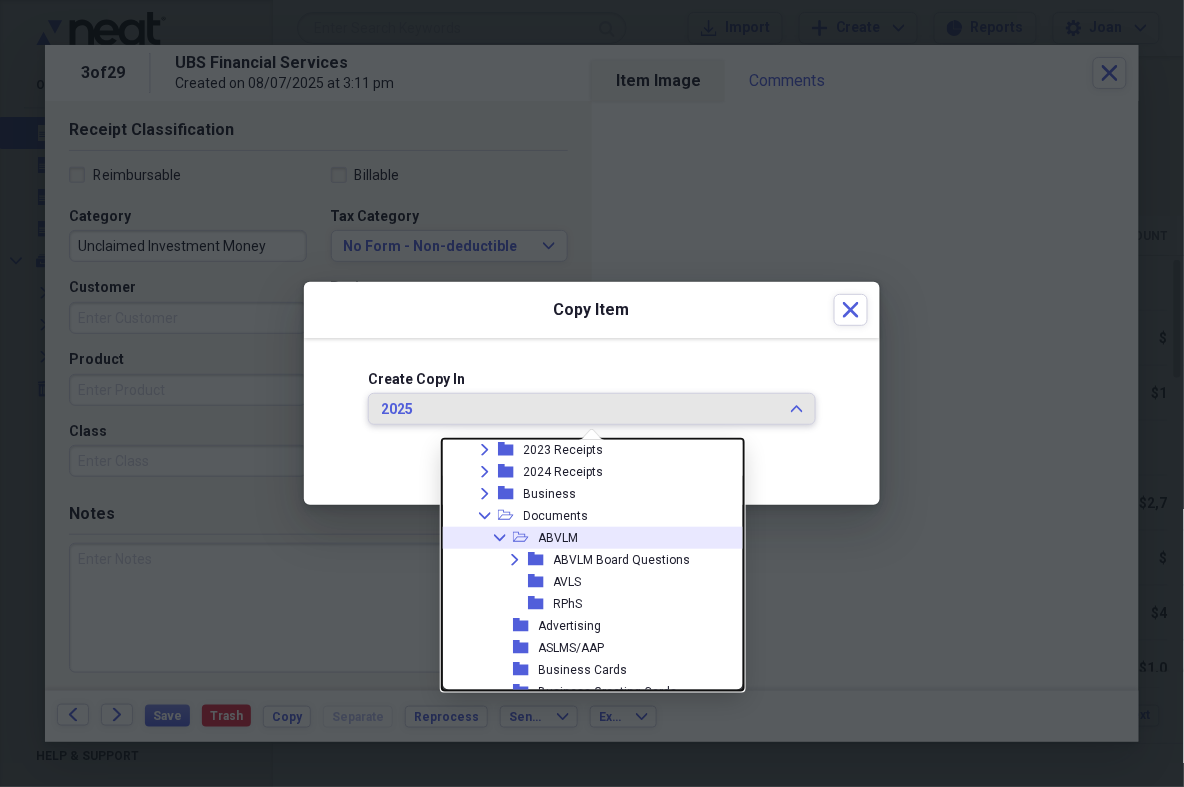 click 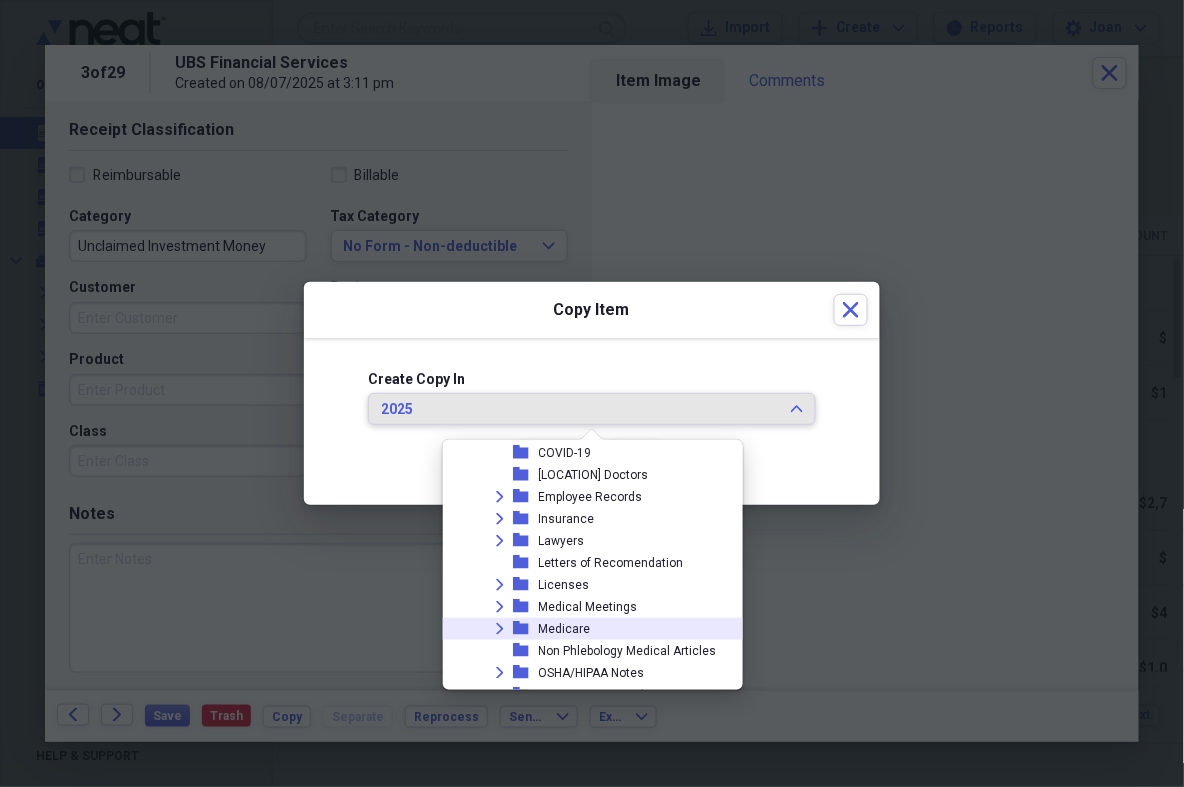 scroll, scrollTop: 600, scrollLeft: 0, axis: vertical 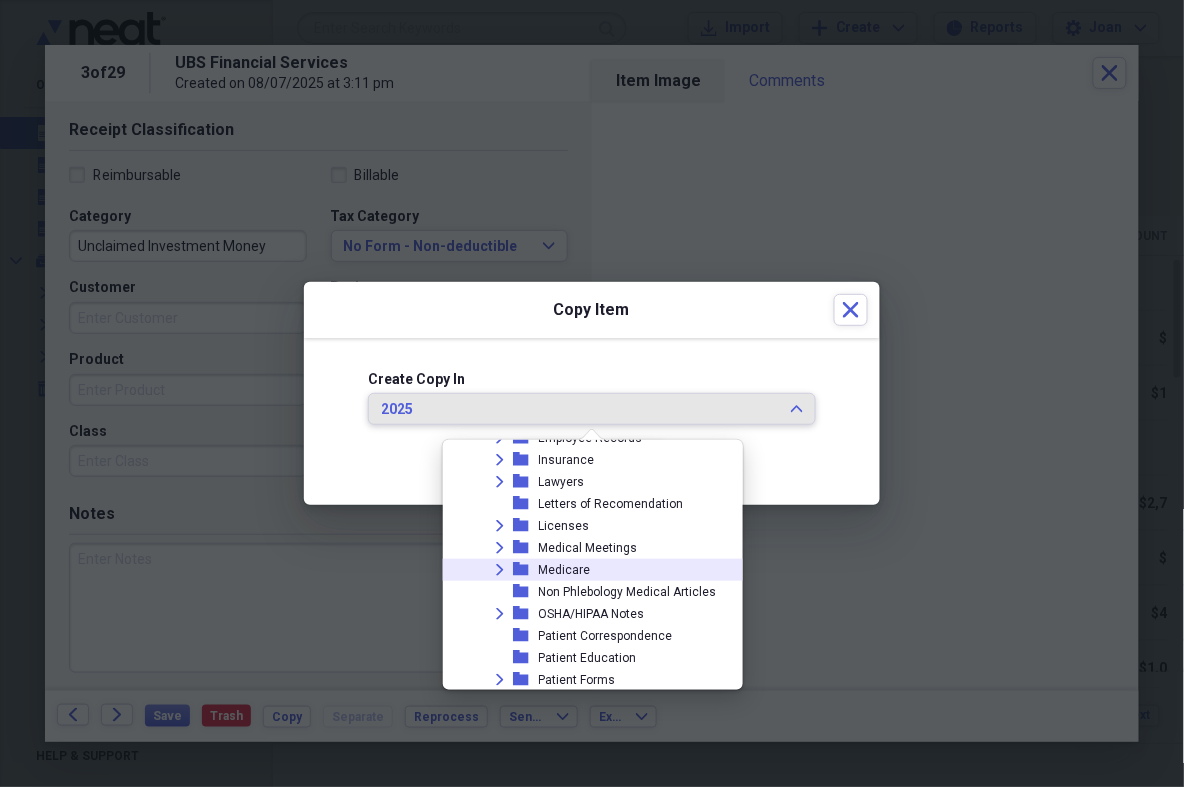 click 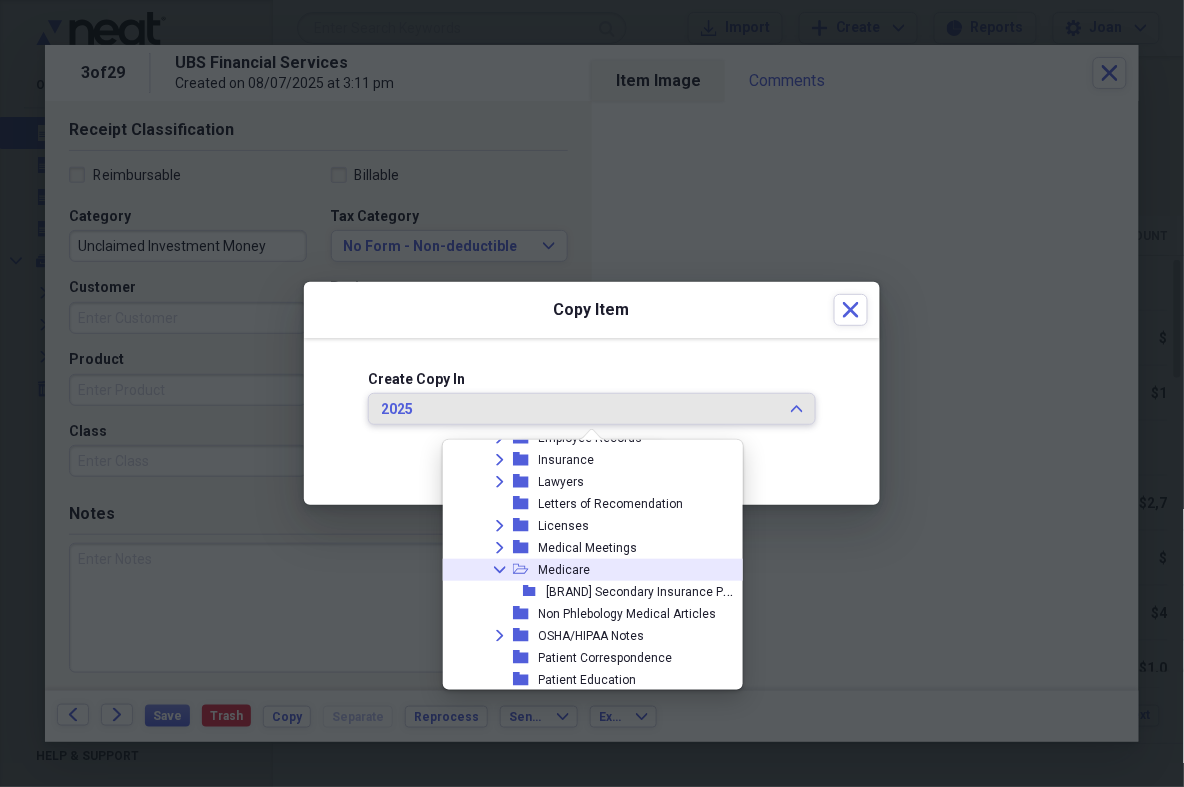 click 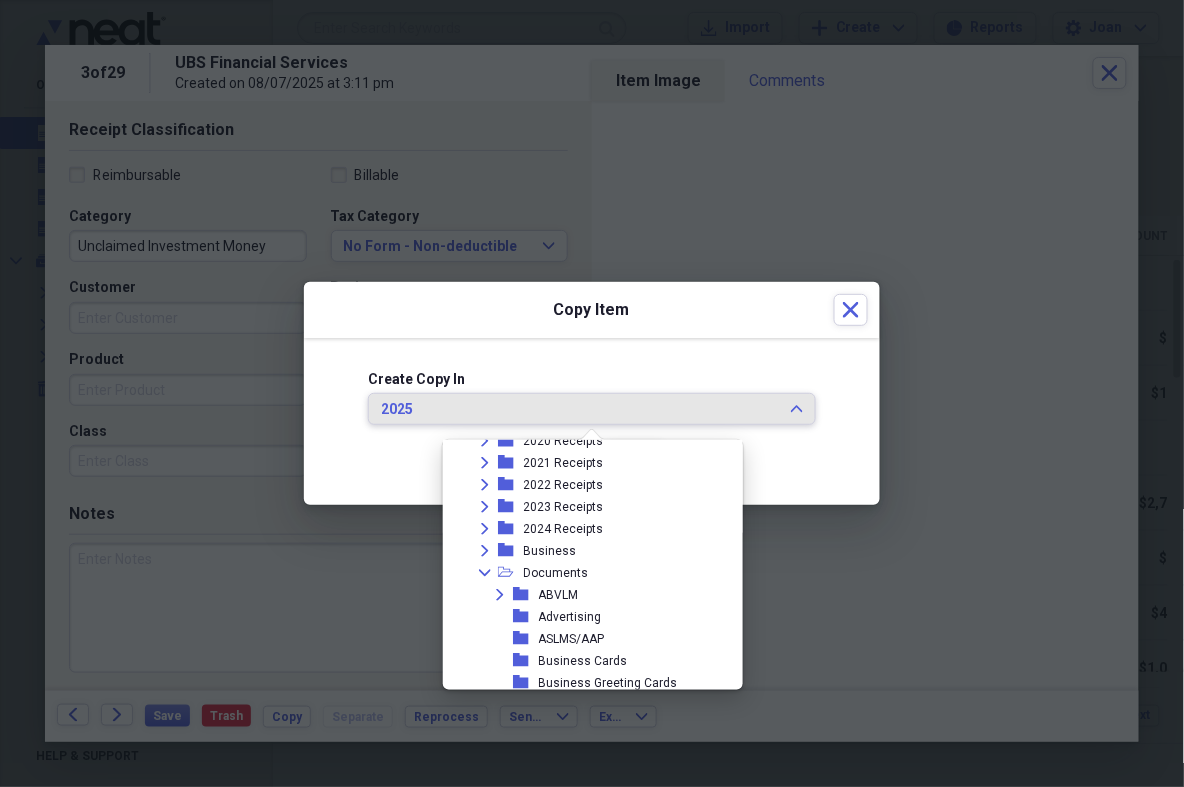 scroll, scrollTop: 0, scrollLeft: 0, axis: both 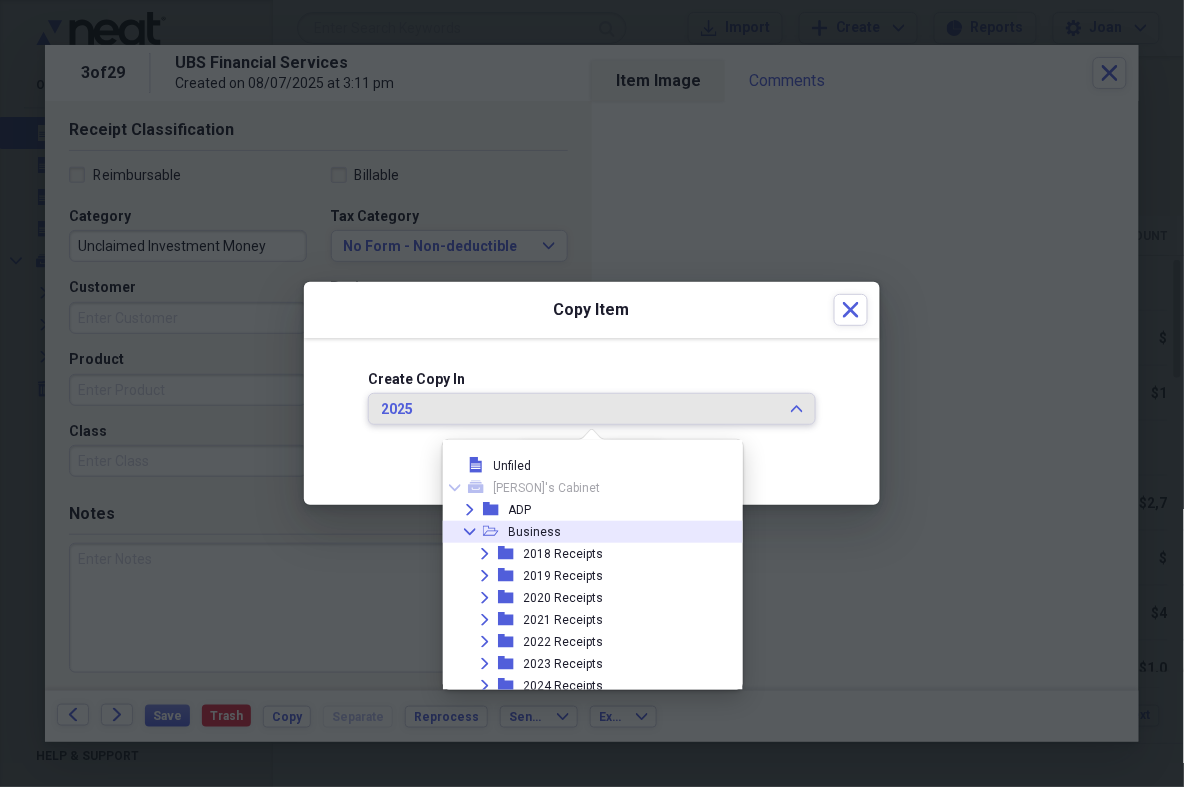 click on "Collapse" 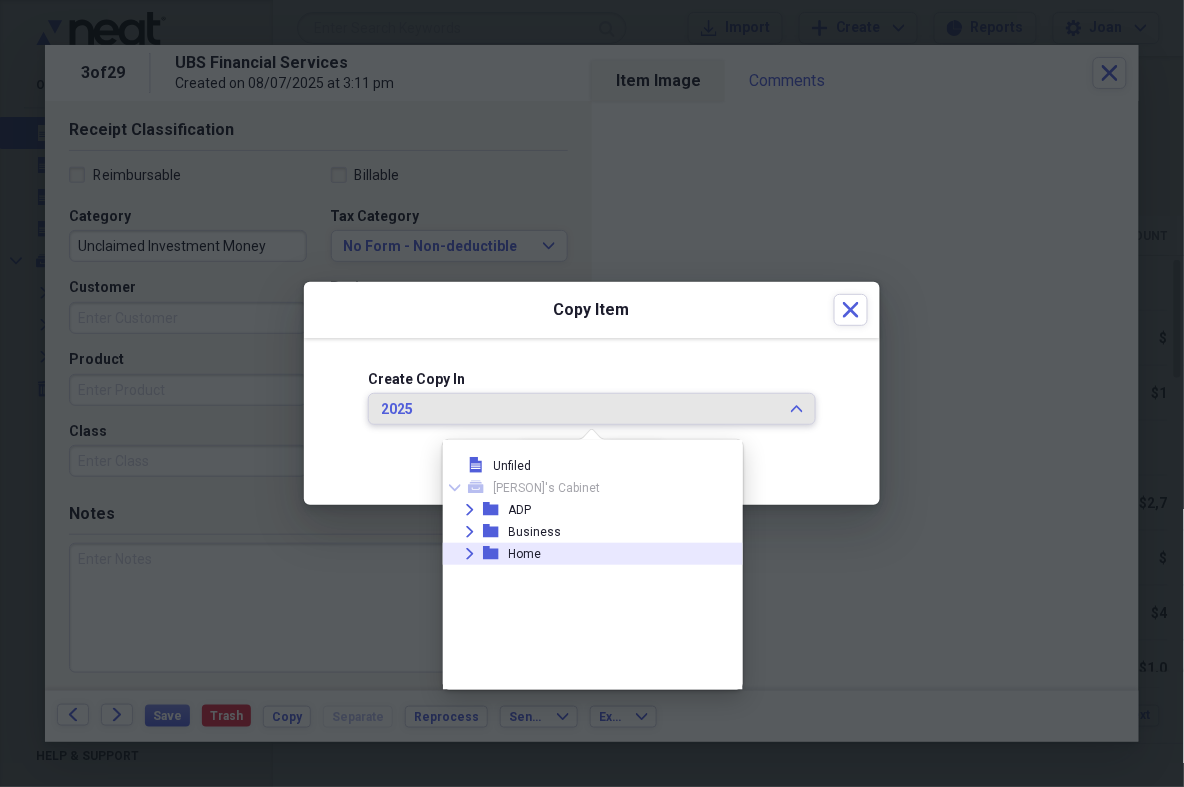click 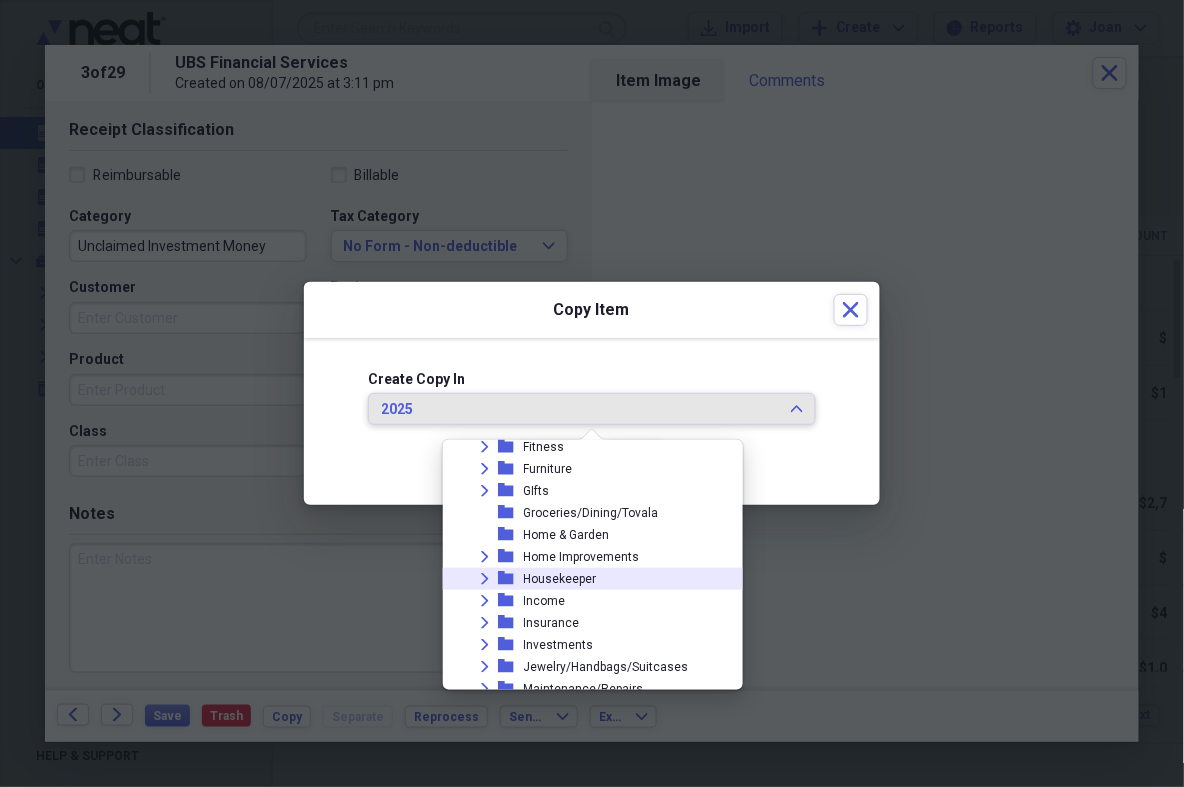 scroll, scrollTop: 414, scrollLeft: 0, axis: vertical 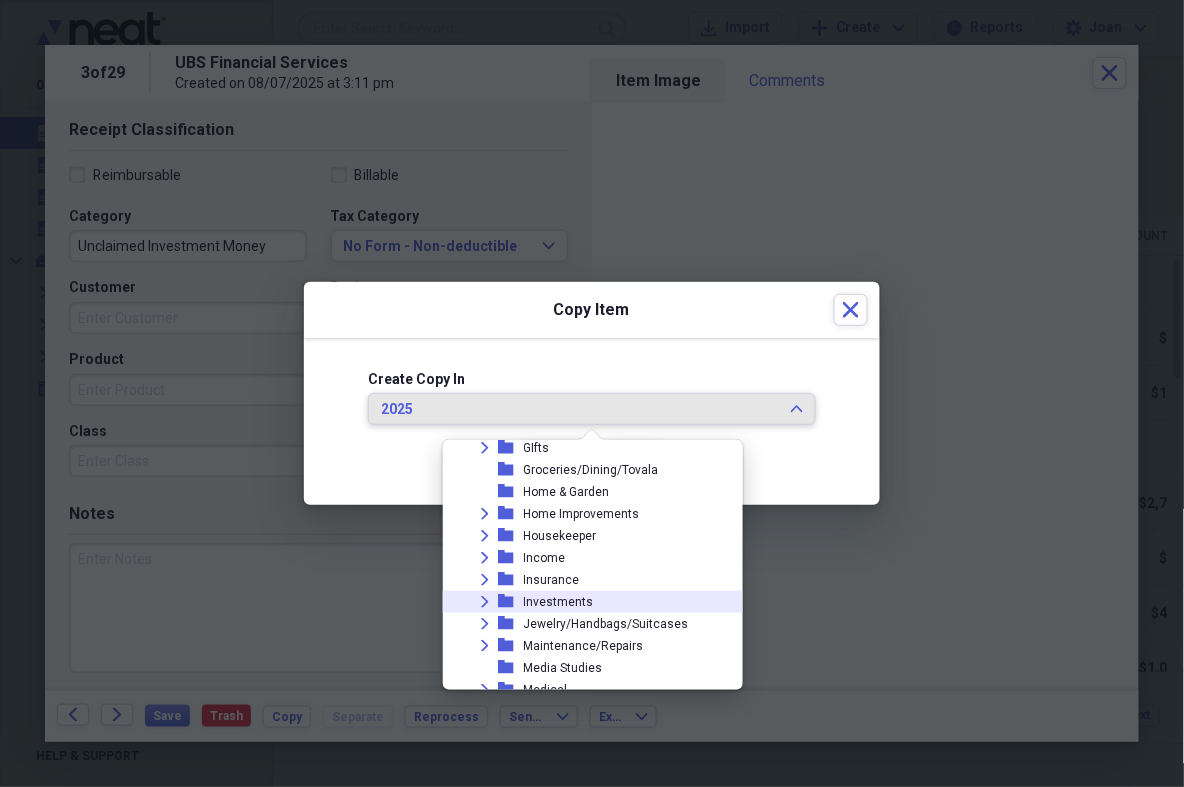 click on "Expand" 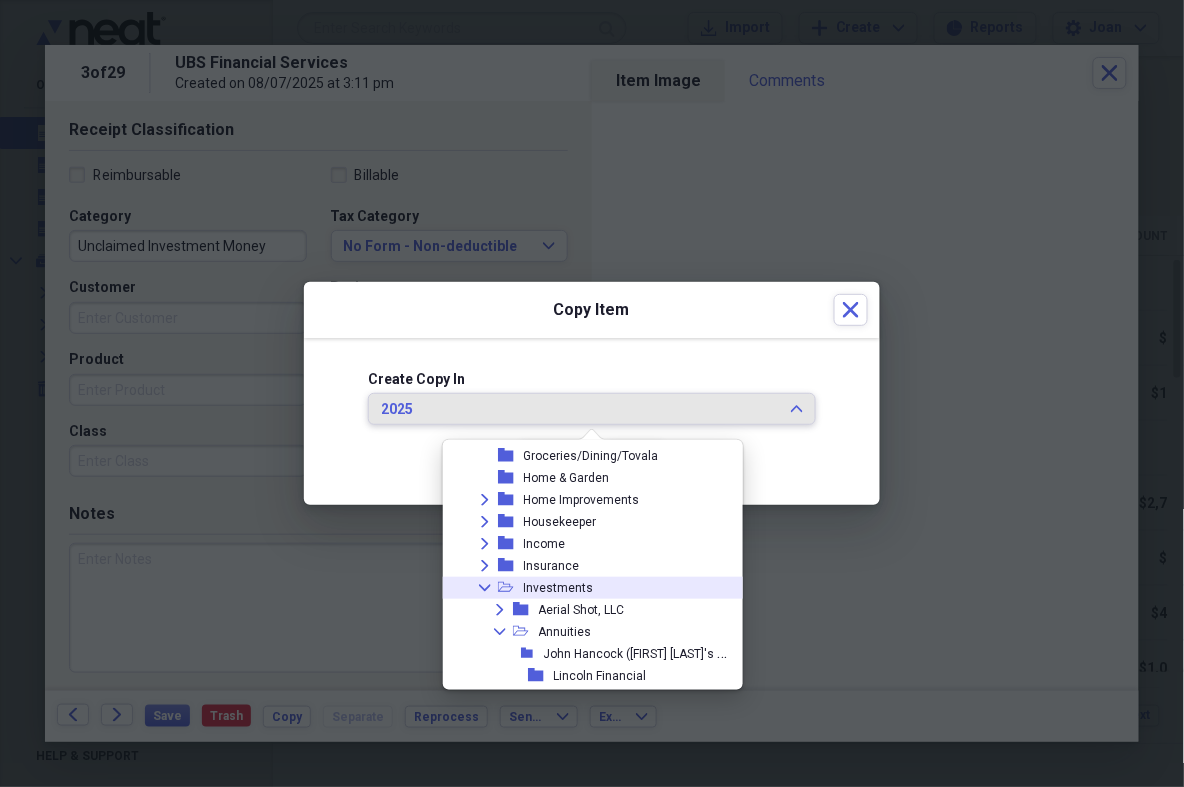 scroll, scrollTop: 448, scrollLeft: 0, axis: vertical 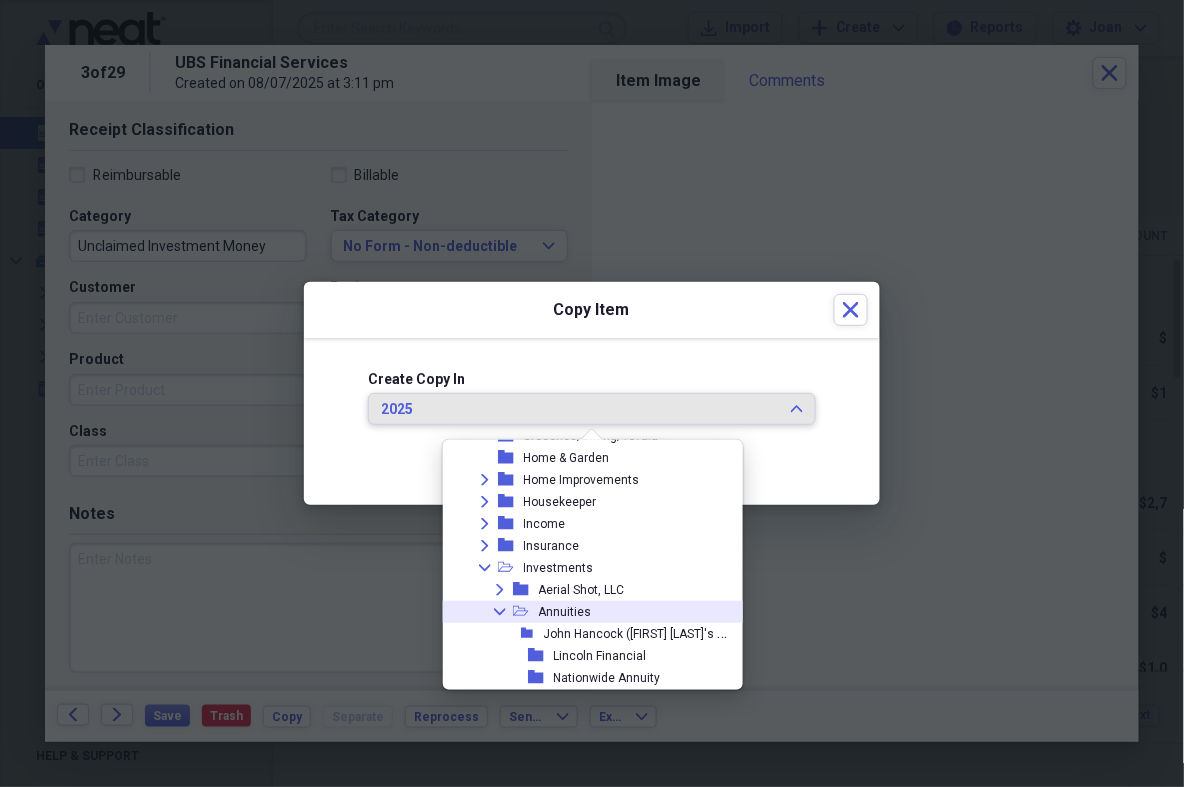 click on "Collapse" 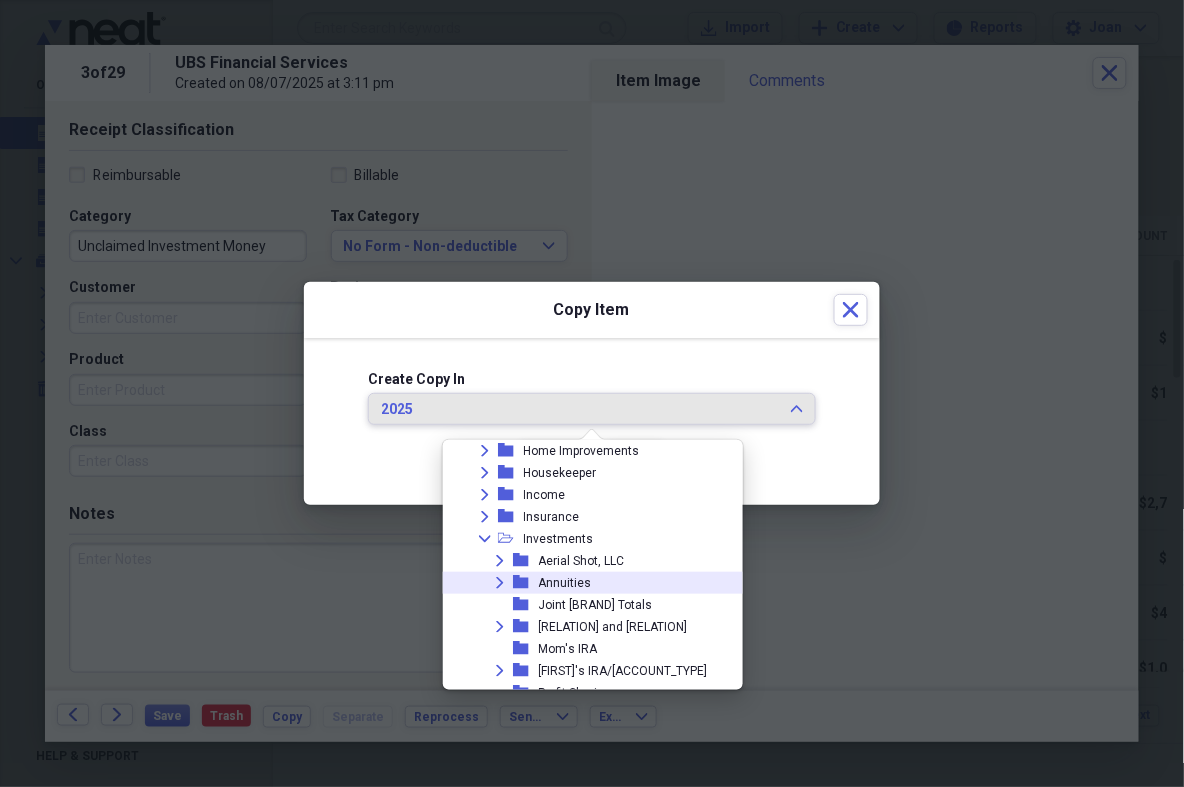 scroll, scrollTop: 521, scrollLeft: 0, axis: vertical 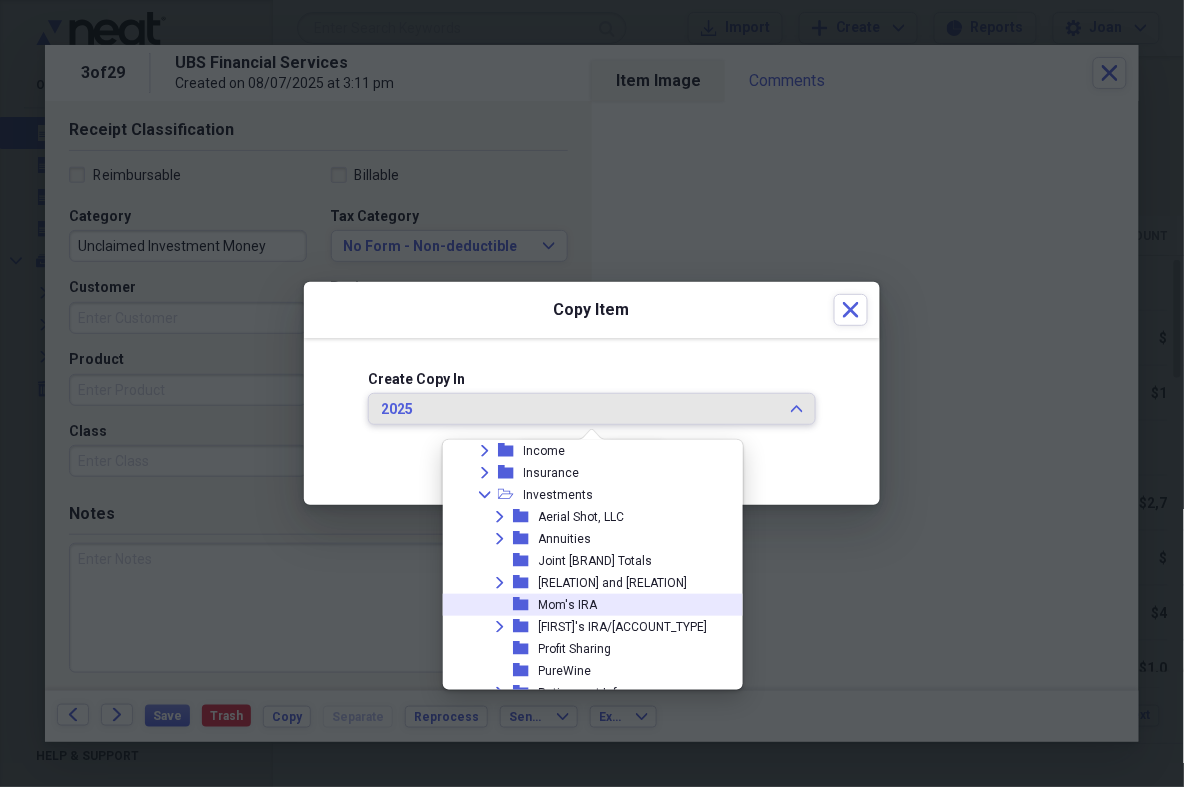 click on "Mom's IRA" at bounding box center [568, 605] 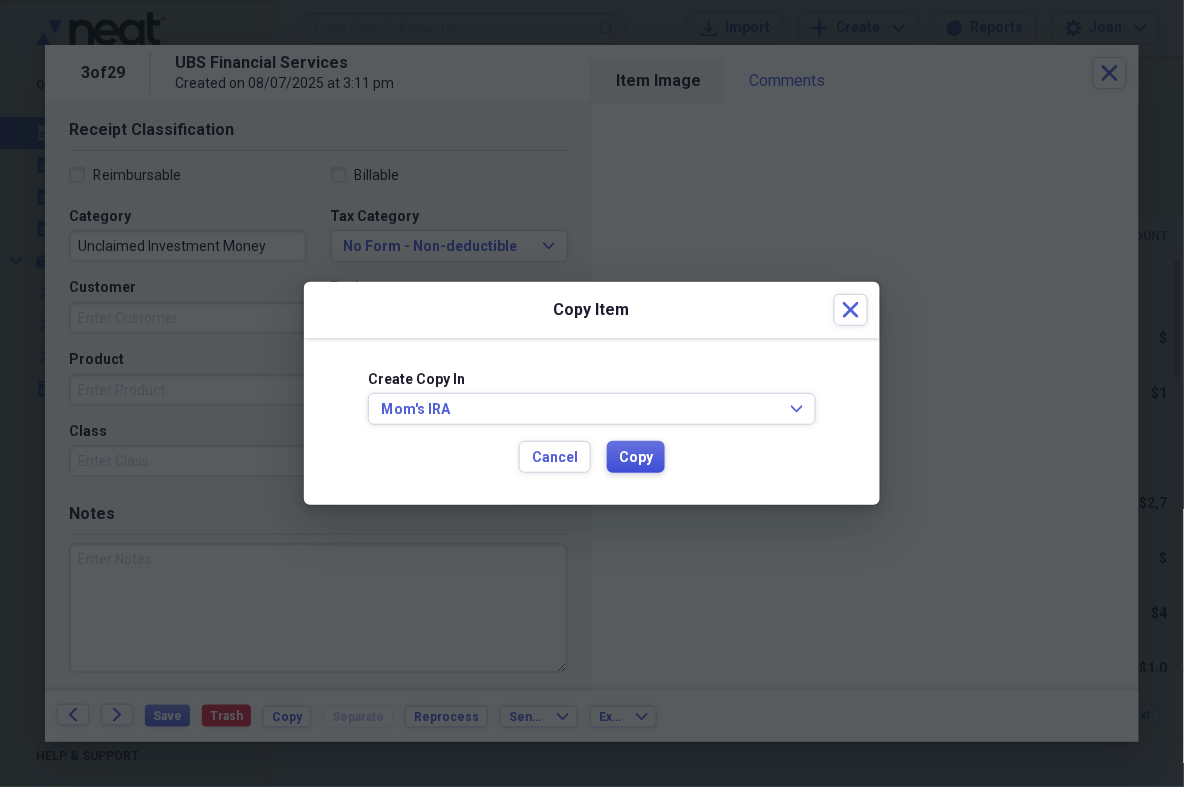 click on "Copy" at bounding box center (636, 458) 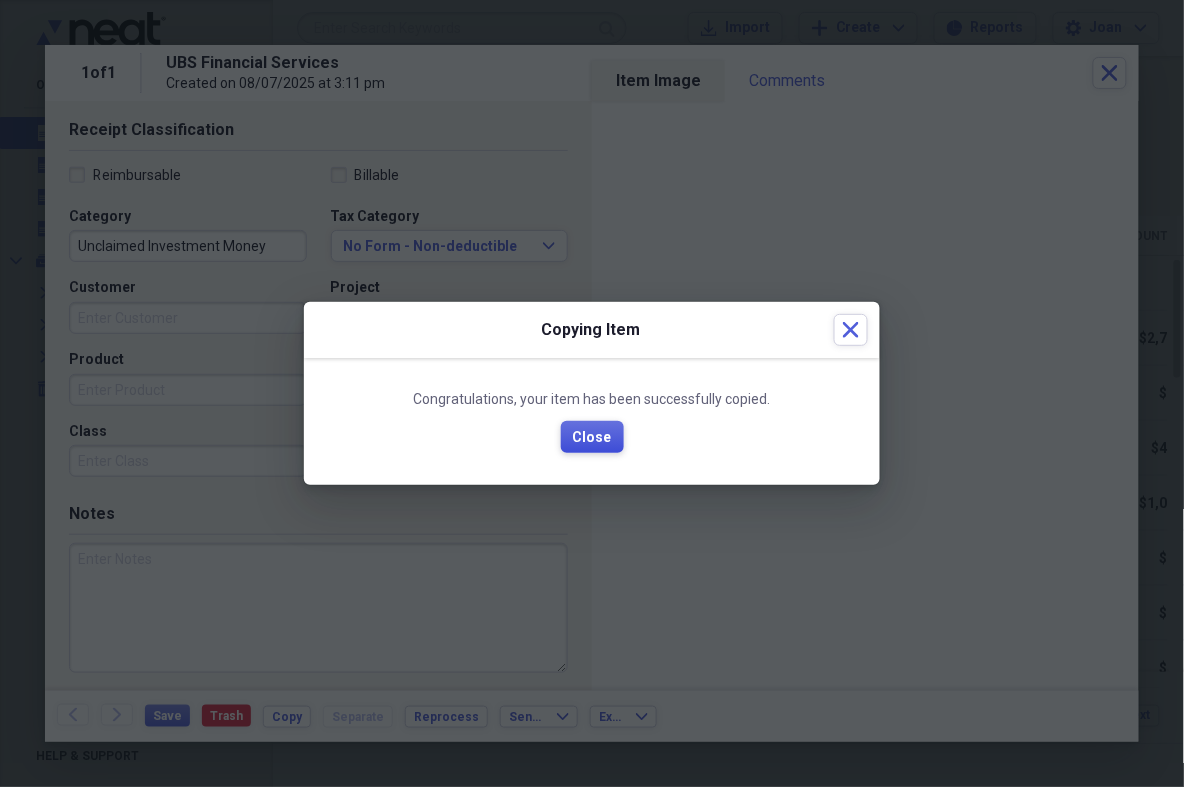 click on "Close" at bounding box center (592, 437) 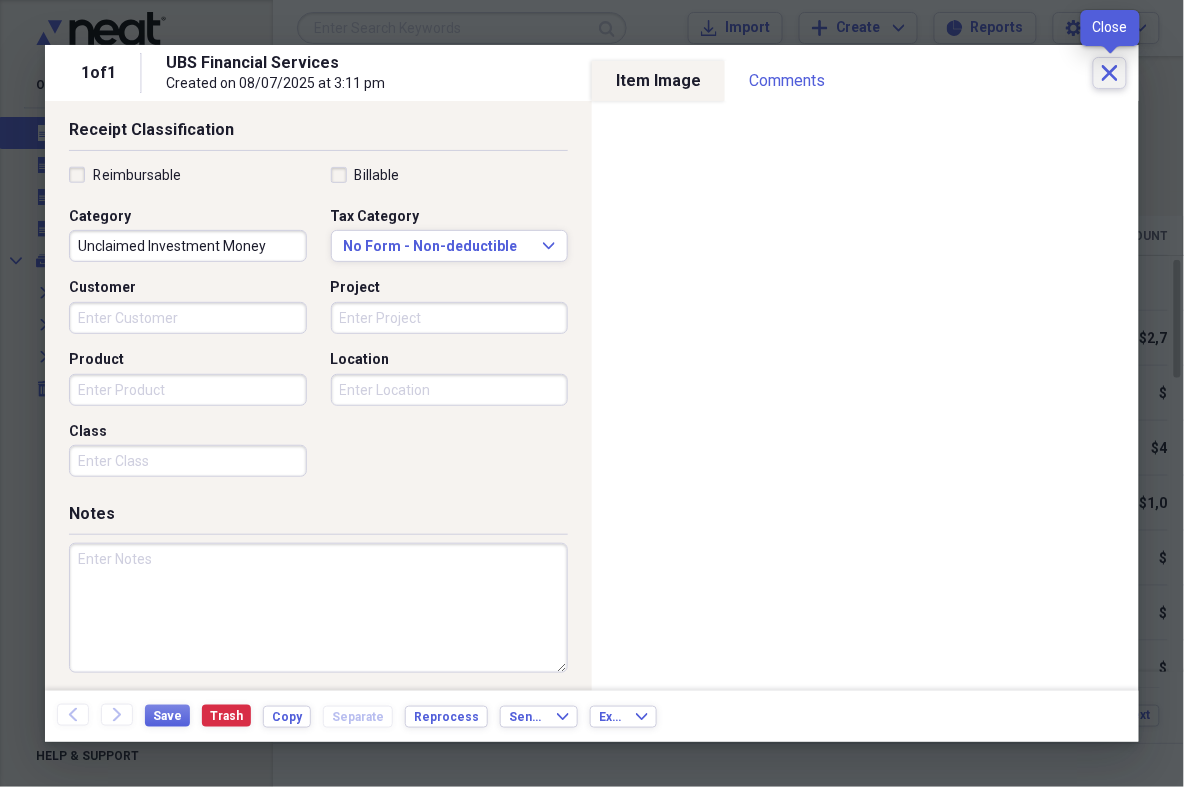 click on "Close" 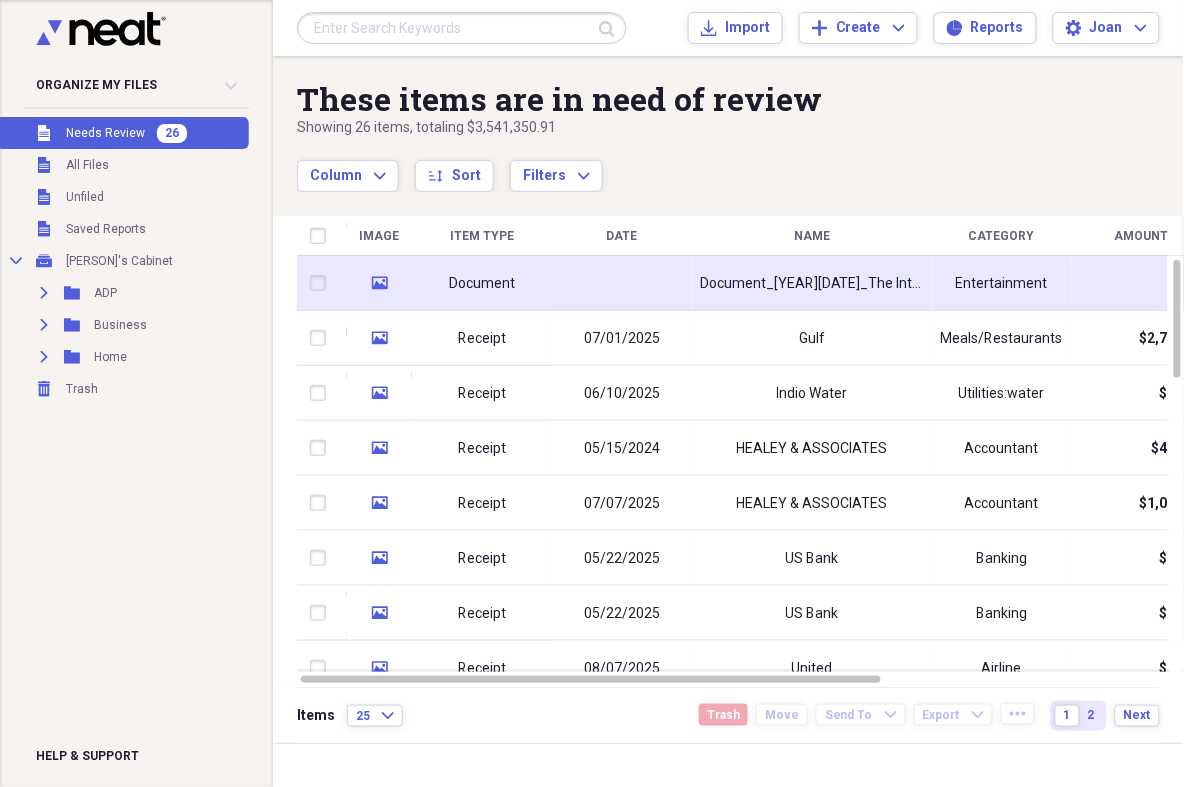 click on "Document" at bounding box center [482, 284] 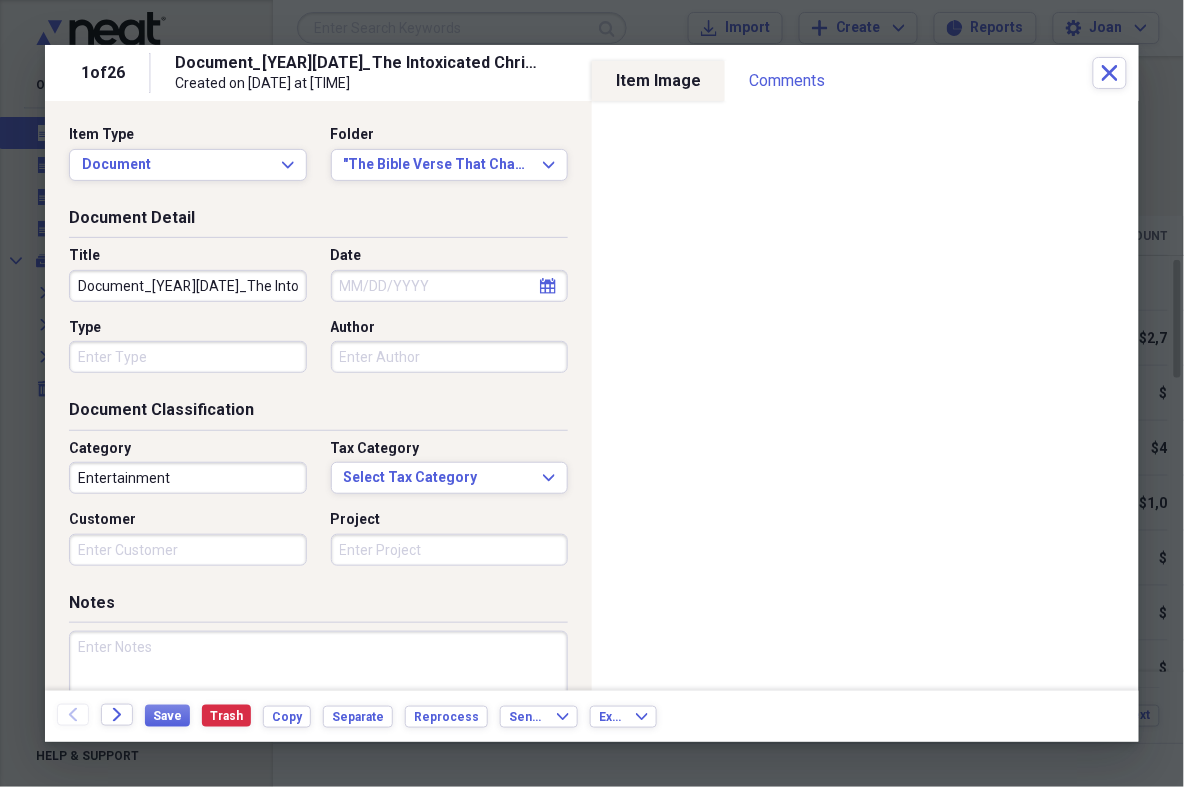 click on "Document_[YEAR][DATE]_The Intoxicated Christian" at bounding box center [188, 286] 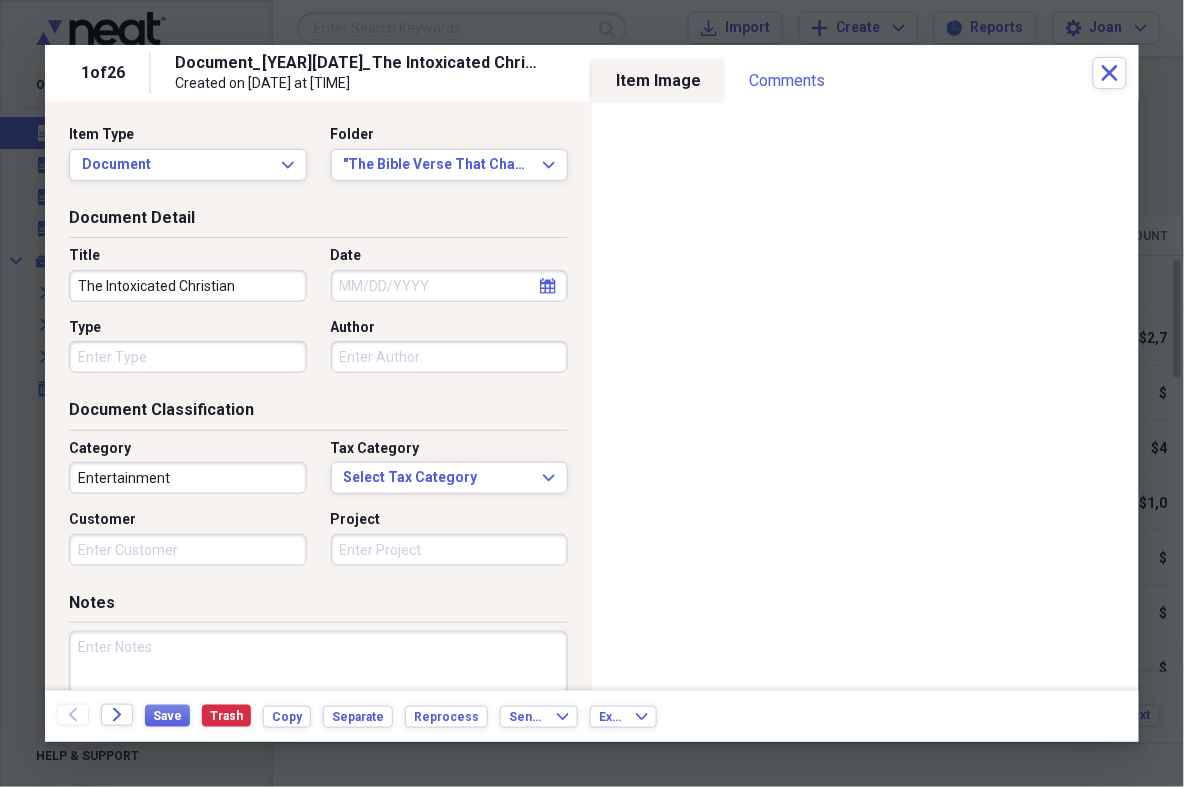 type on "The Intoxicated Christian" 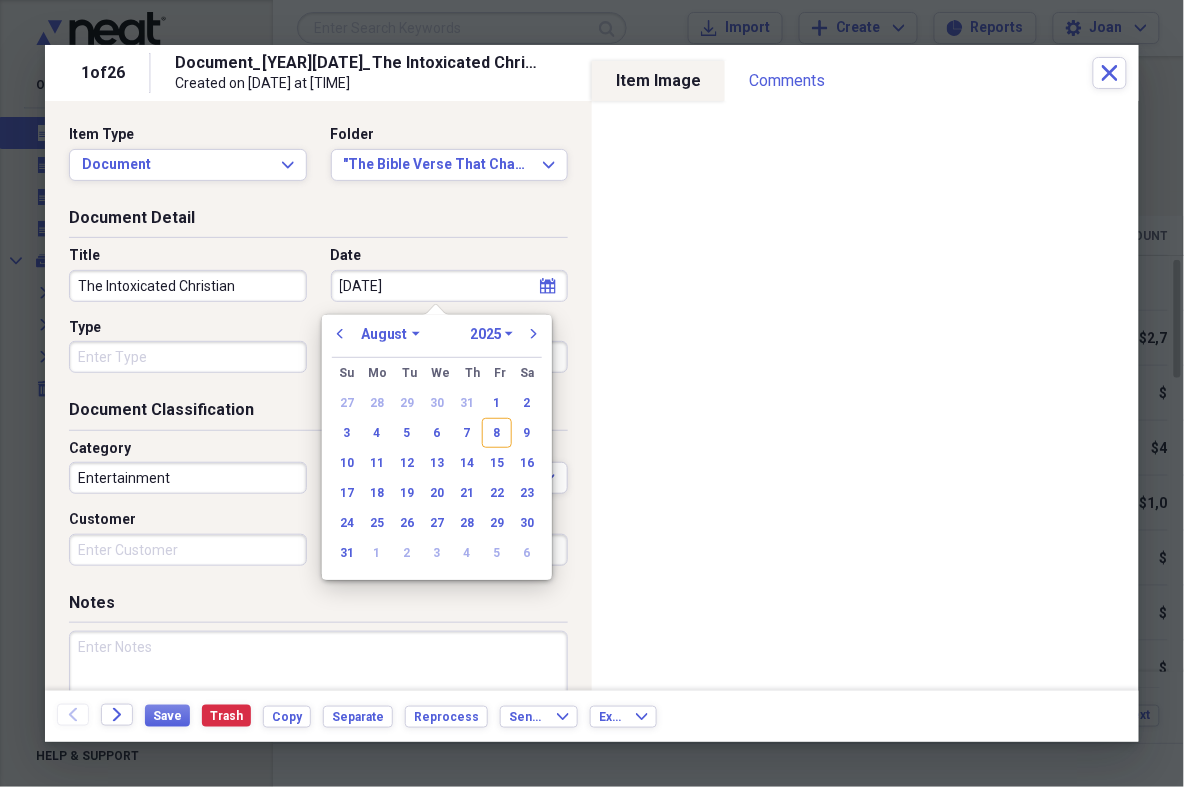 type on "6/28/25" 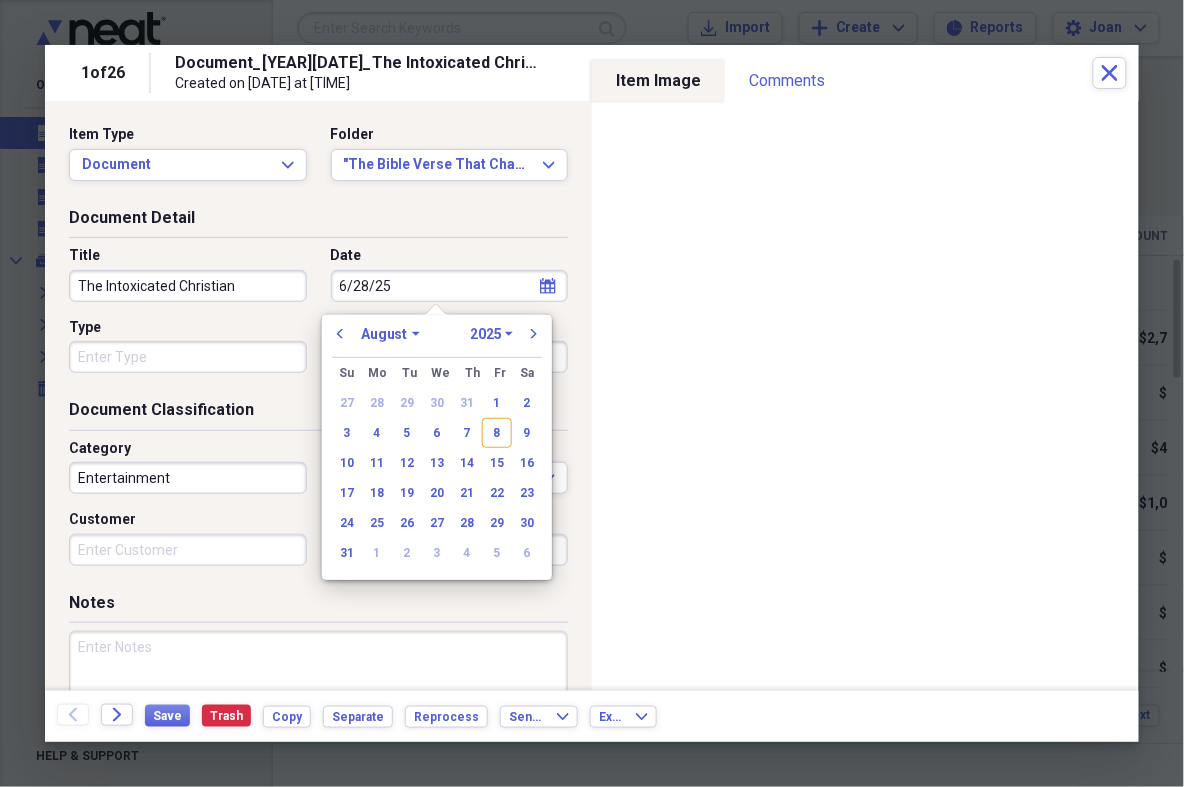 select on "5" 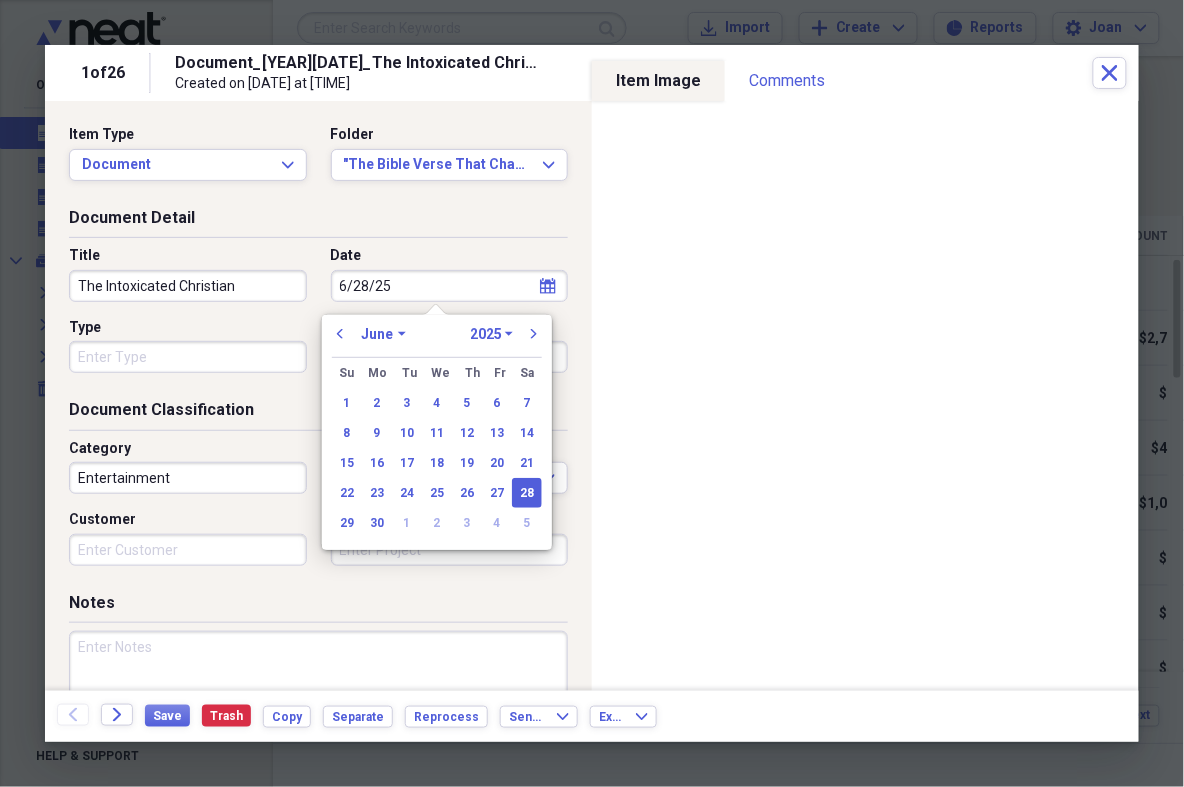 type on "06/28/2025" 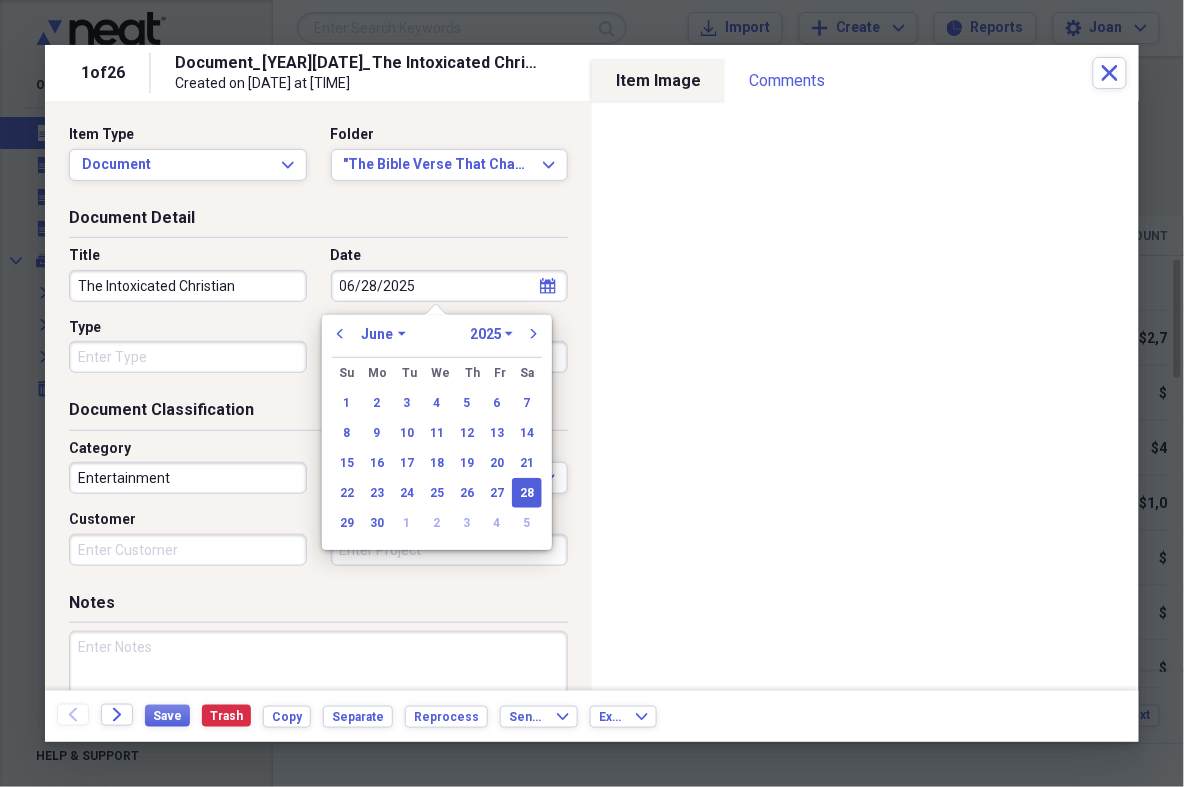 type 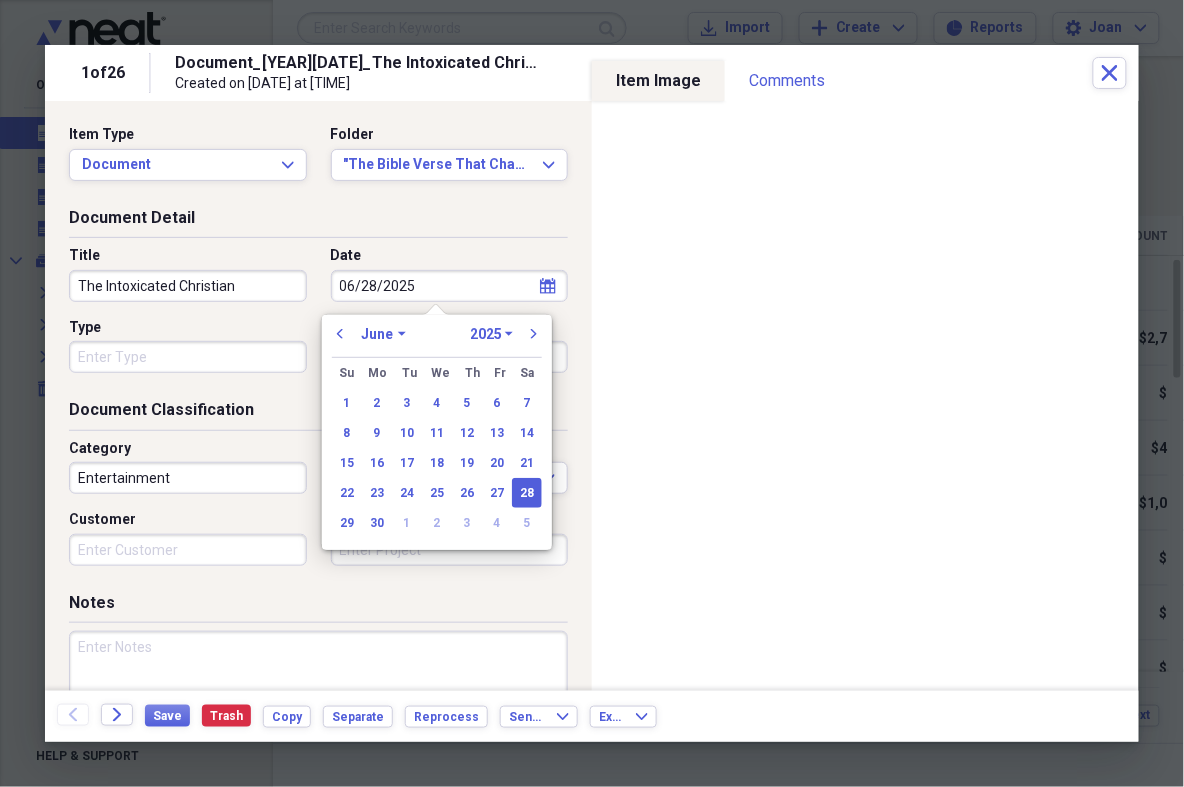 click on "Type" at bounding box center [188, 357] 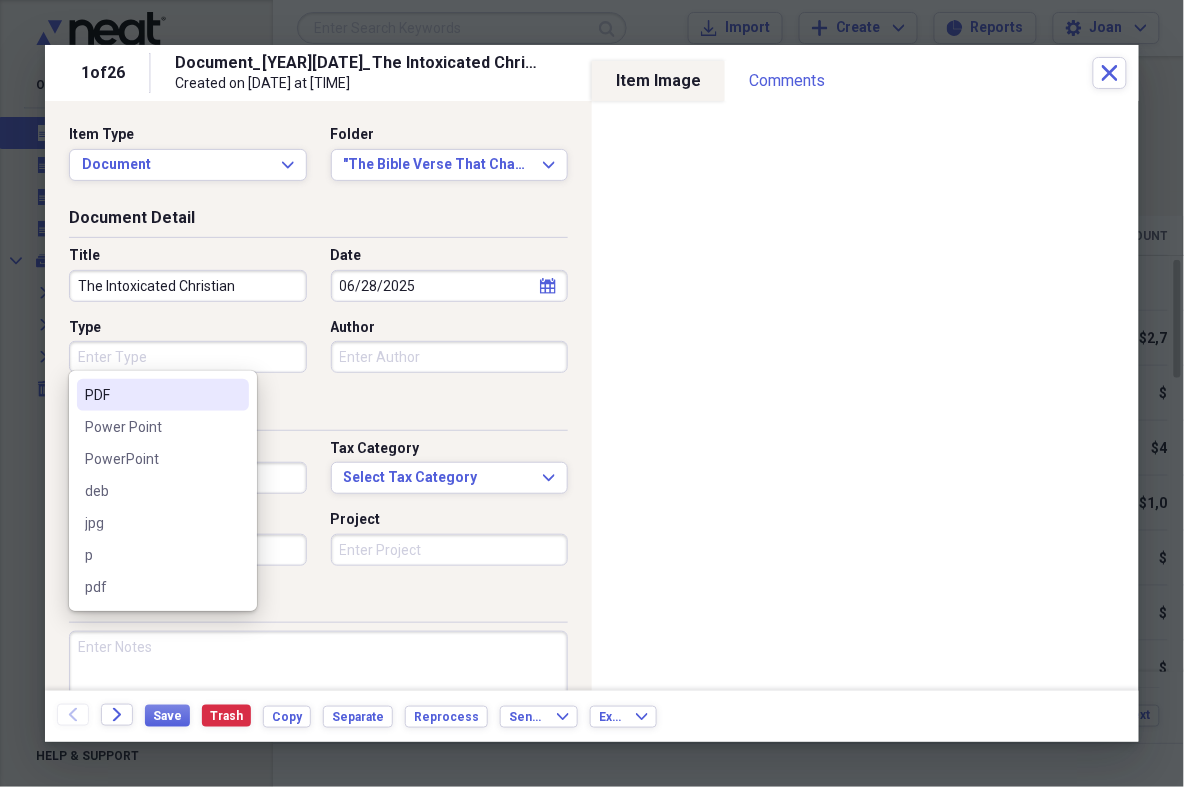 click on "PDF" at bounding box center (163, 395) 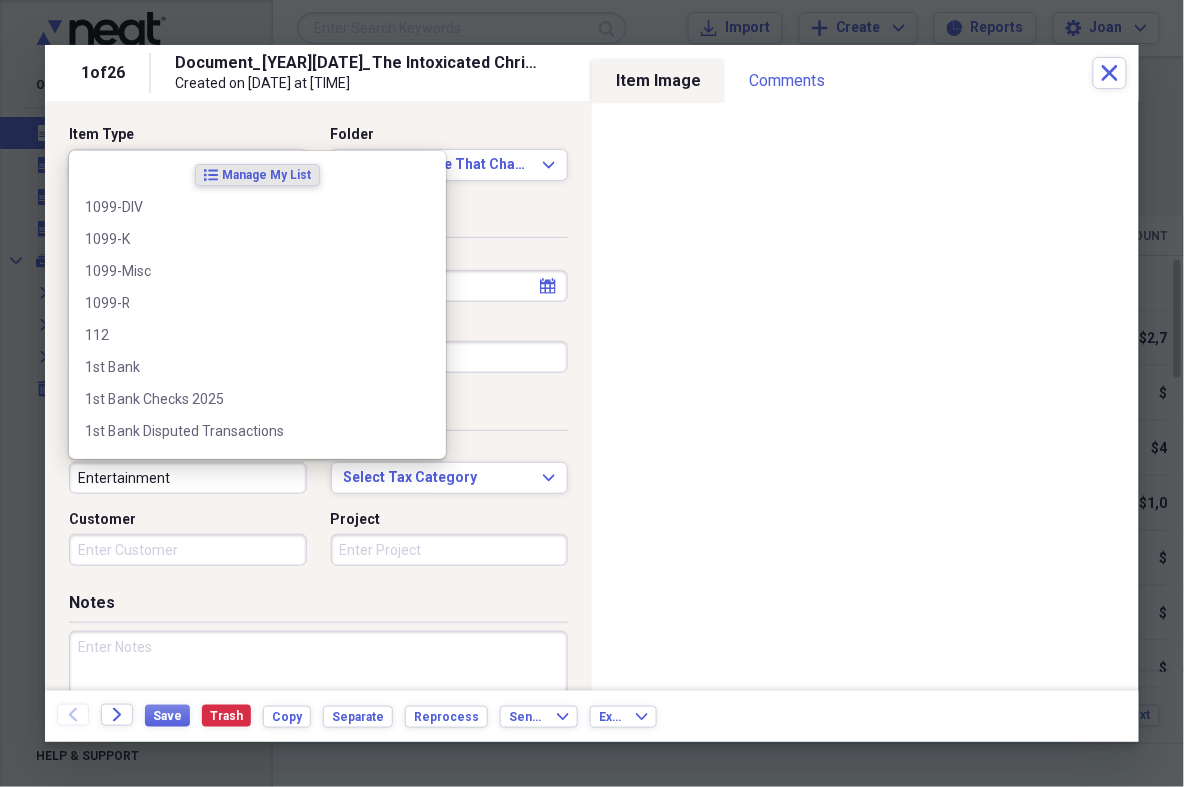 click on "Entertainment" at bounding box center [188, 478] 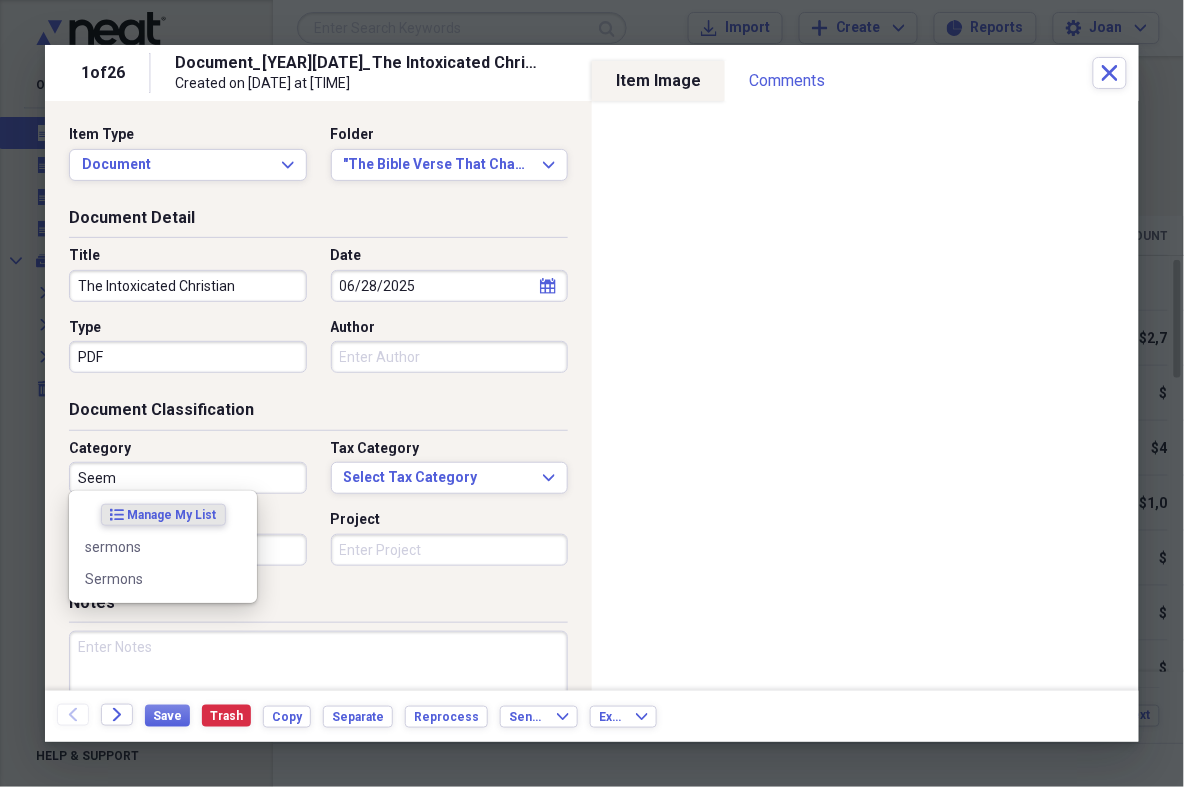 drag, startPoint x: 214, startPoint y: 487, endPoint x: 182, endPoint y: 585, distance: 103.09219 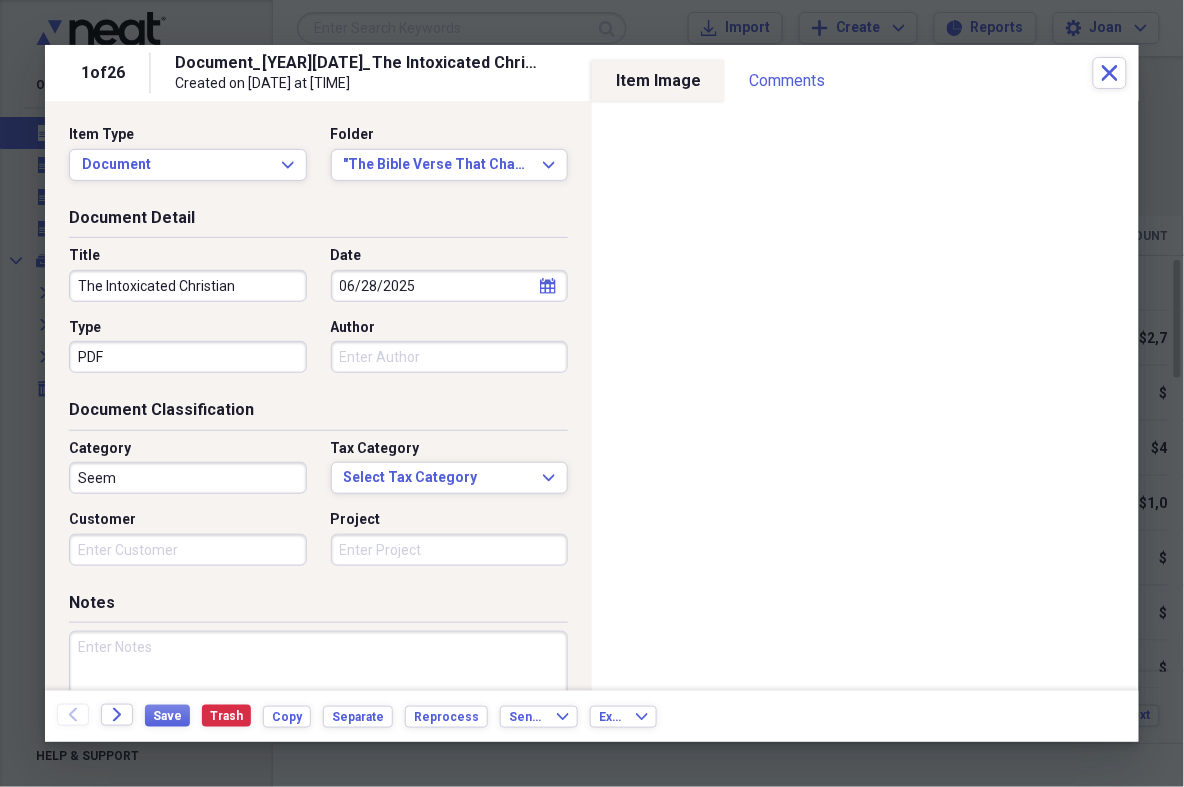 click on "Seem" at bounding box center (188, 478) 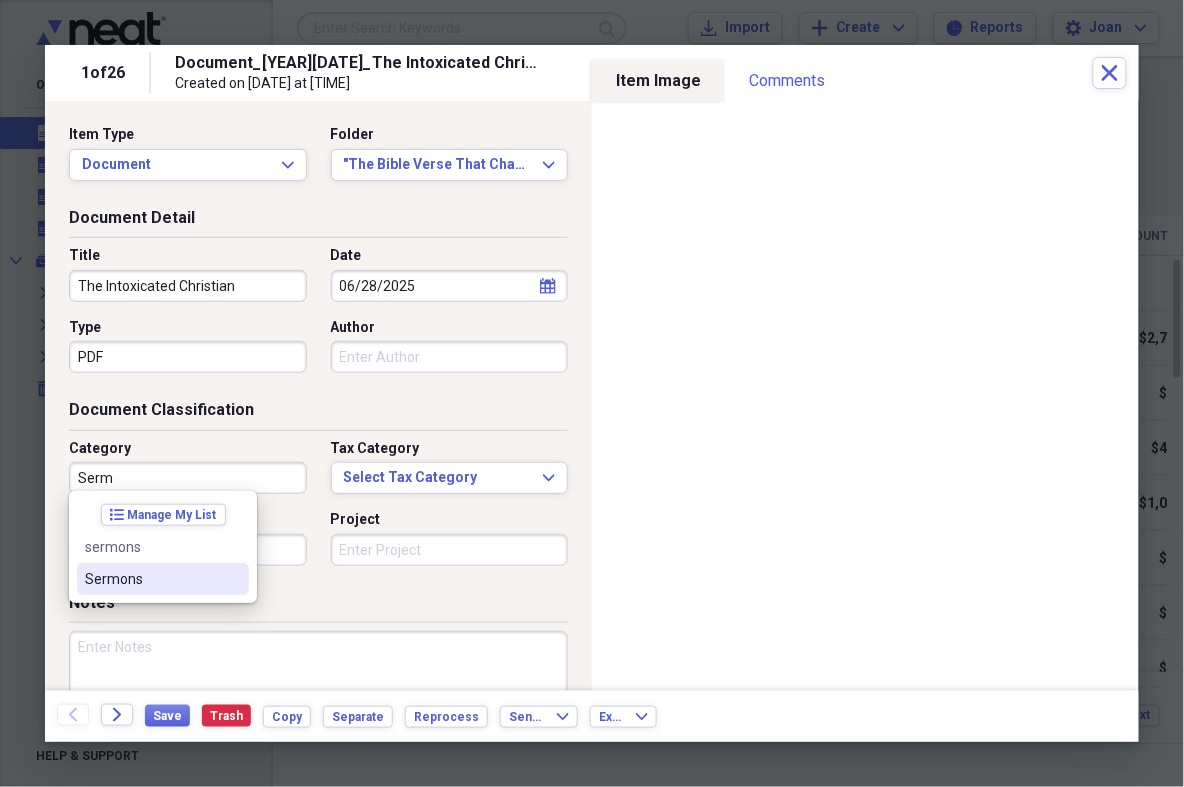 click on "Sermons" at bounding box center (151, 579) 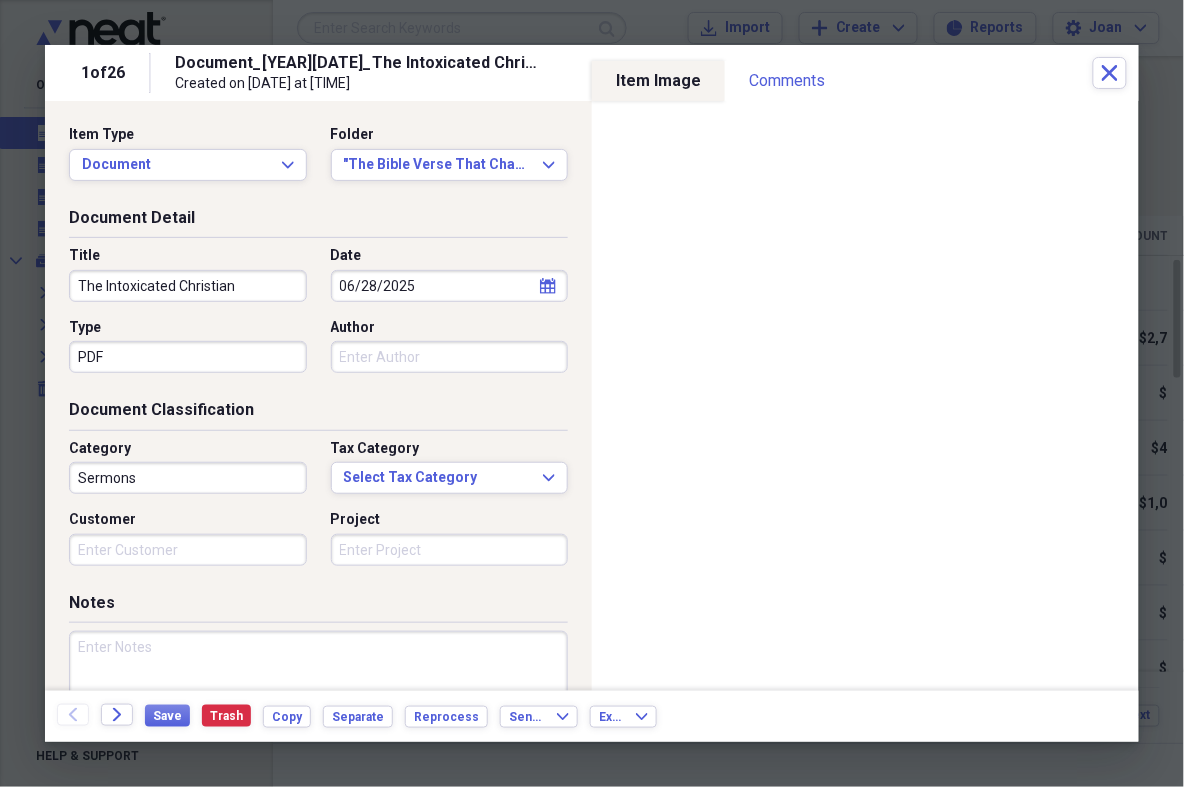 click at bounding box center [318, 696] 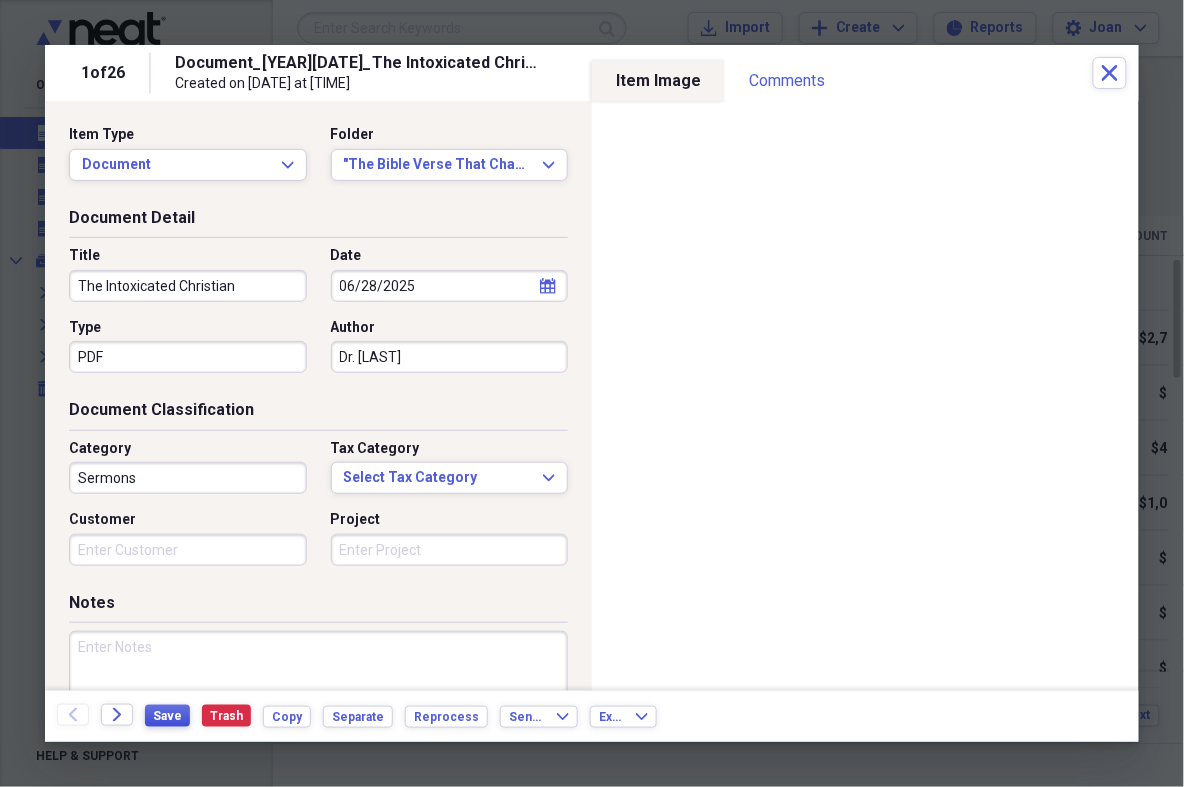 type on "Dr. [LAST]" 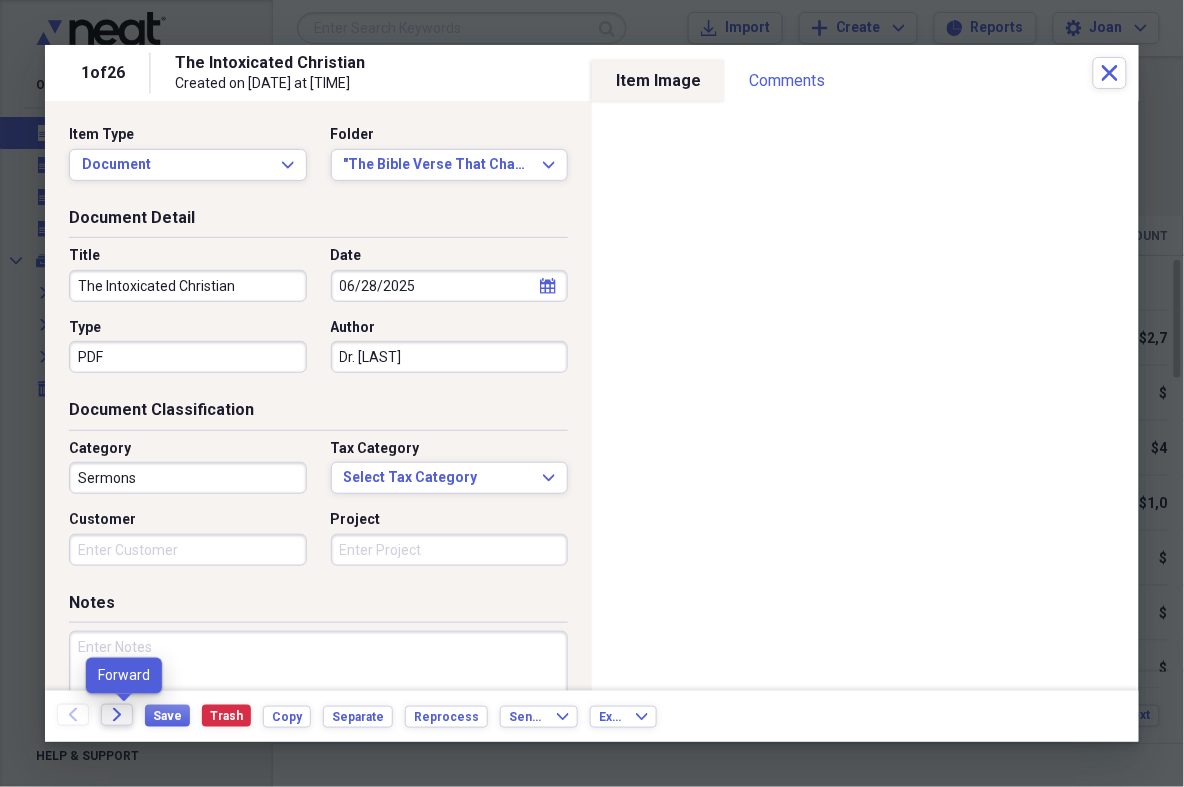 click 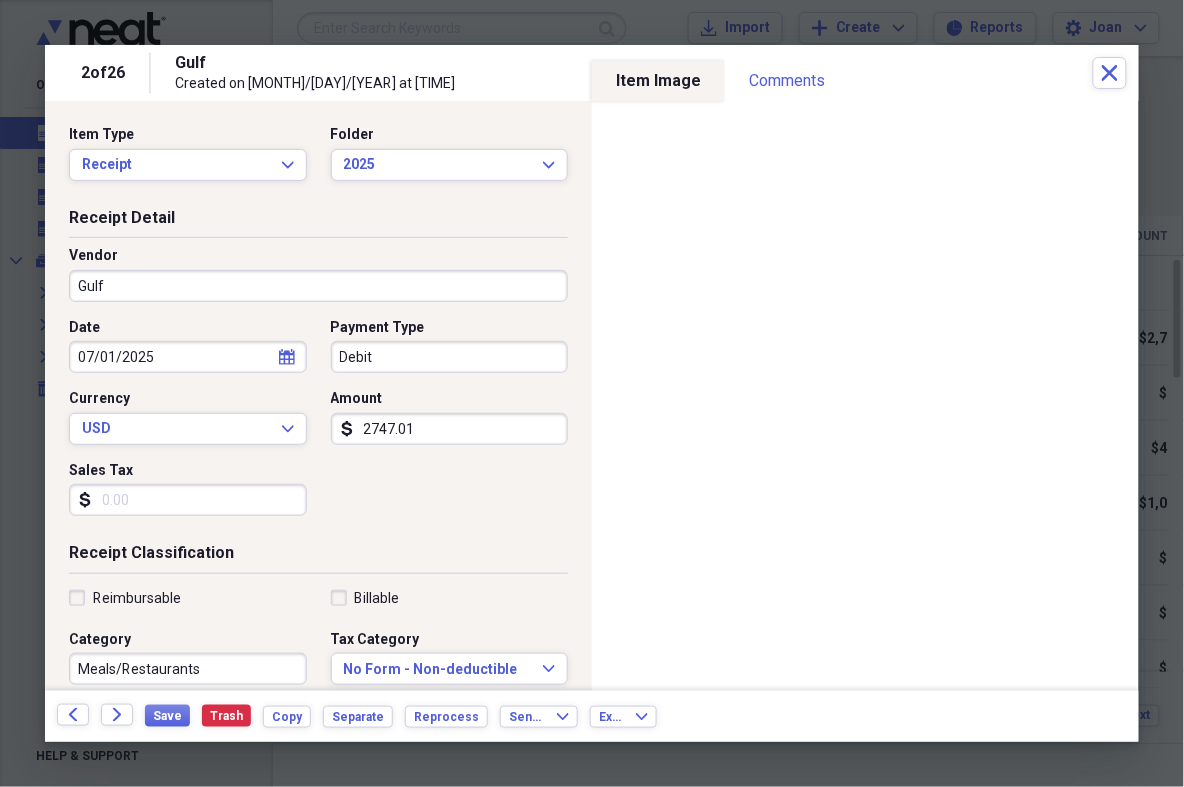 click on "Gulf" at bounding box center (318, 286) 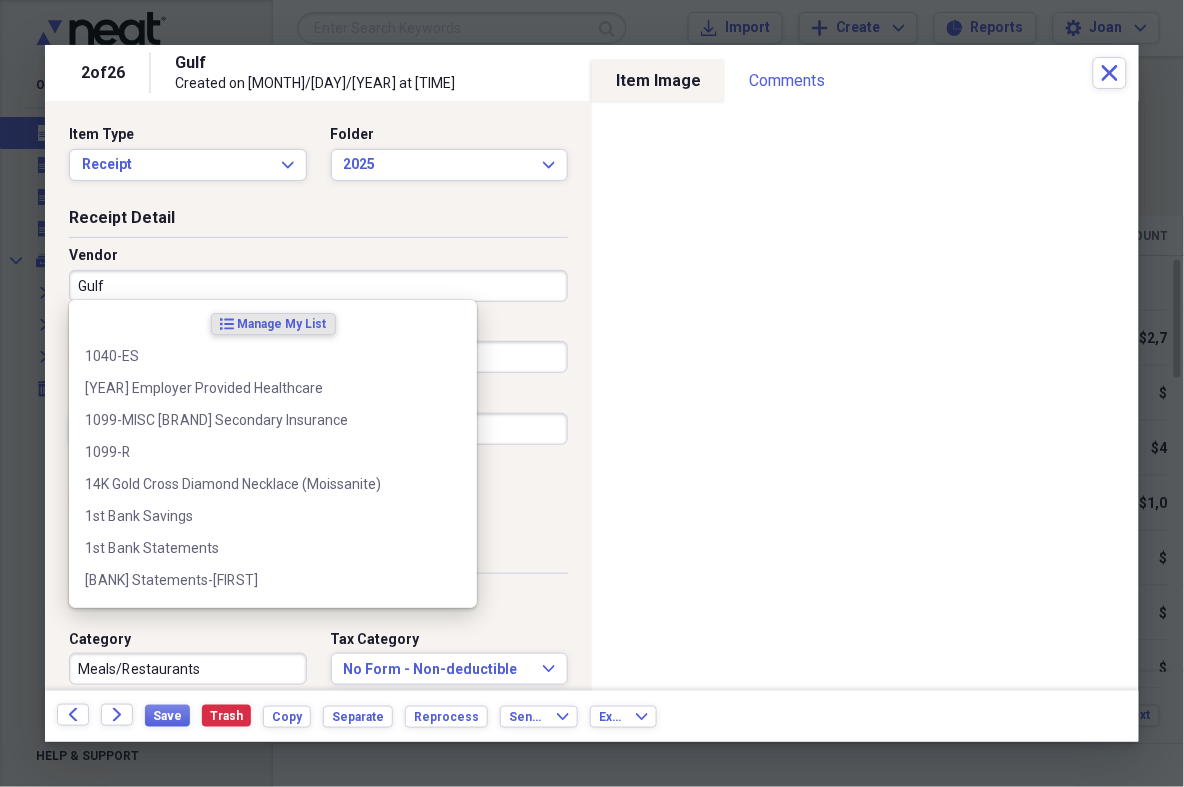 click on "Gulf" at bounding box center (318, 286) 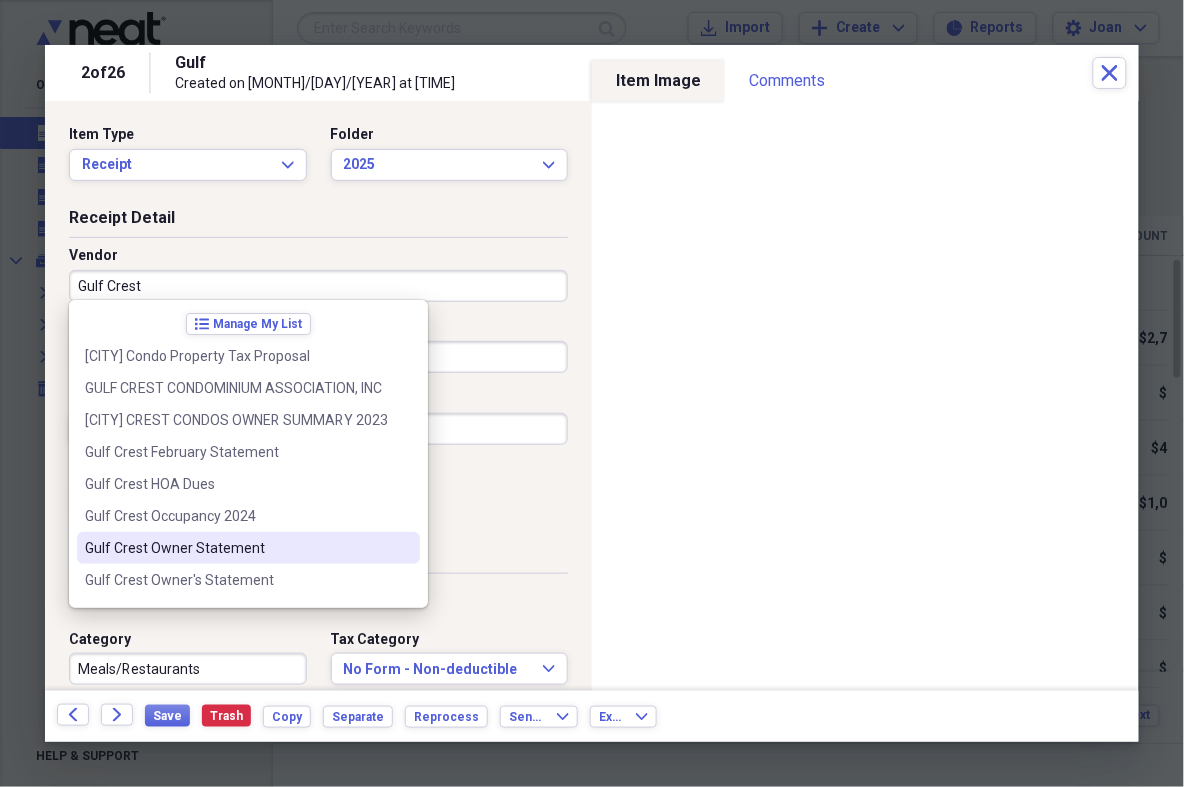 click on "Gulf Crest Owner Statement" at bounding box center [236, 548] 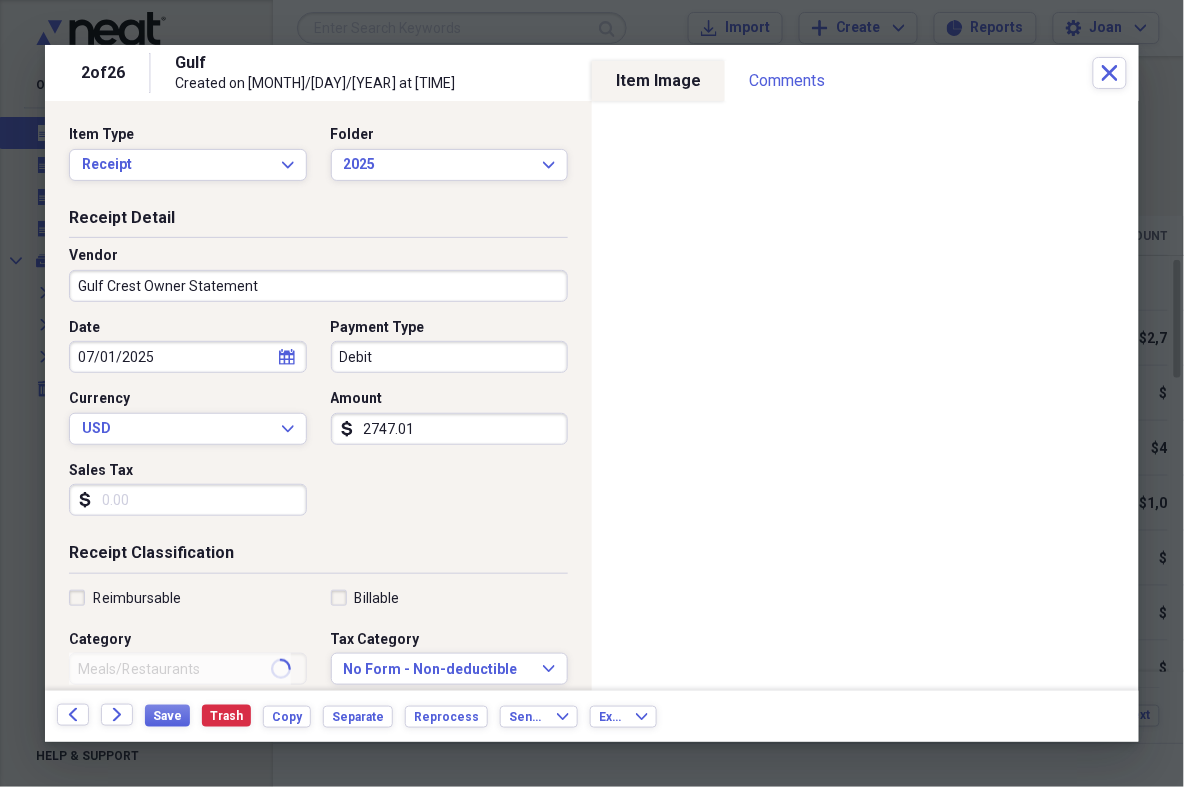 type on "A Wave From It All Rental Income" 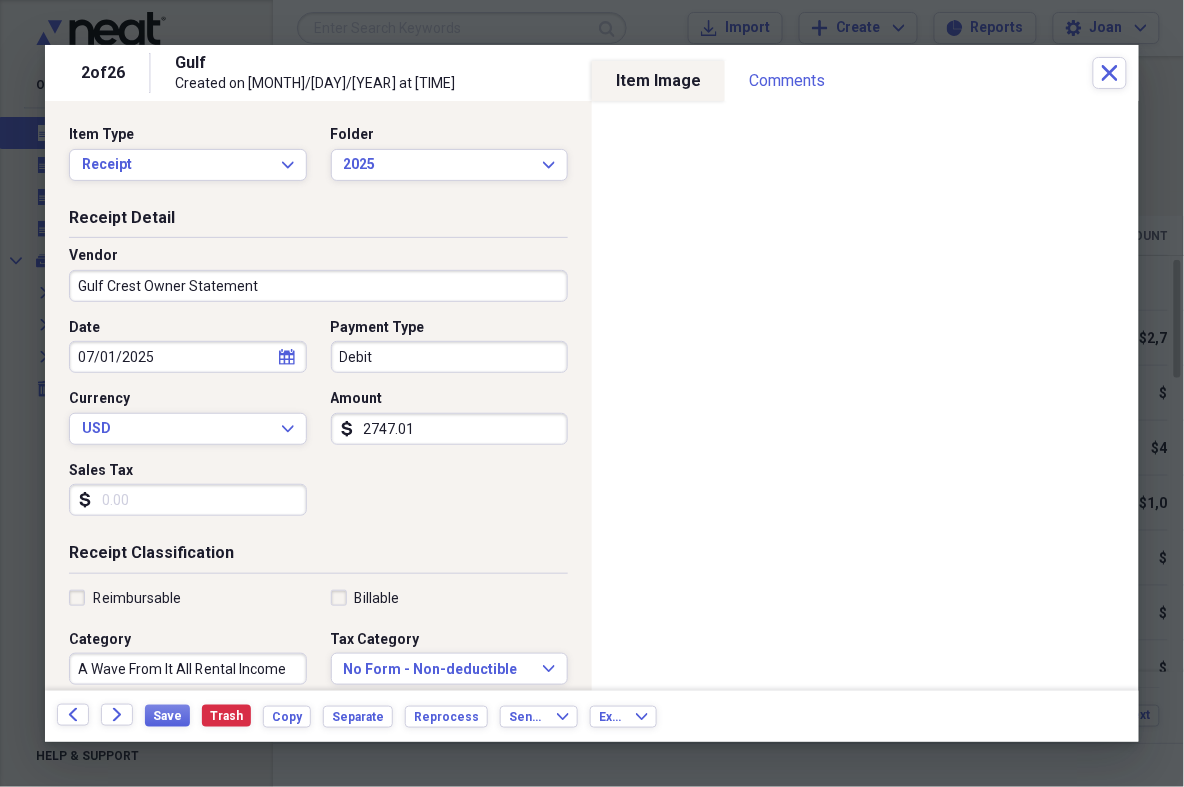 click 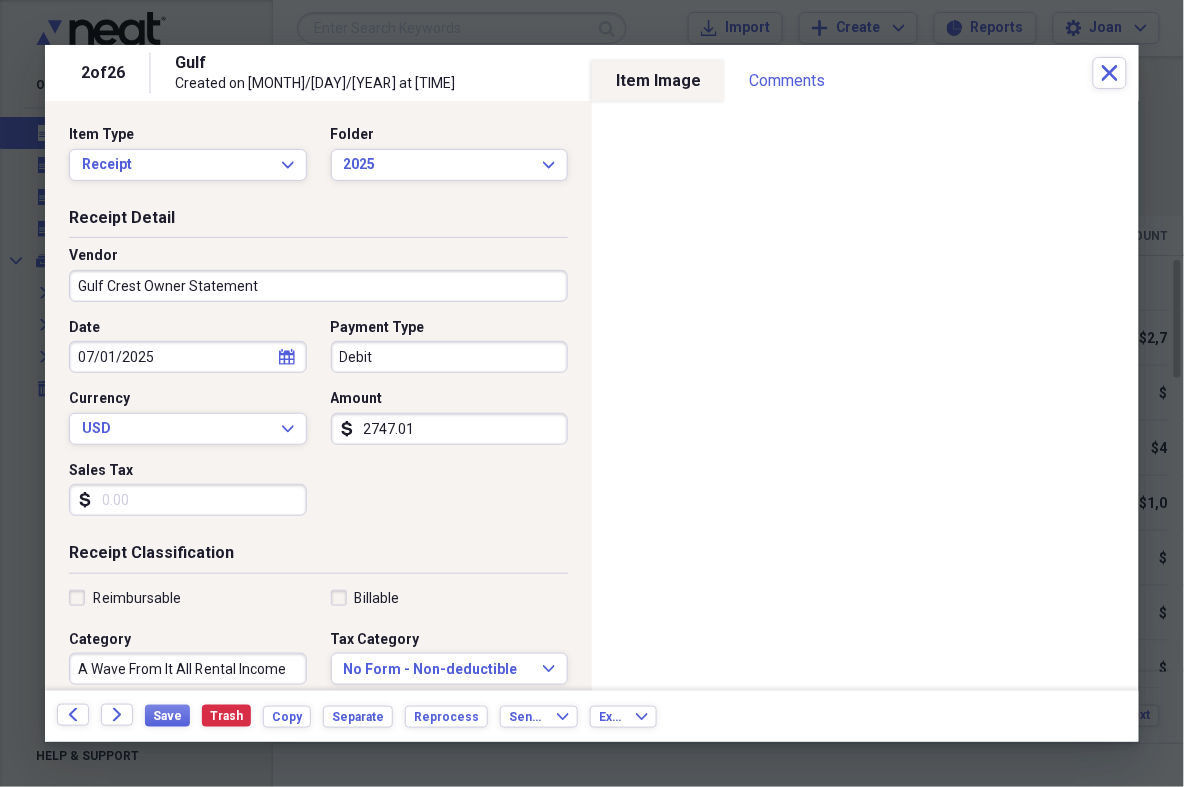 select on "6" 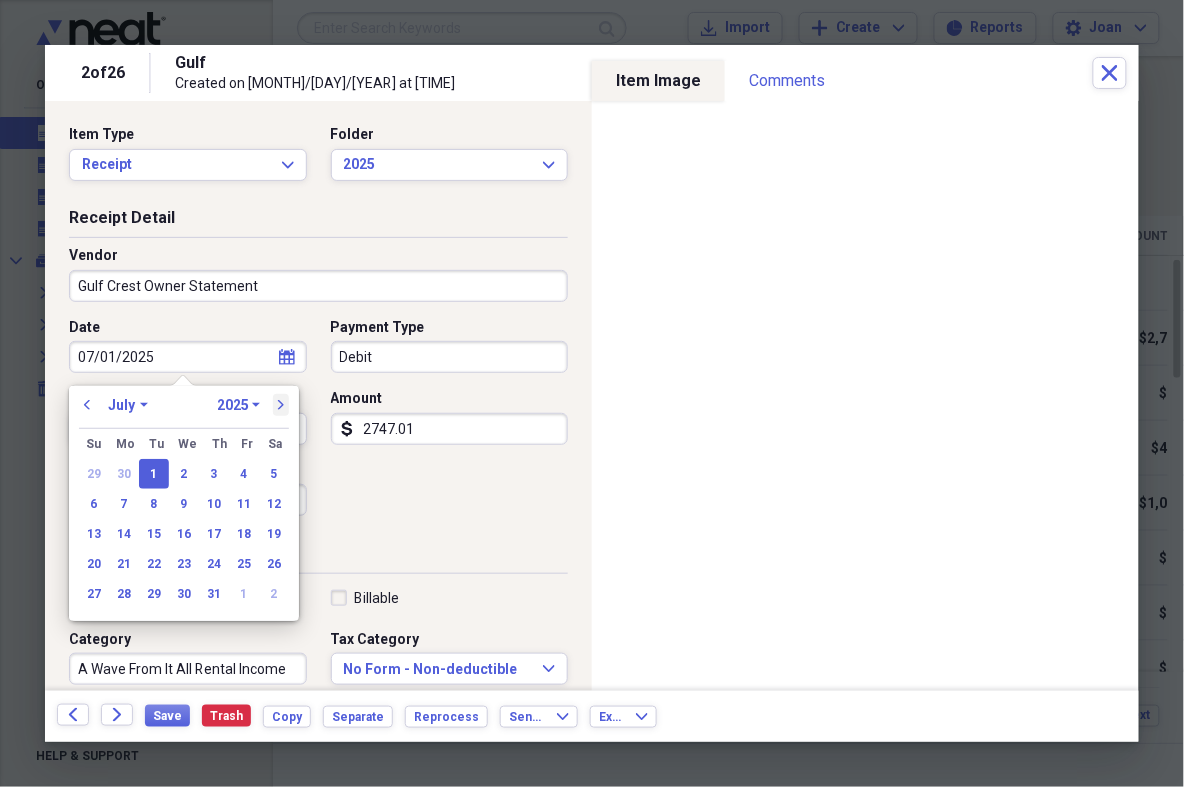 click on "next" at bounding box center [281, 405] 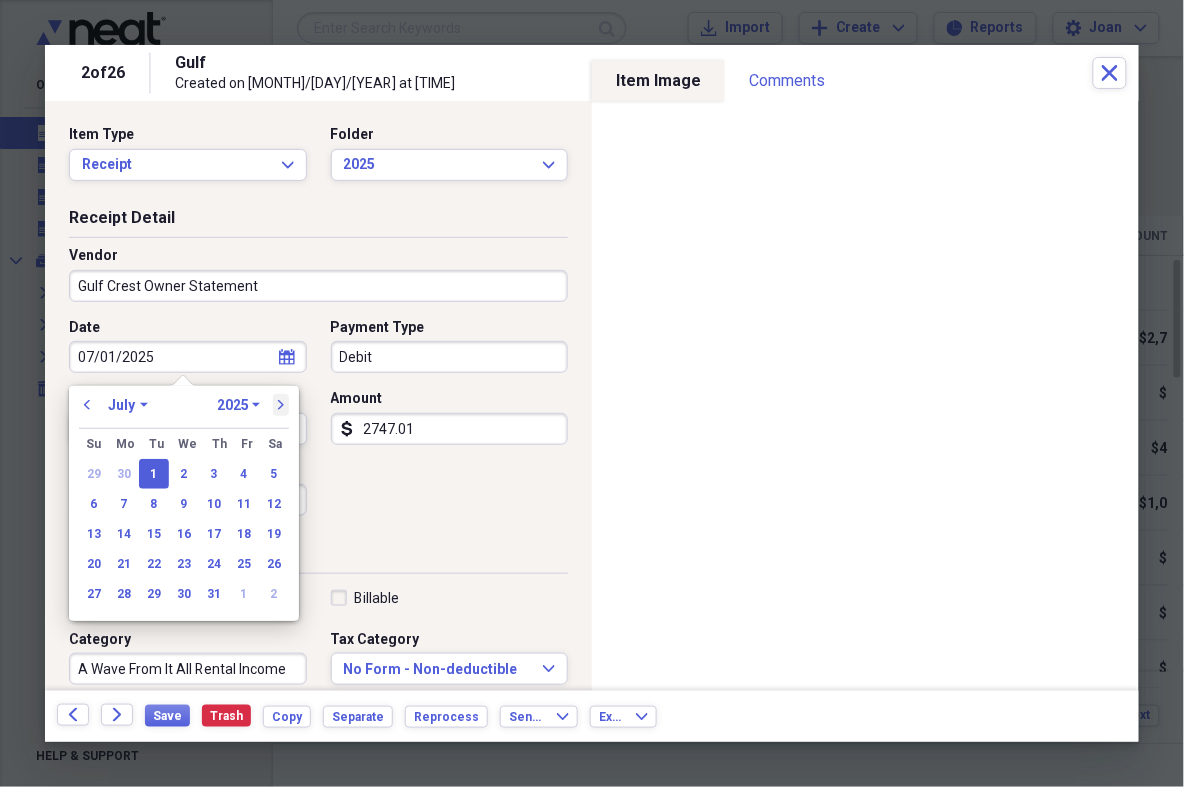 select on "7" 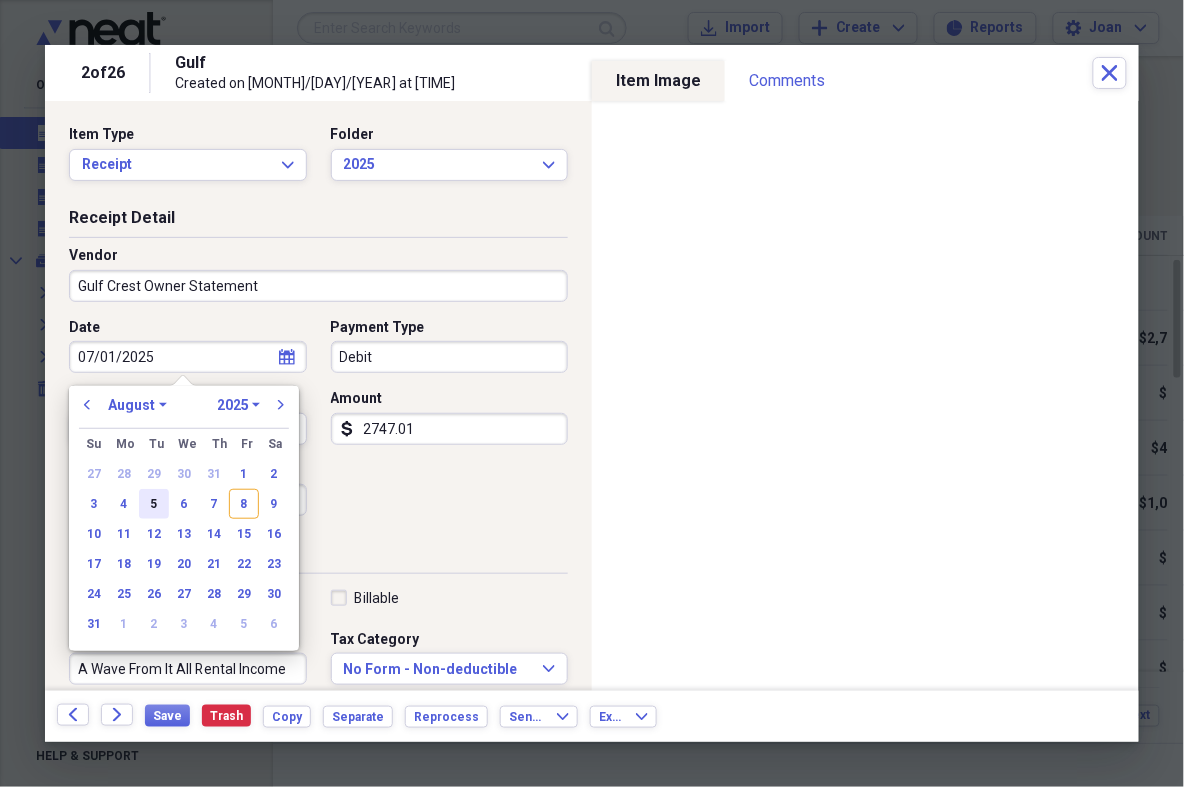 click on "5" at bounding box center [154, 504] 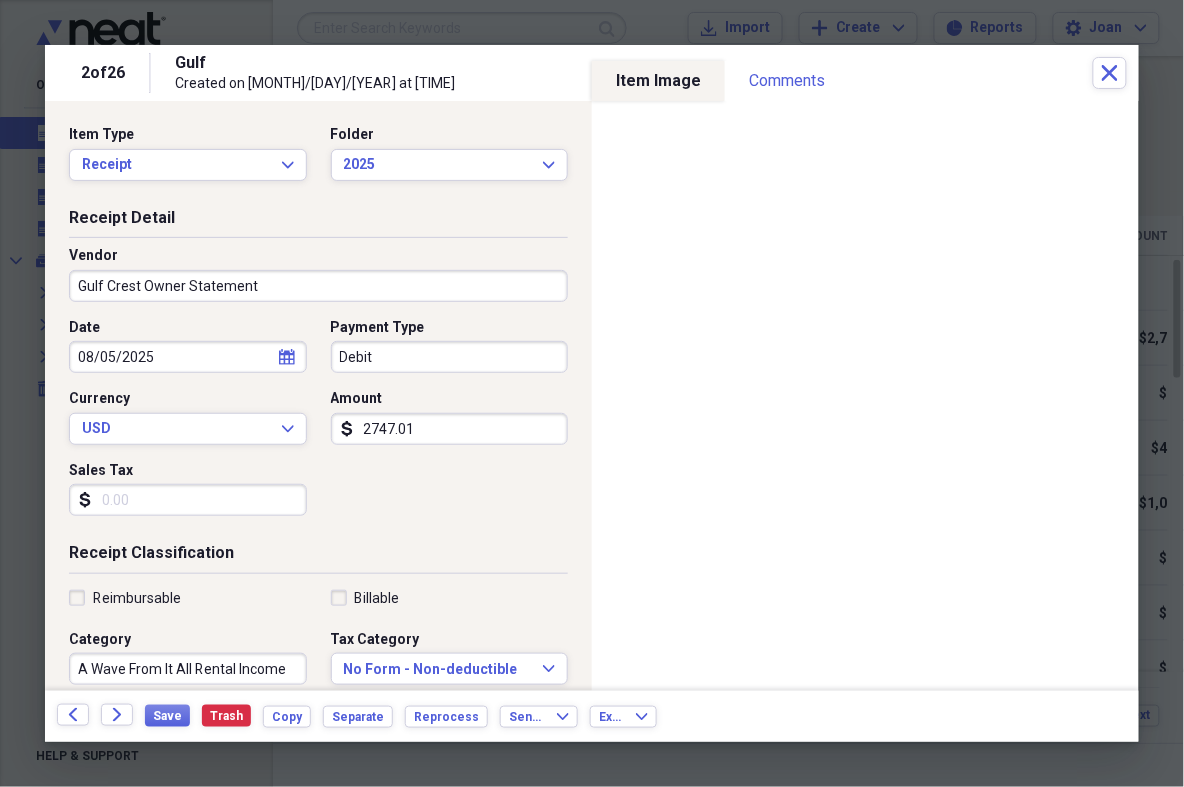 click 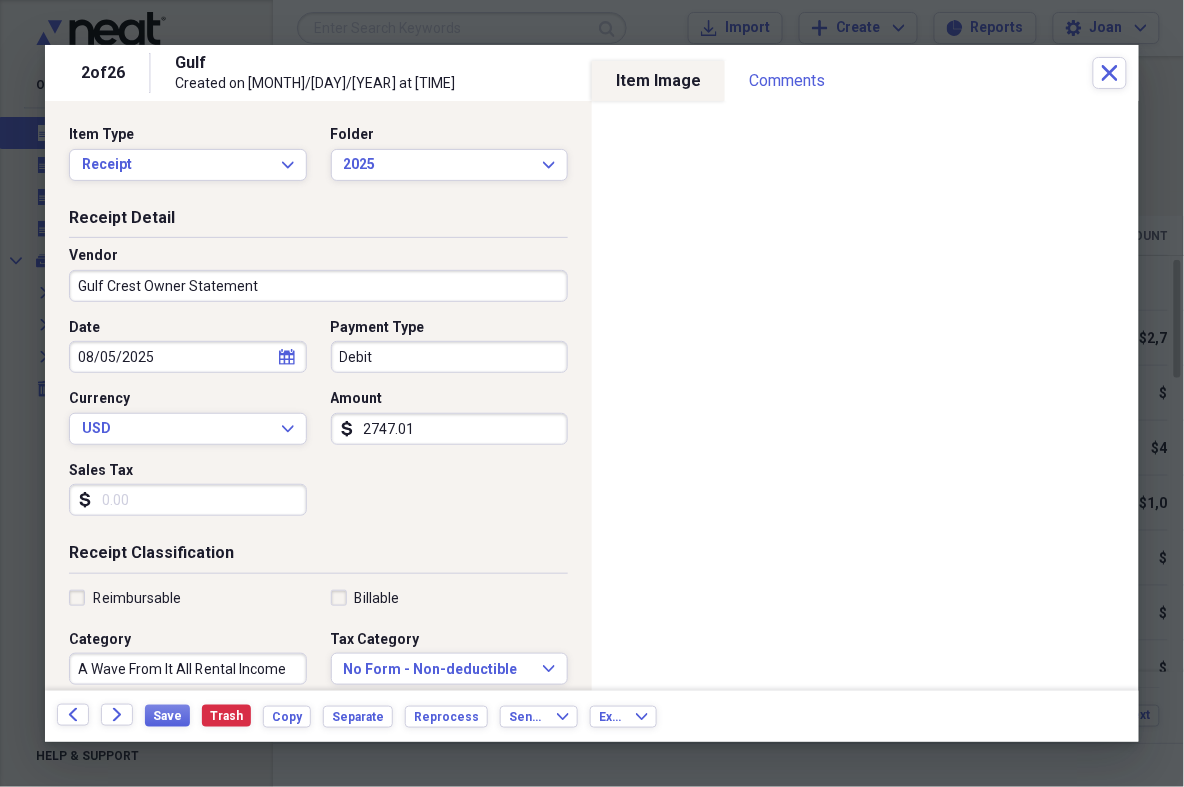 select on "7" 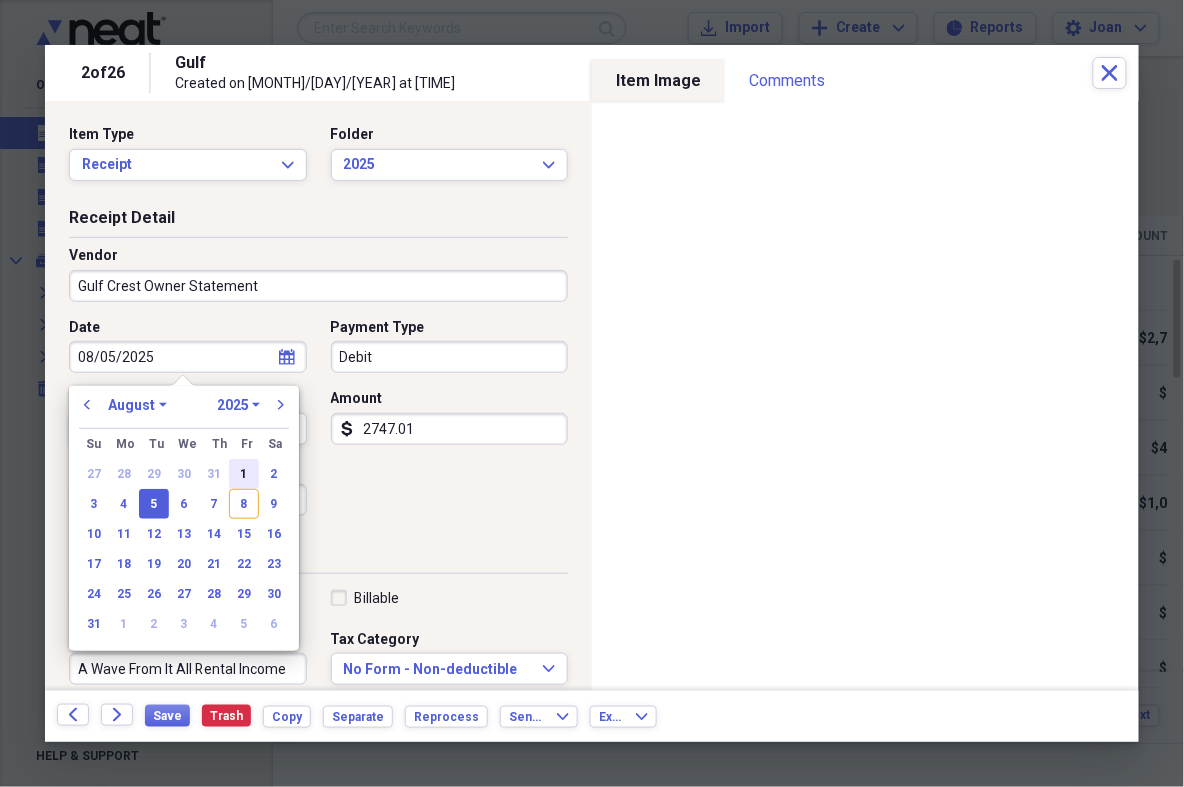click on "1" at bounding box center (244, 474) 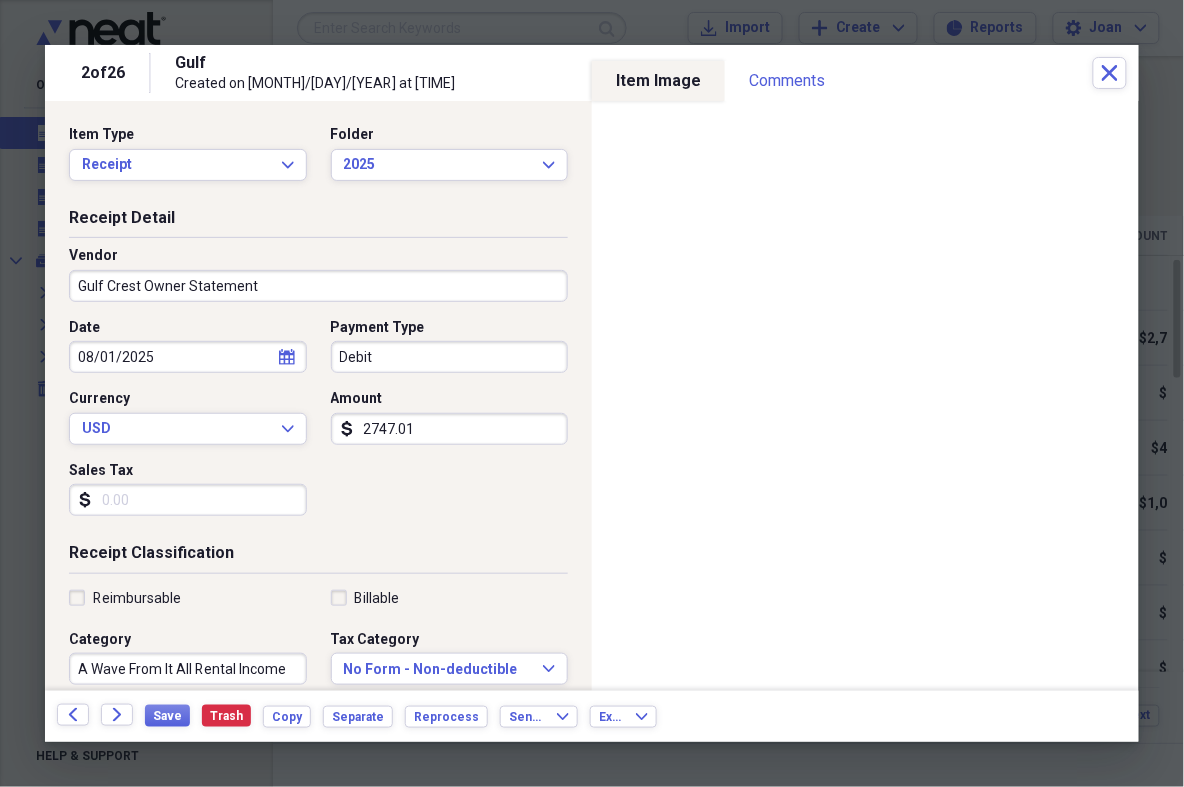 click on "2747.01" at bounding box center (450, 429) 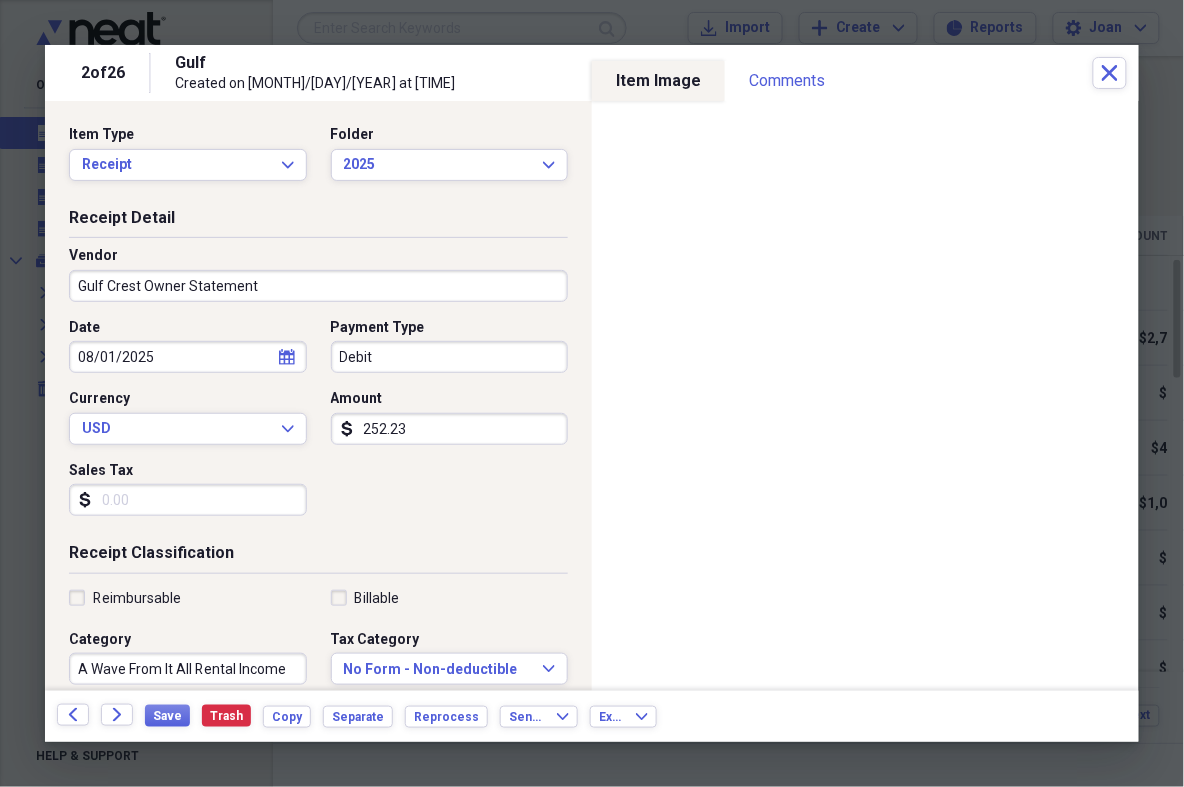 type on "2522.31" 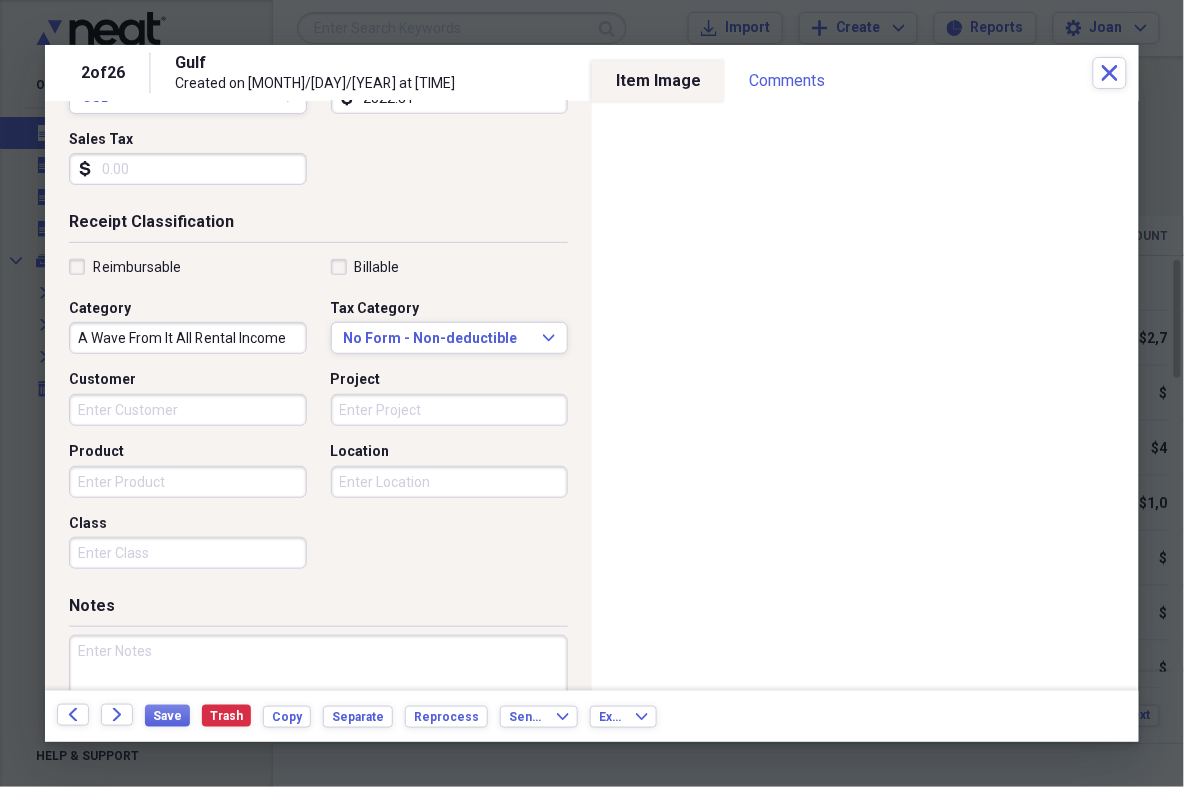 scroll, scrollTop: 423, scrollLeft: 0, axis: vertical 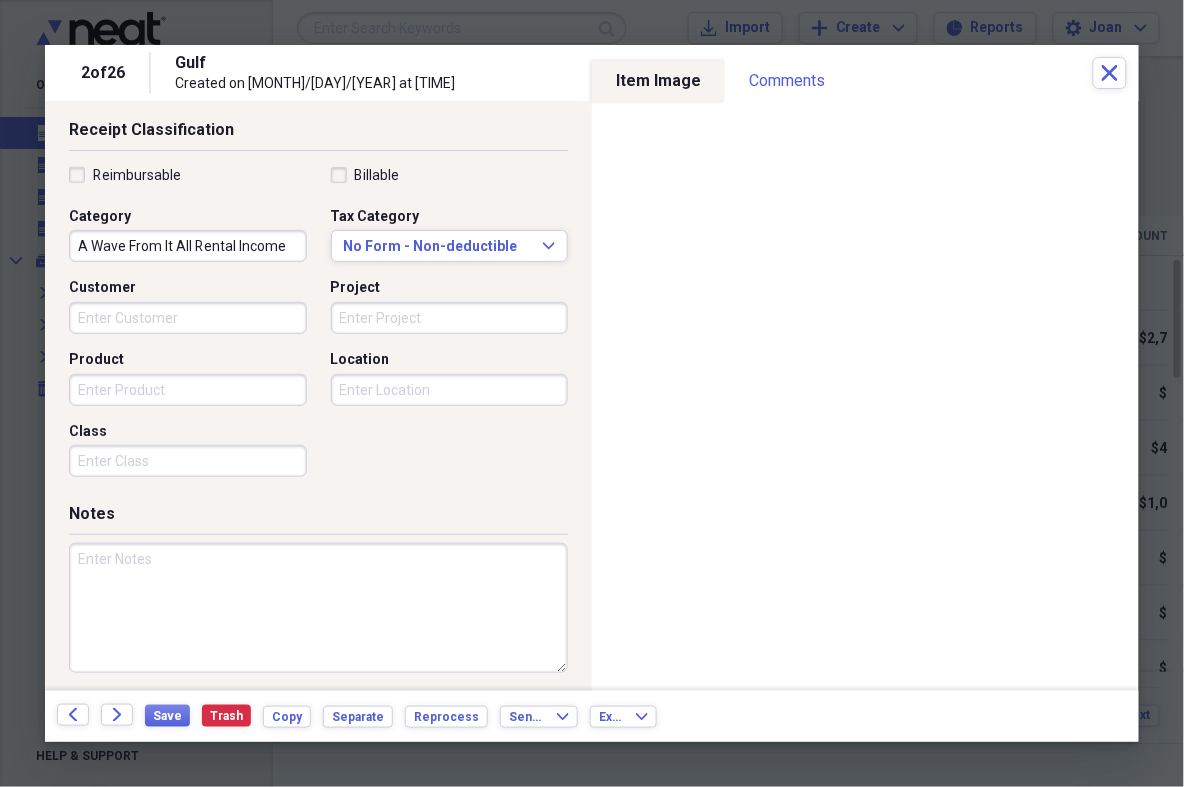 click at bounding box center [318, 608] 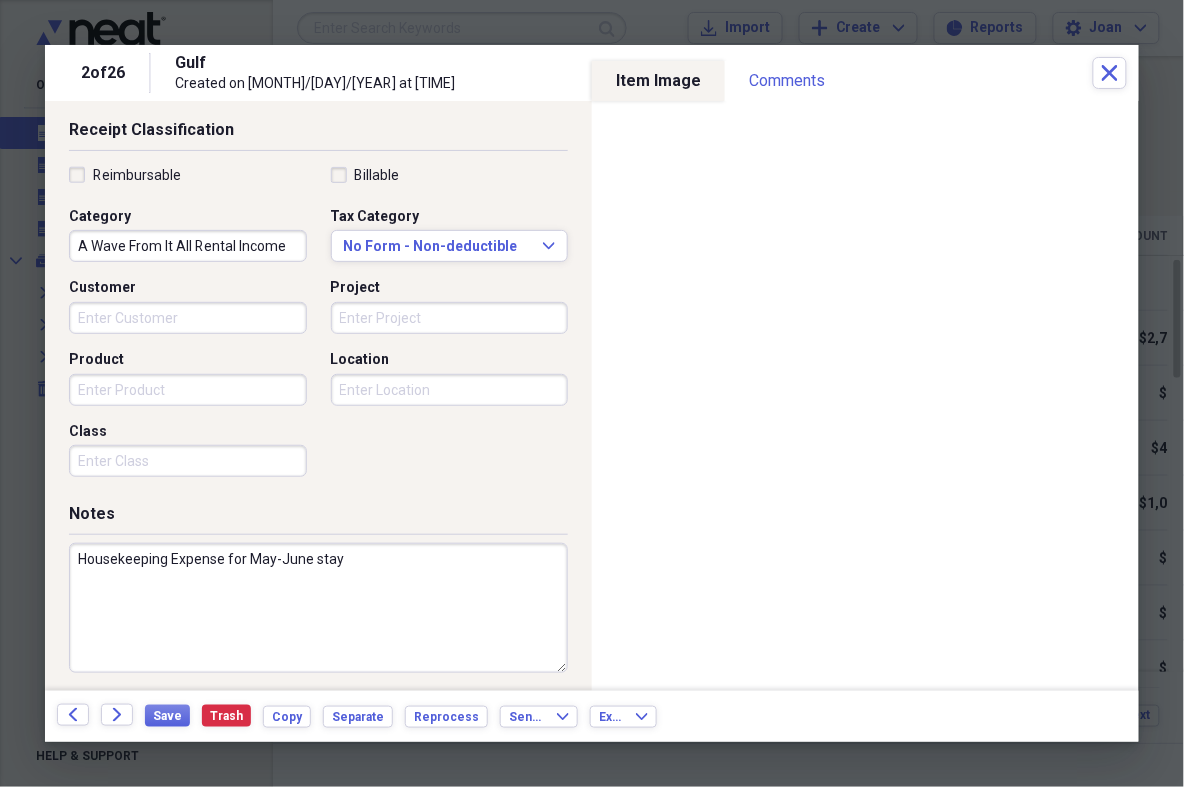 click on "Housekeeping Expense for May-June stay" at bounding box center (318, 608) 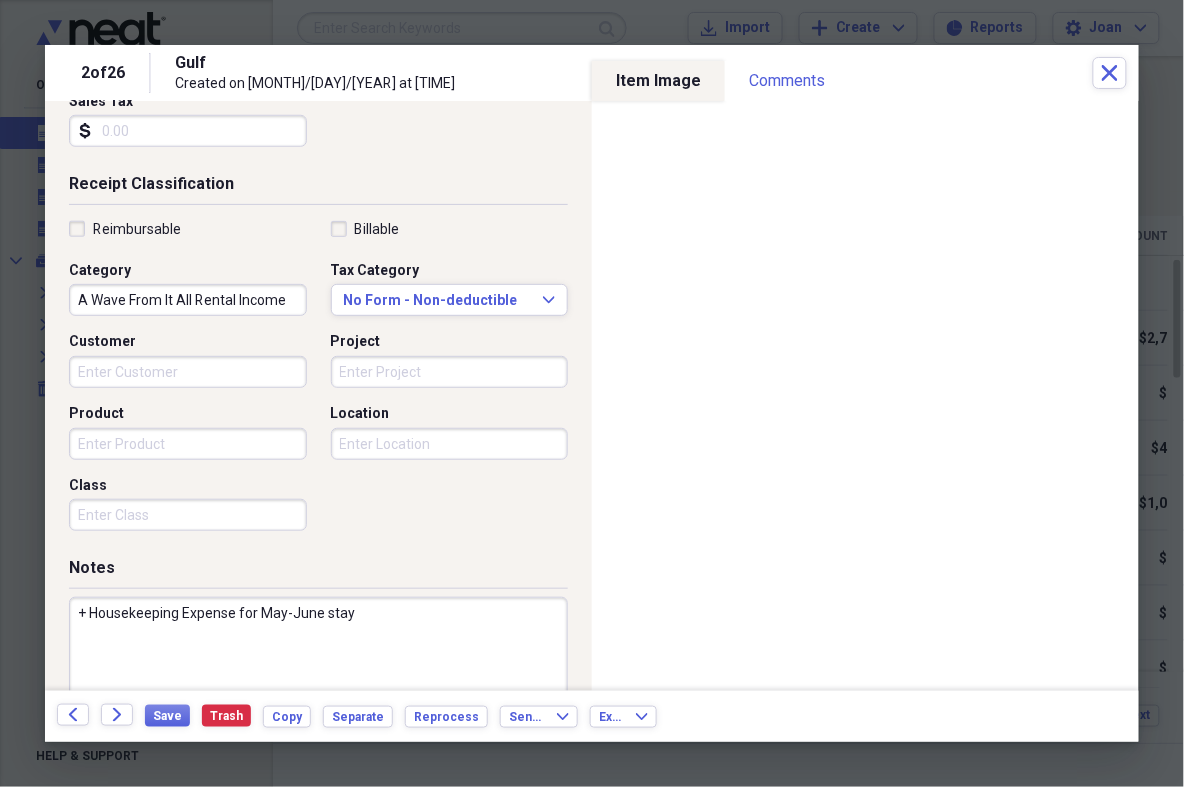 scroll, scrollTop: 423, scrollLeft: 0, axis: vertical 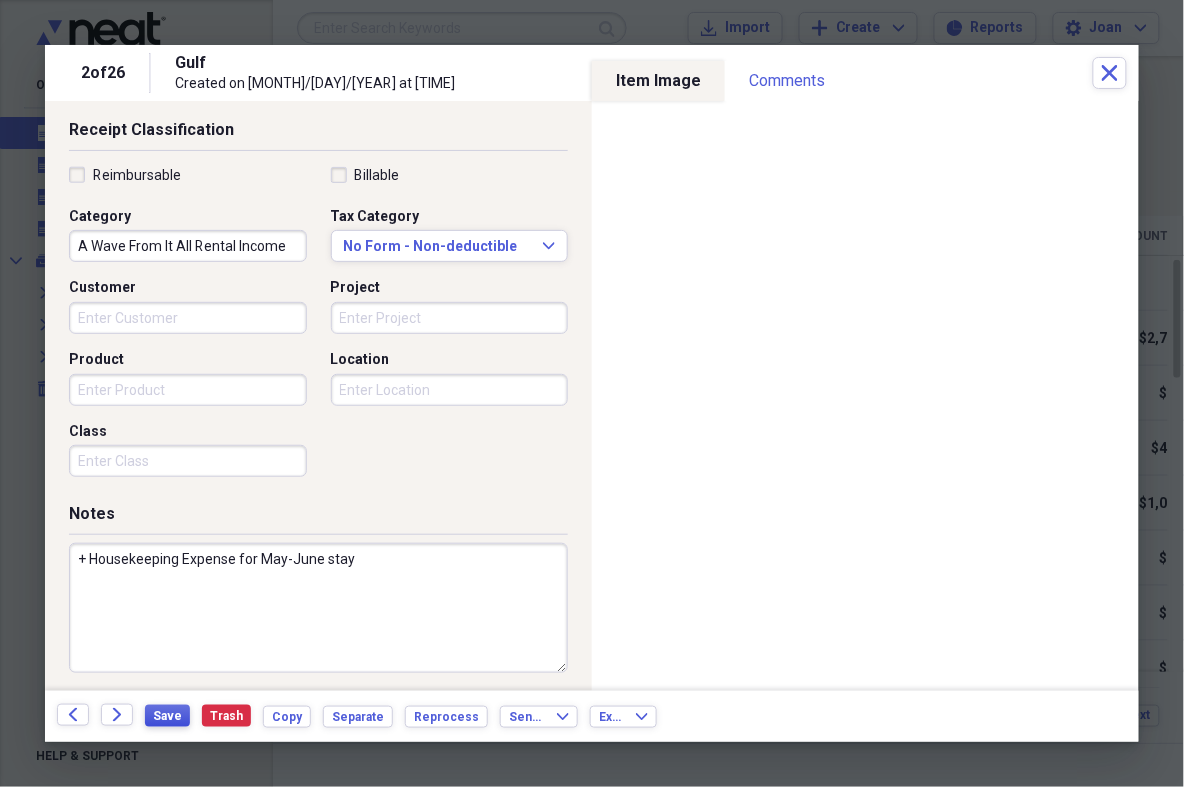type on "+ Housekeeping Expense for May-June stay" 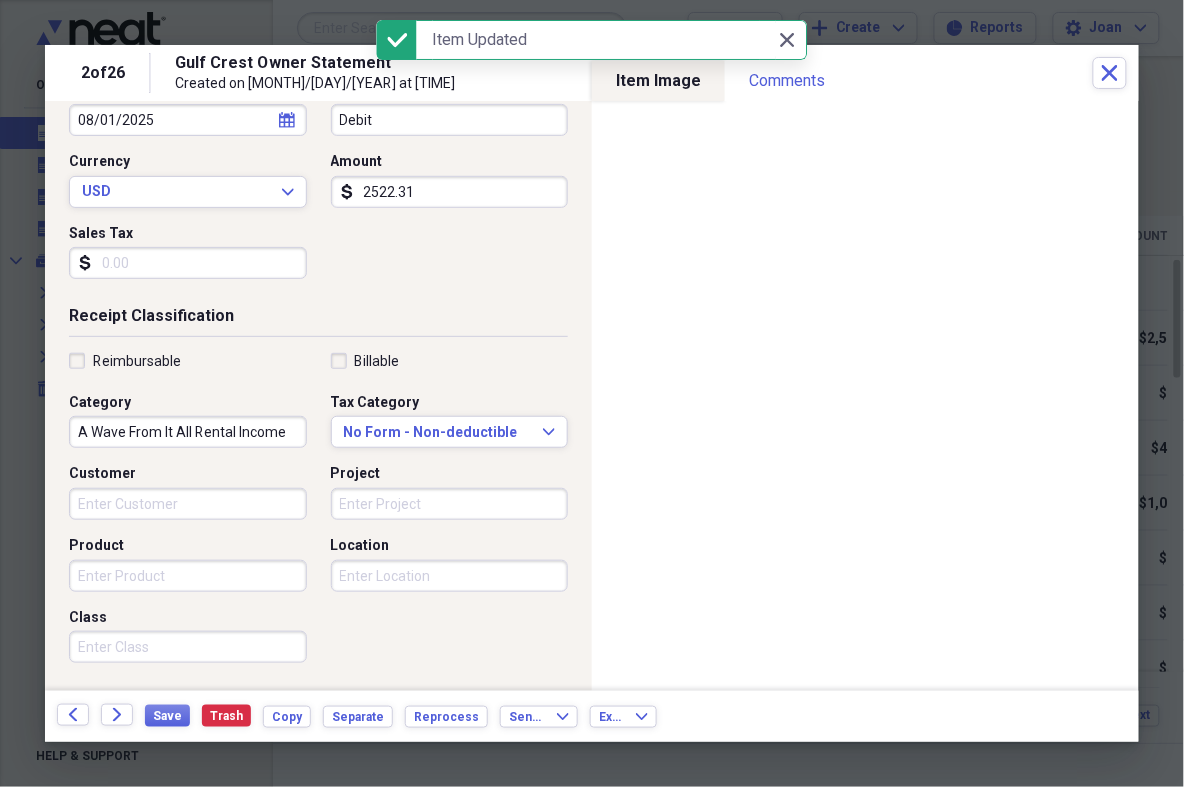 scroll, scrollTop: 16, scrollLeft: 0, axis: vertical 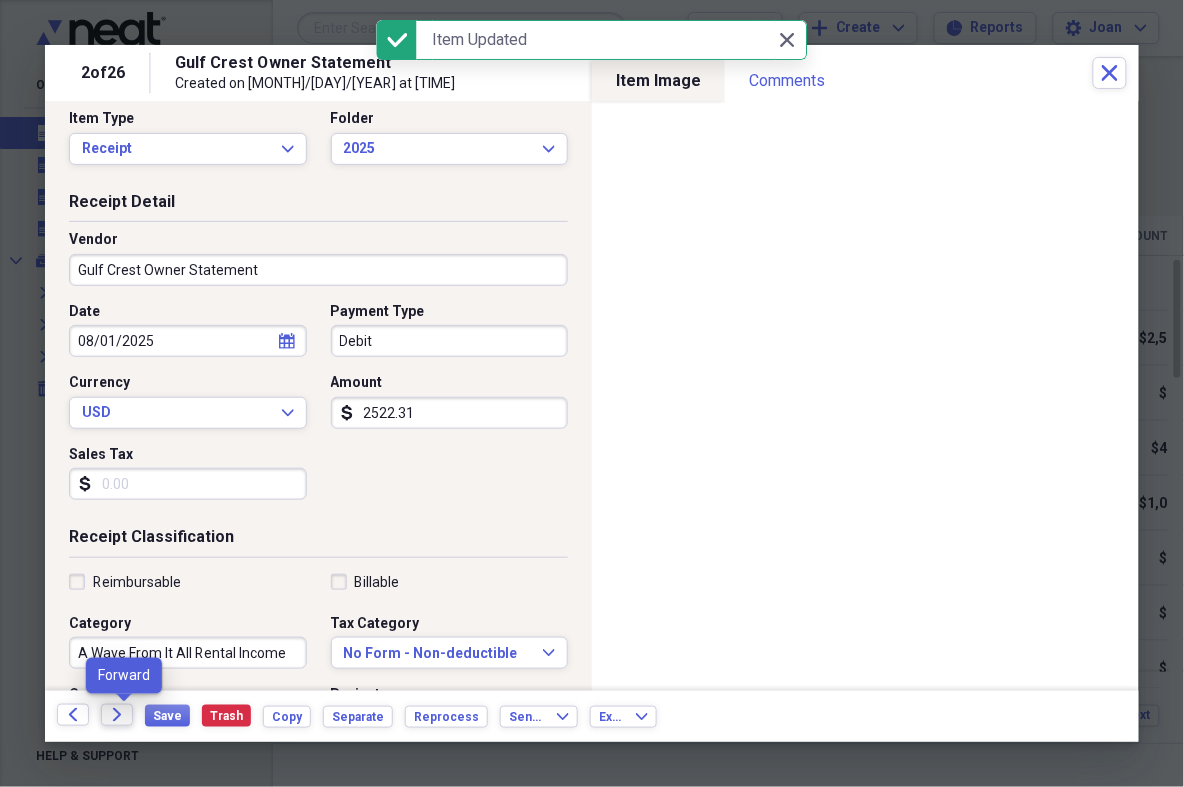 click 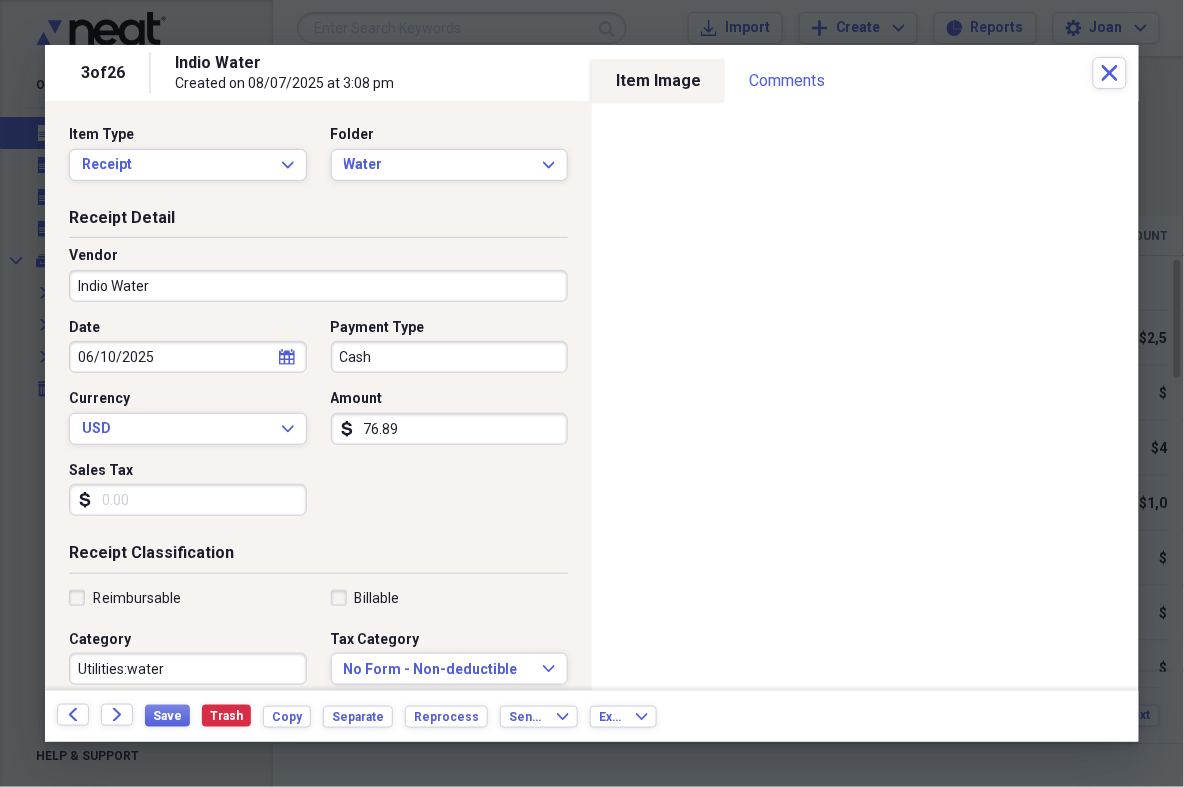 click on "calendar" 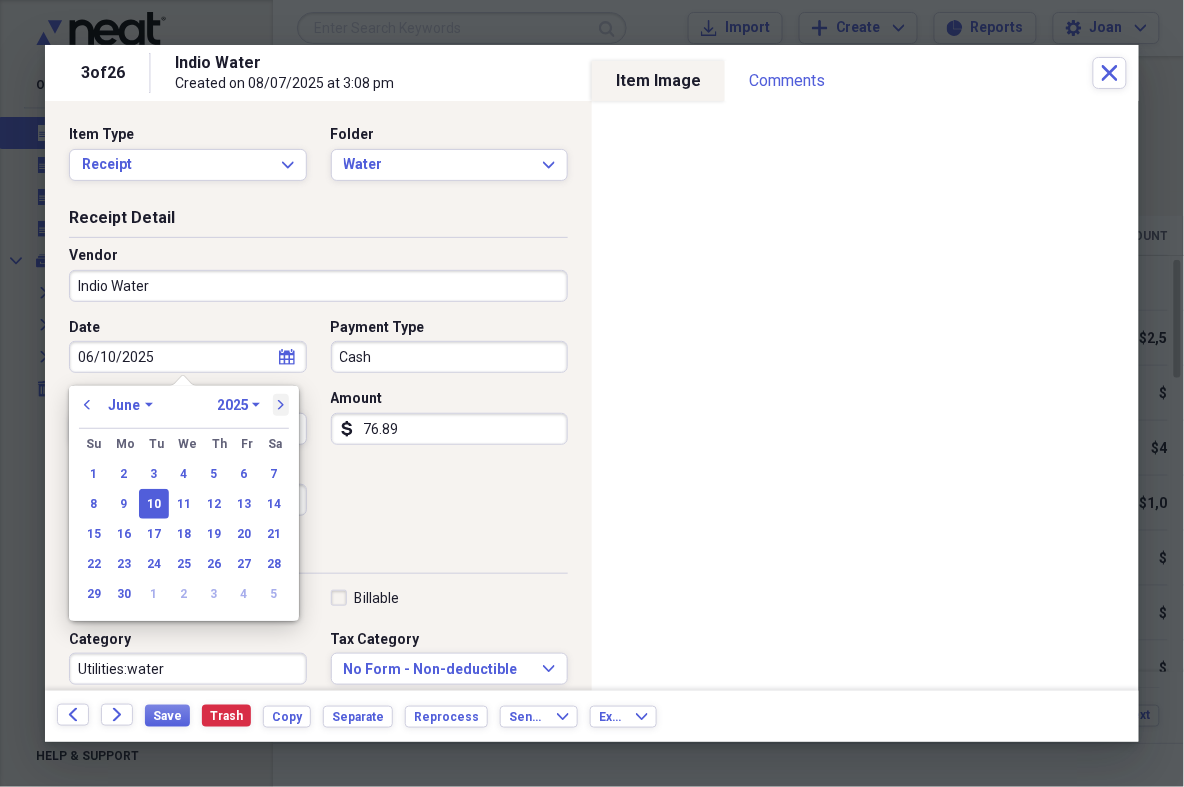click on "next" at bounding box center (281, 405) 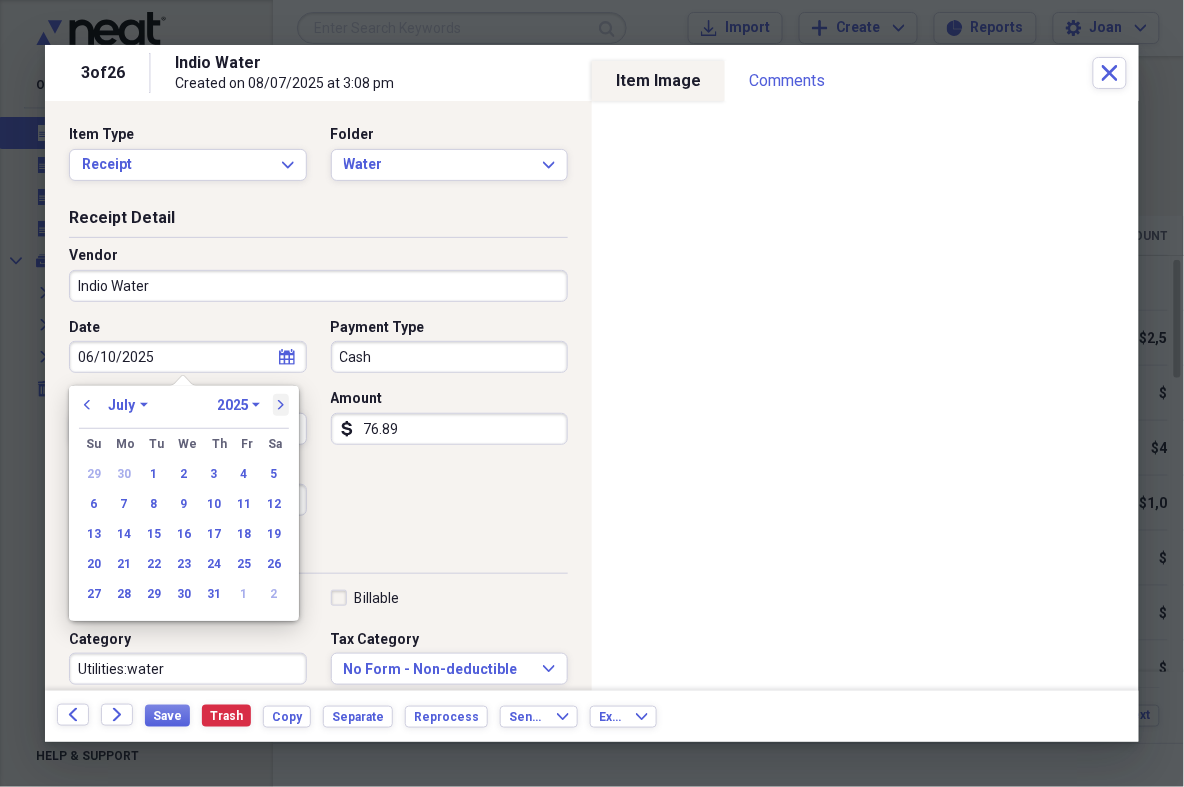 click on "next" at bounding box center [281, 405] 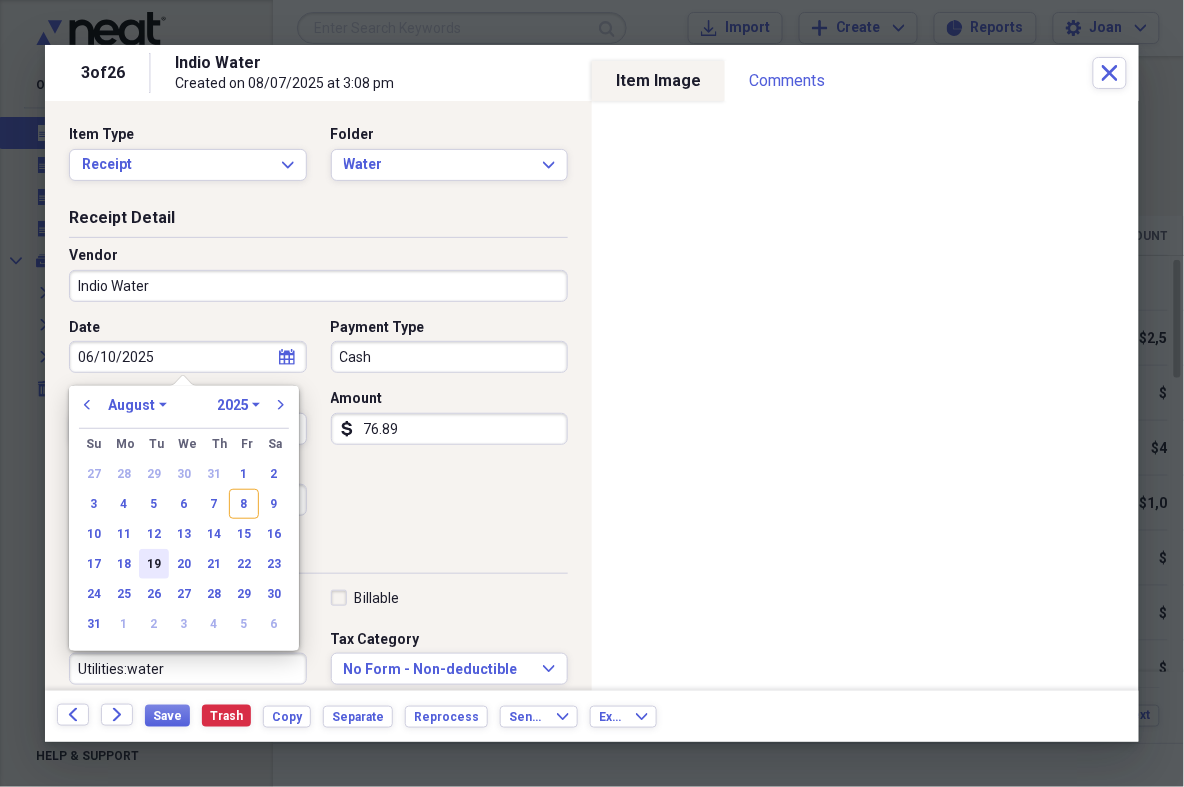 click on "19" at bounding box center [154, 564] 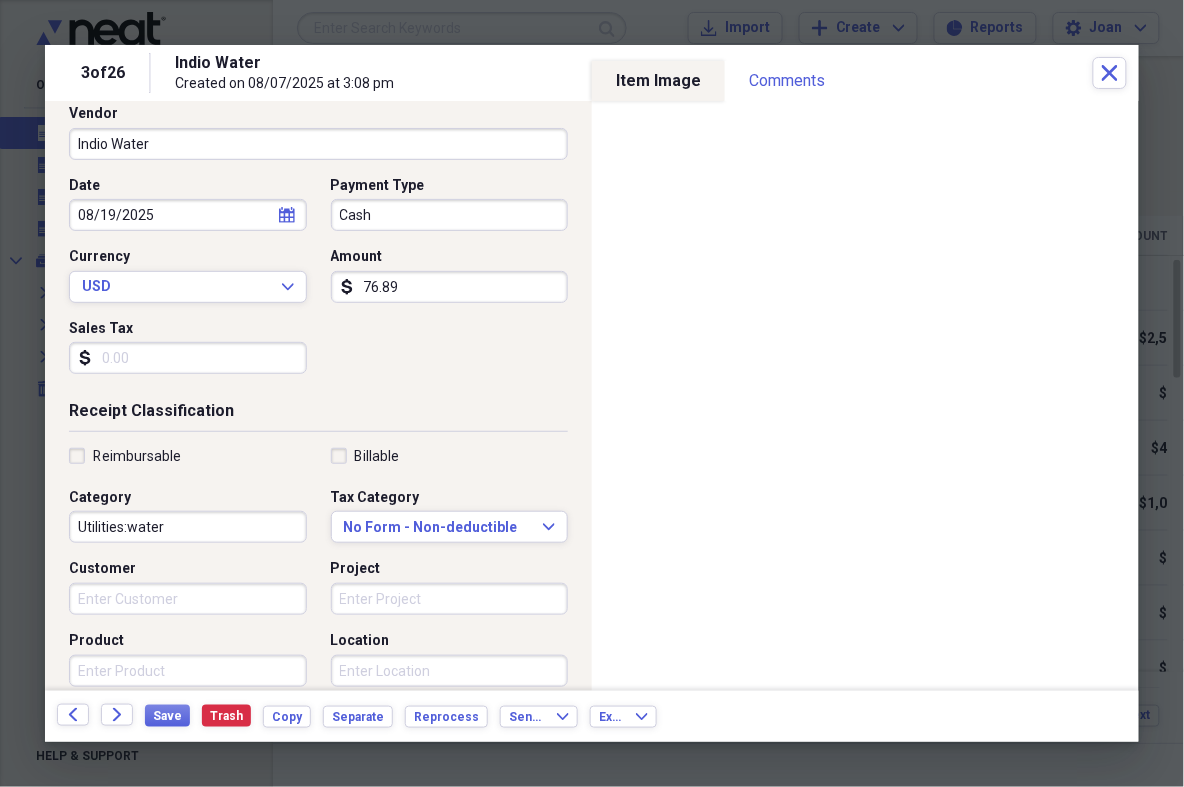 scroll, scrollTop: 423, scrollLeft: 0, axis: vertical 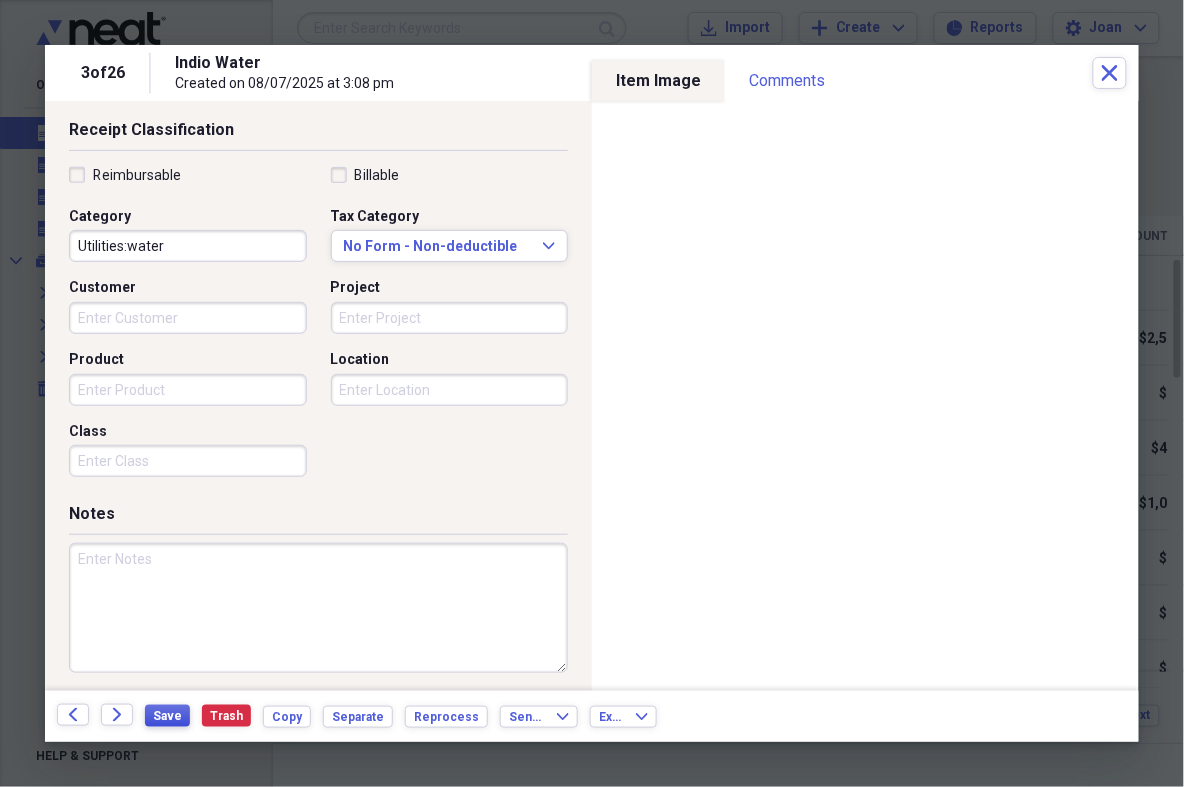 click on "Save" at bounding box center [167, 716] 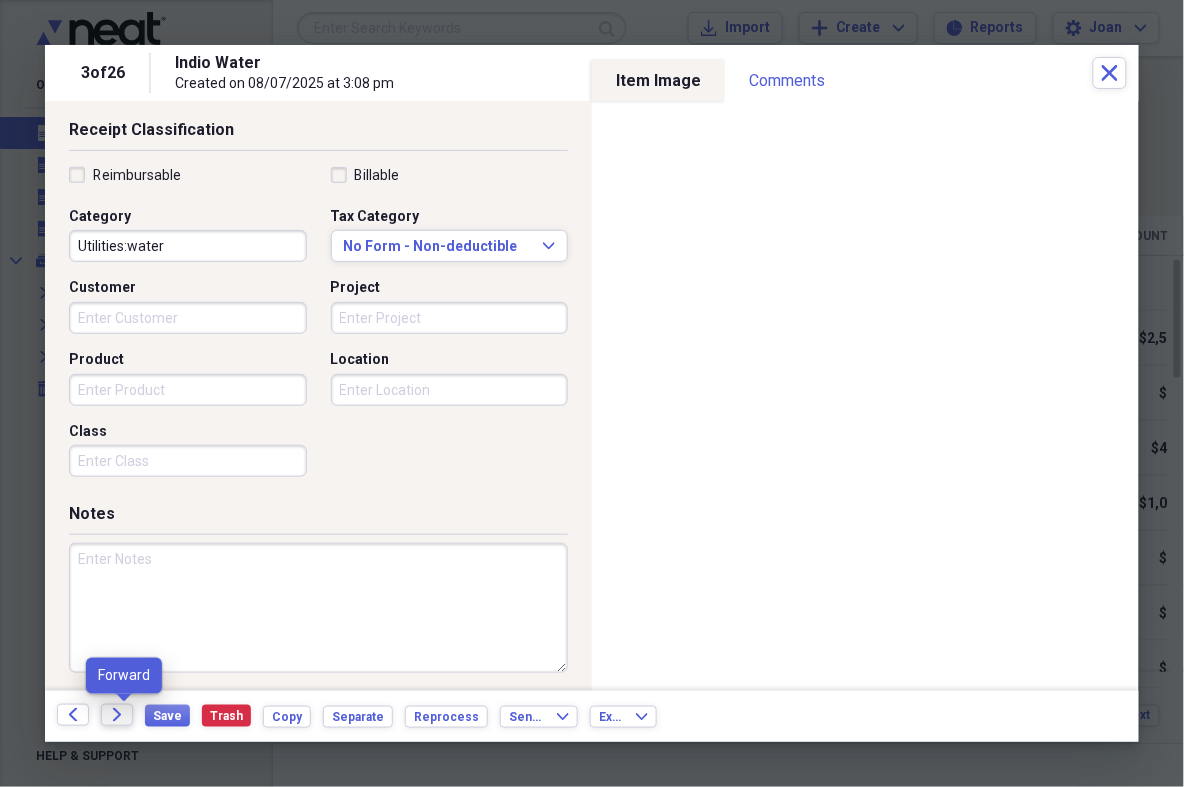 click on "Forward" 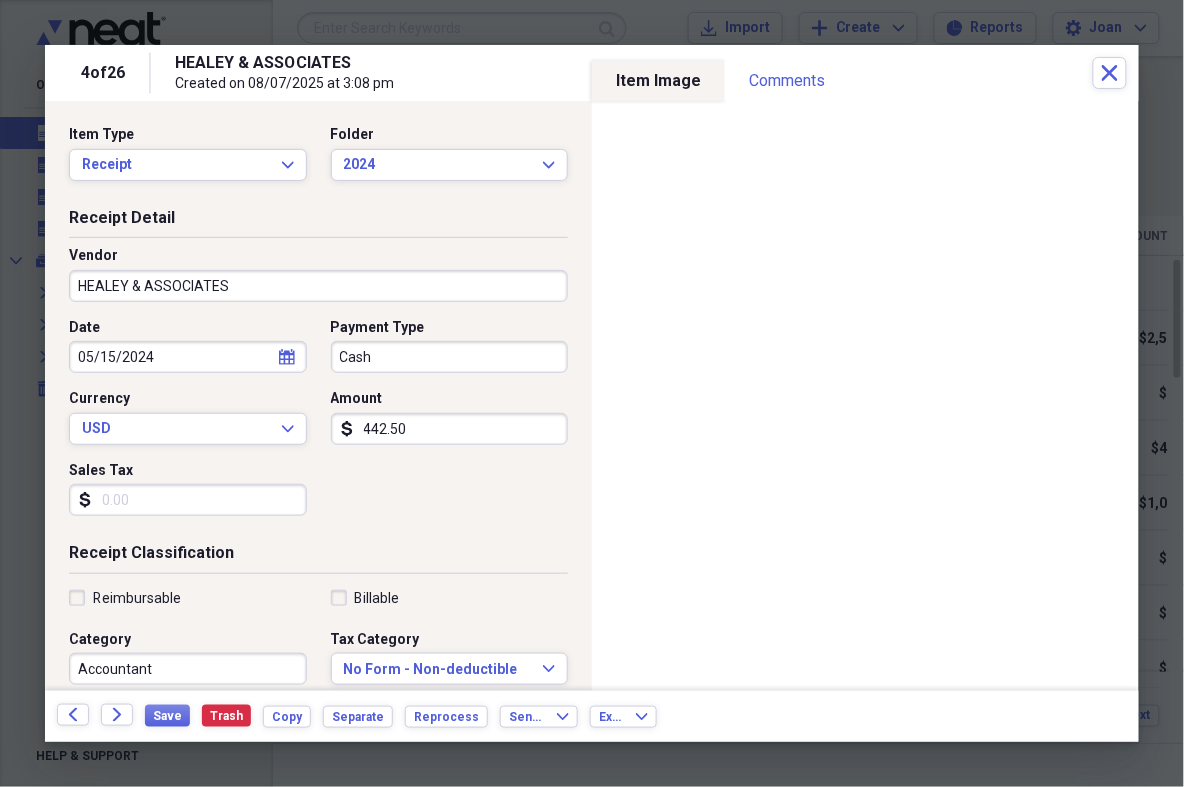 click on "HEALEY & ASSOCIATES" at bounding box center [318, 286] 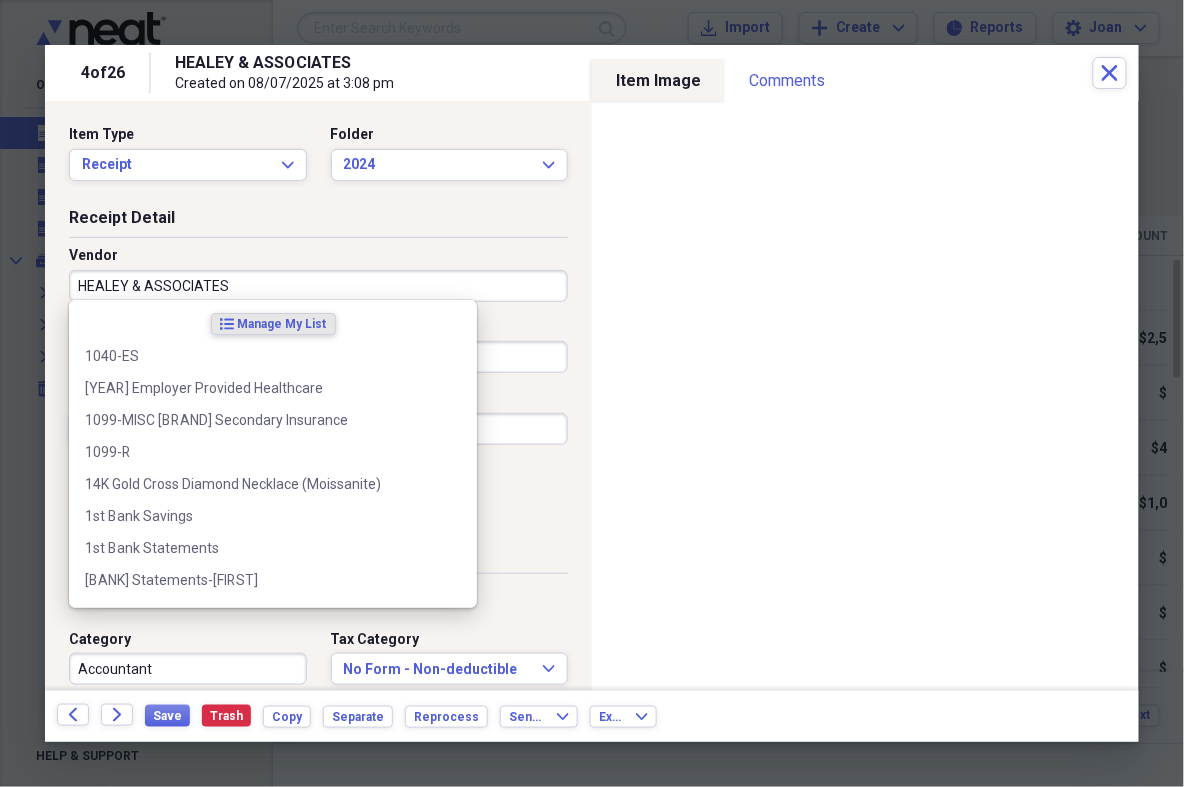 click on "HEALEY & ASSOCIATES" at bounding box center [318, 286] 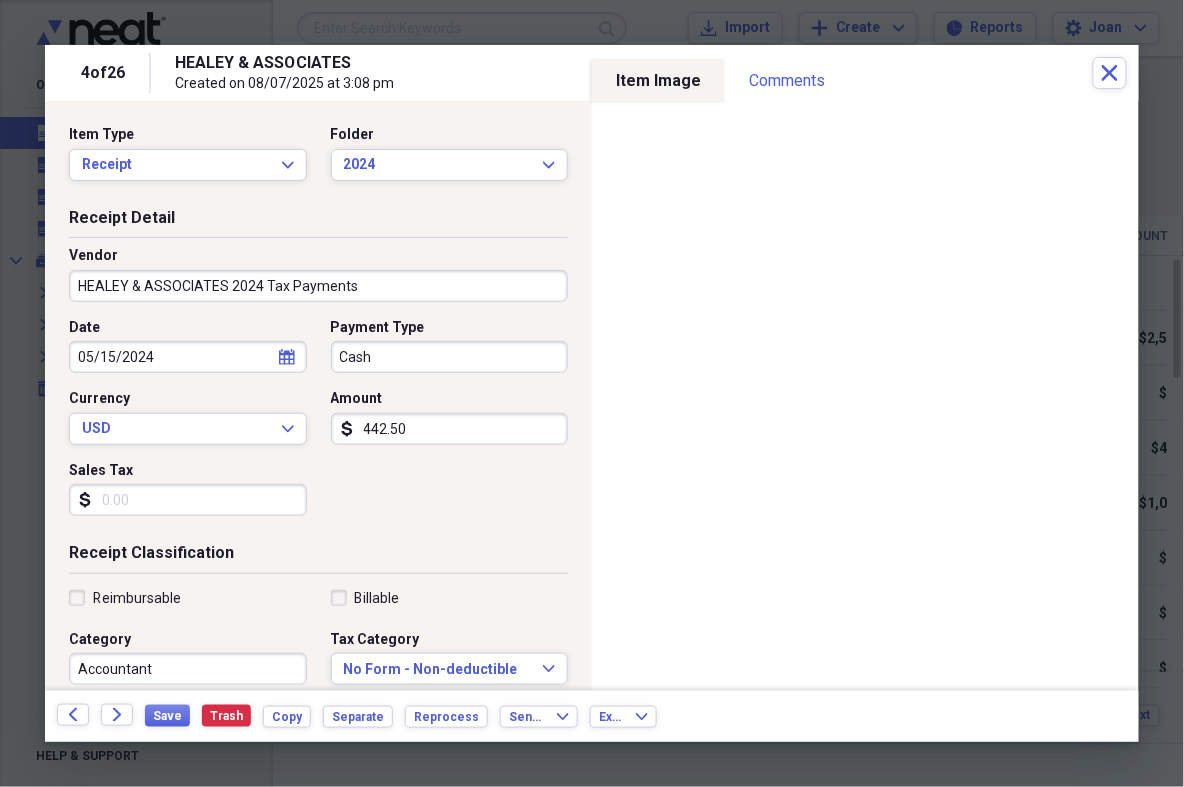 type on "HEALEY & ASSOCIATES 2024 Tax Payments" 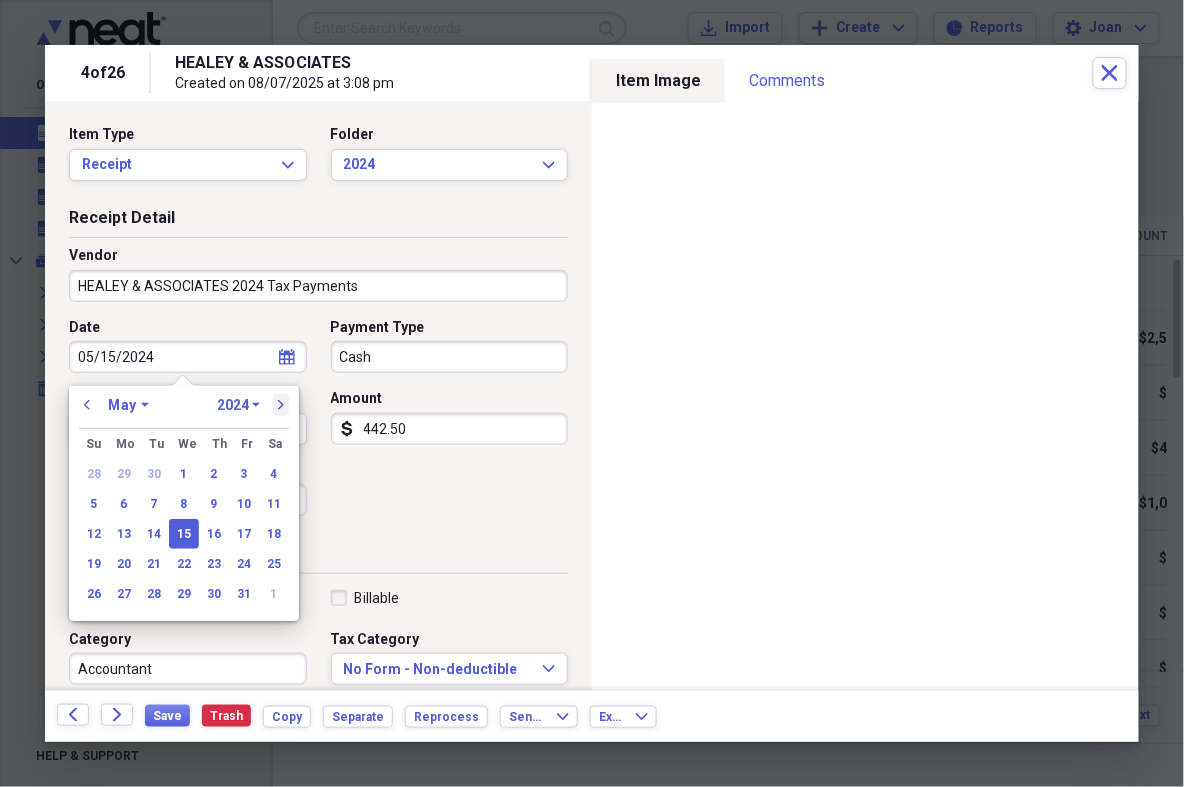 click on "next" at bounding box center [281, 405] 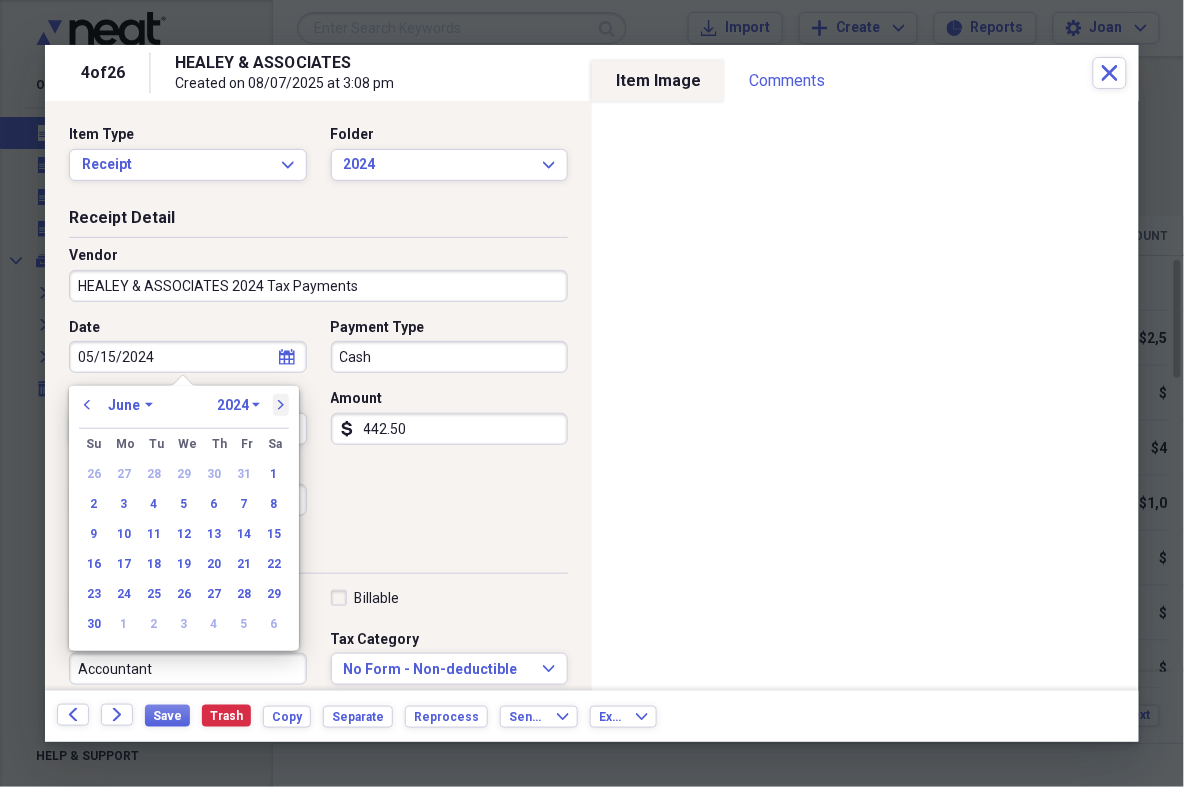 click on "next" at bounding box center (281, 405) 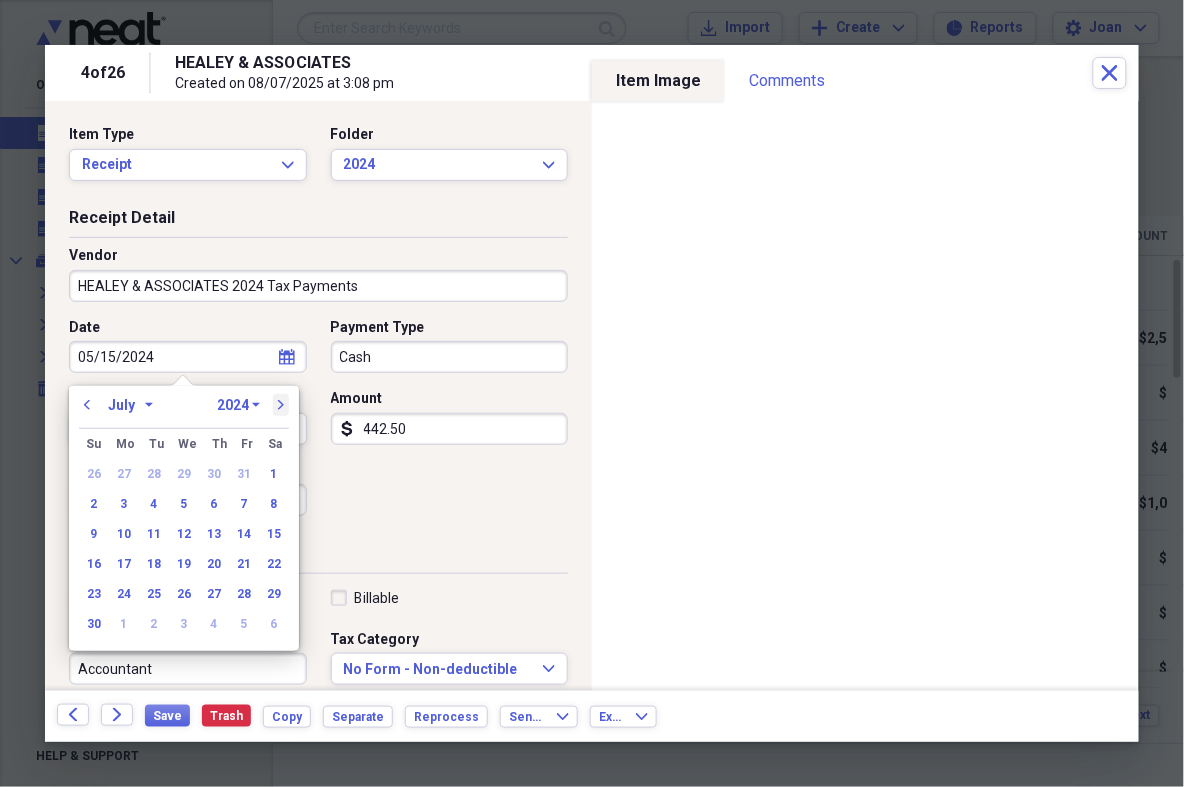 click on "next" at bounding box center (281, 405) 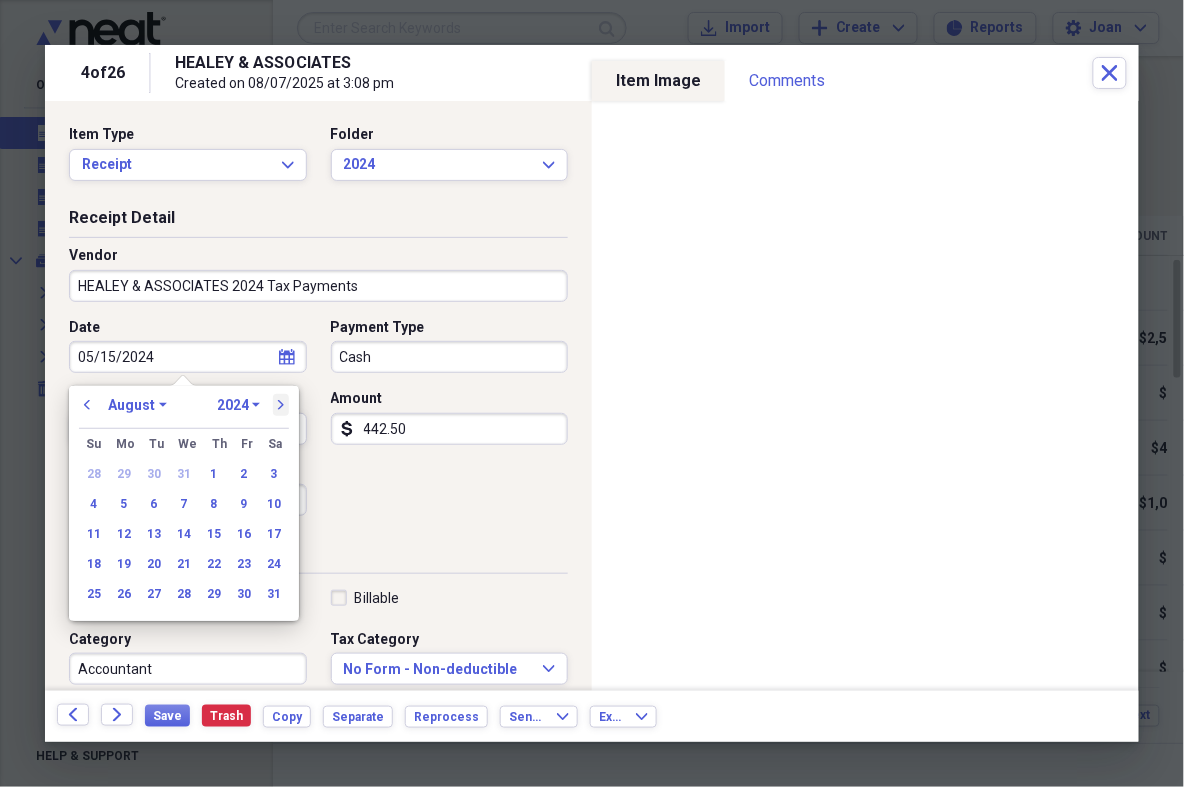 click on "next" at bounding box center [281, 405] 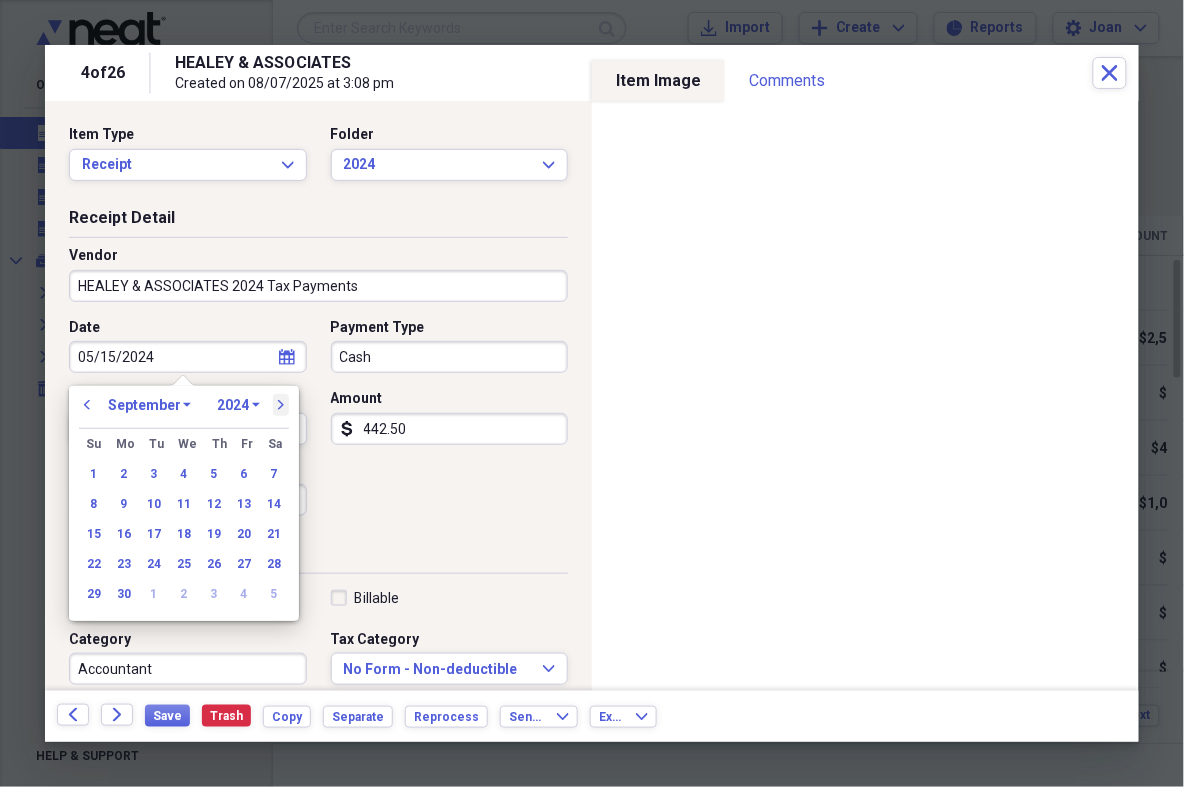 click on "next" at bounding box center (281, 405) 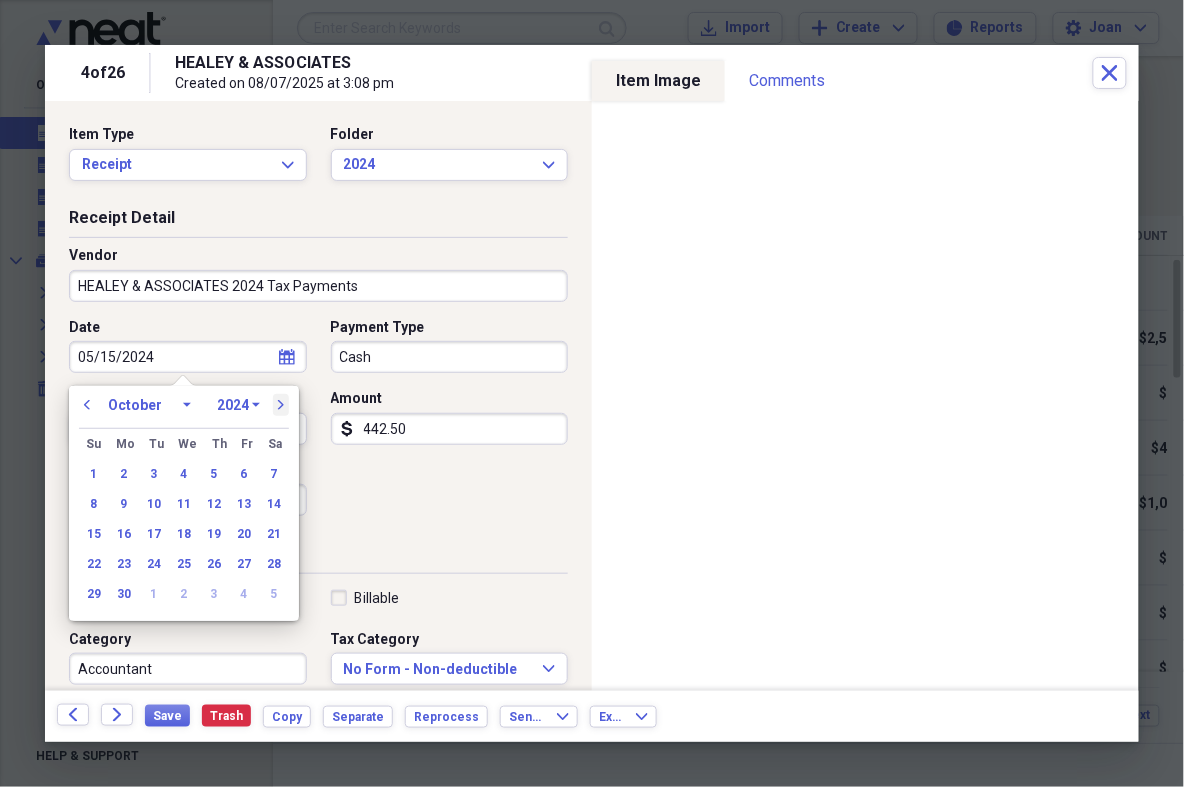 click on "next" at bounding box center (281, 405) 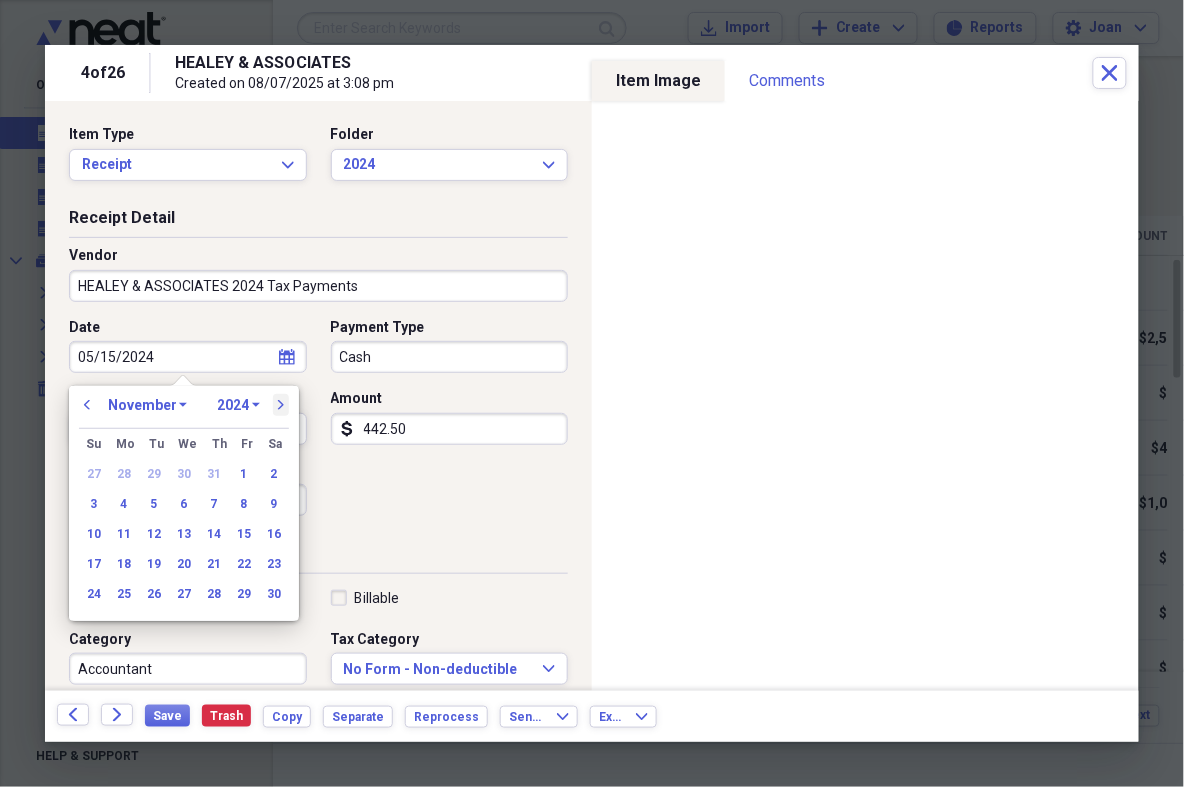 click on "next" at bounding box center [281, 405] 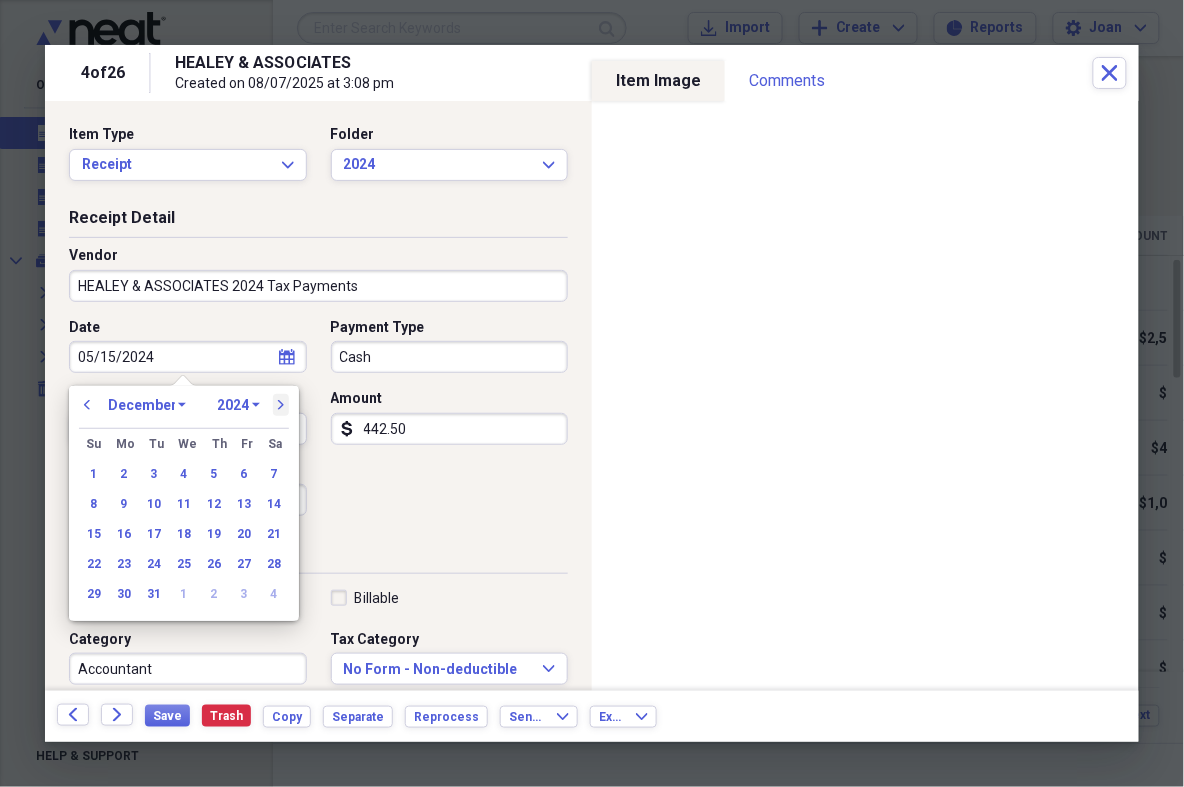 click on "next" at bounding box center [281, 405] 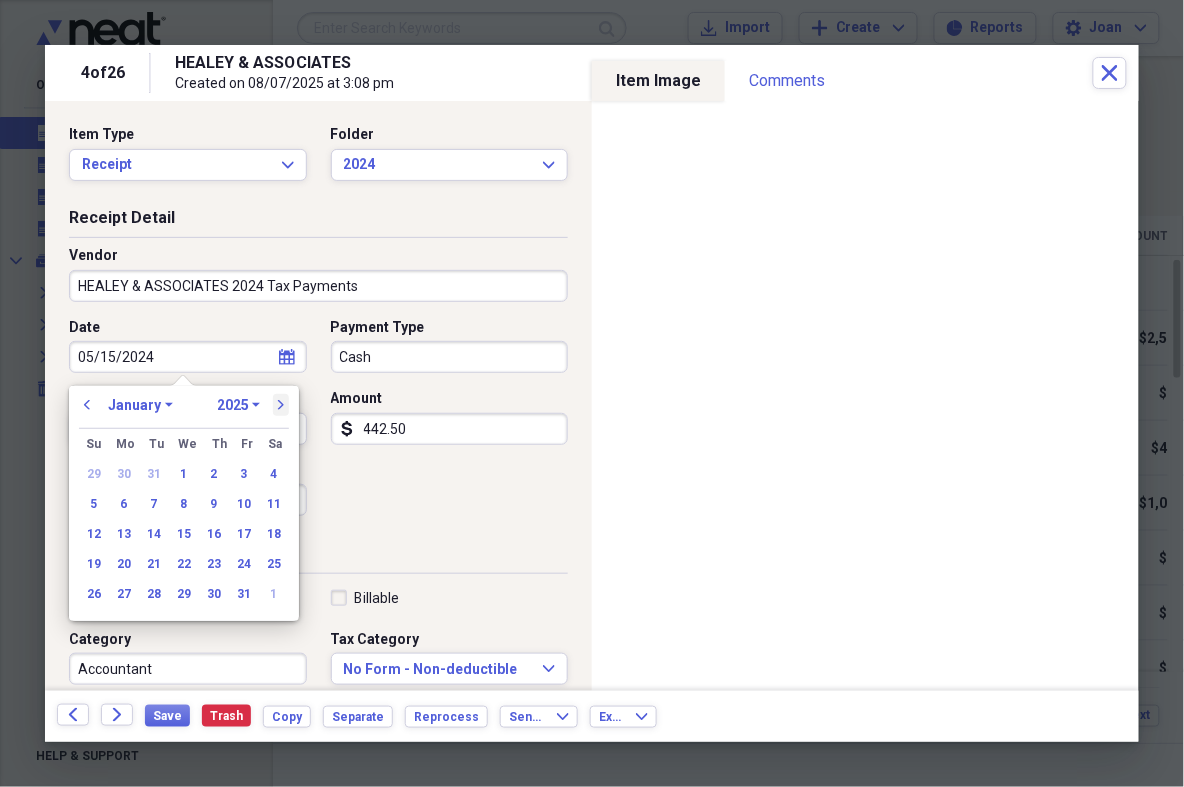 click on "next" at bounding box center [281, 405] 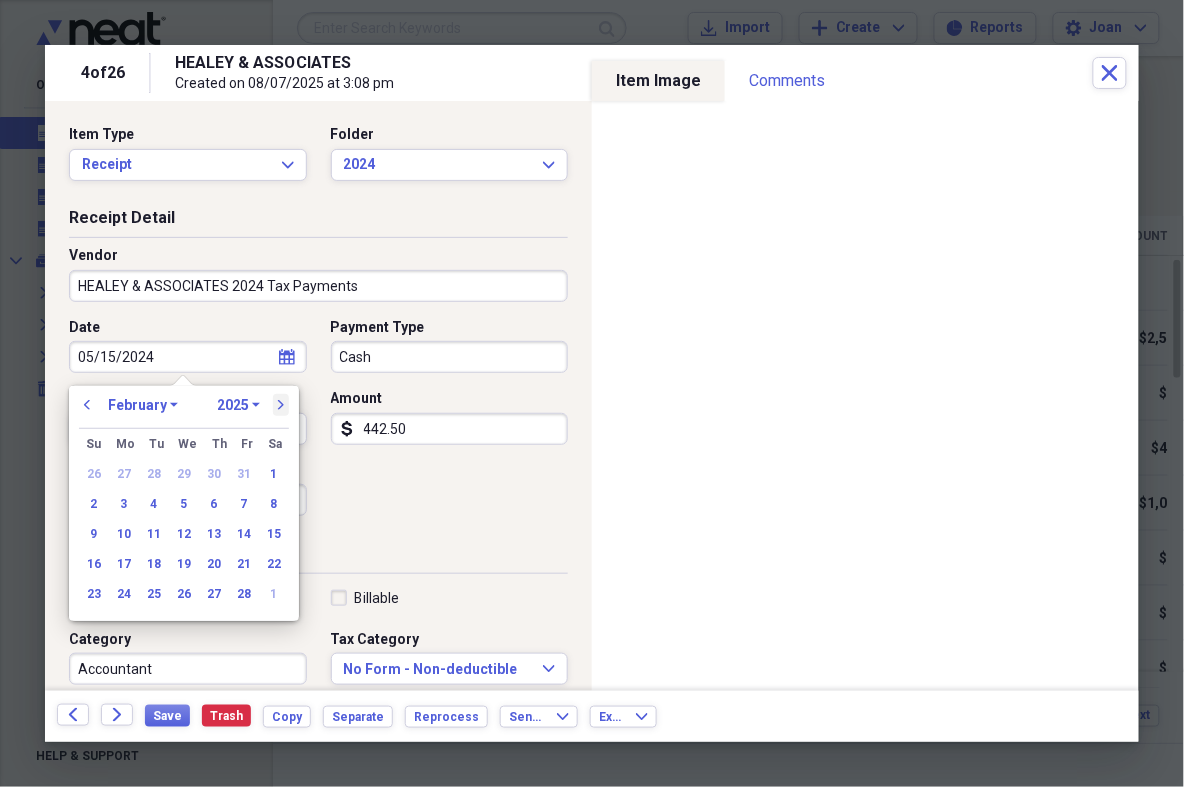 click on "next" at bounding box center [281, 405] 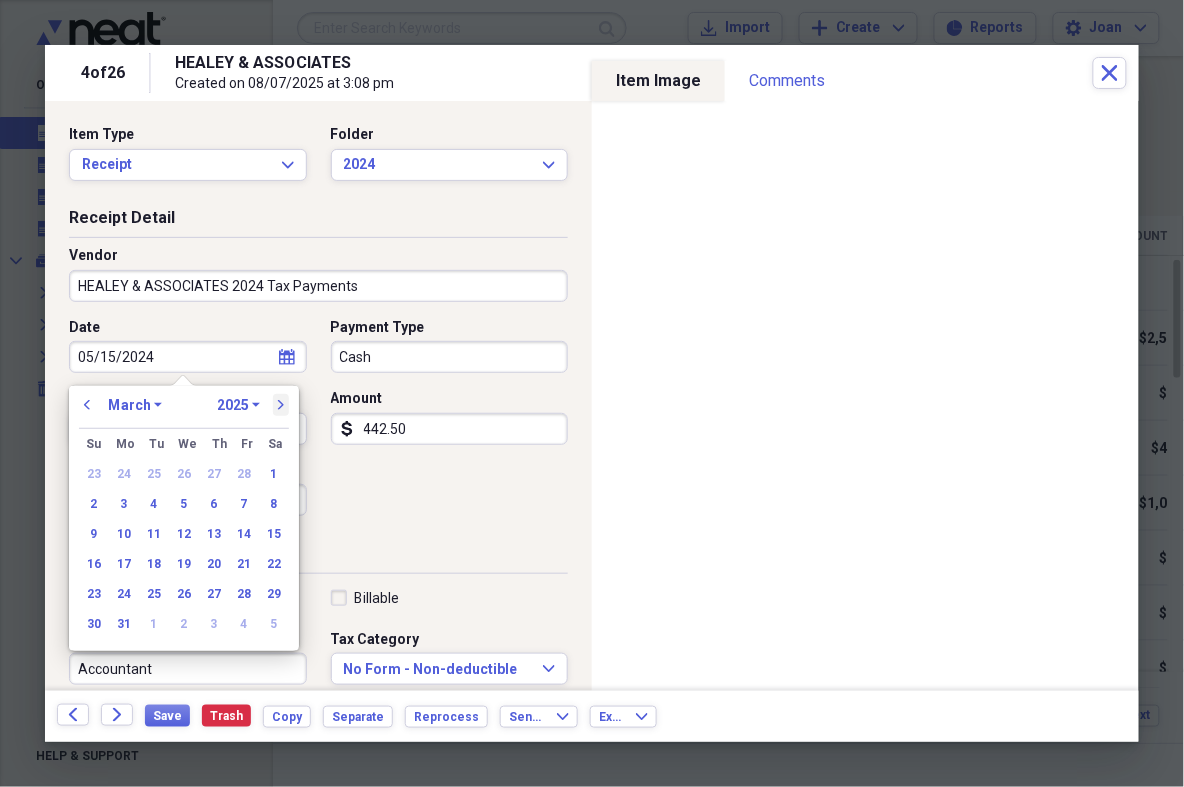 click on "next" at bounding box center [281, 405] 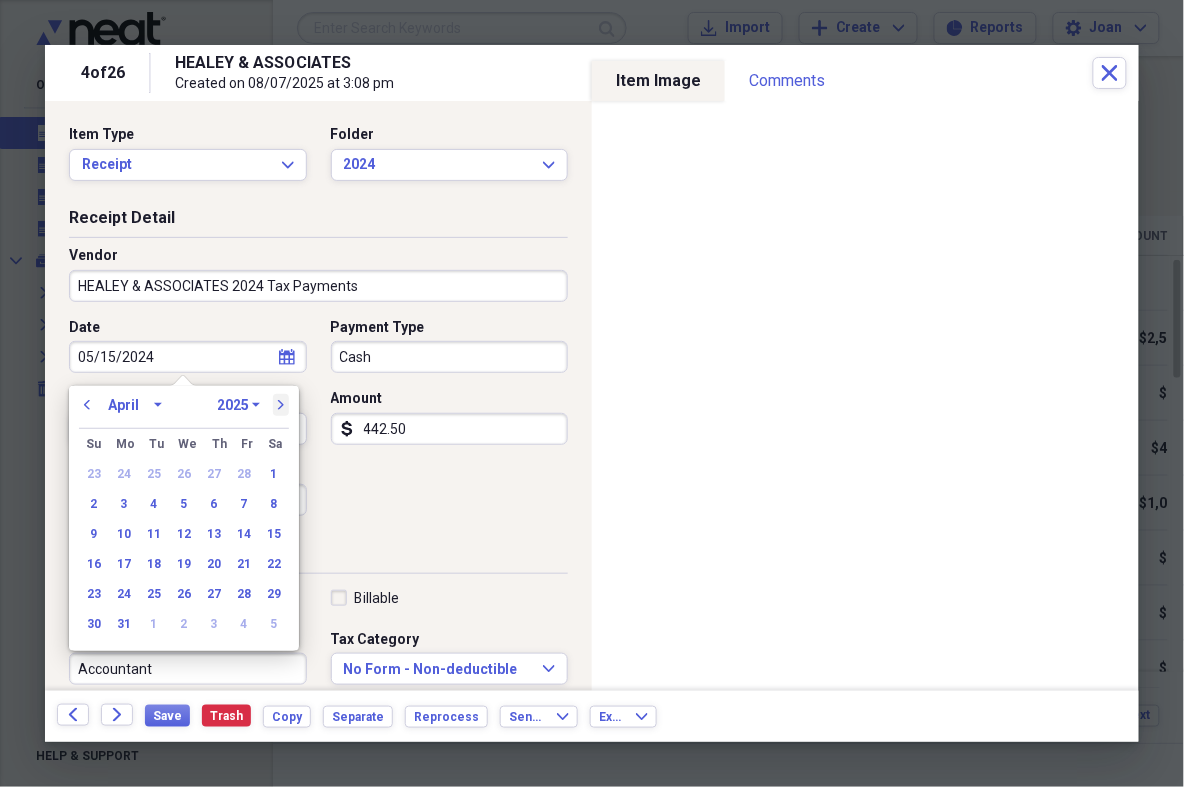 click on "next" at bounding box center [281, 405] 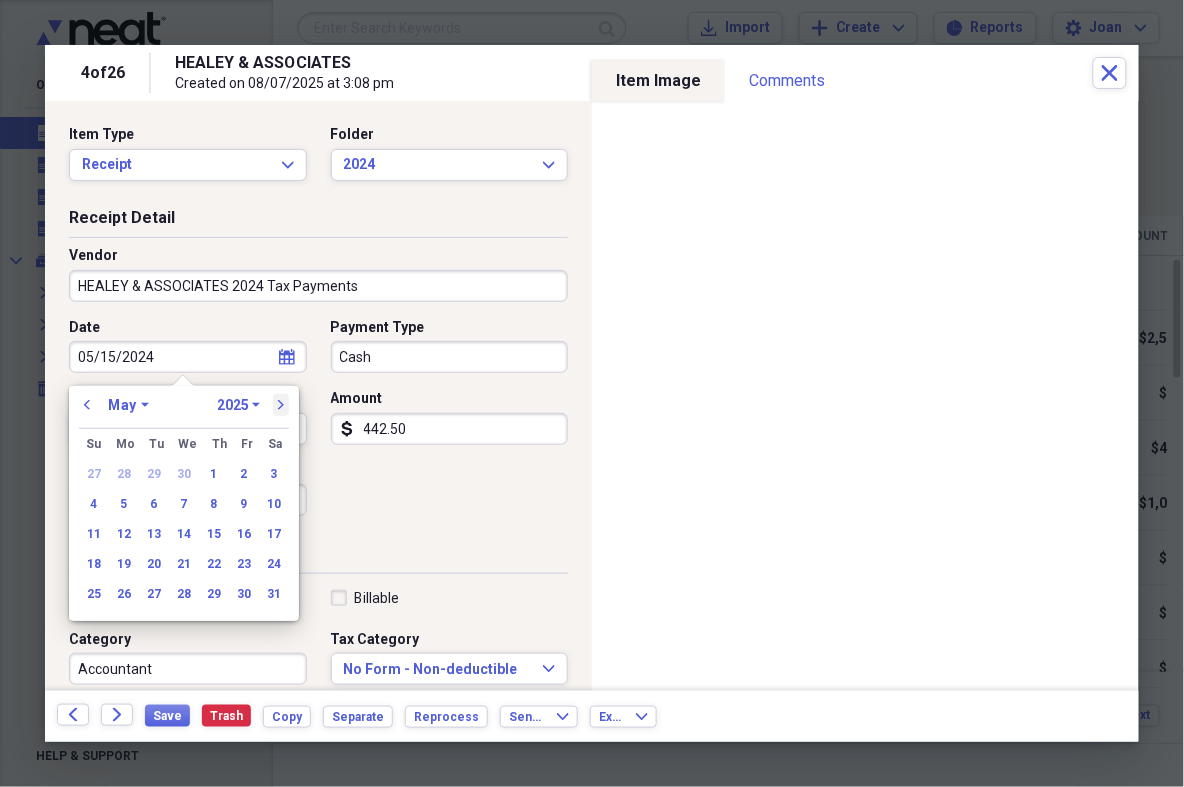 click on "next" at bounding box center [281, 405] 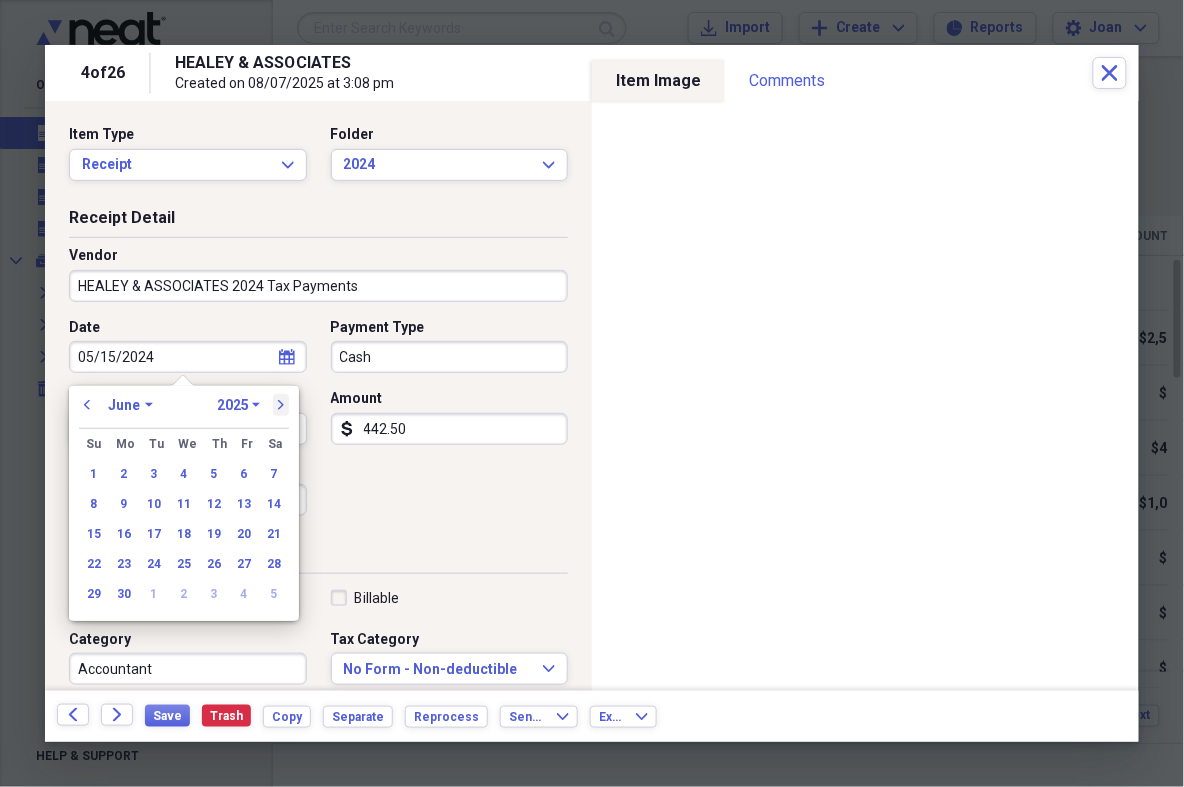 click on "next" at bounding box center (281, 405) 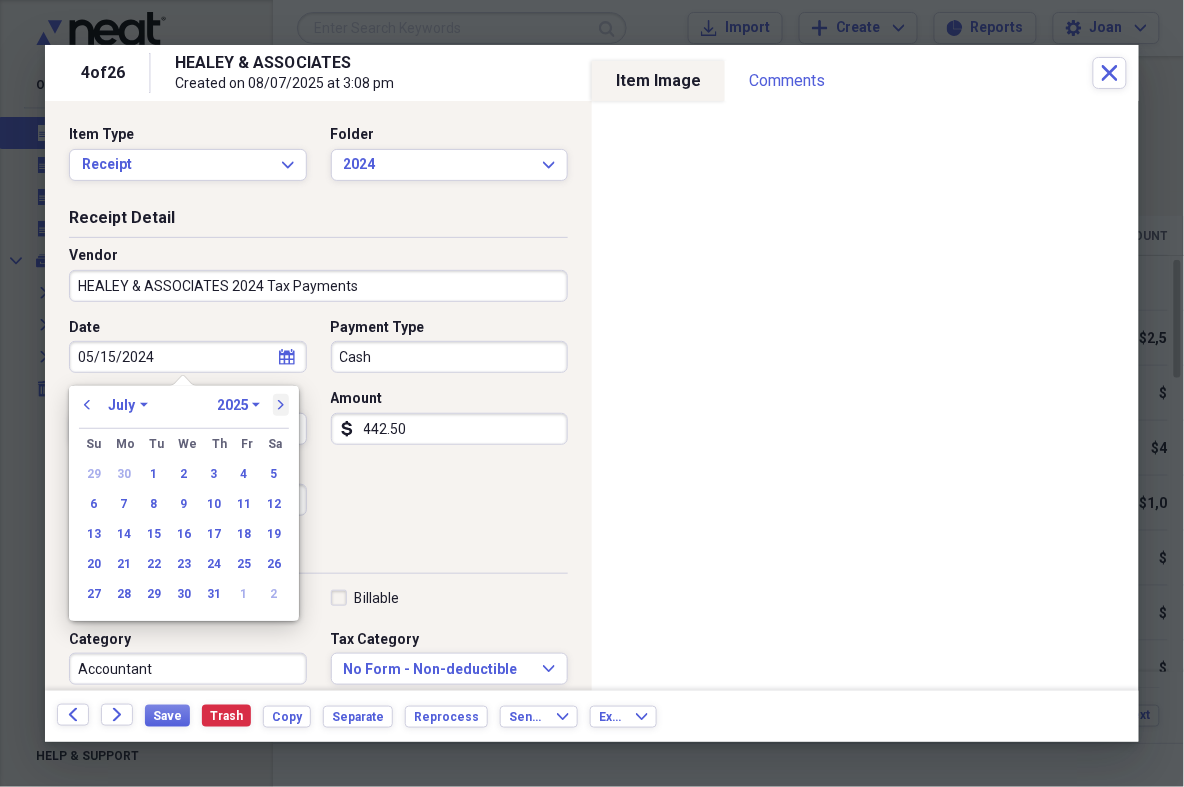 click on "next" at bounding box center (281, 405) 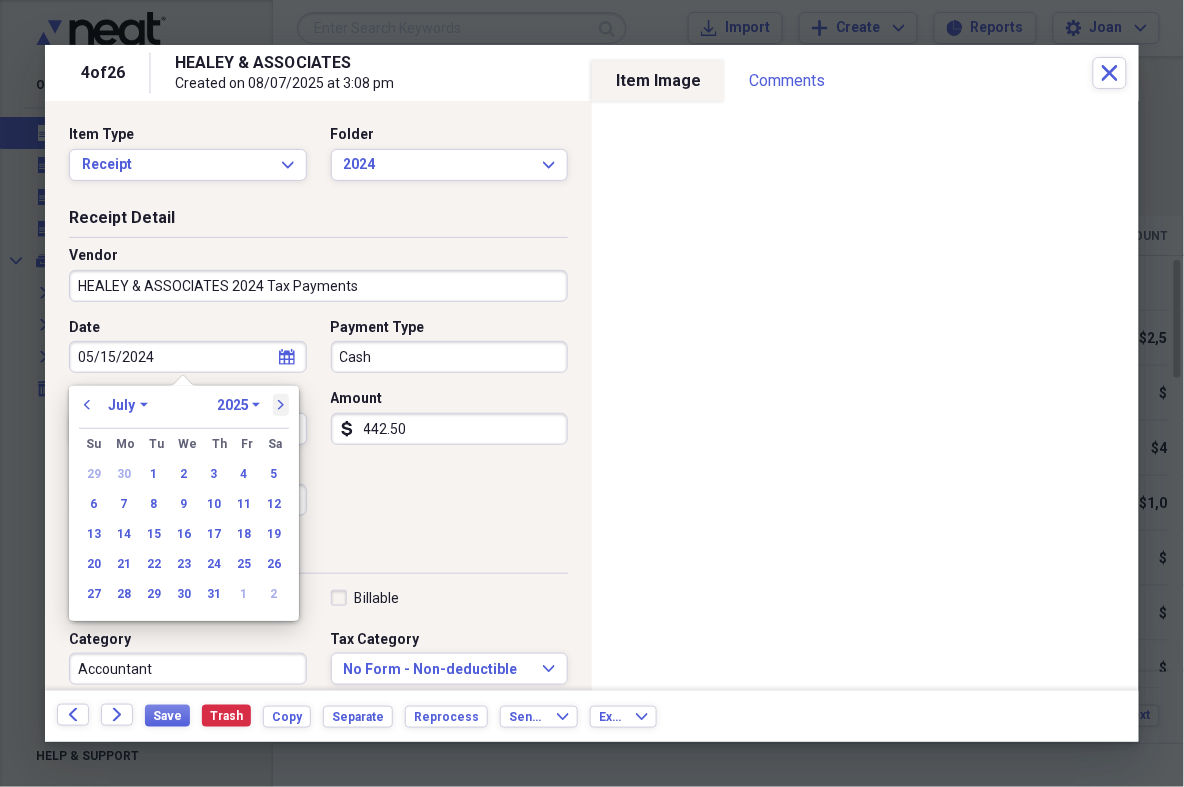 select on "7" 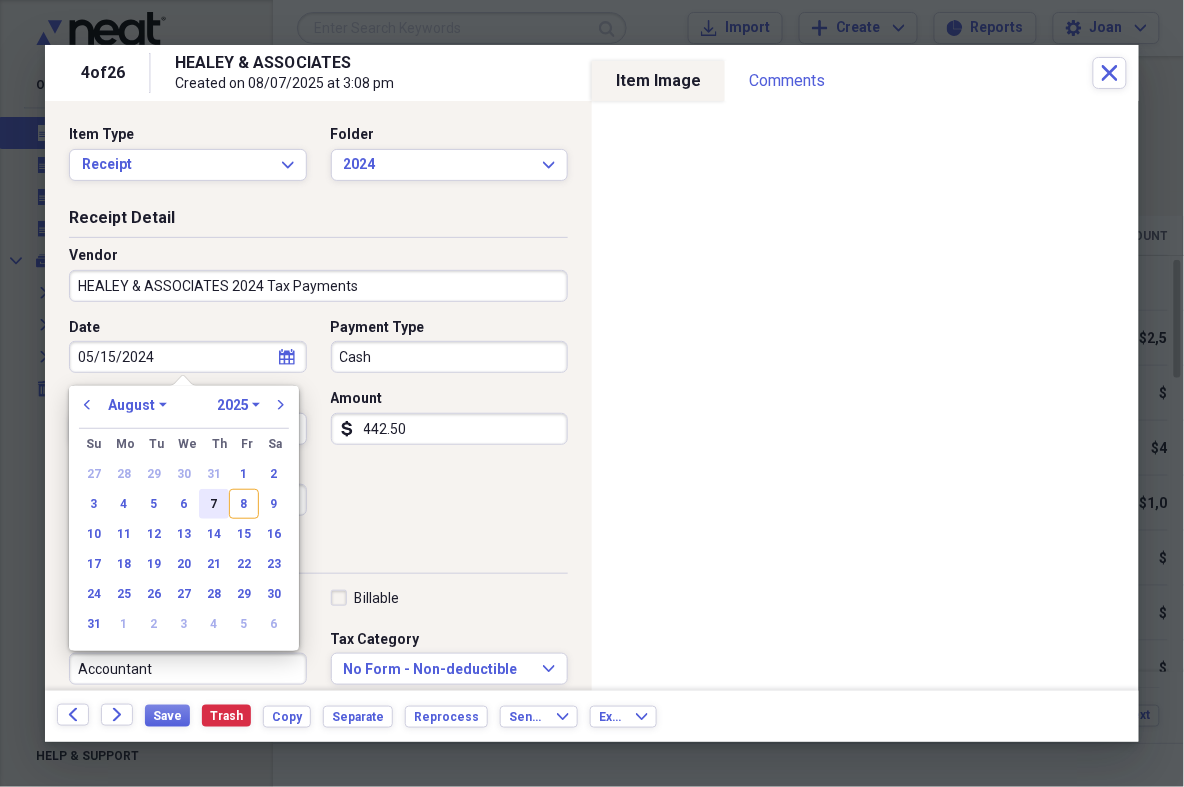 click on "7" at bounding box center [214, 504] 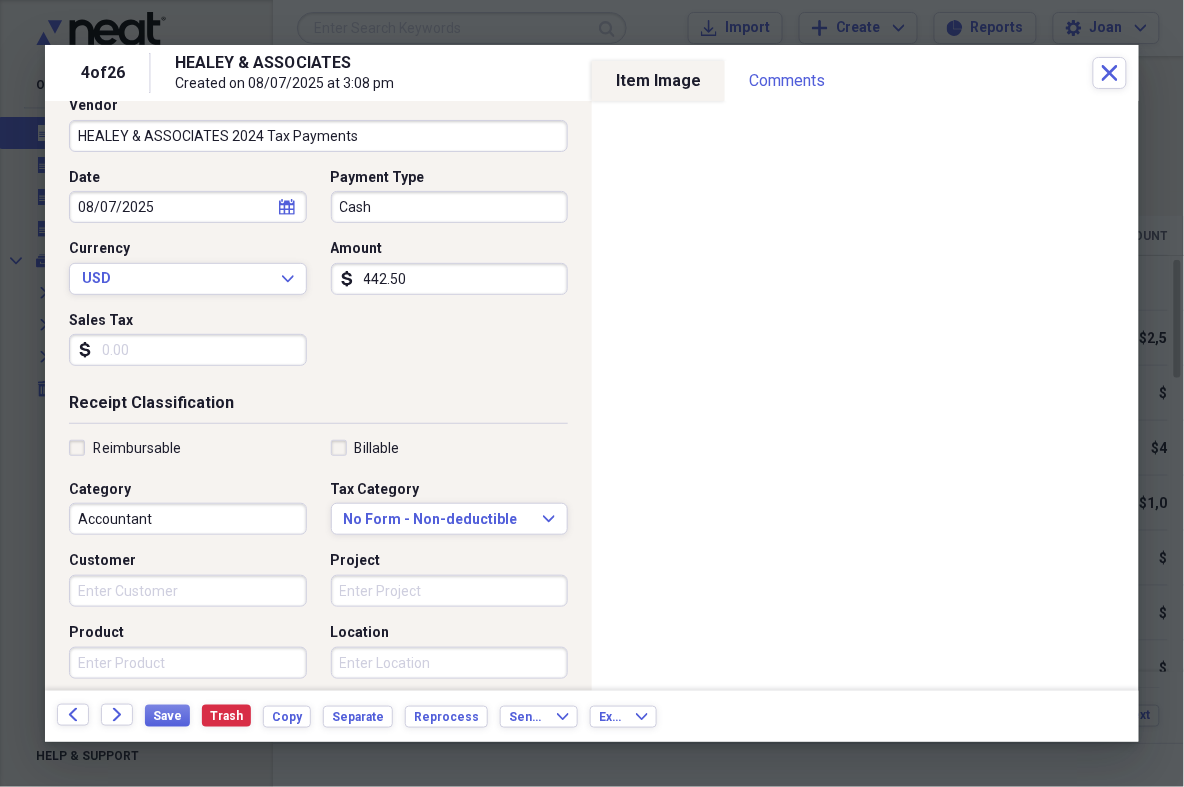 scroll, scrollTop: 423, scrollLeft: 0, axis: vertical 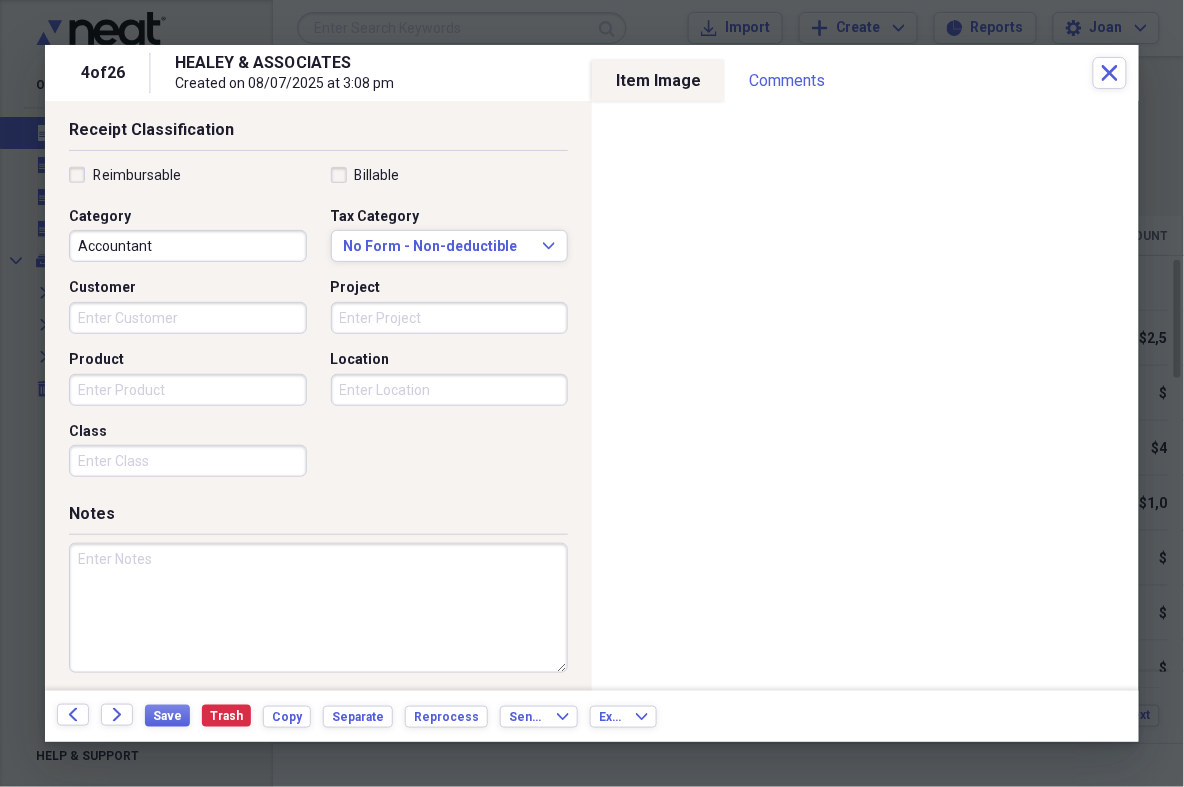 click at bounding box center [318, 608] 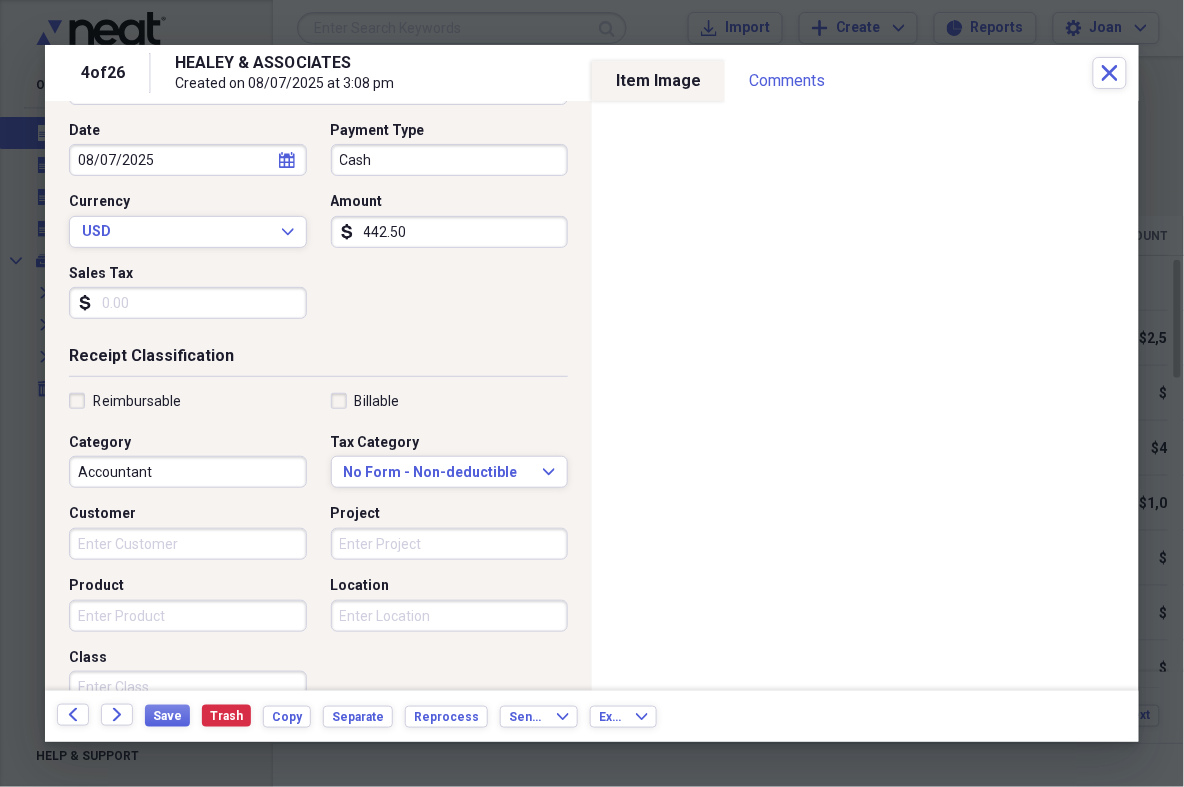 scroll, scrollTop: 130, scrollLeft: 0, axis: vertical 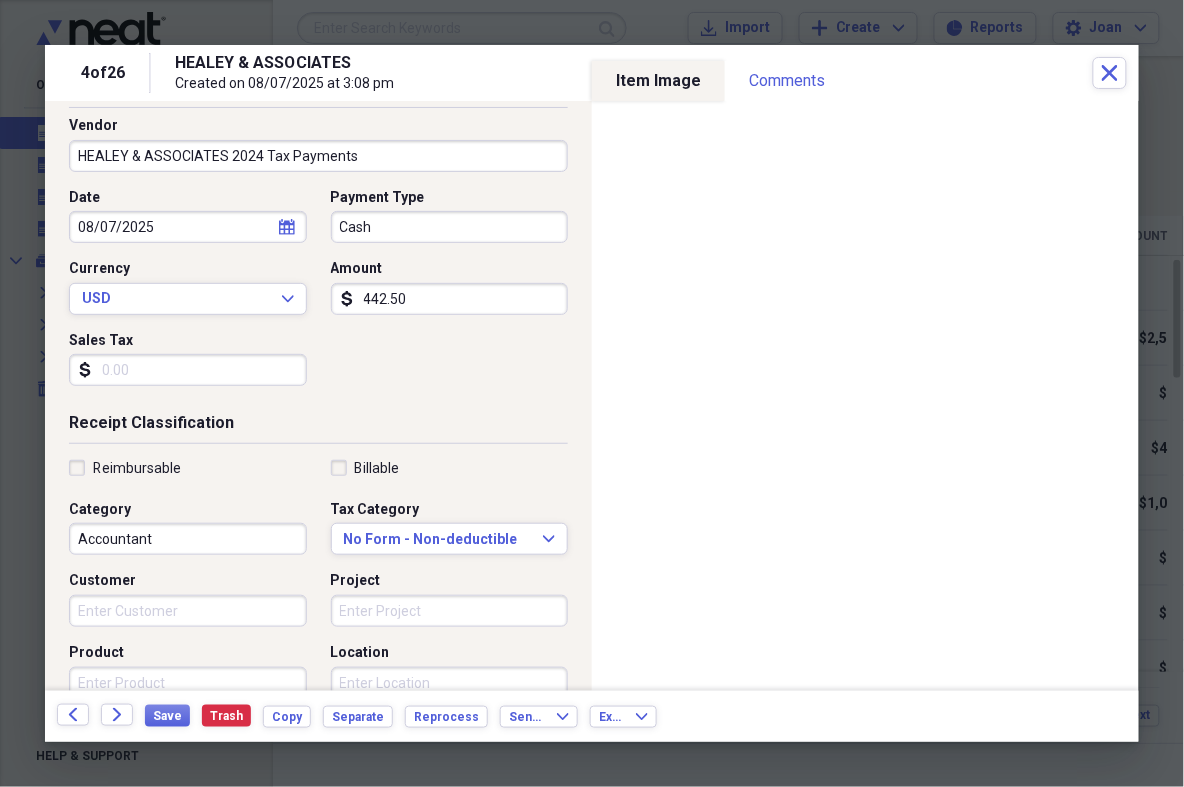 click on "442.50" at bounding box center (450, 299) 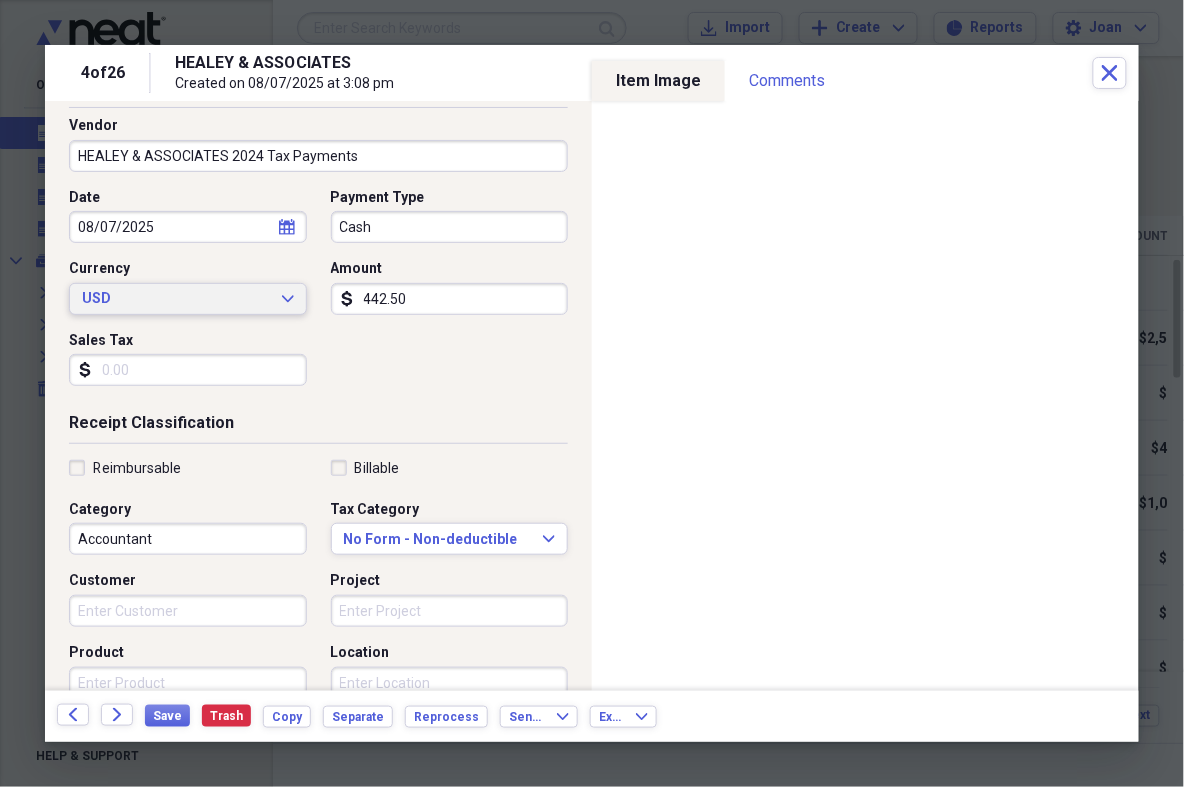 drag, startPoint x: 423, startPoint y: 292, endPoint x: 267, endPoint y: 296, distance: 156.05127 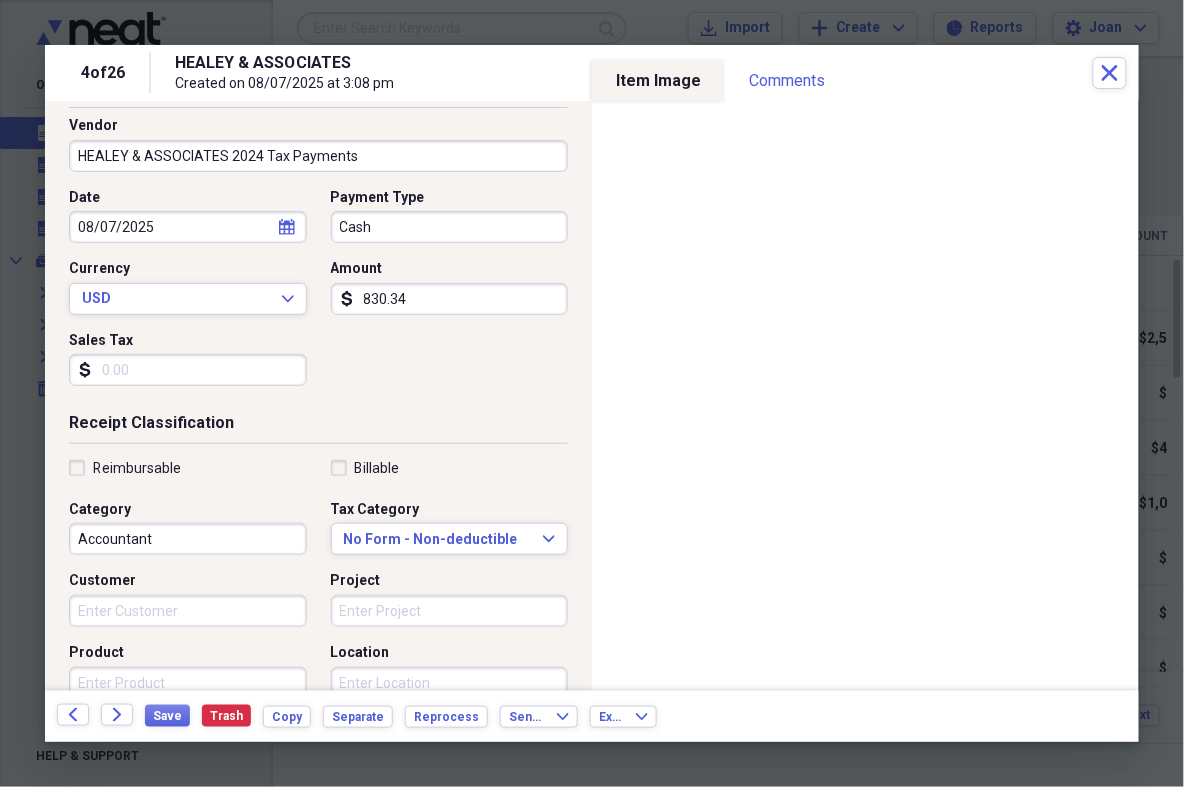 type on "8303.40" 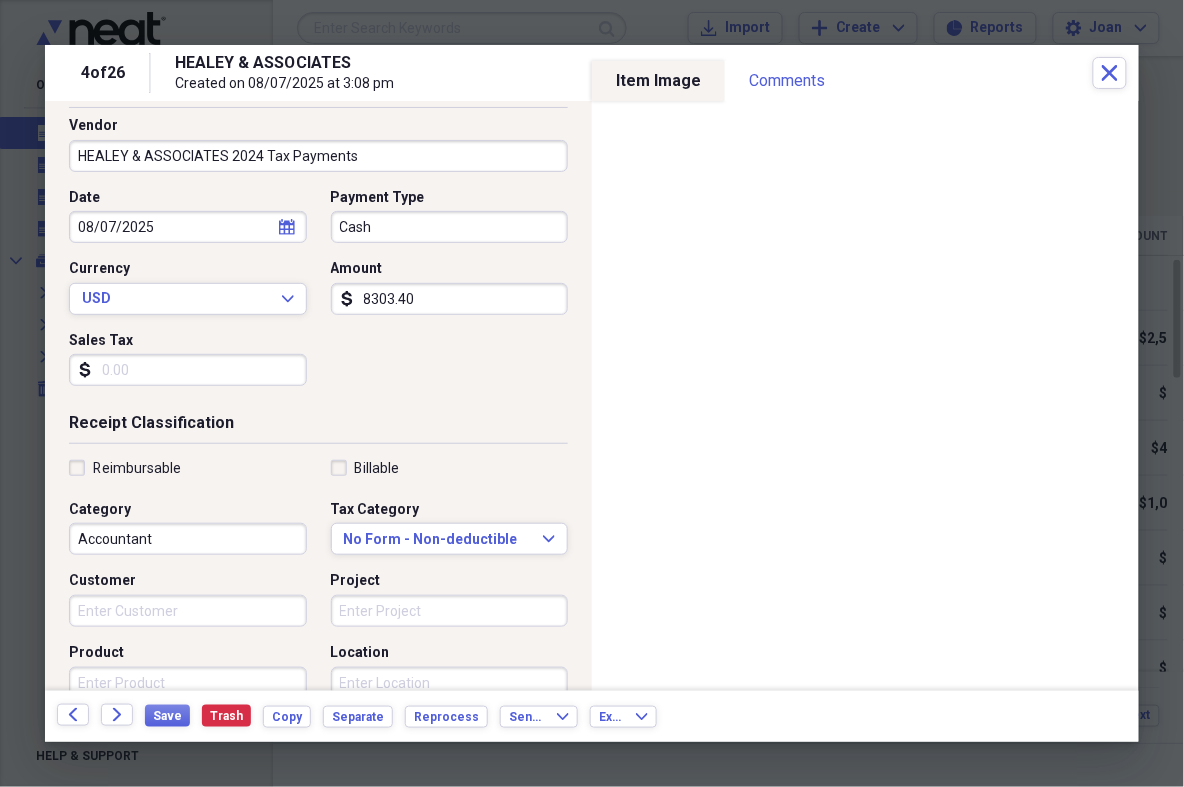 click on "Receipt Classification" at bounding box center (318, 427) 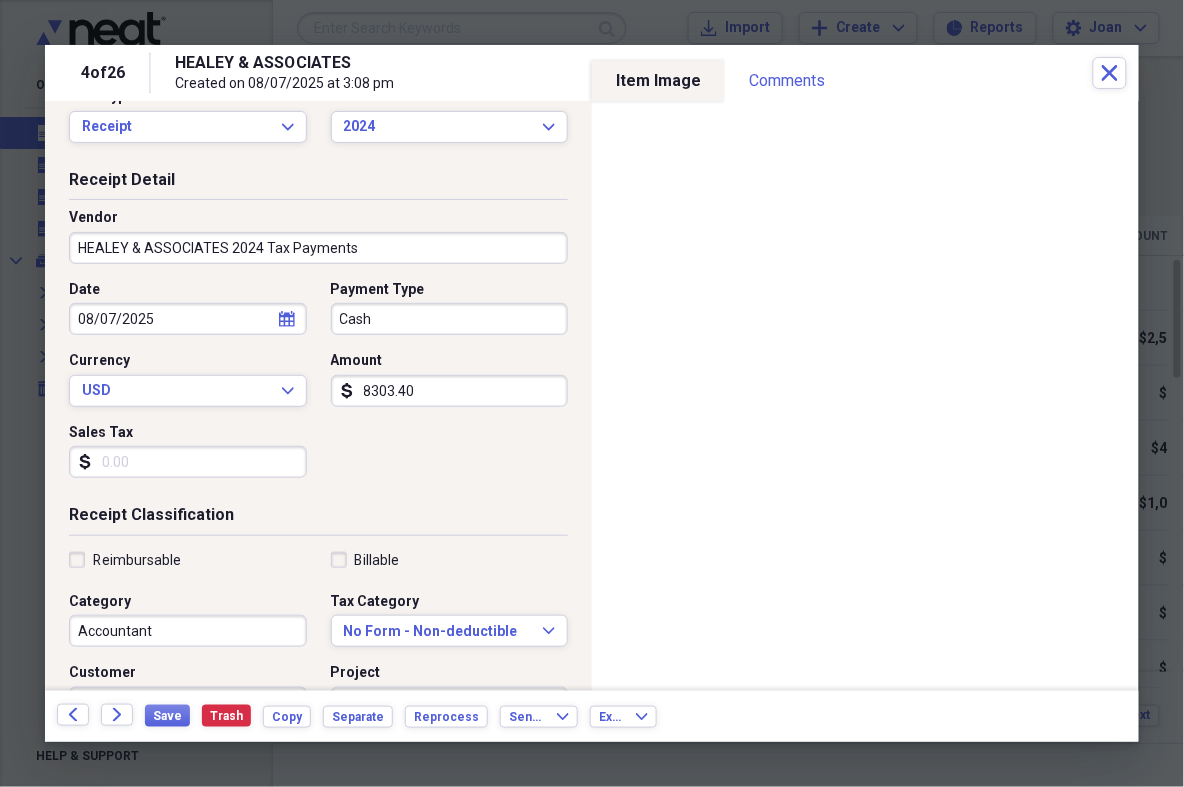 scroll, scrollTop: 423, scrollLeft: 0, axis: vertical 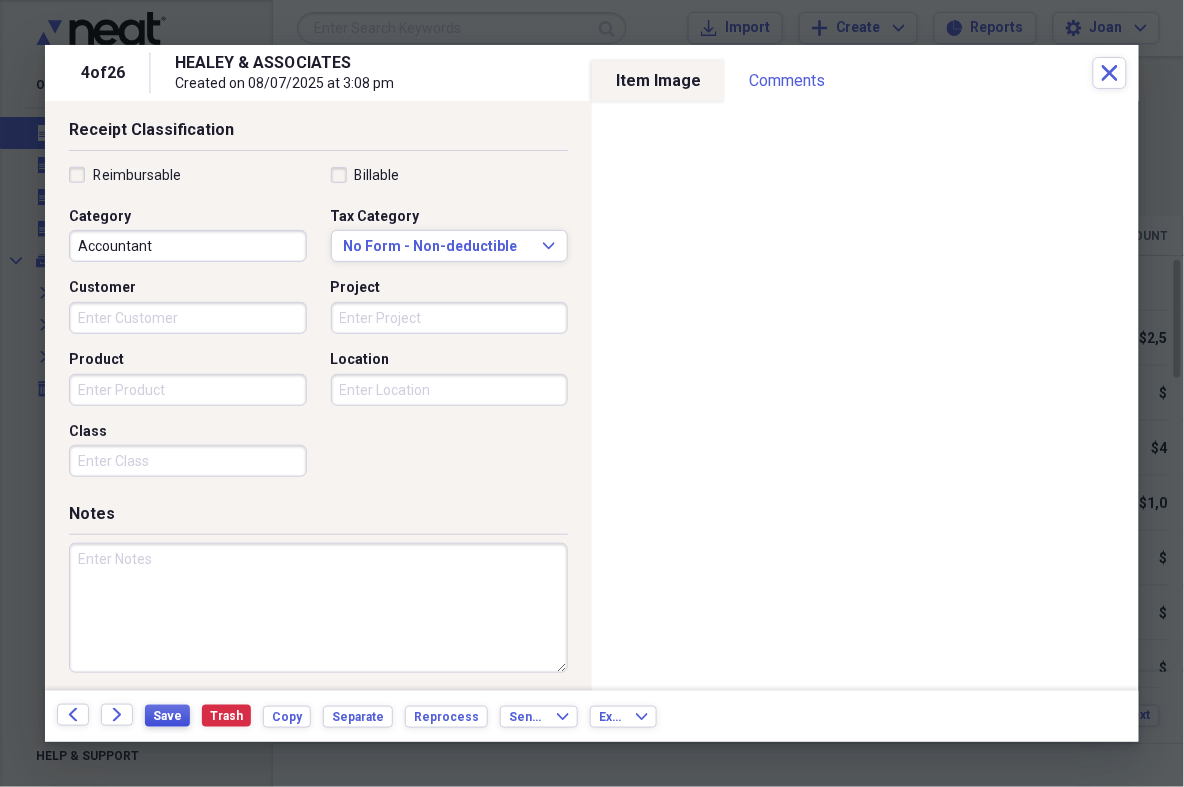click on "Save" at bounding box center [167, 716] 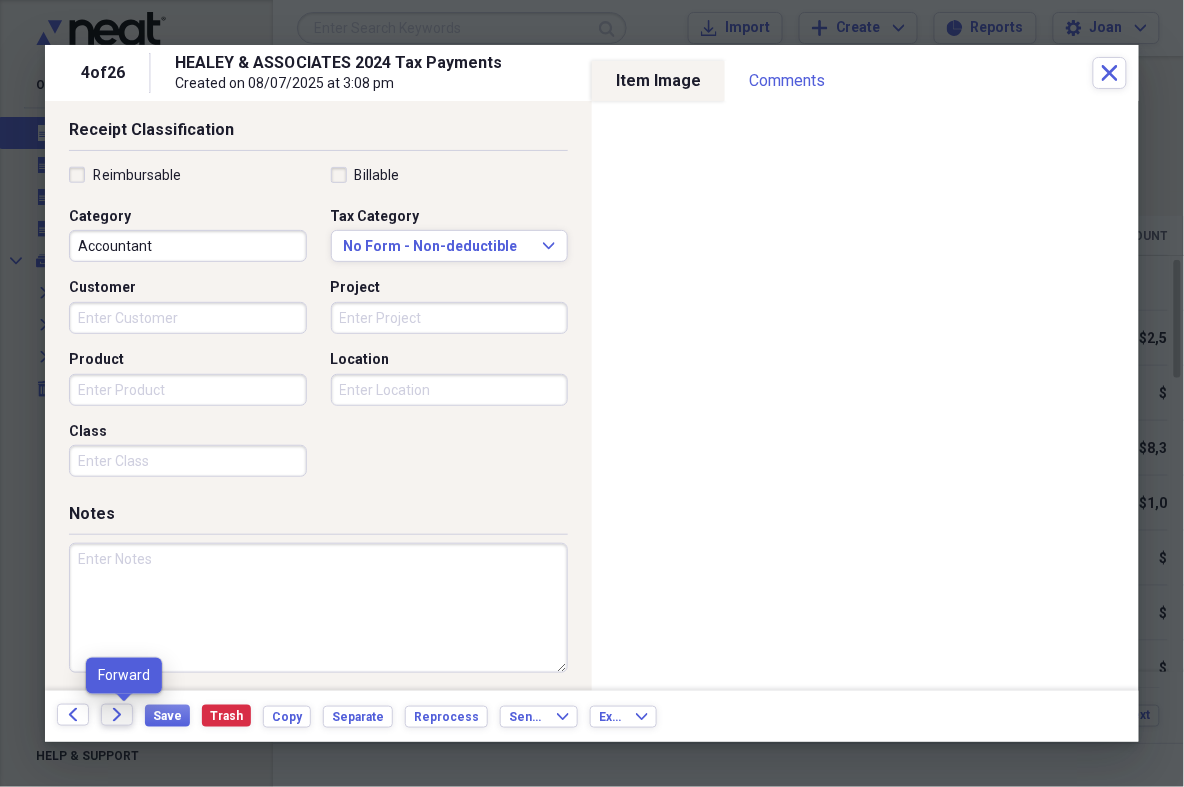 click 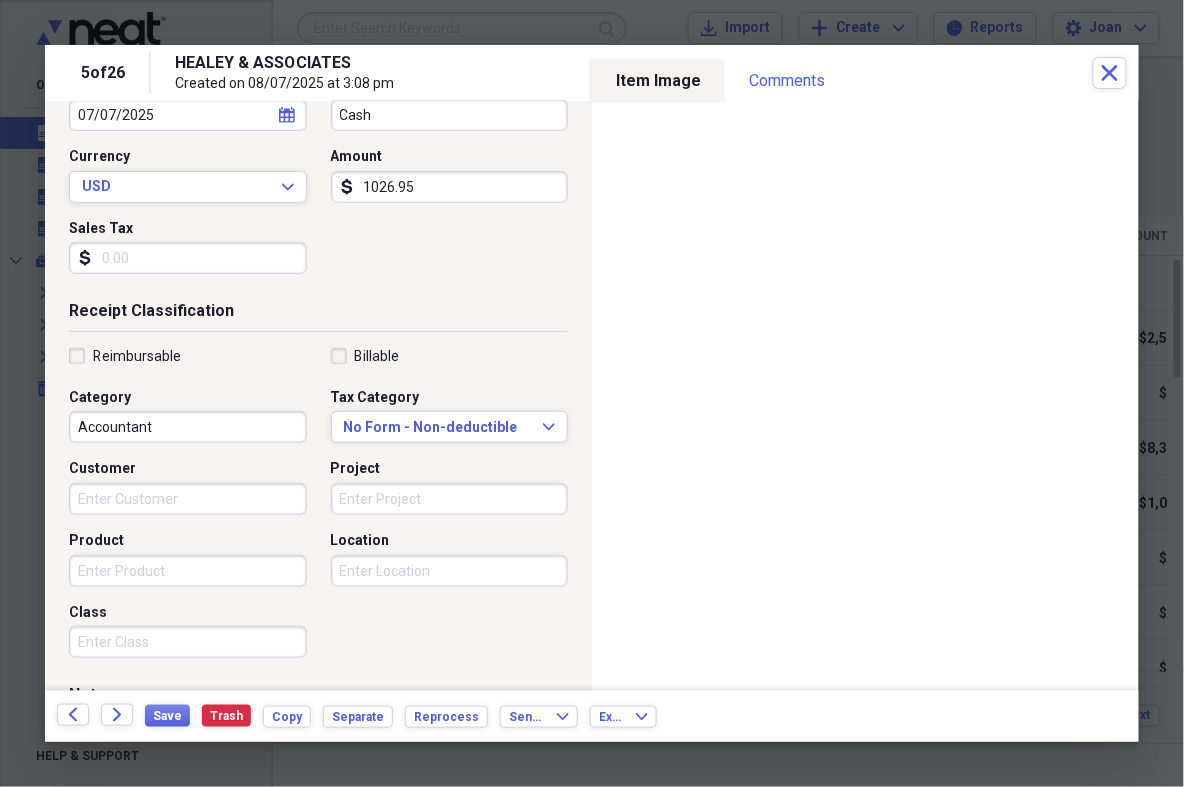 scroll, scrollTop: 423, scrollLeft: 0, axis: vertical 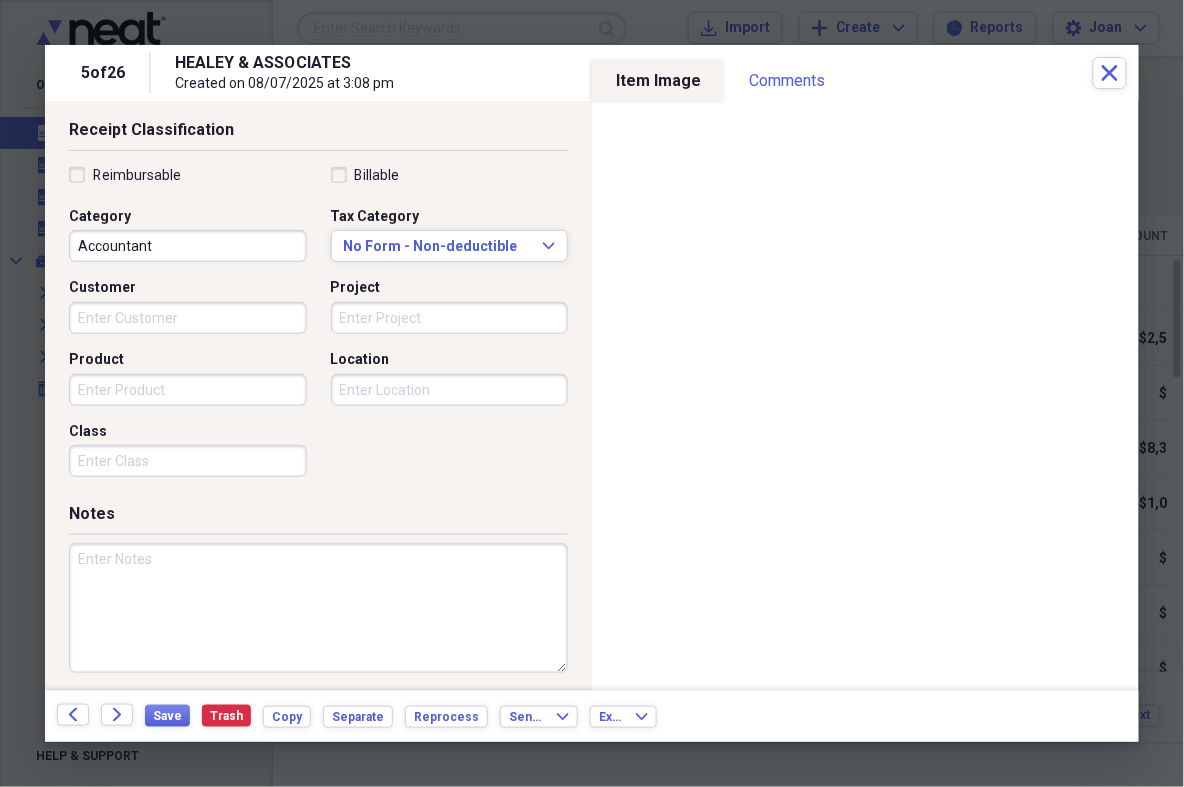 click at bounding box center [318, 608] 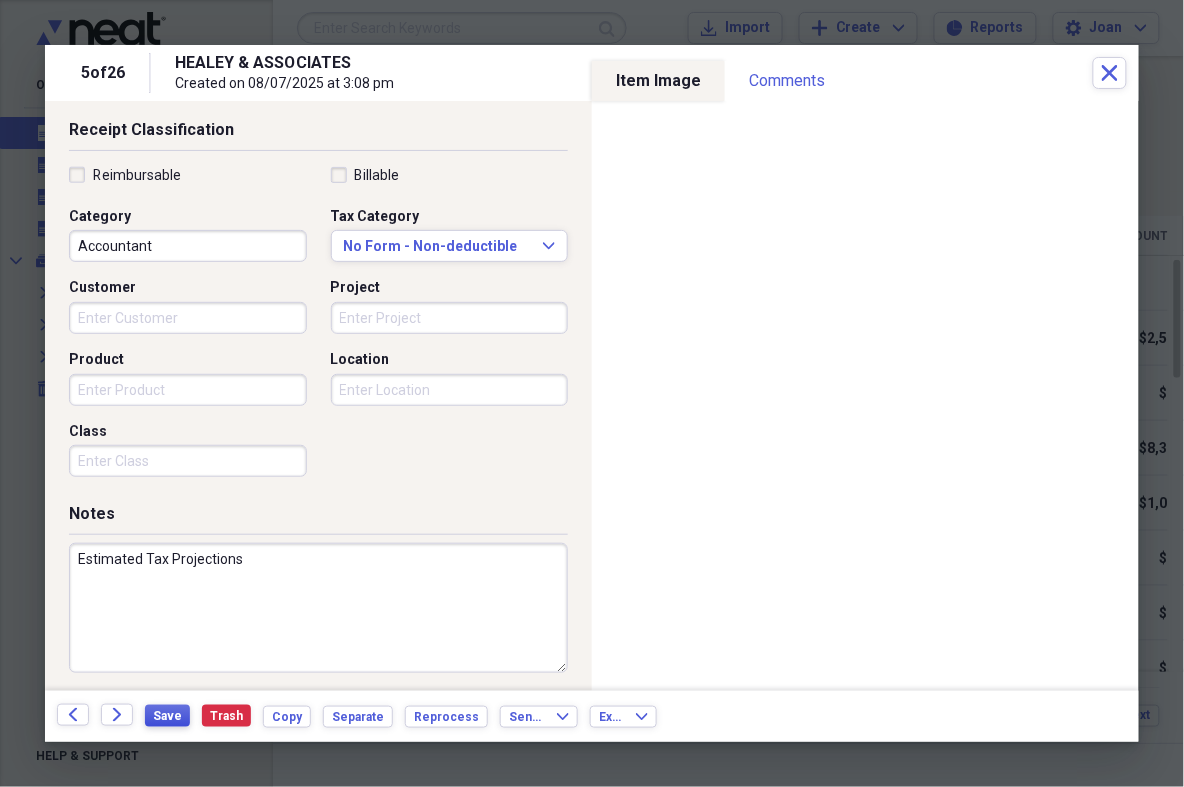 type on "Estimated Tax Projections" 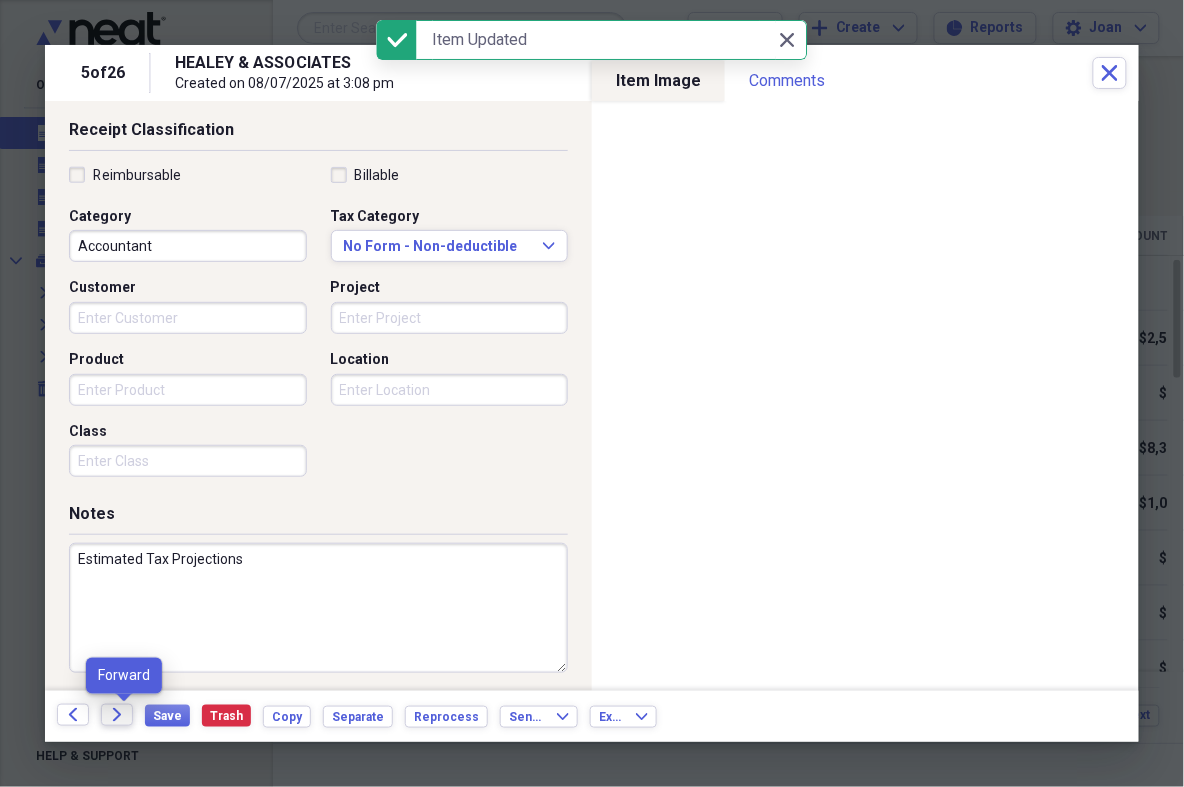 click 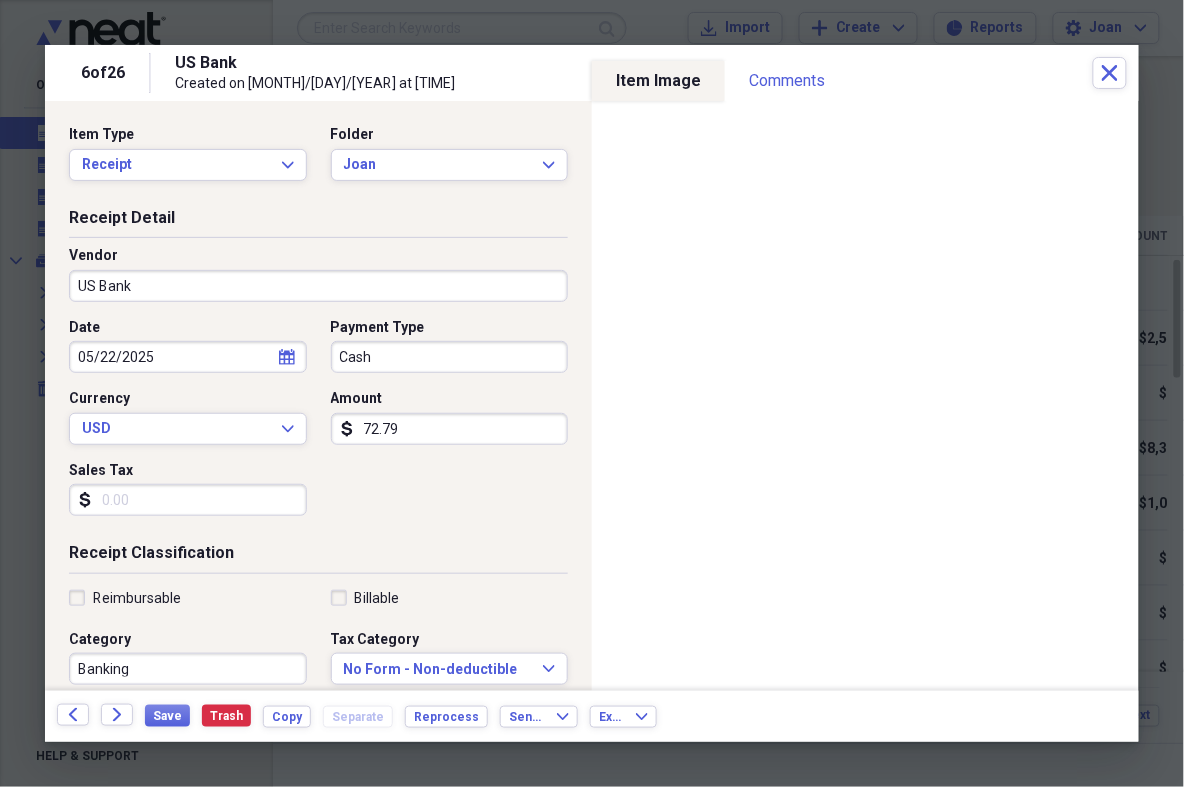 click on "US Bank" at bounding box center (318, 286) 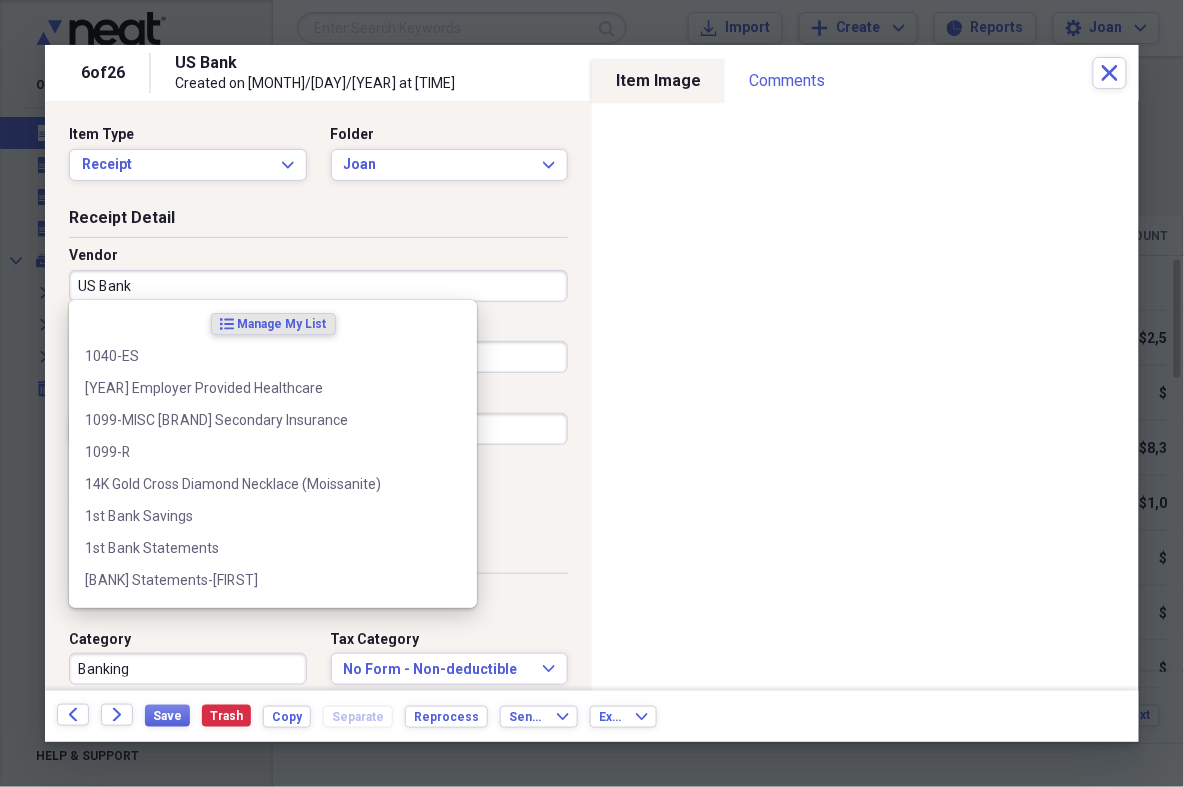click on "US Bank" at bounding box center (318, 286) 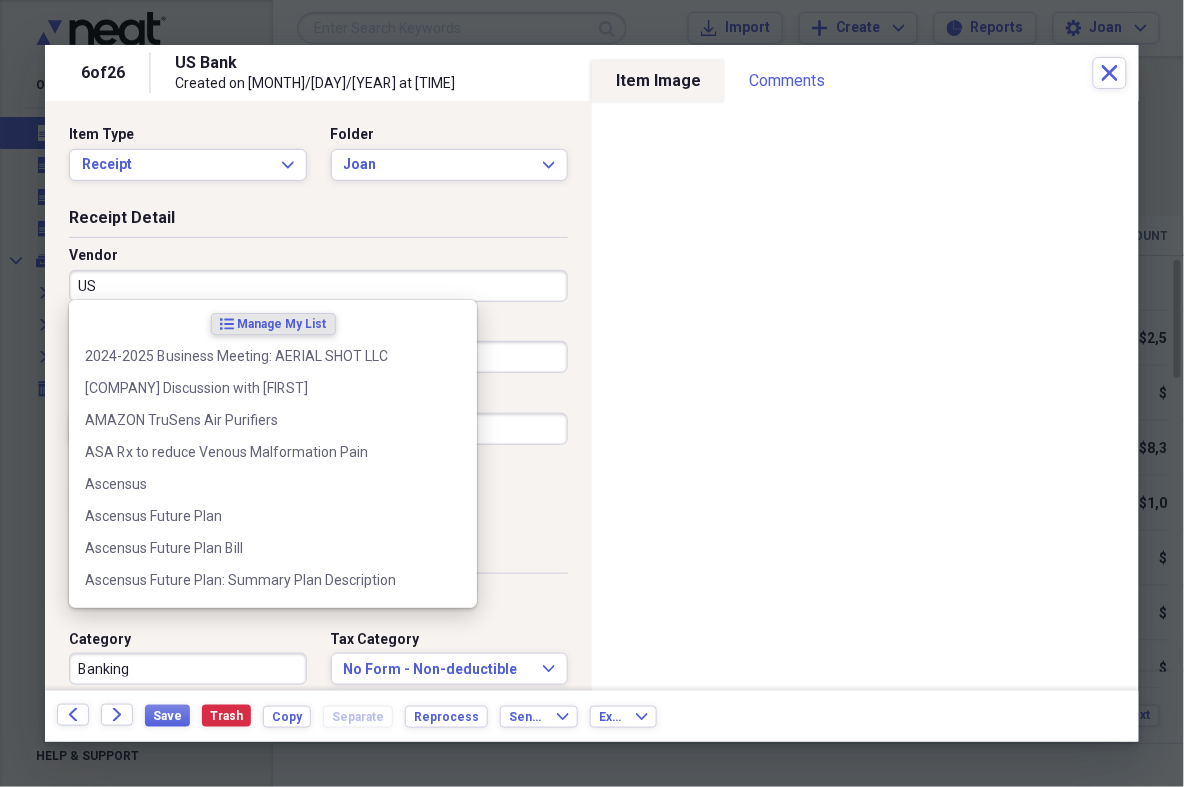 type on "U" 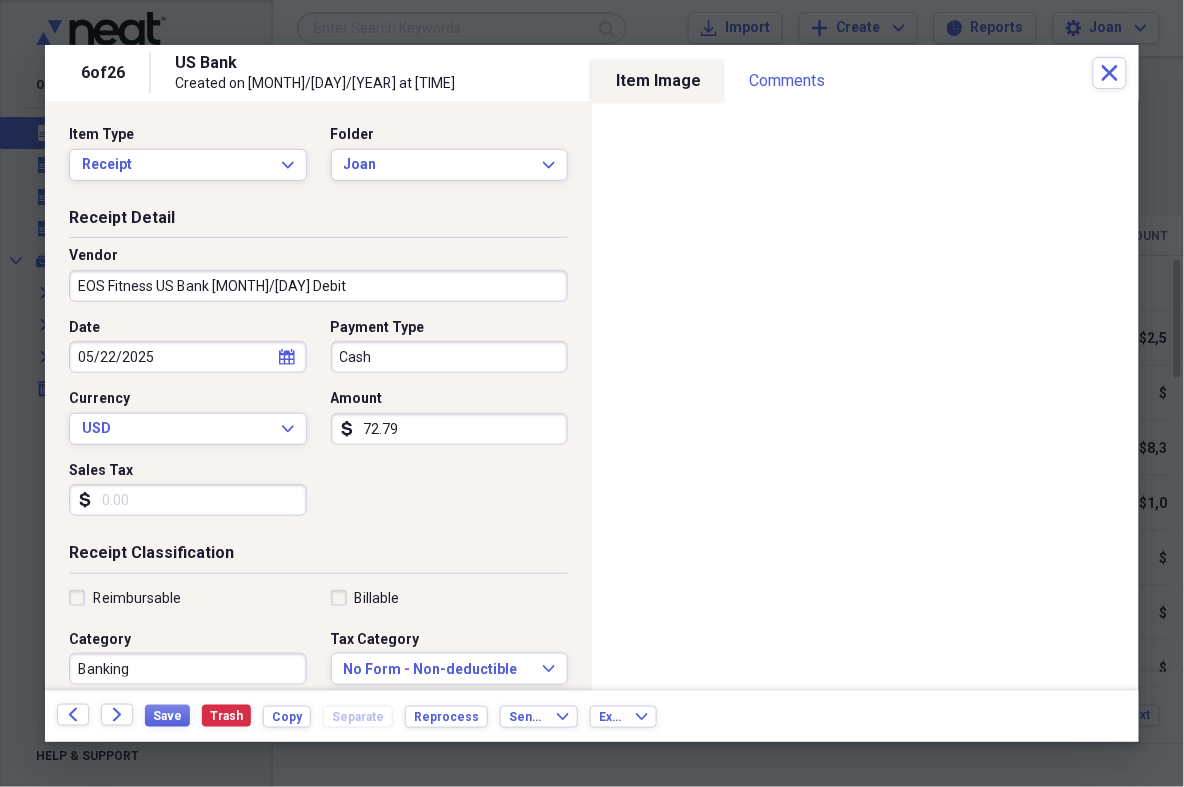 type on "EOS Fitness US Bank [MONTH]/[DAY] Debit" 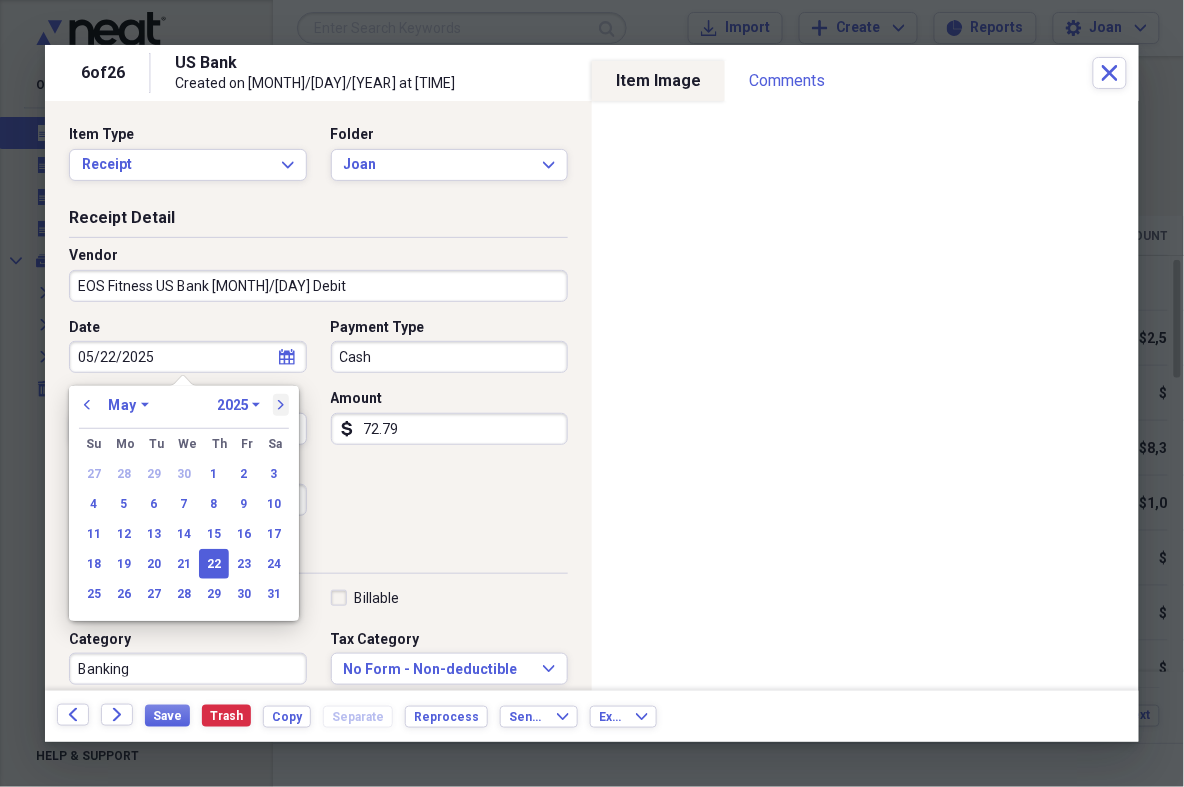 click on "next" at bounding box center (281, 405) 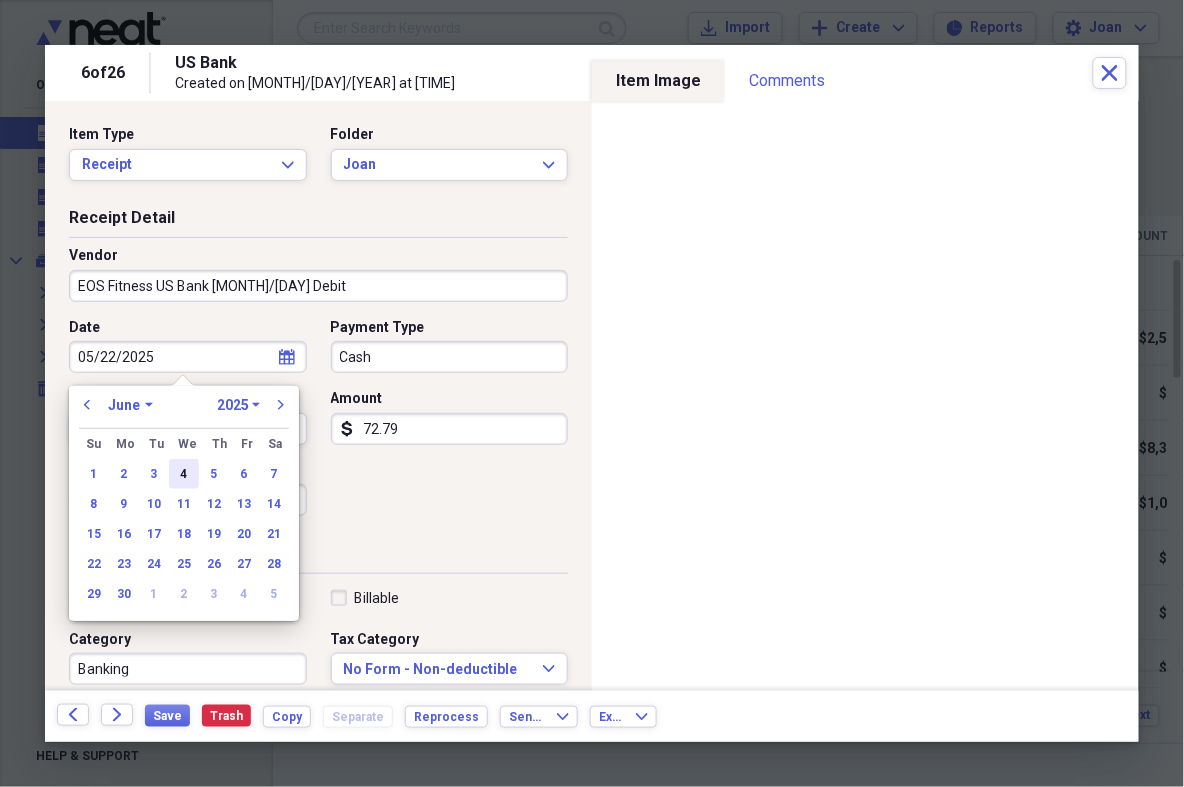 click on "4" at bounding box center [184, 474] 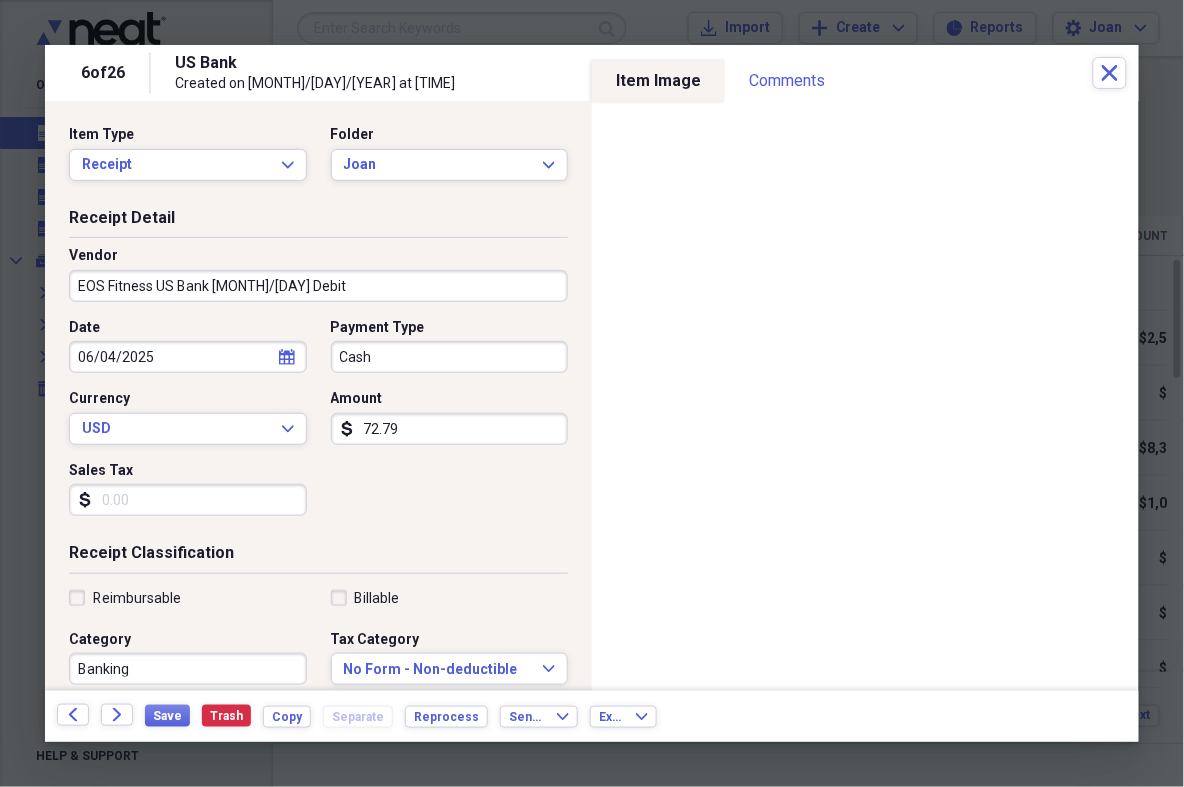 click on "72.79" at bounding box center (450, 429) 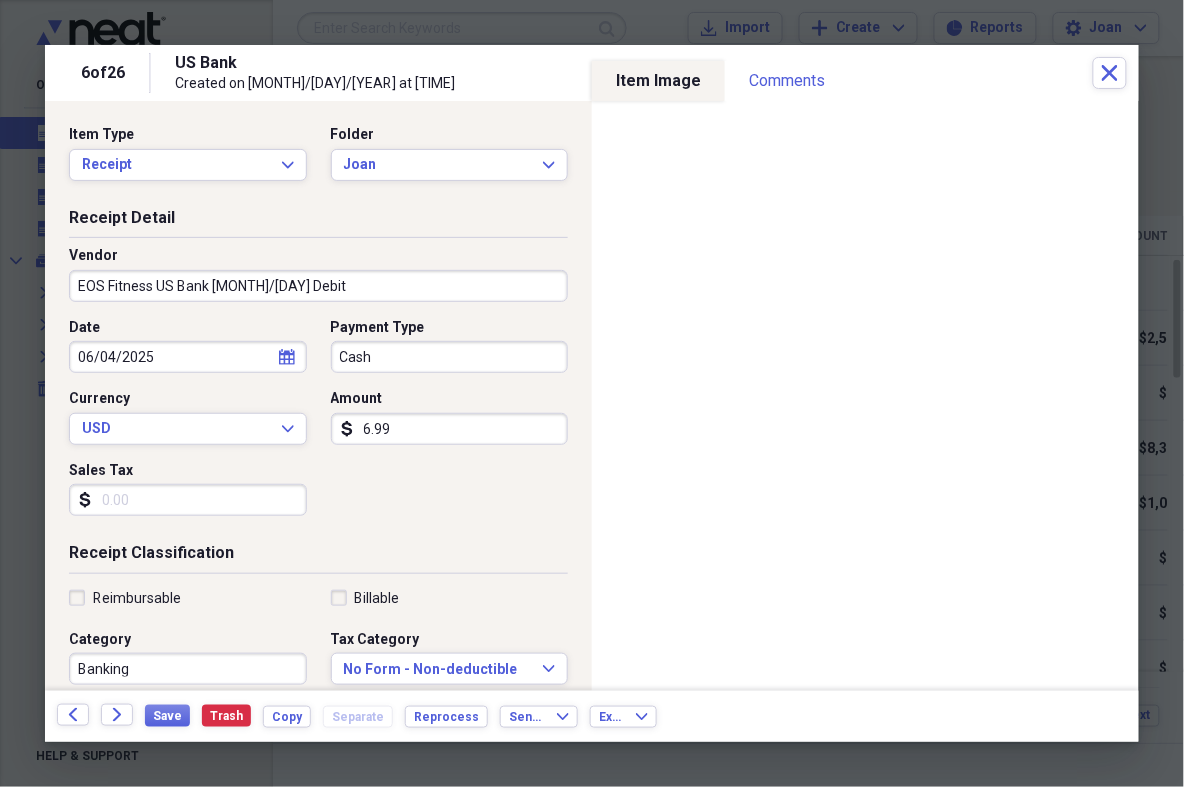 type on "69.99" 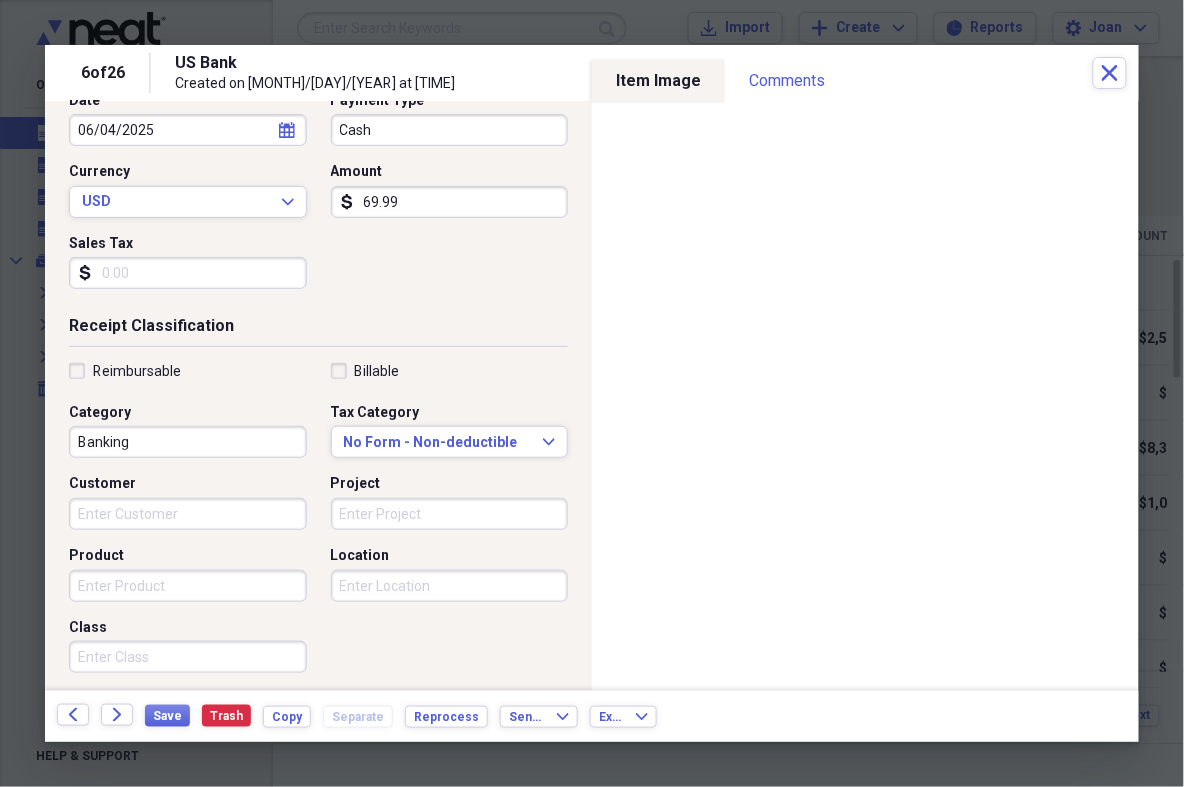 scroll, scrollTop: 242, scrollLeft: 0, axis: vertical 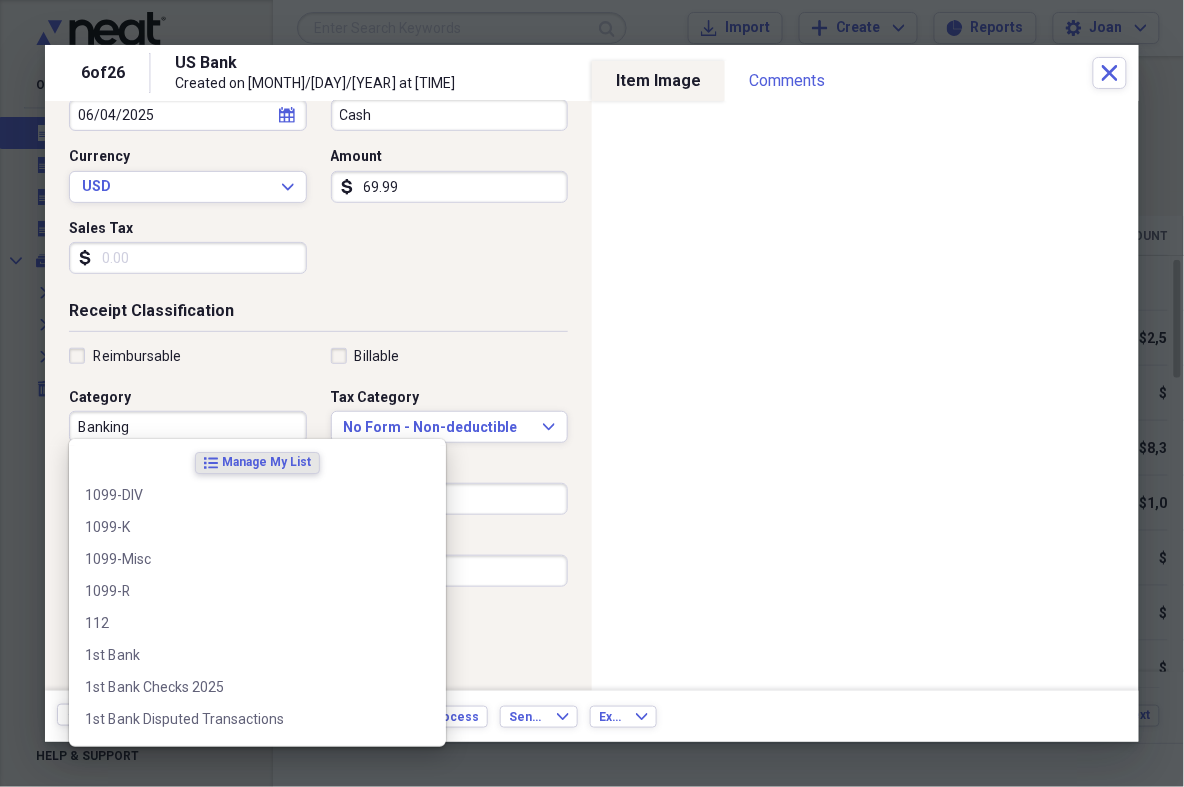 click on "Banking" at bounding box center (188, 427) 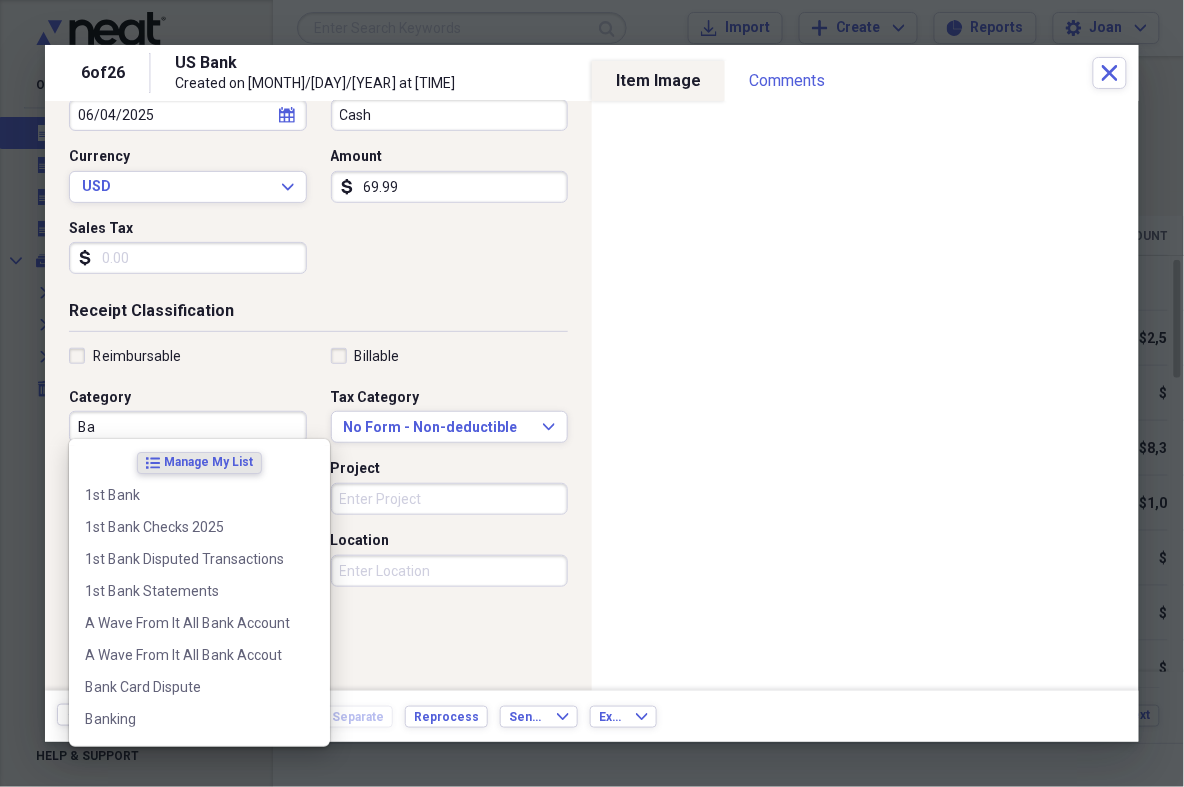 type on "B" 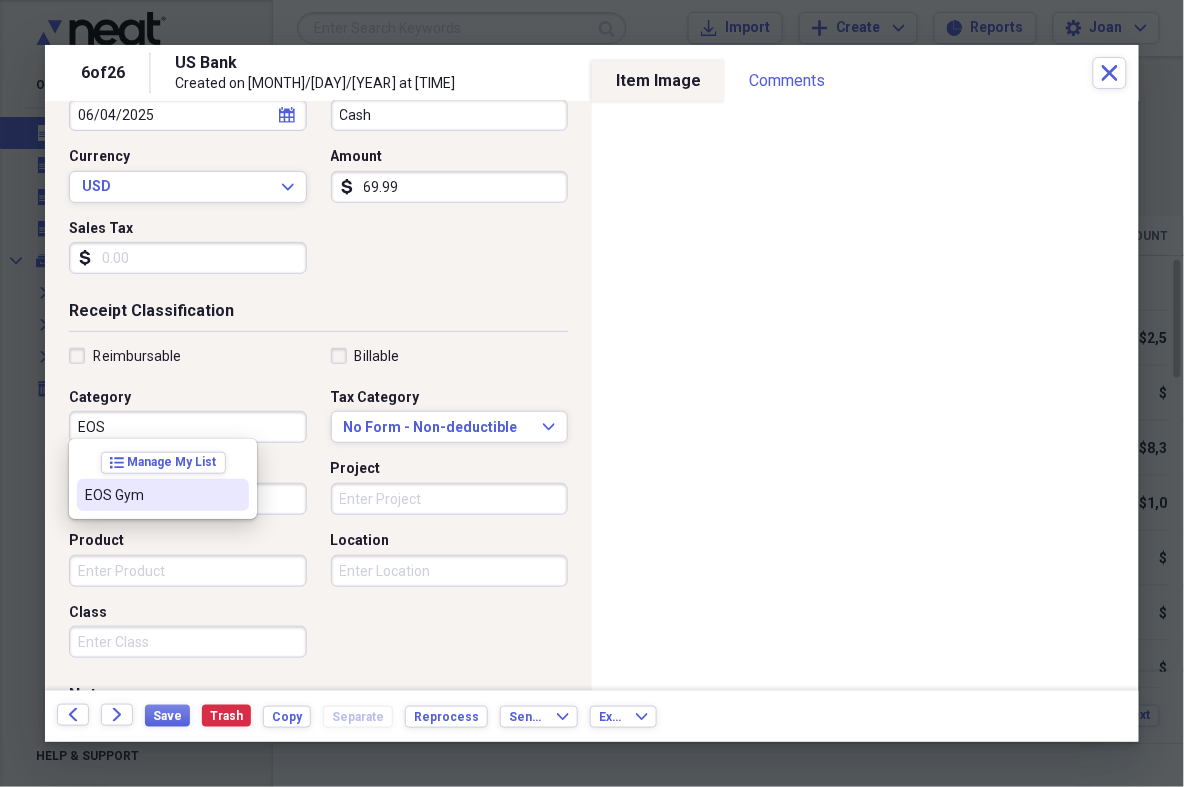 click on "EOS Gym" at bounding box center (151, 495) 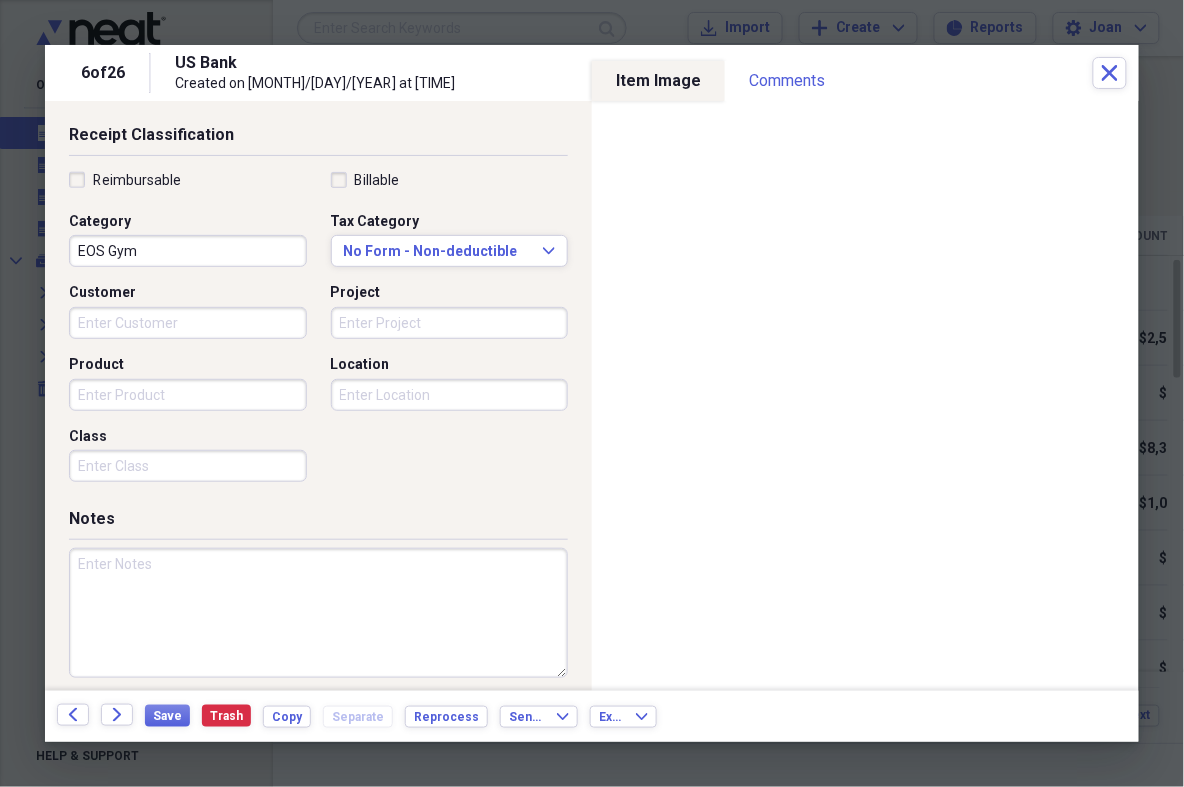 scroll, scrollTop: 423, scrollLeft: 0, axis: vertical 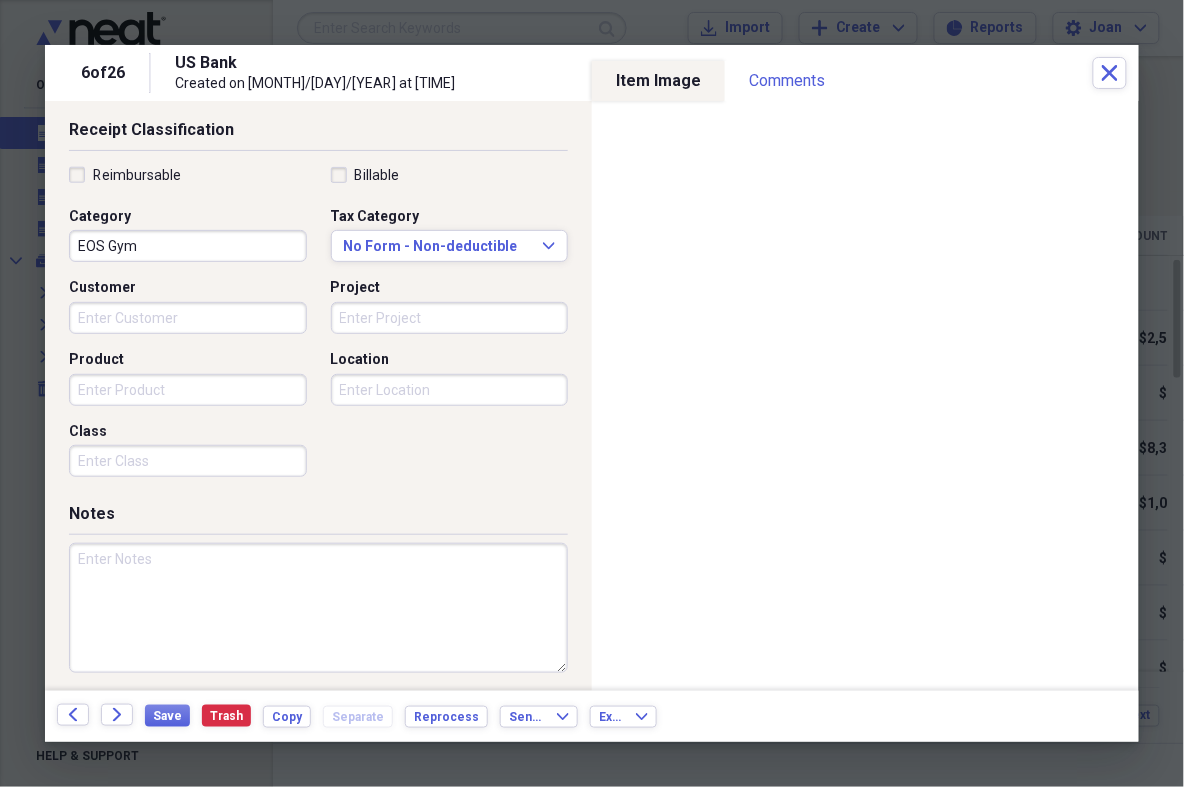 click at bounding box center (318, 608) 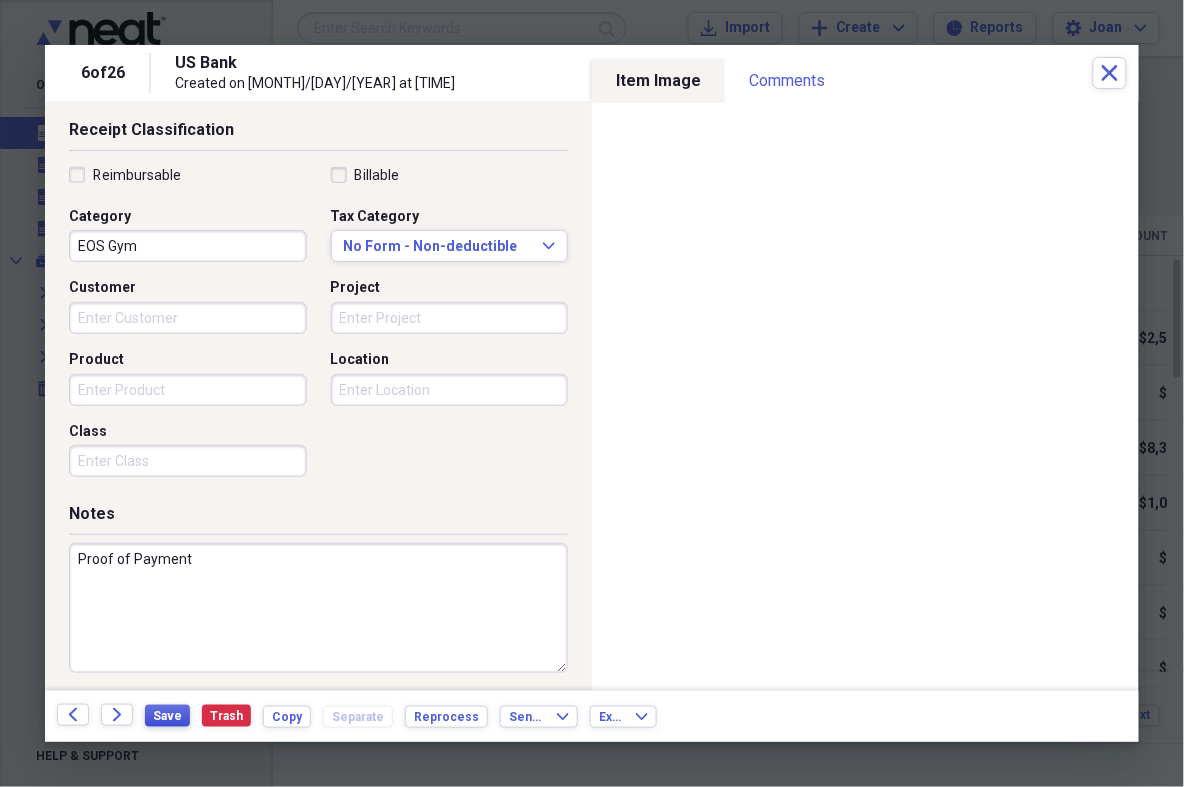 type on "Proof of Payment" 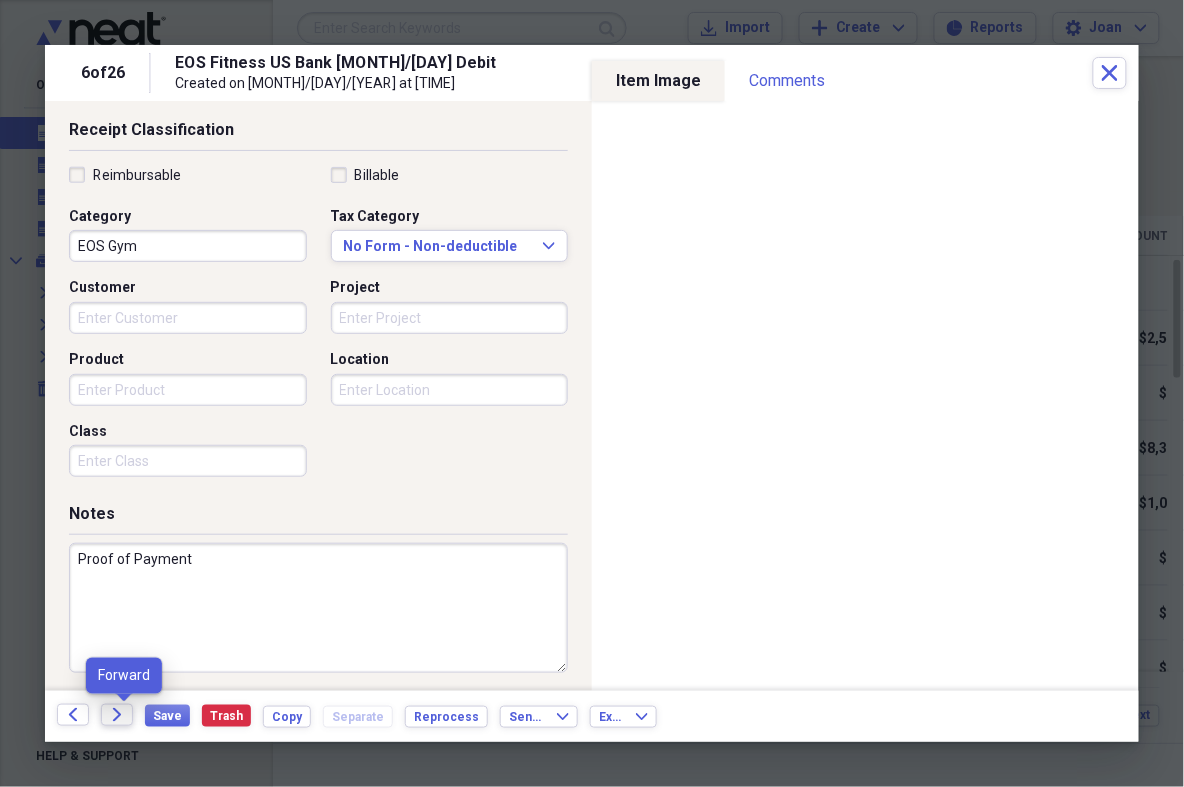 click 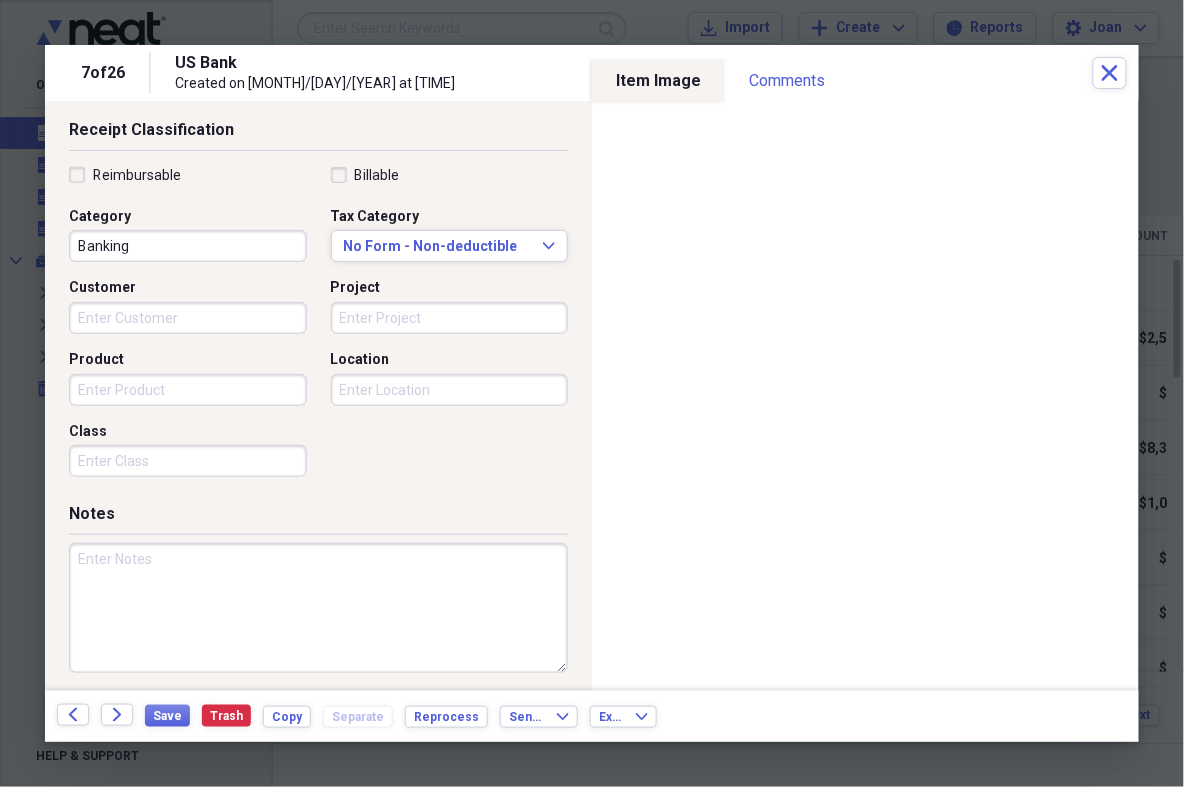scroll, scrollTop: 0, scrollLeft: 0, axis: both 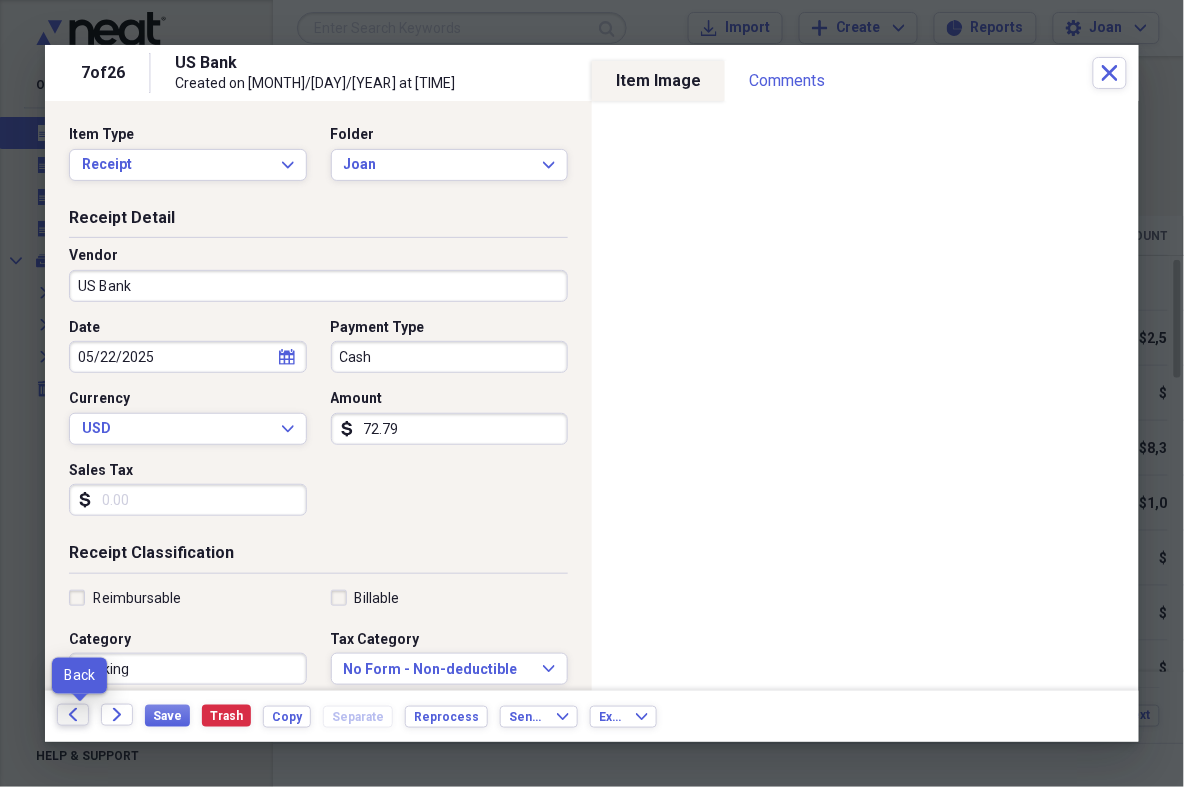 click 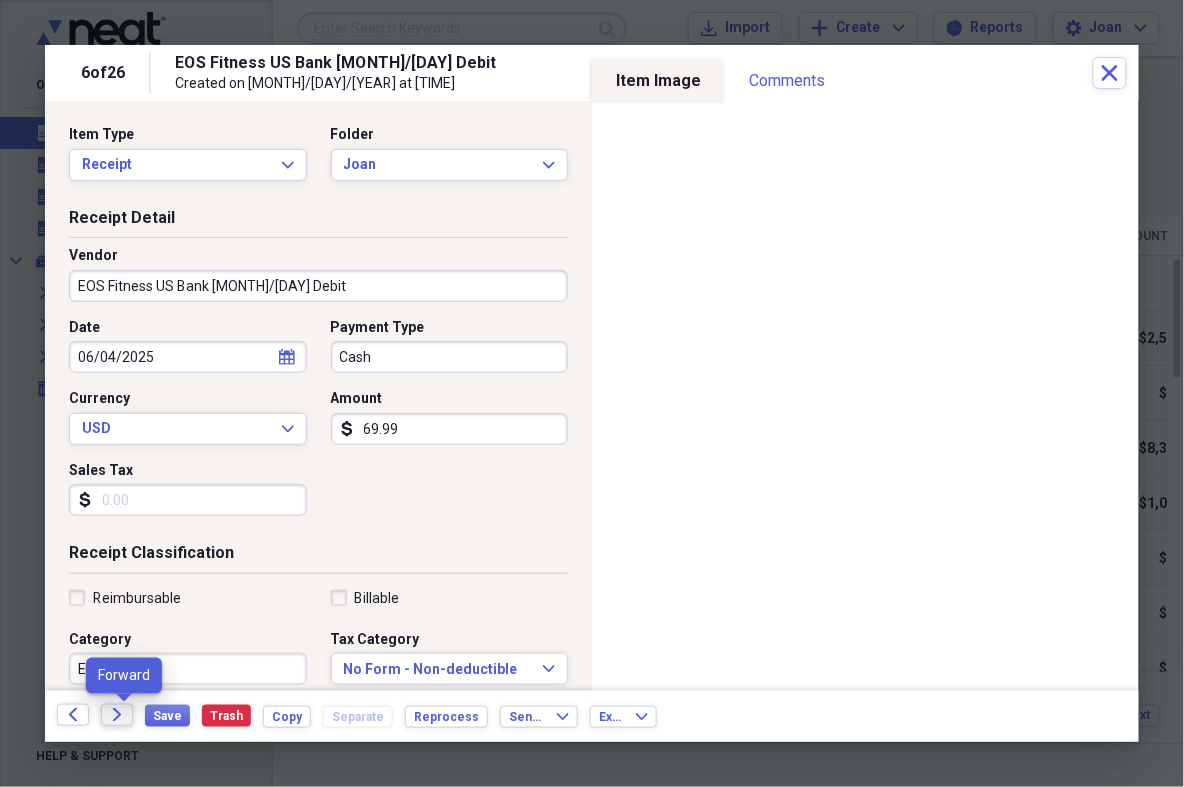 click on "Forward" 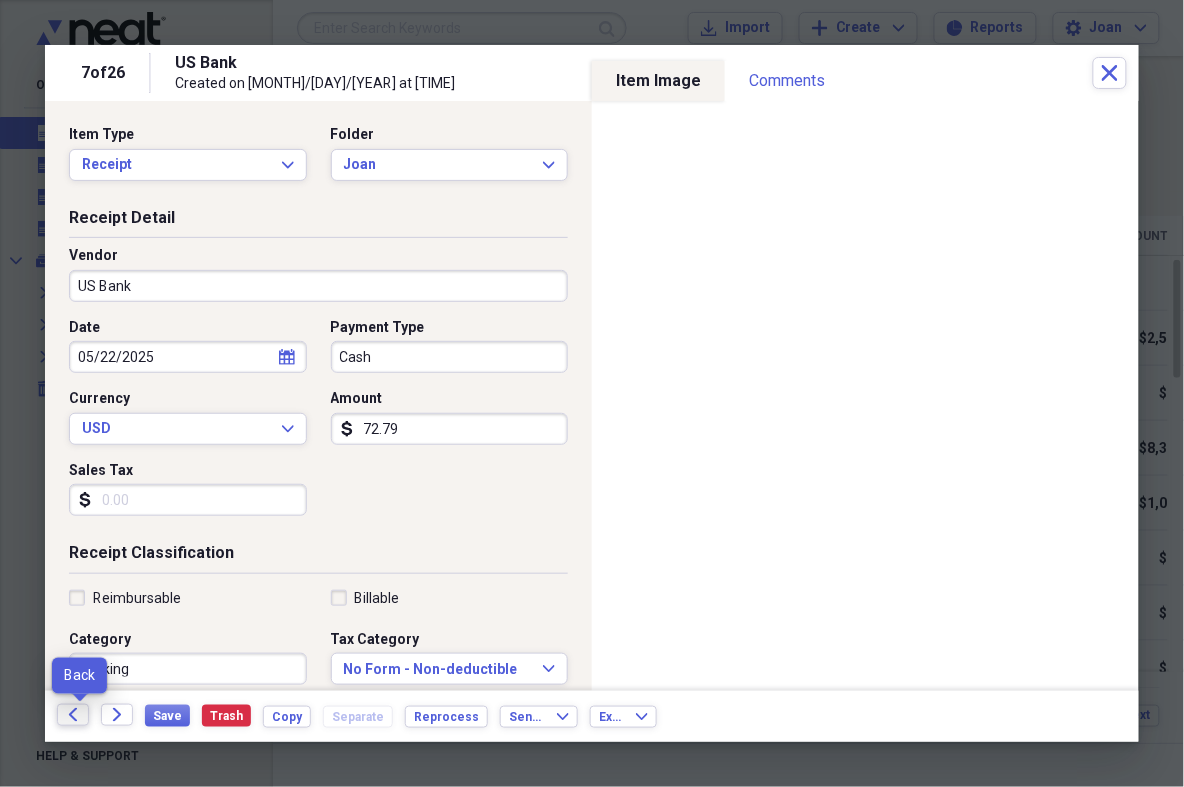 click on "Back" 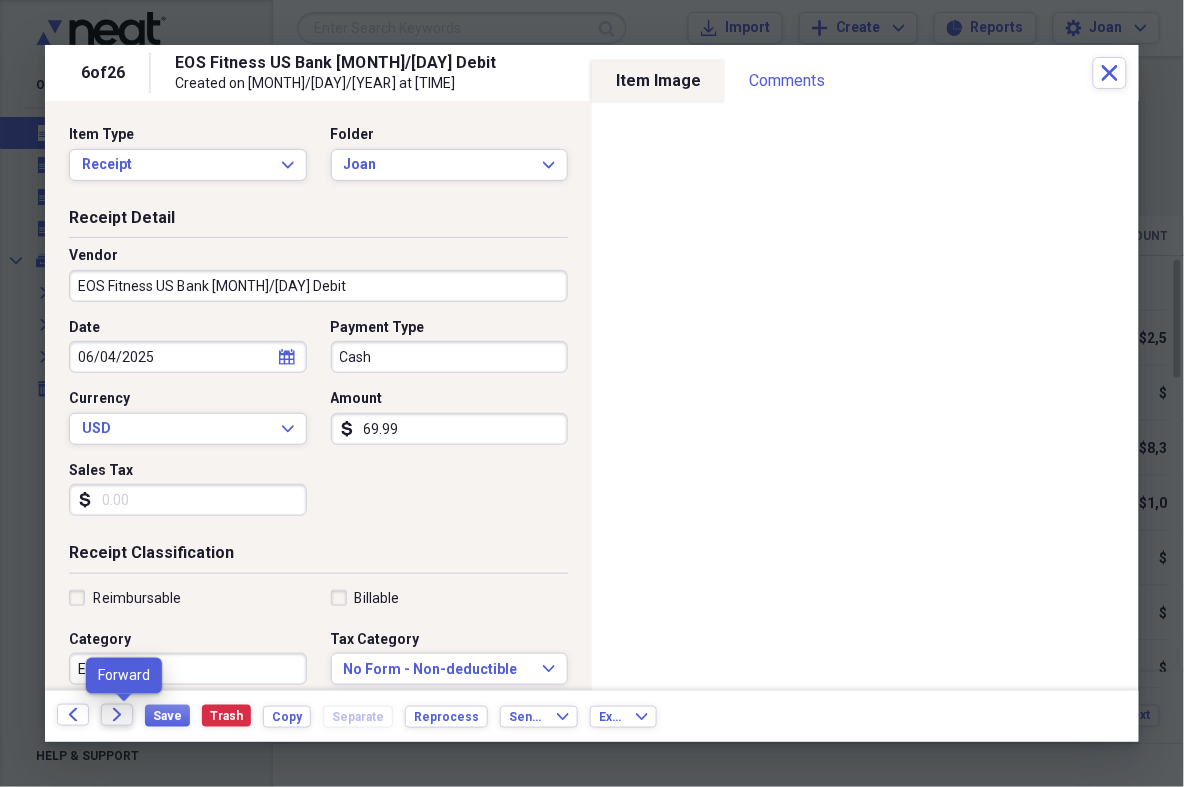 click on "Forward" at bounding box center [117, 715] 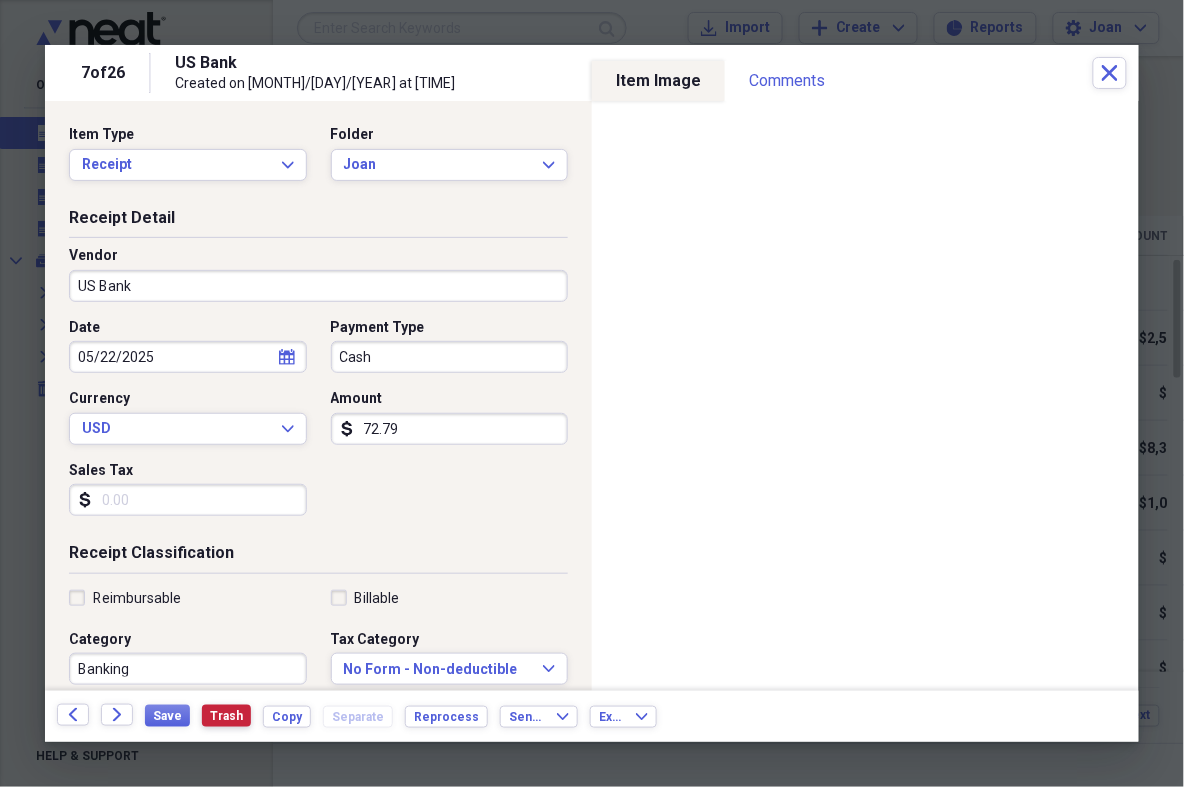 click on "Trash" at bounding box center (226, 716) 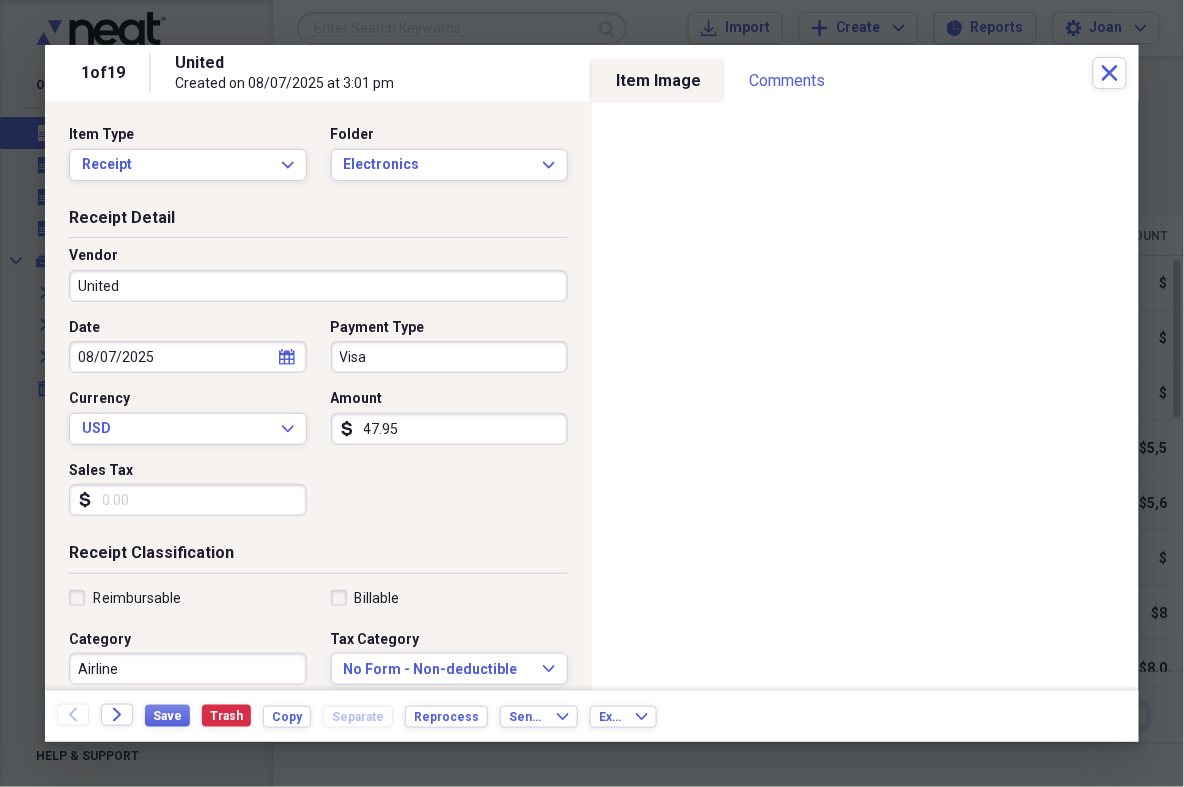 click on "United" at bounding box center (318, 286) 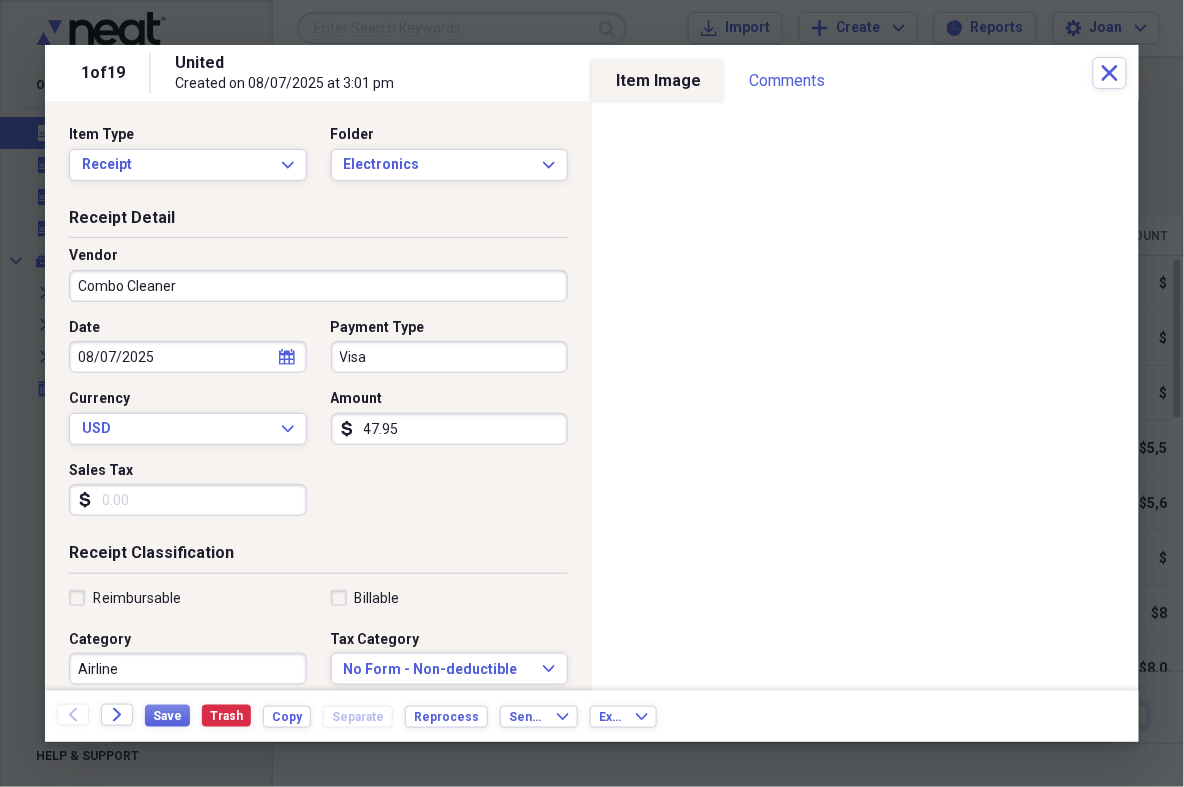 click on "Combo Cleaner" at bounding box center (318, 286) 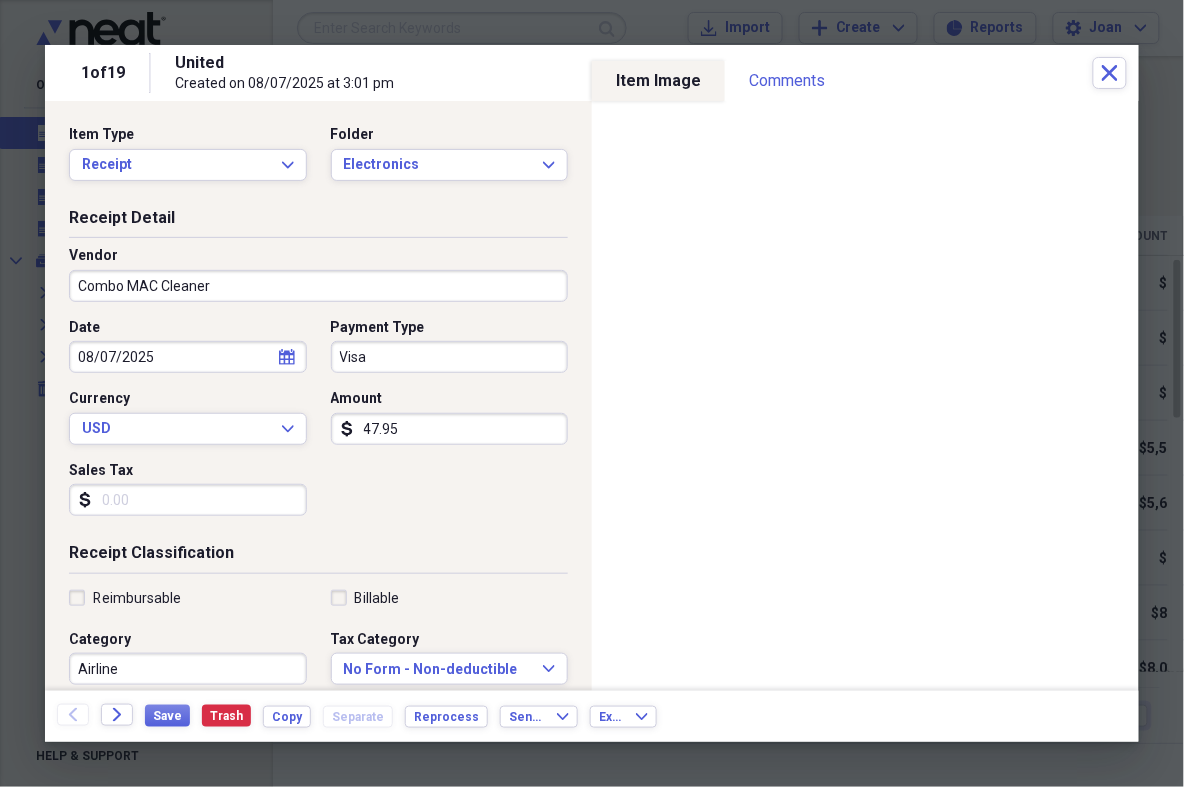 click on "Combo MAC Cleaner" at bounding box center [318, 286] 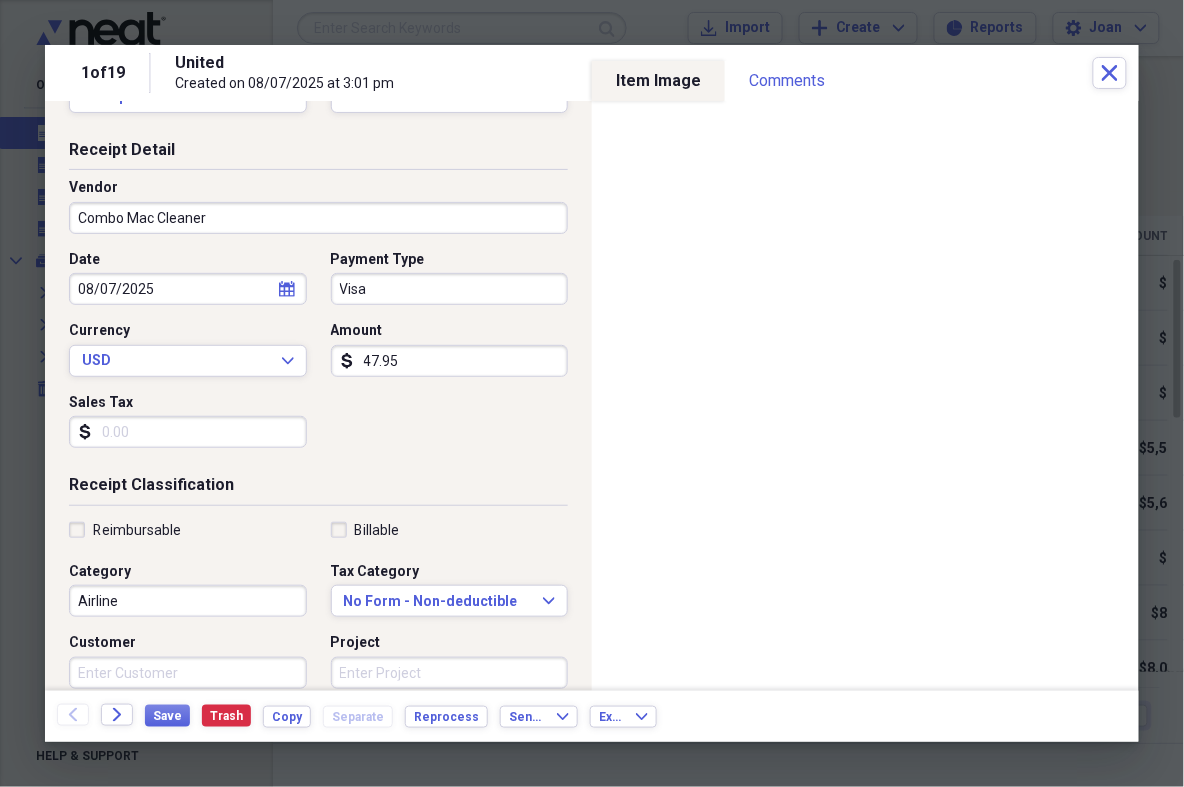 scroll, scrollTop: 132, scrollLeft: 0, axis: vertical 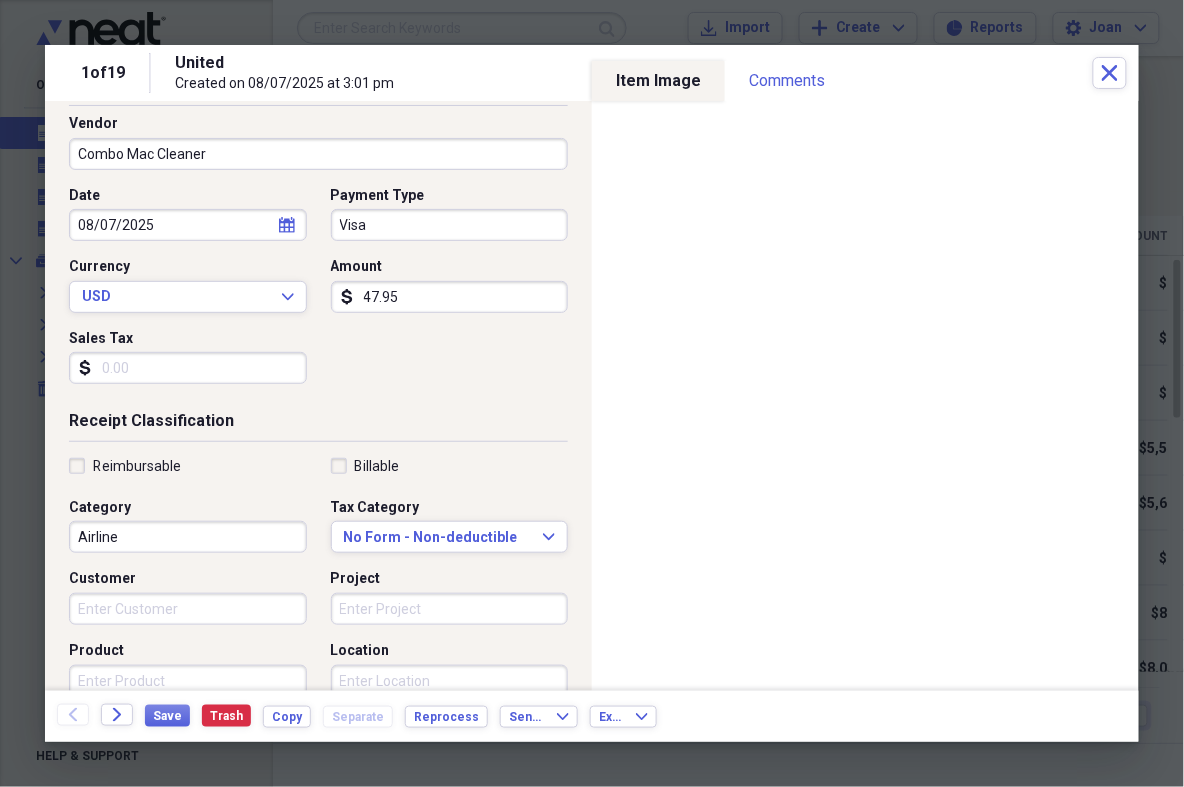 type on "Combo Mac Cleaner" 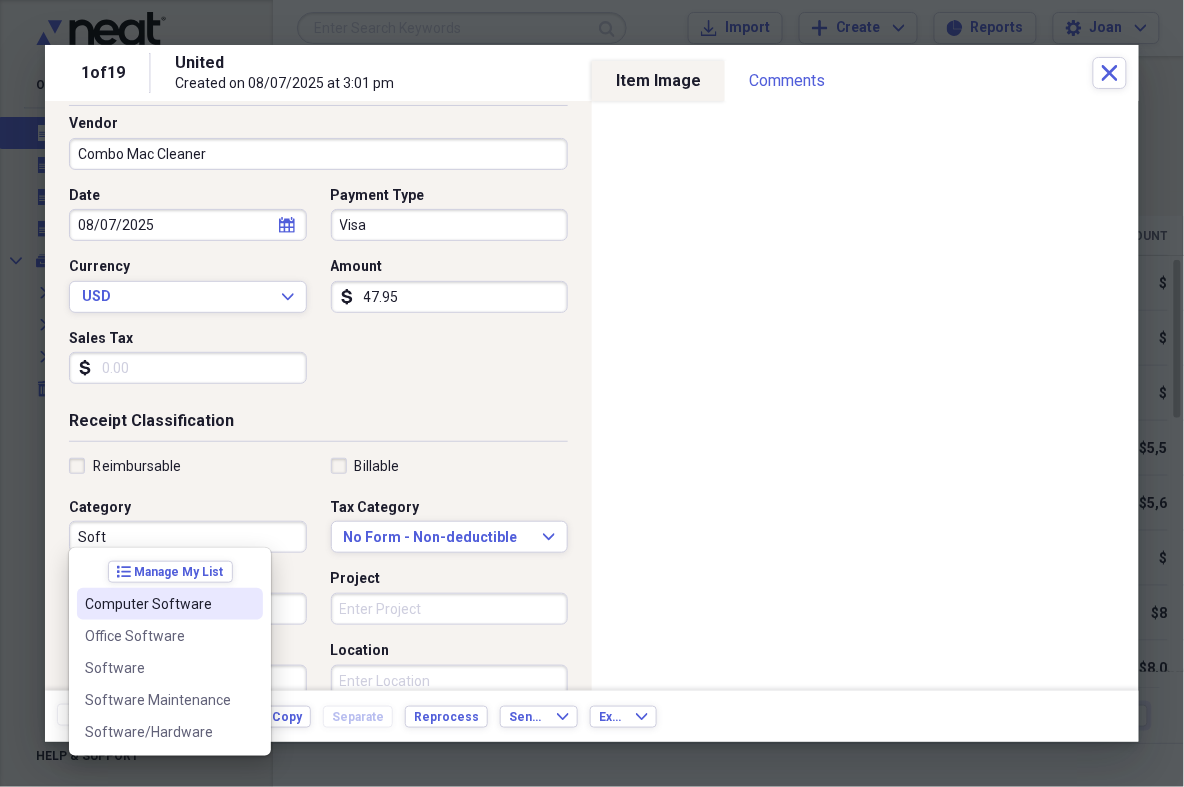 click on "Computer Software" at bounding box center (158, 604) 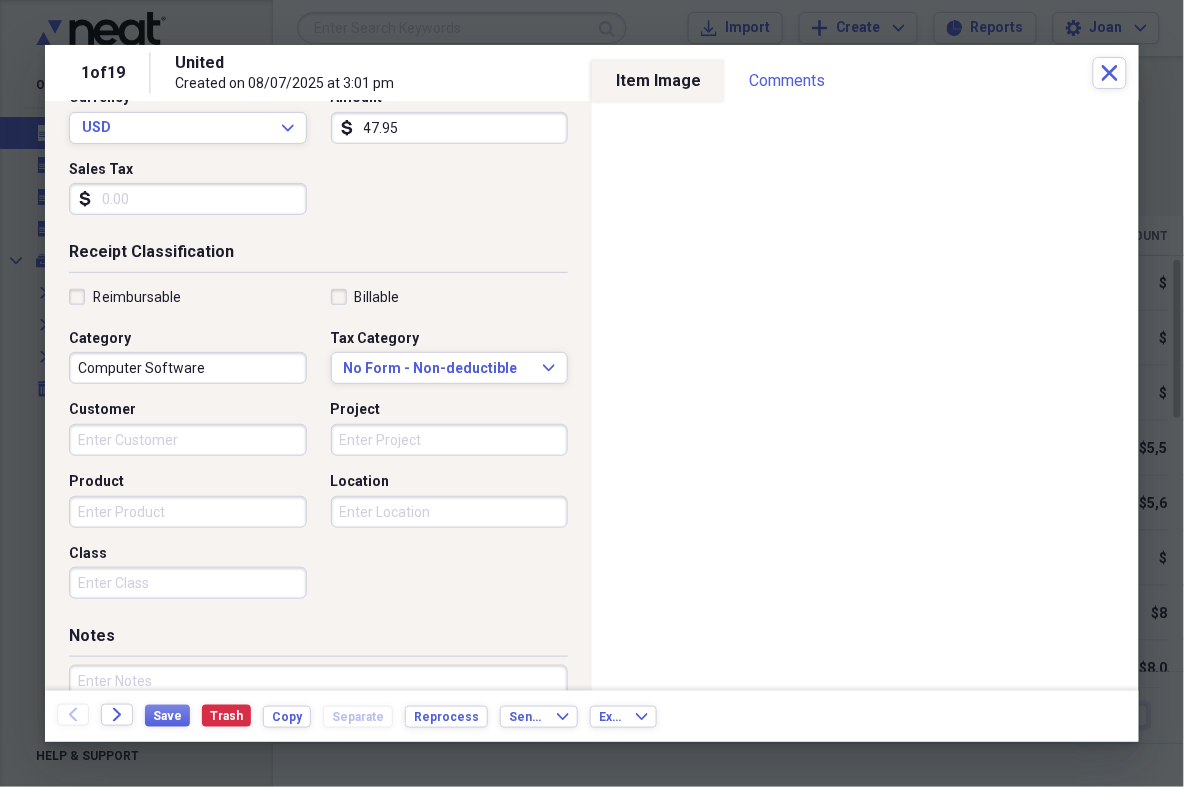 scroll, scrollTop: 423, scrollLeft: 0, axis: vertical 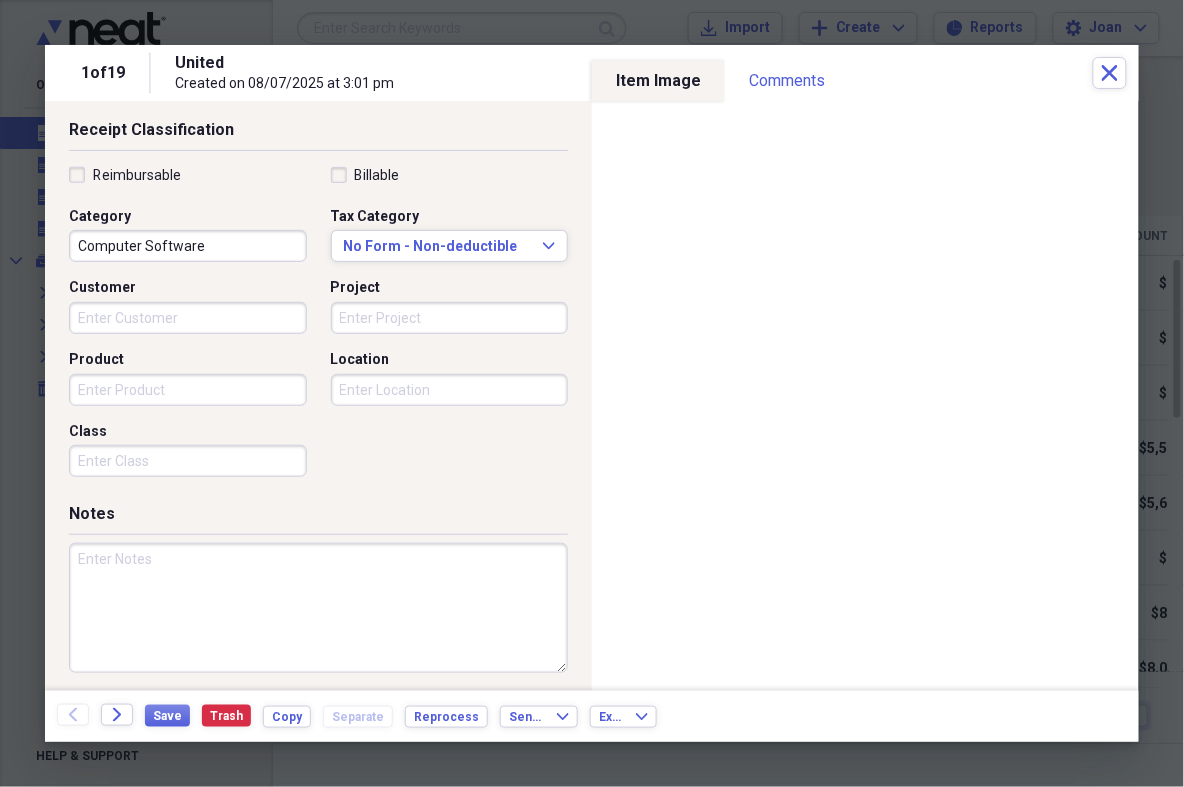 click at bounding box center [318, 608] 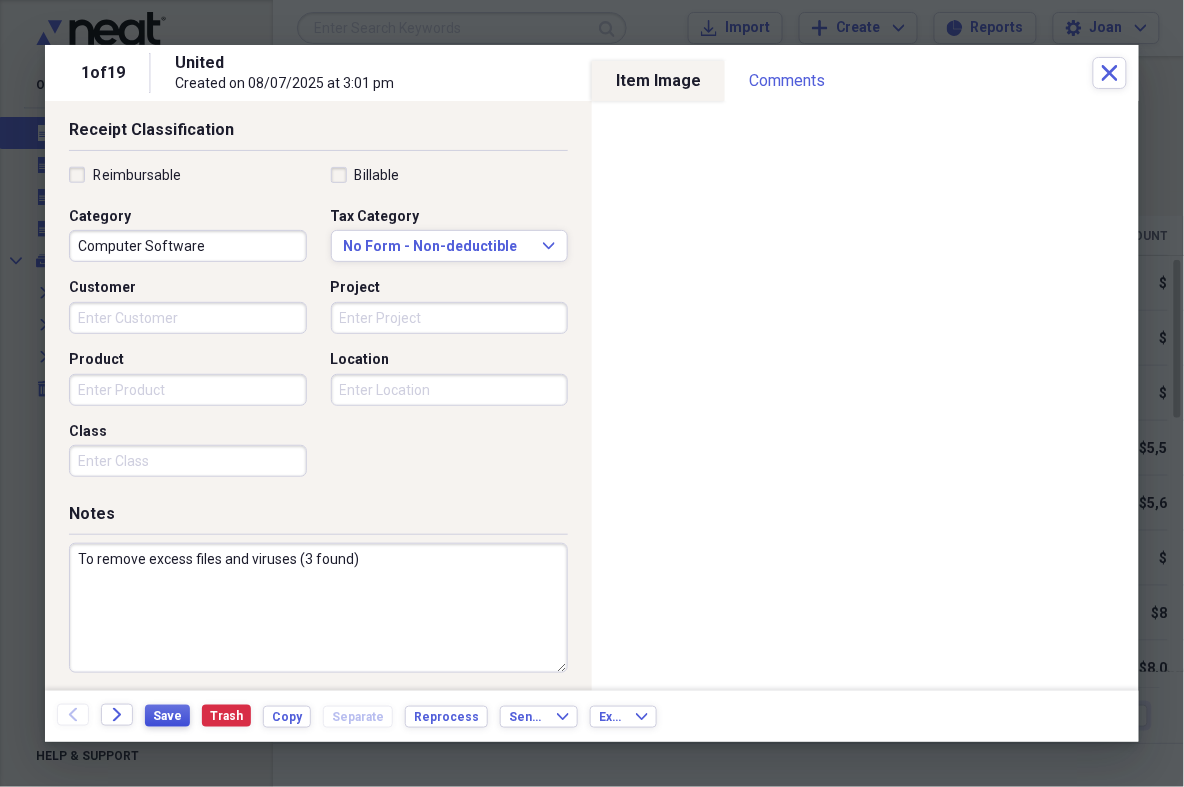 type on "To remove excess files and viruses (3 found)" 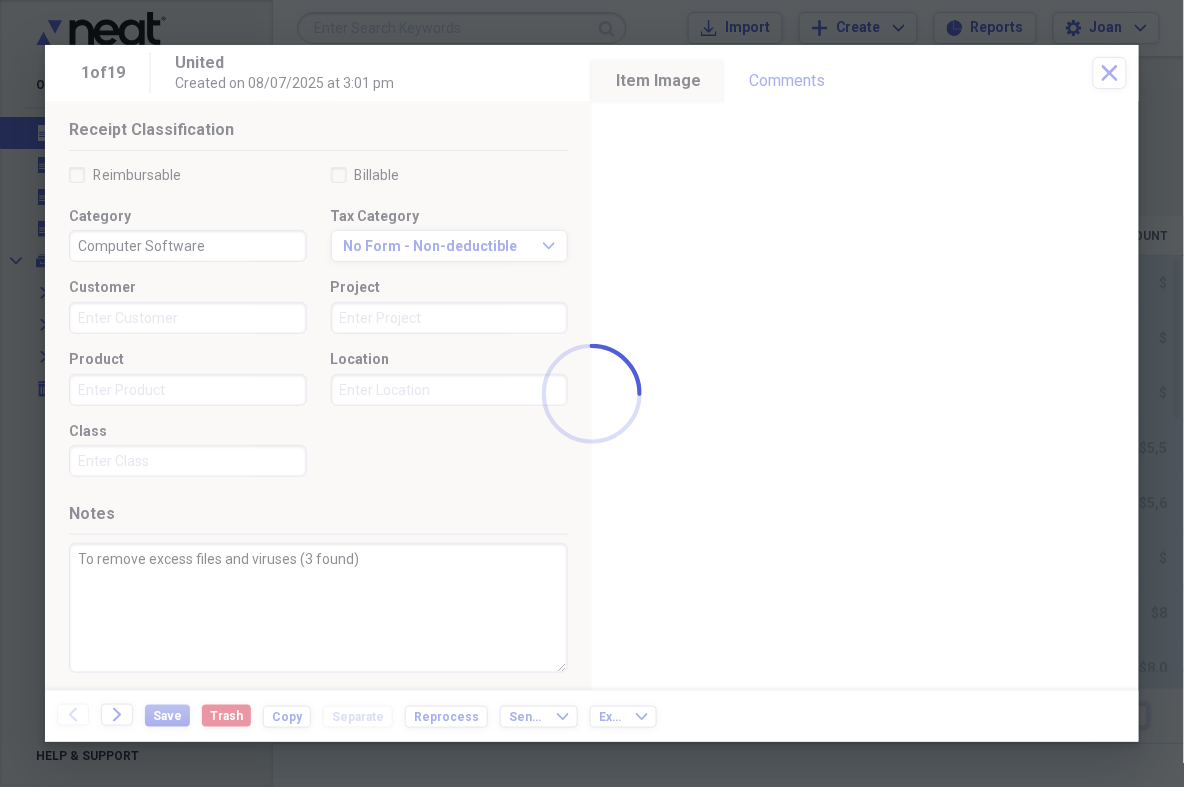 type on "Combo Mac Cleaner" 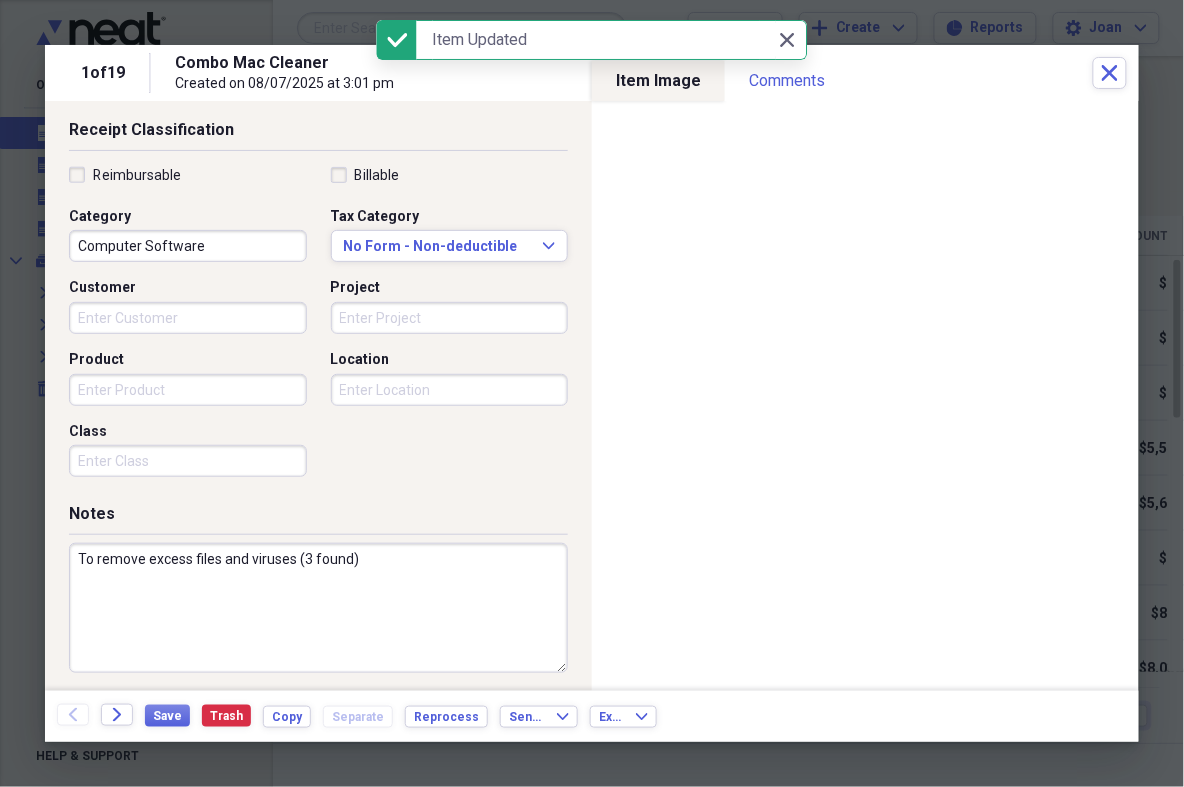 scroll, scrollTop: 0, scrollLeft: 0, axis: both 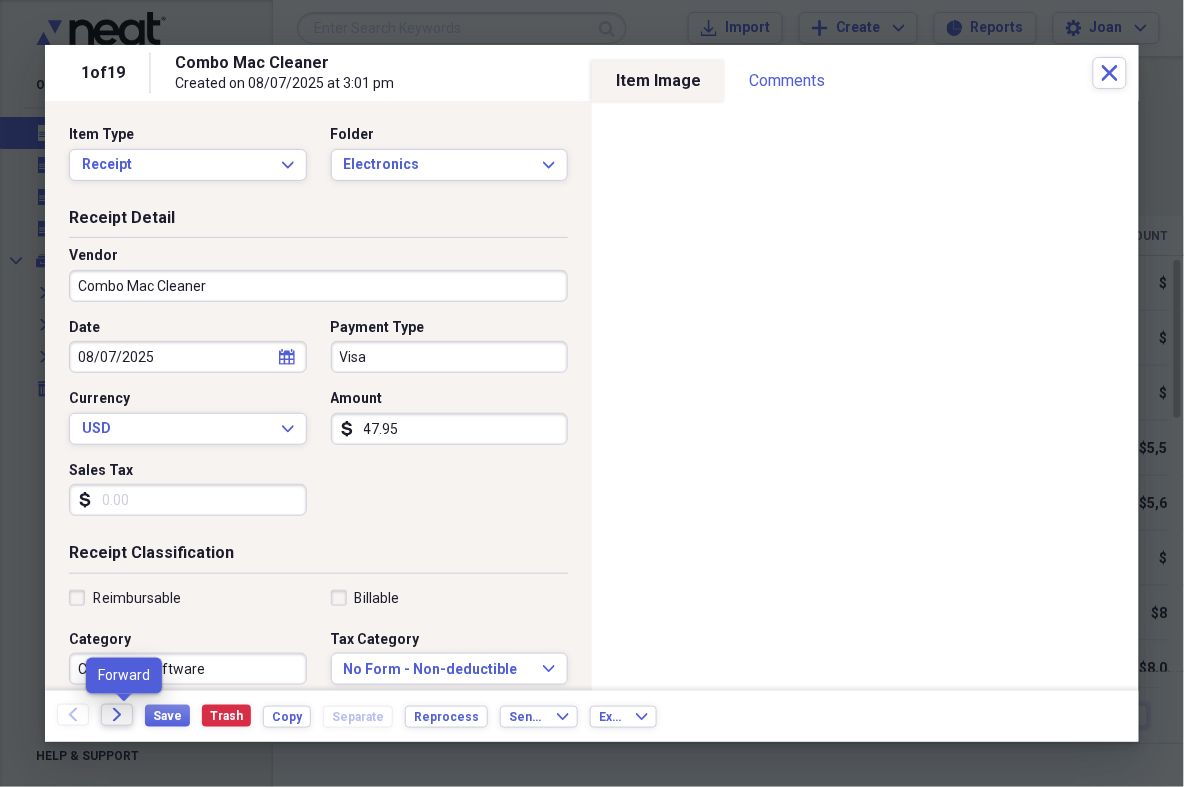 click on "Forward" 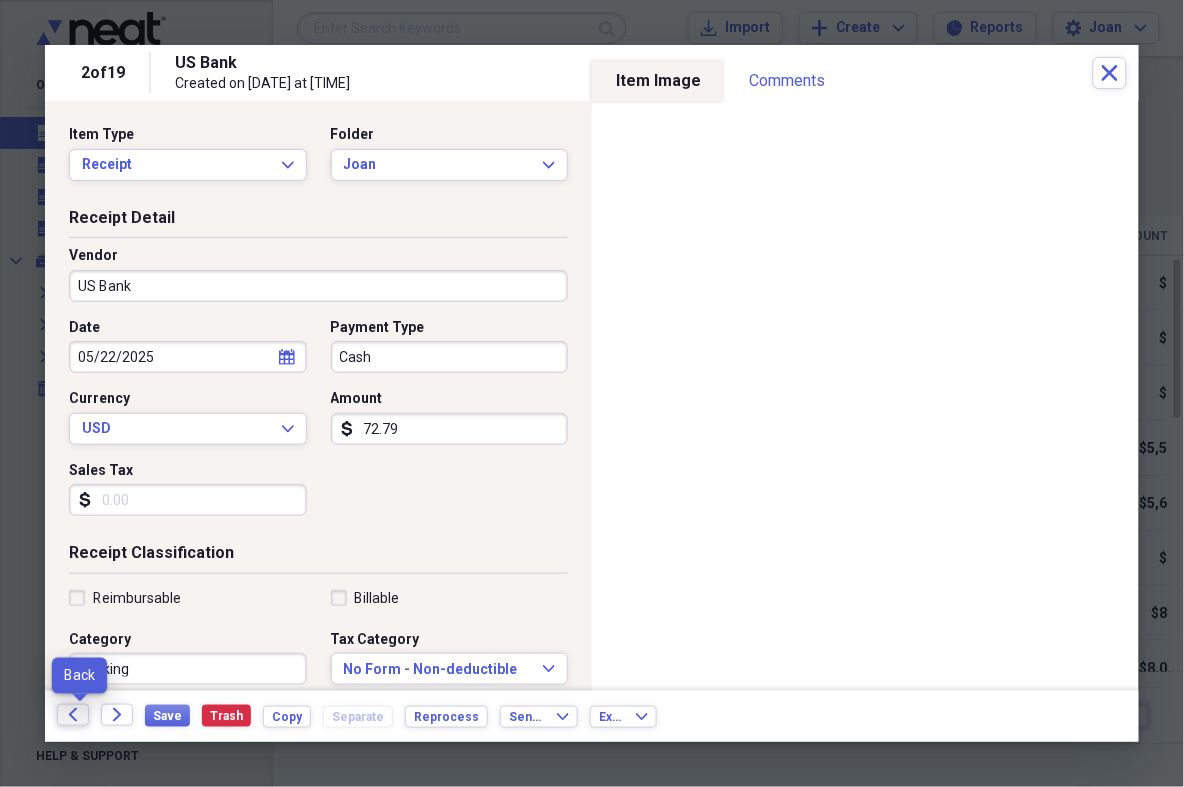 click on "Back" 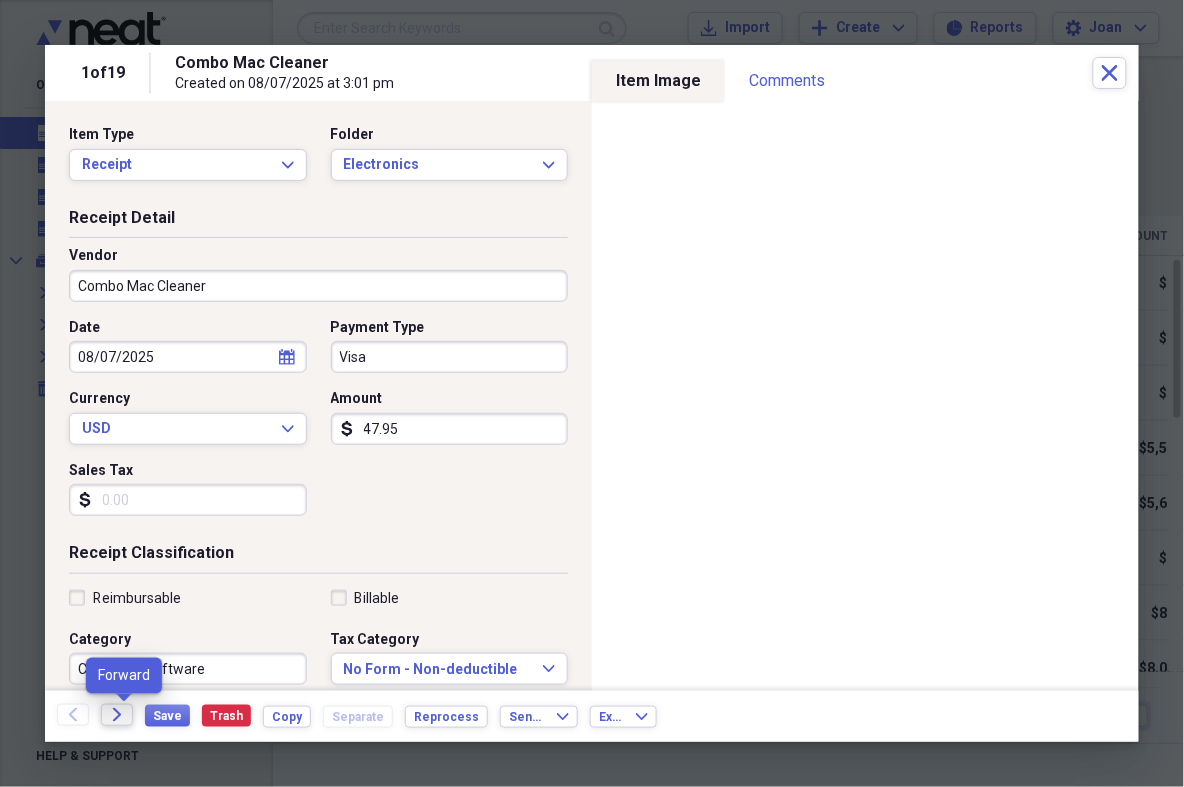 click on "Forward" 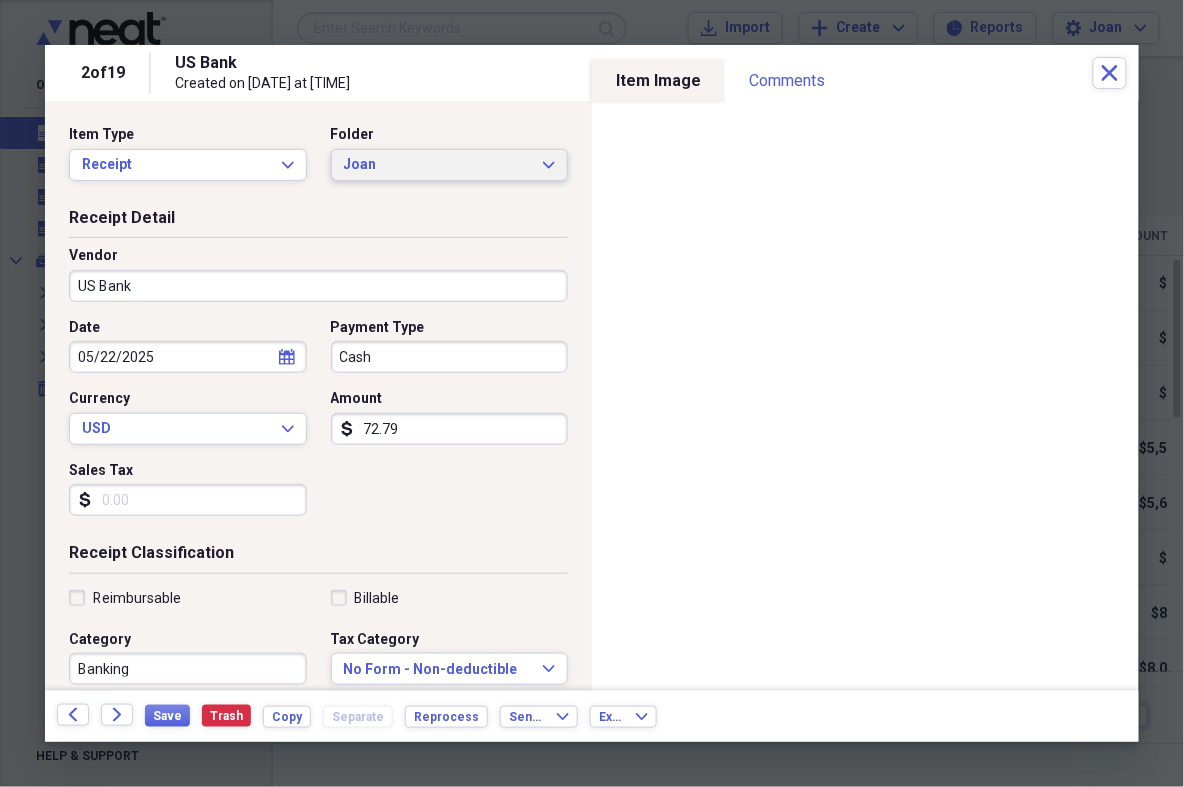 click on "Expand" 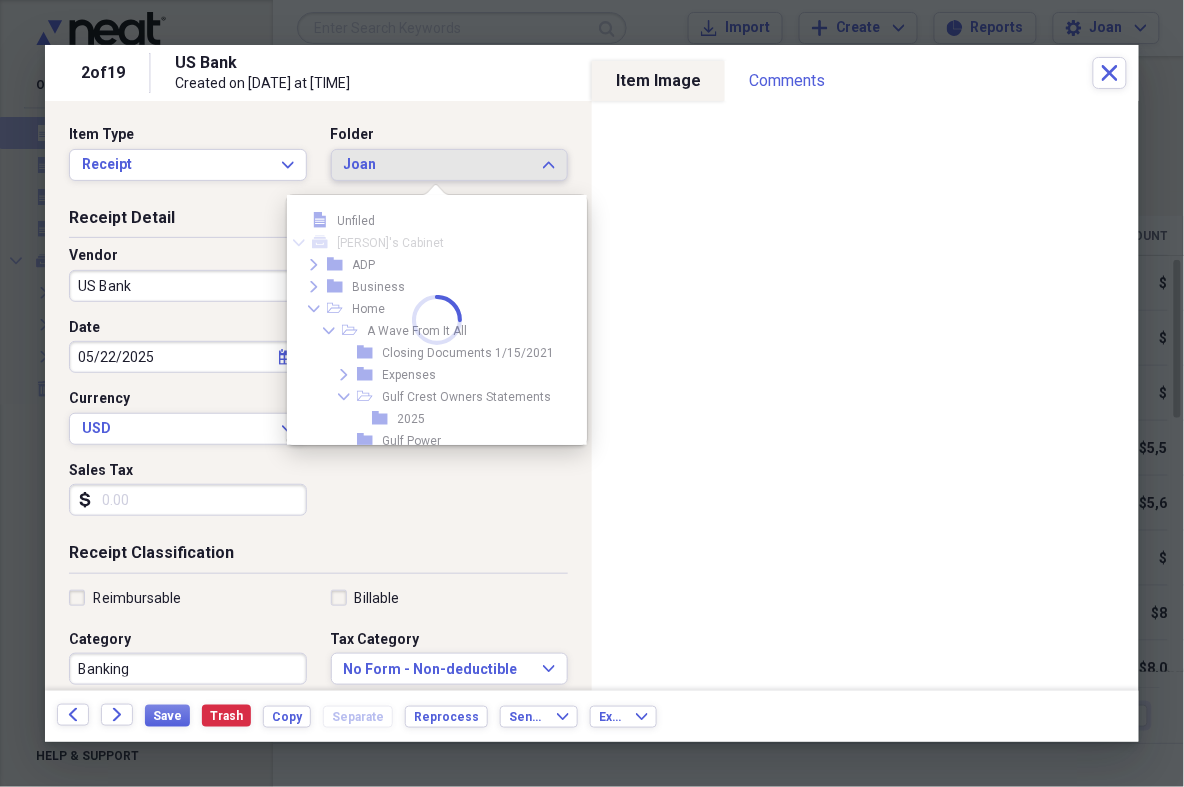 scroll, scrollTop: 548, scrollLeft: 0, axis: vertical 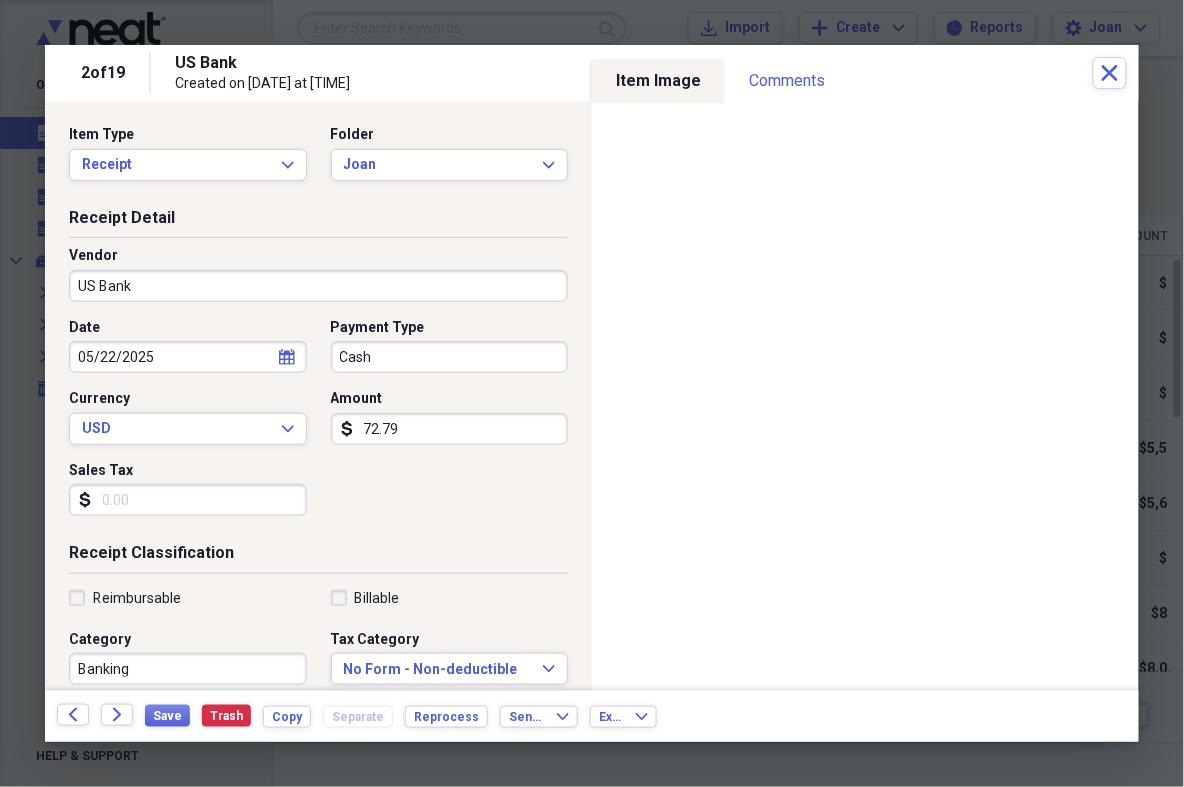 click on "Receipt Detail" at bounding box center [318, 222] 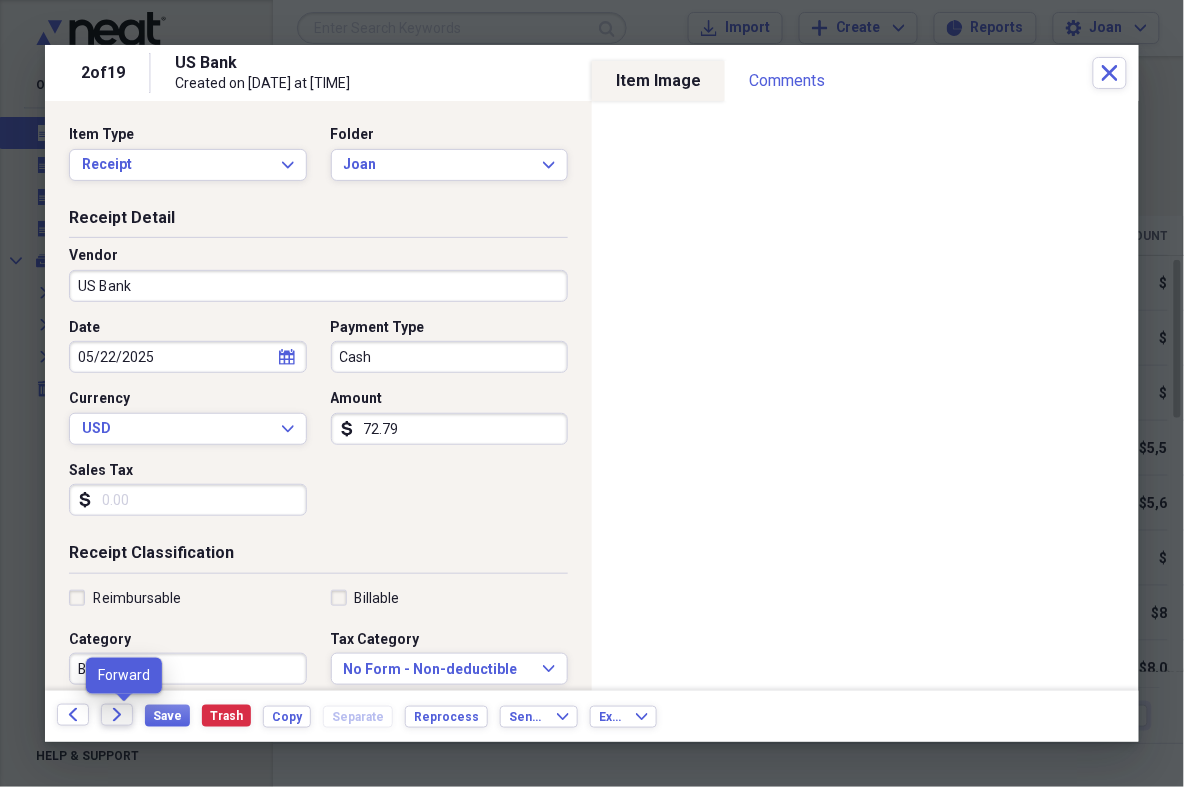click on "Forward" 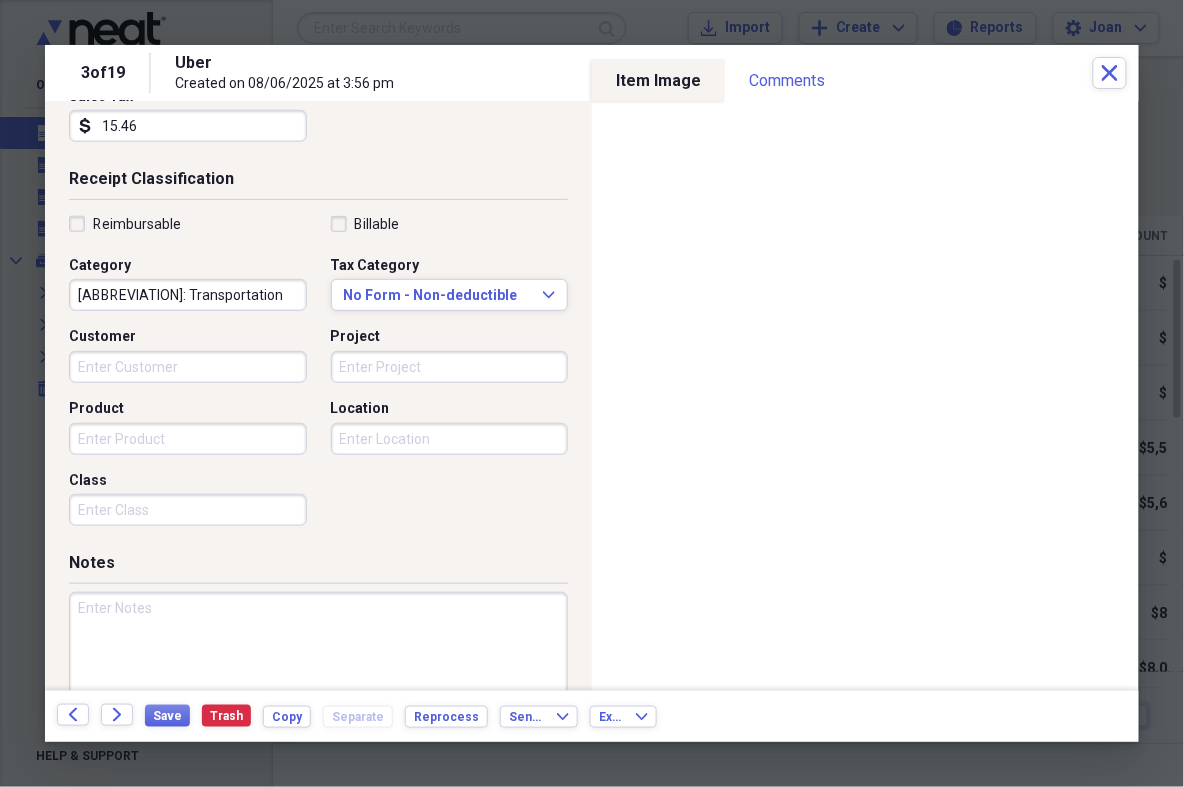 scroll, scrollTop: 423, scrollLeft: 0, axis: vertical 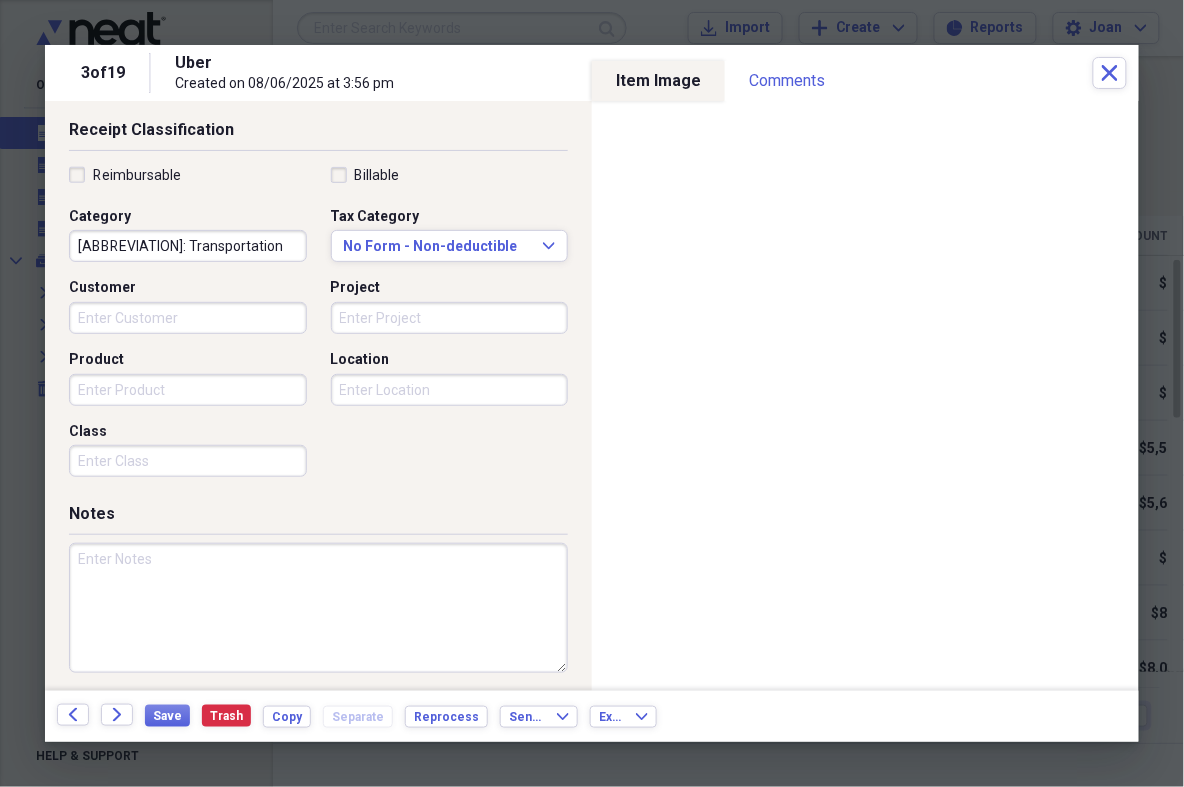 click at bounding box center (318, 608) 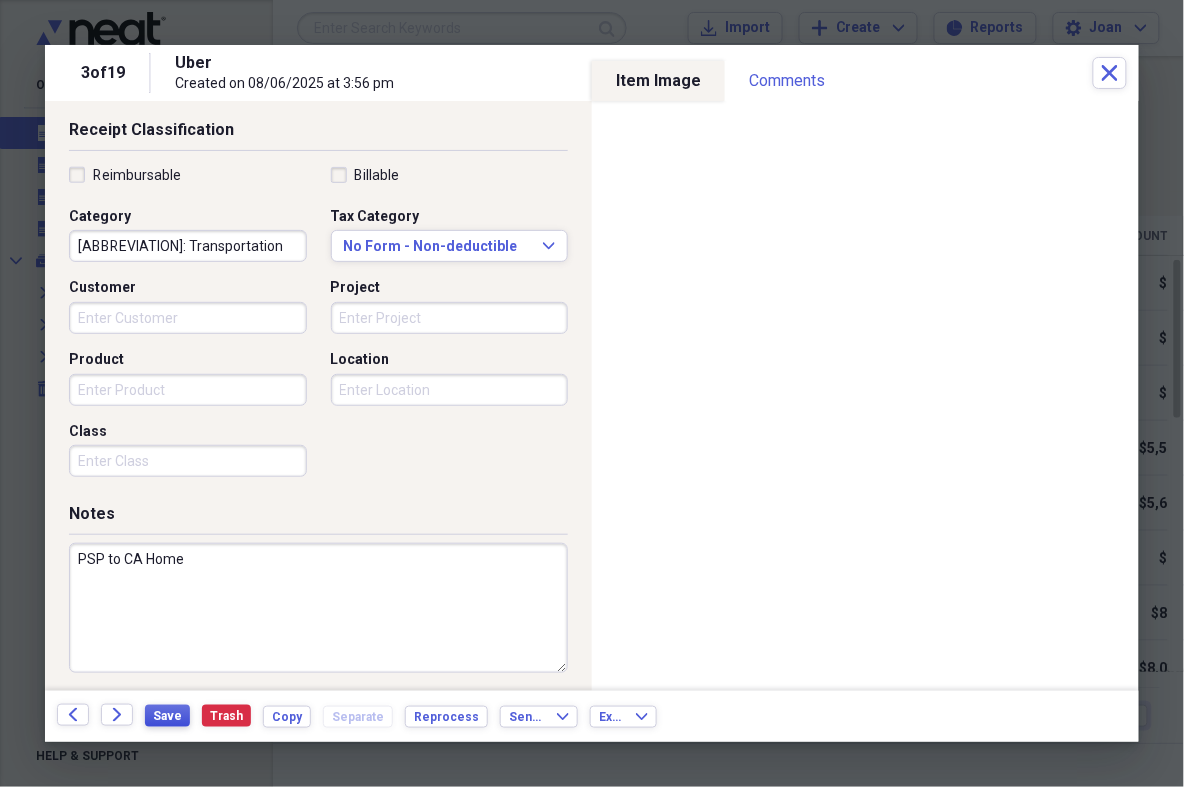 type on "PSP to CA Home" 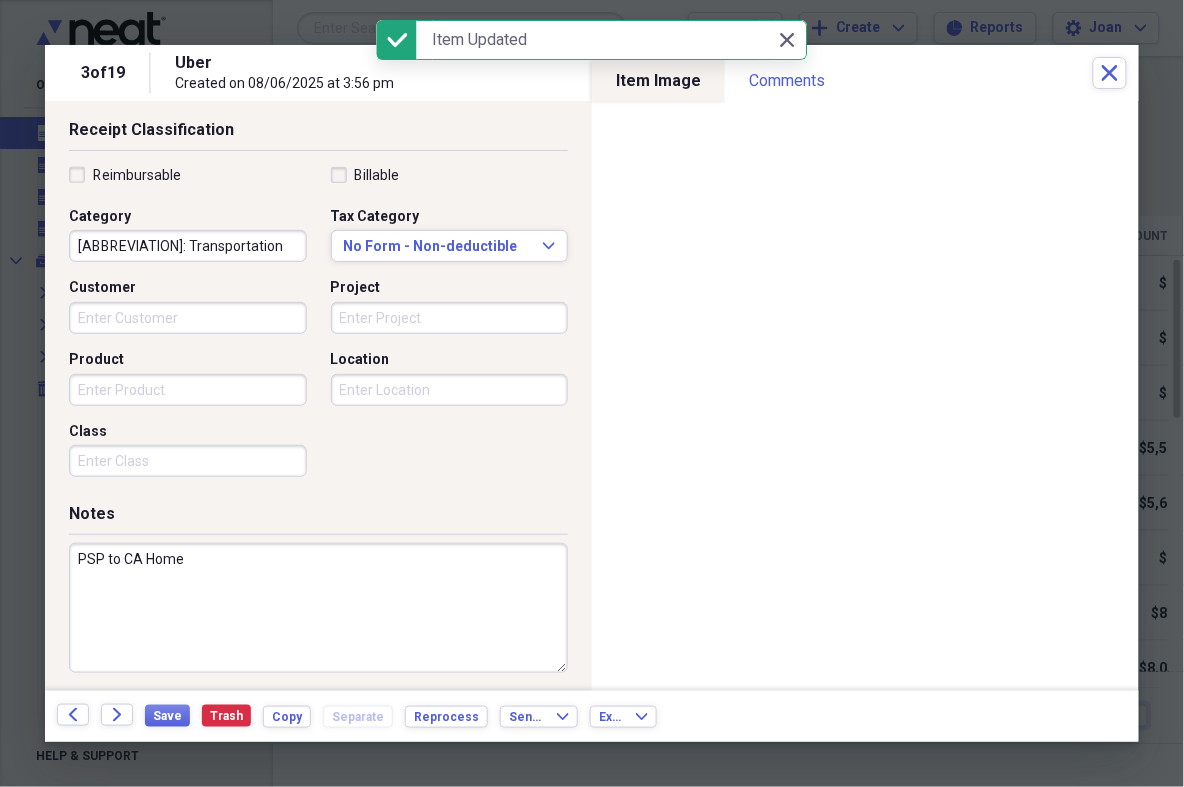 scroll, scrollTop: 0, scrollLeft: 0, axis: both 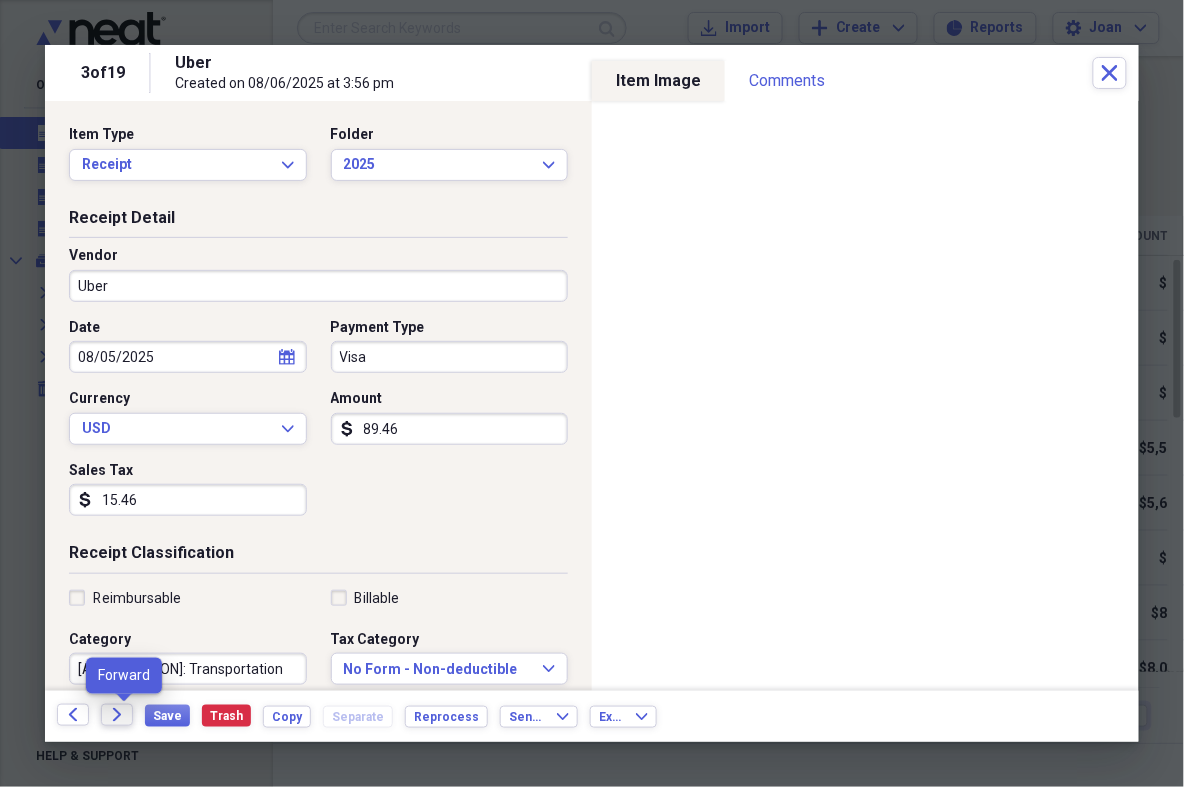 click on "Forward" 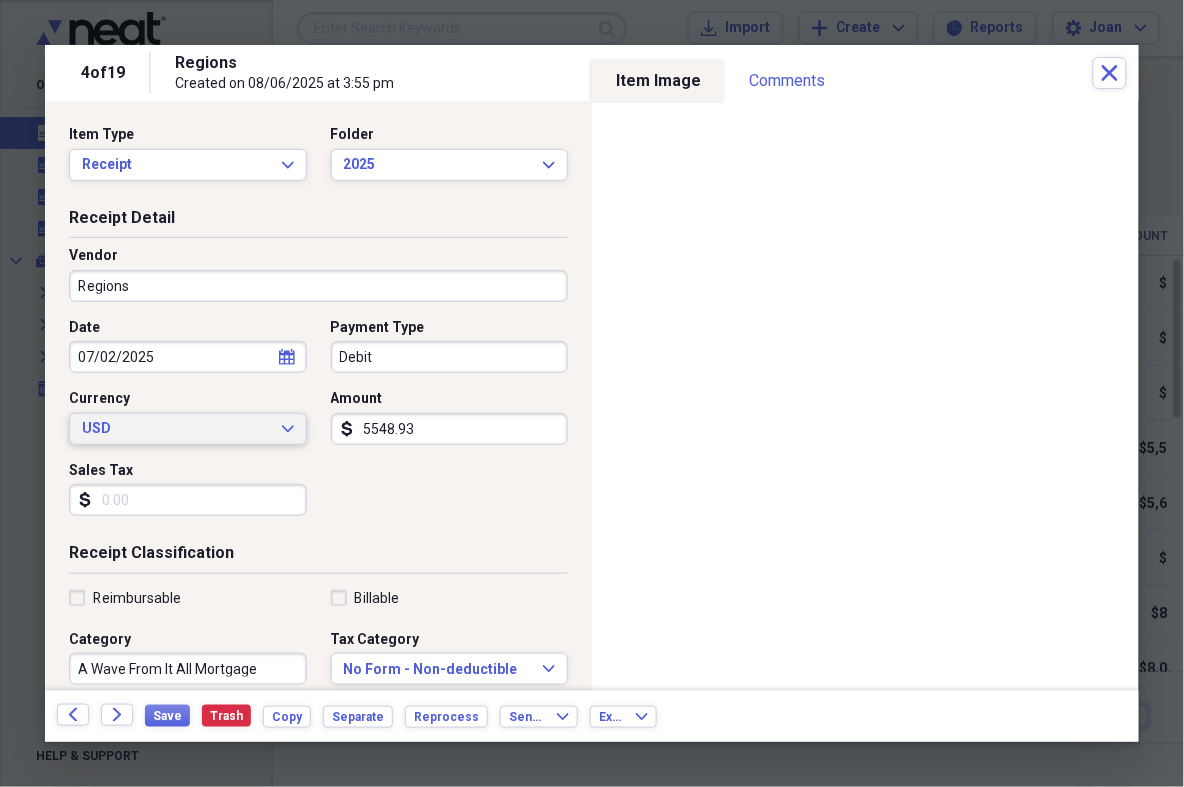 drag, startPoint x: 415, startPoint y: 425, endPoint x: 284, endPoint y: 425, distance: 131 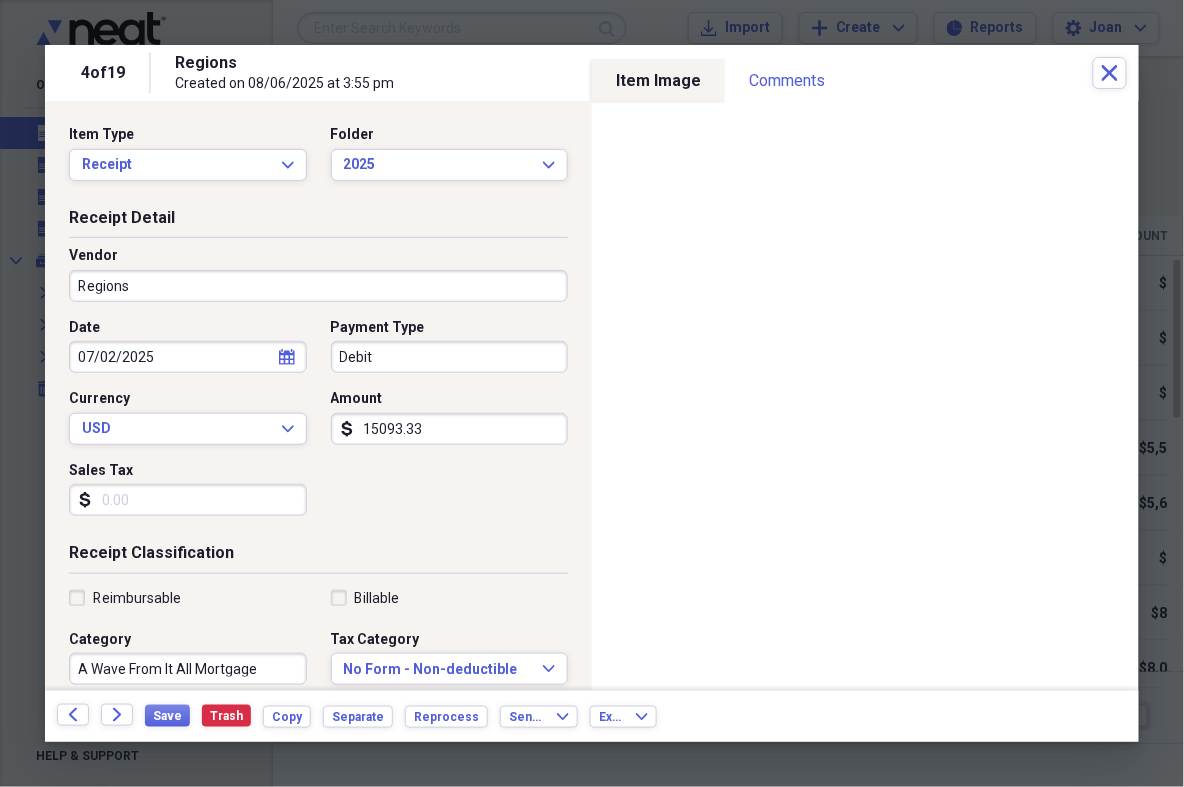 type on "150933.39" 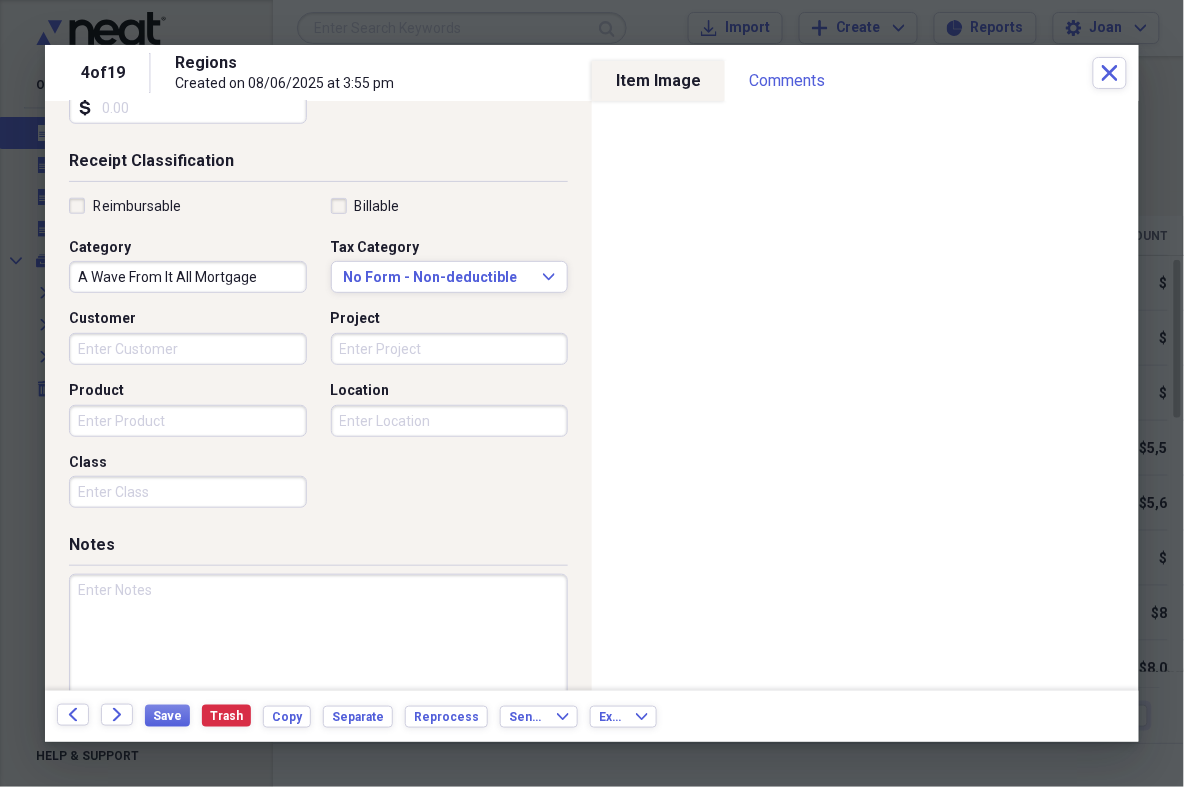 scroll, scrollTop: 423, scrollLeft: 0, axis: vertical 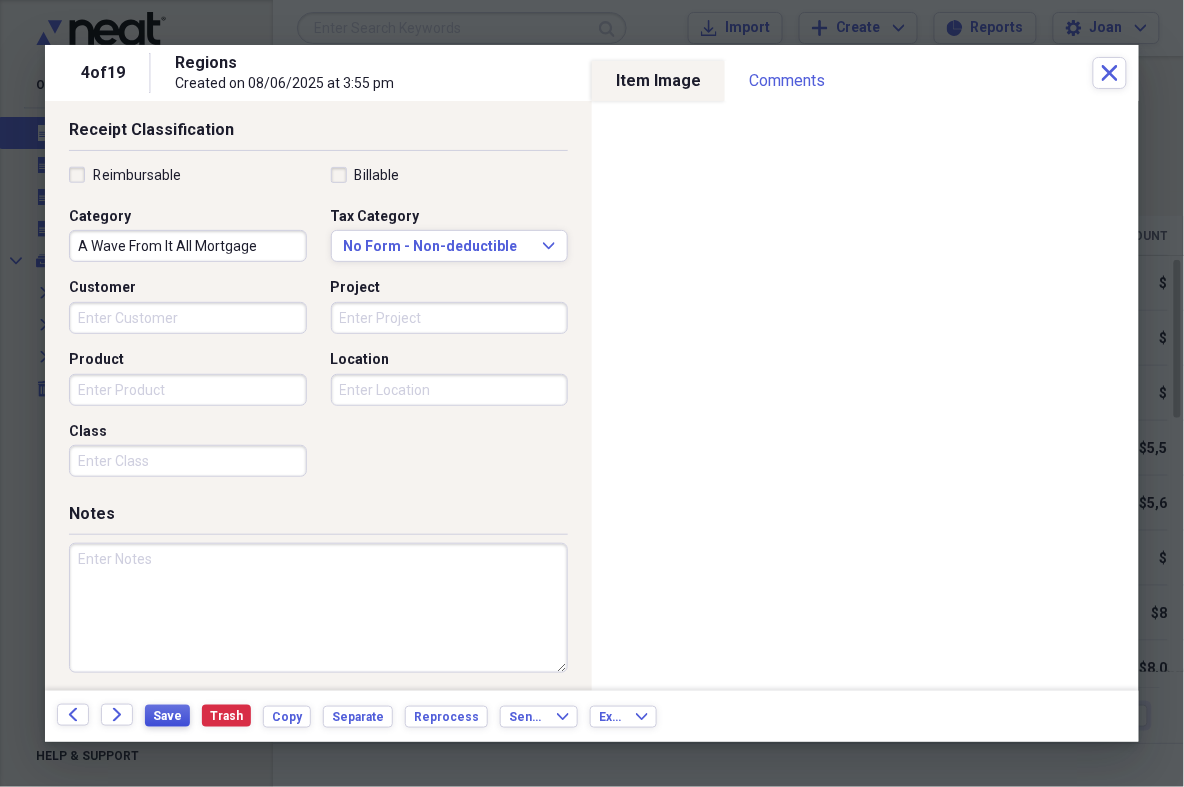 click on "Save" at bounding box center (167, 716) 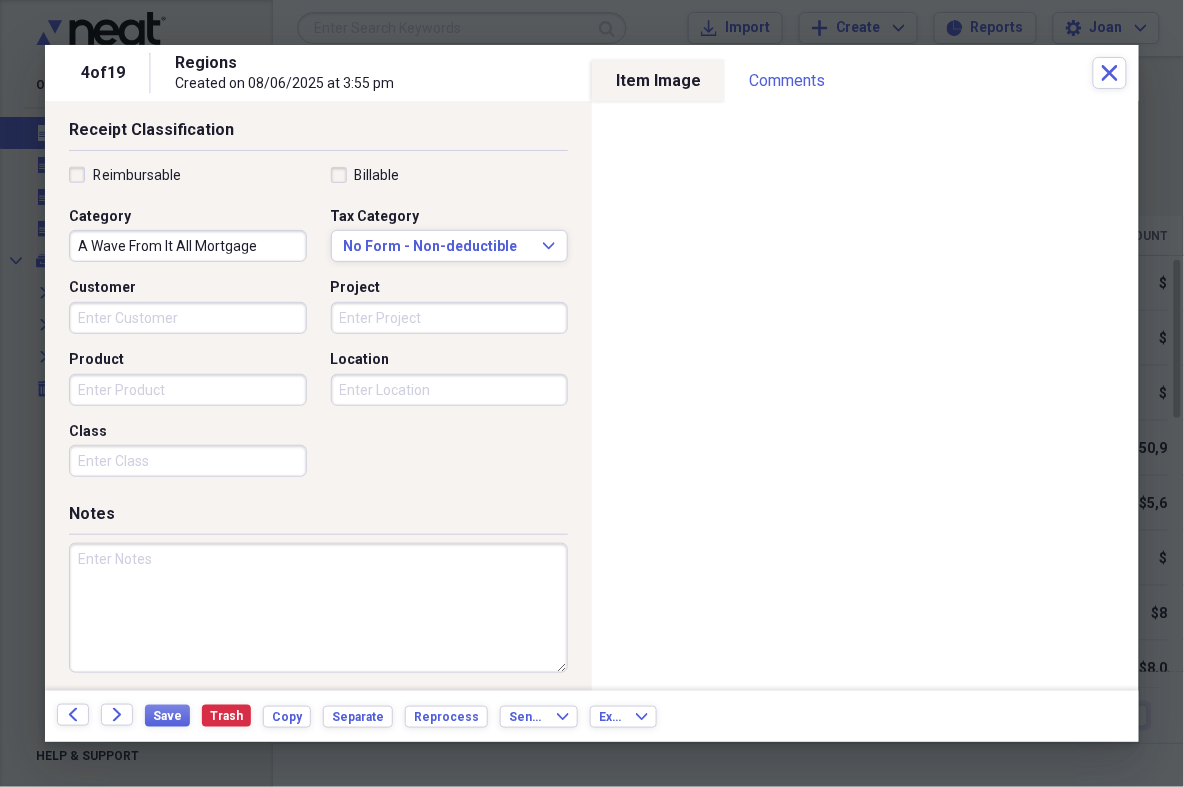 scroll, scrollTop: 0, scrollLeft: 0, axis: both 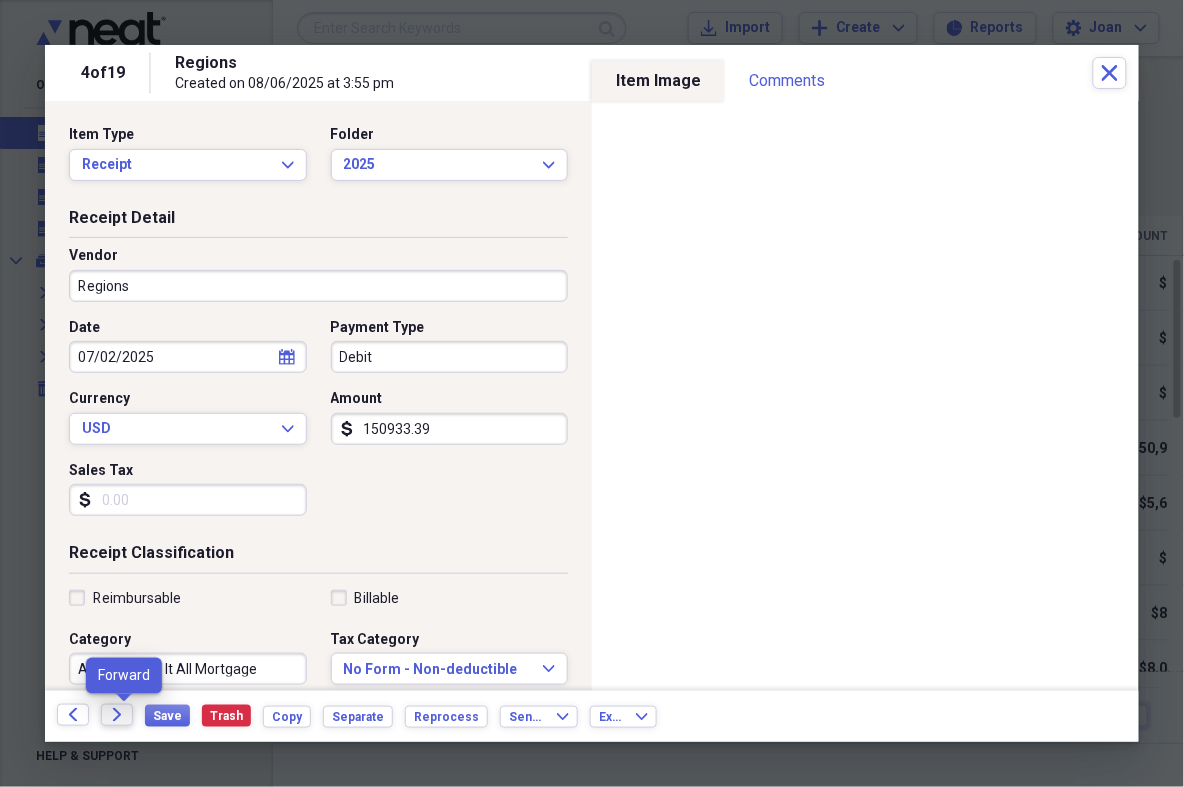 click 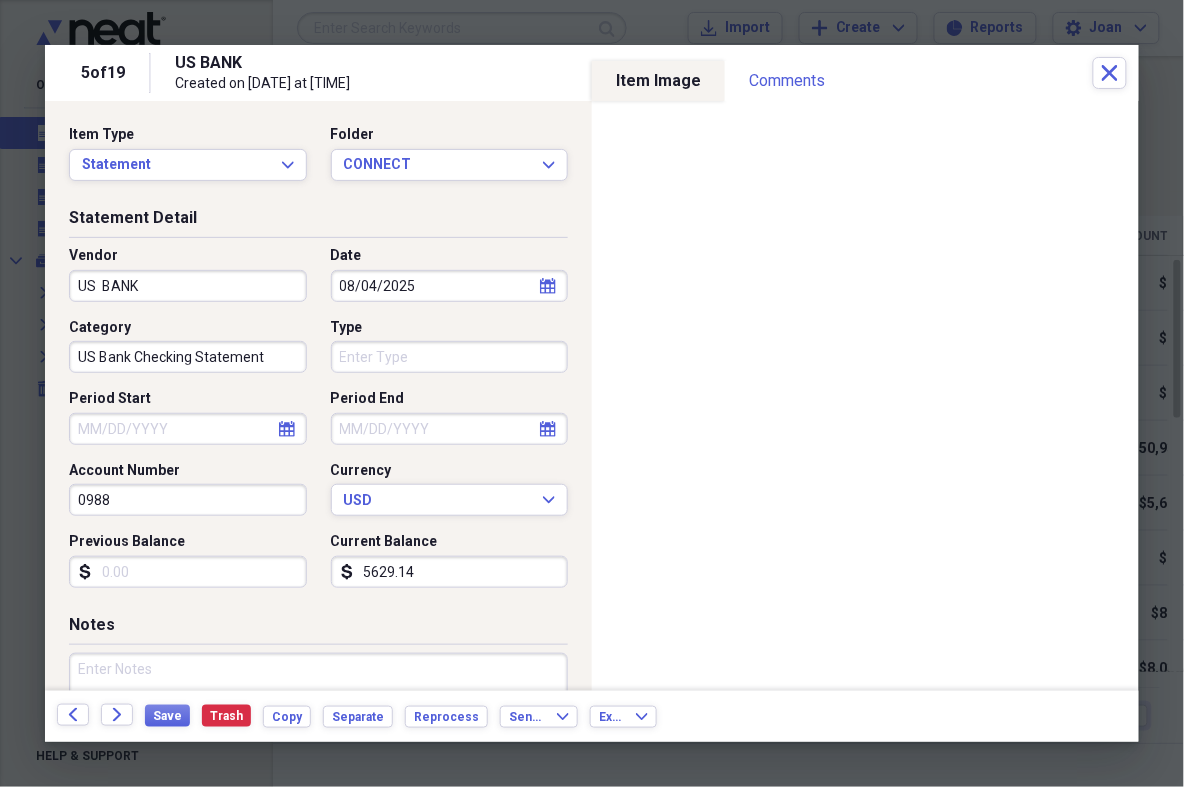 select on "7" 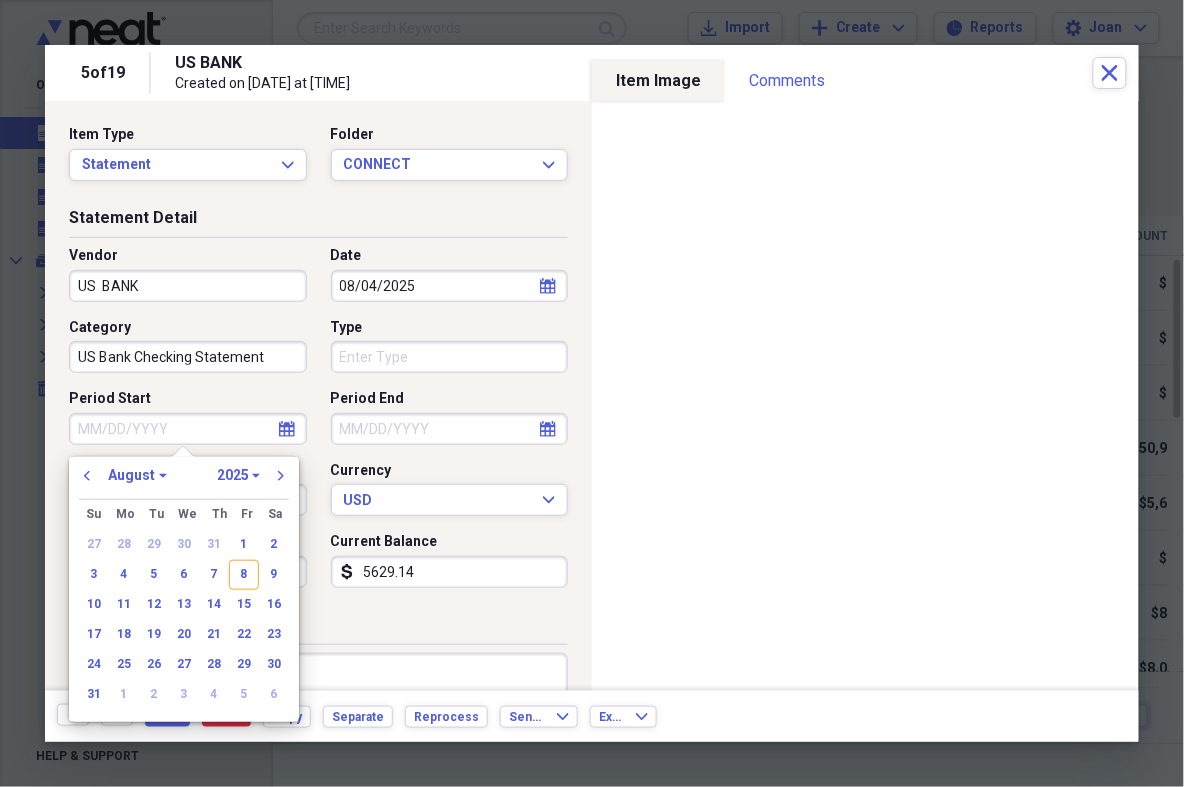 click on "Period Start" at bounding box center [188, 429] 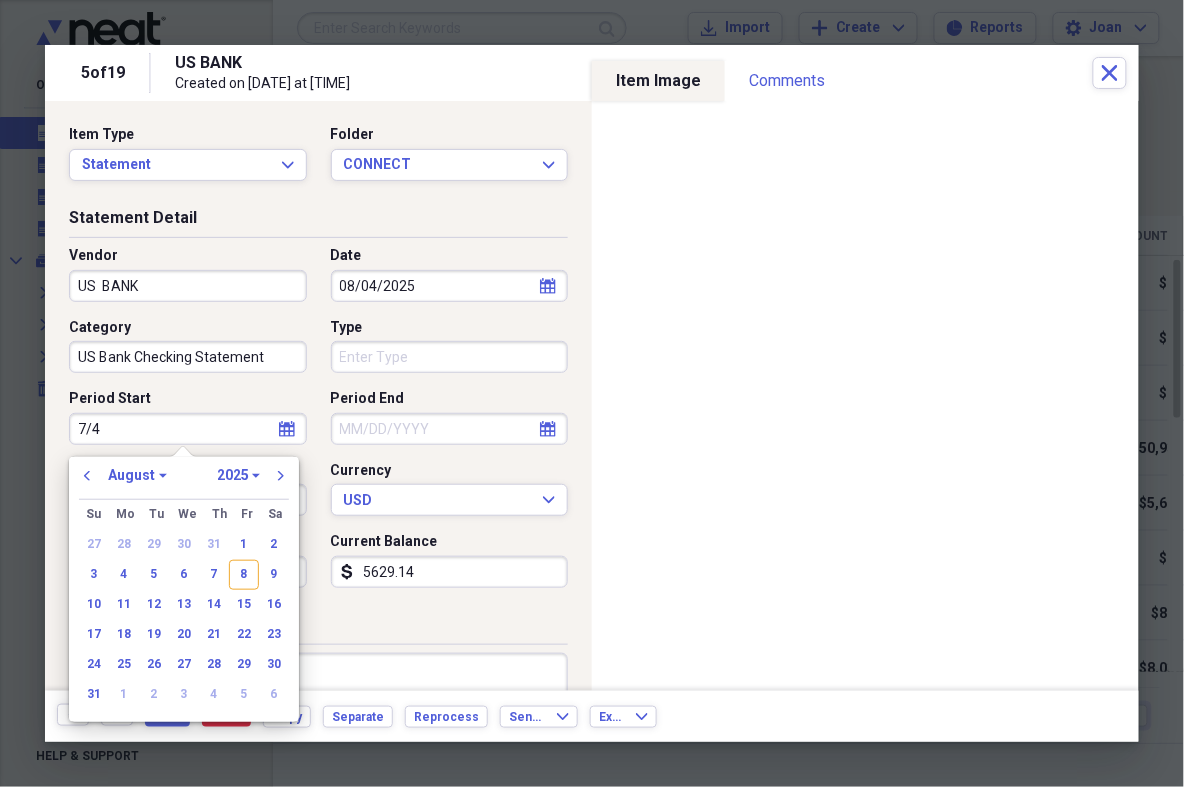 type on "7/4" 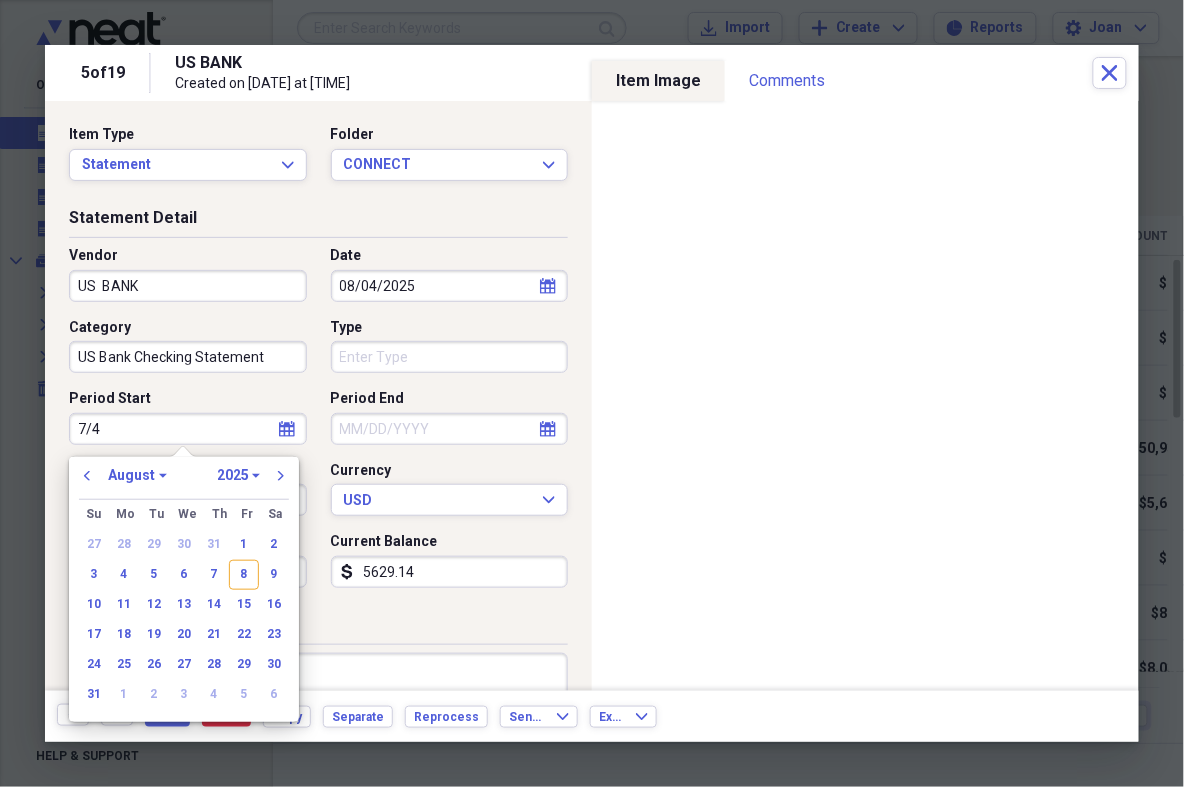 type 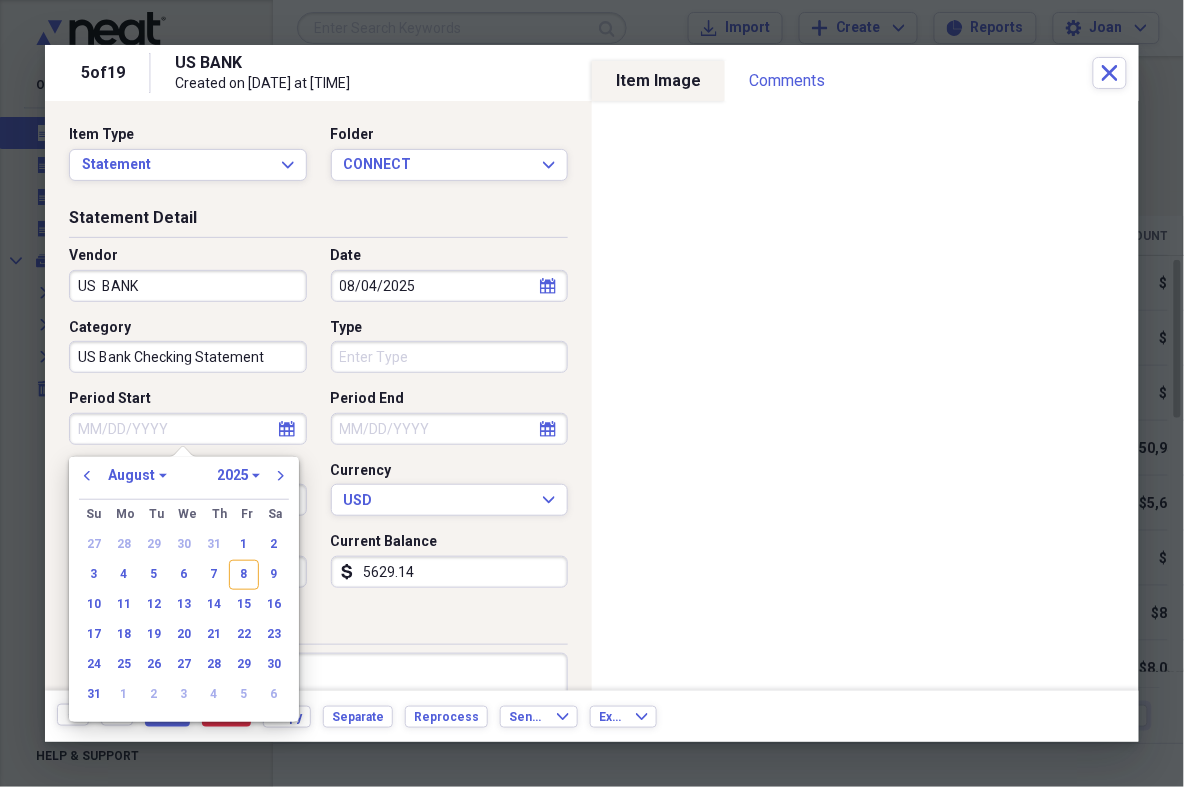 type 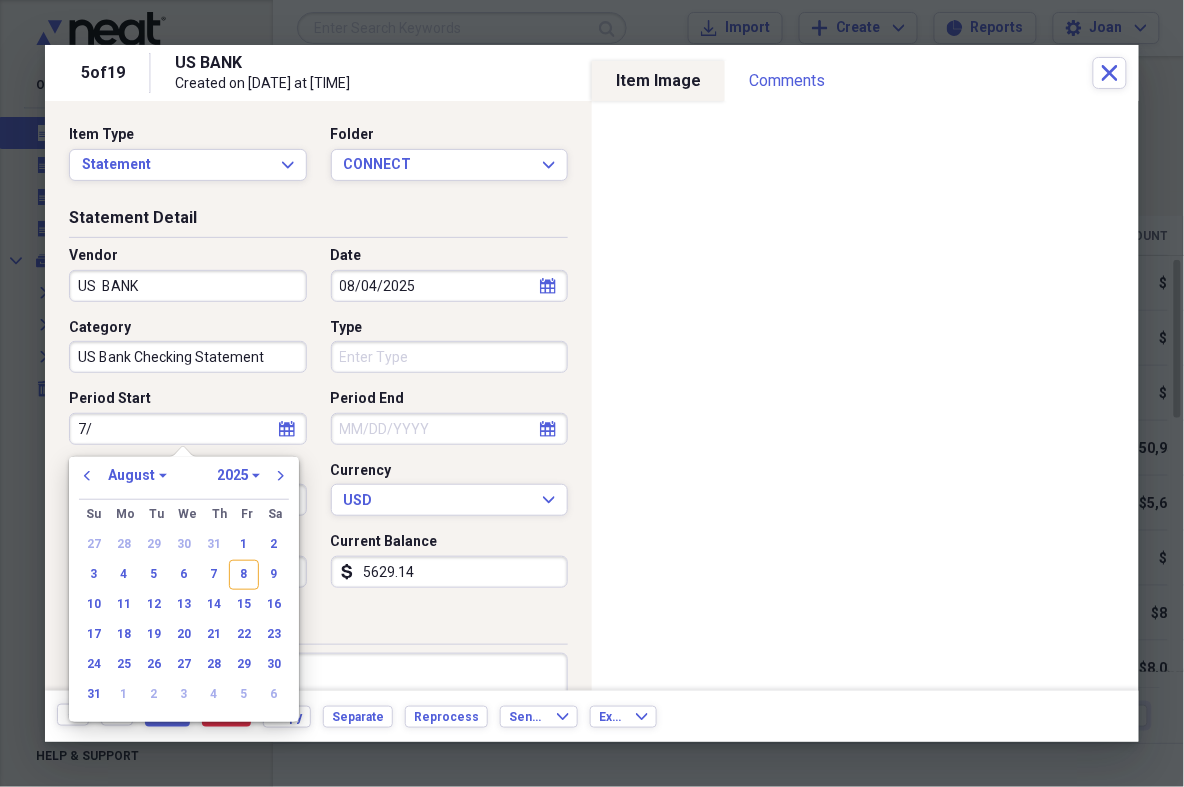 type on "7/4" 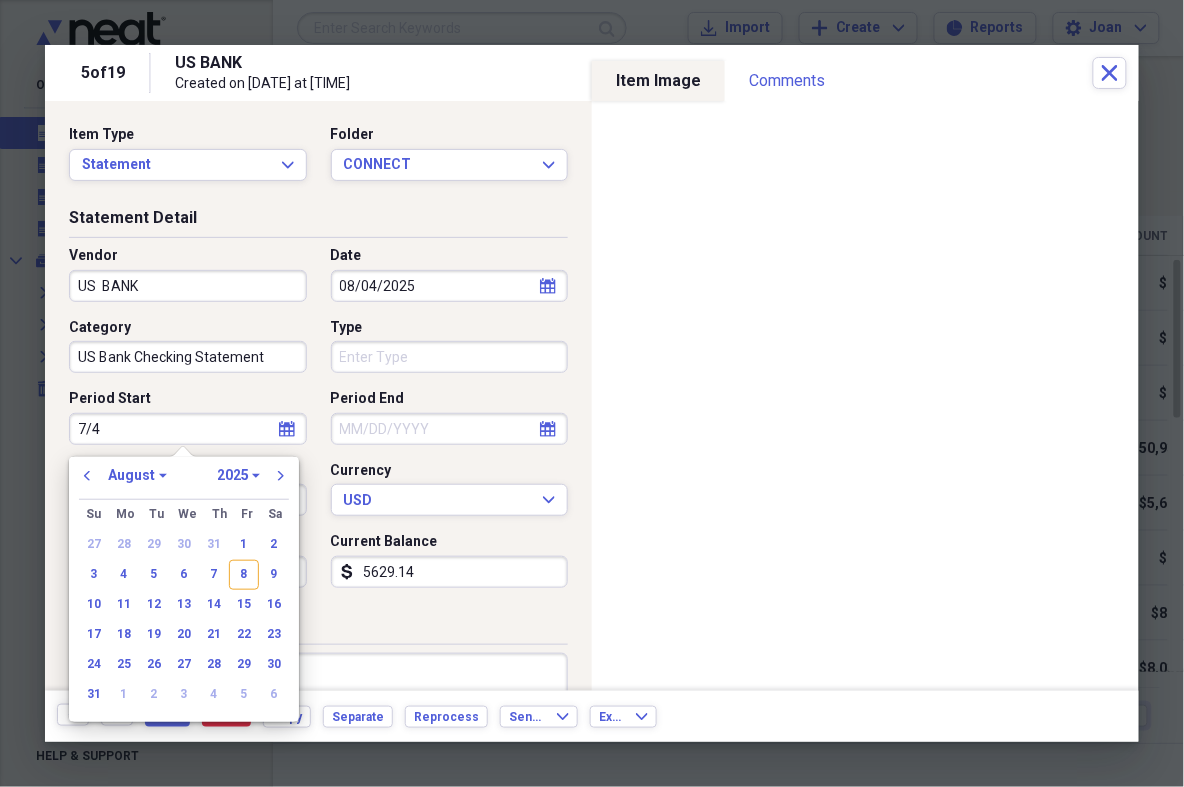 type 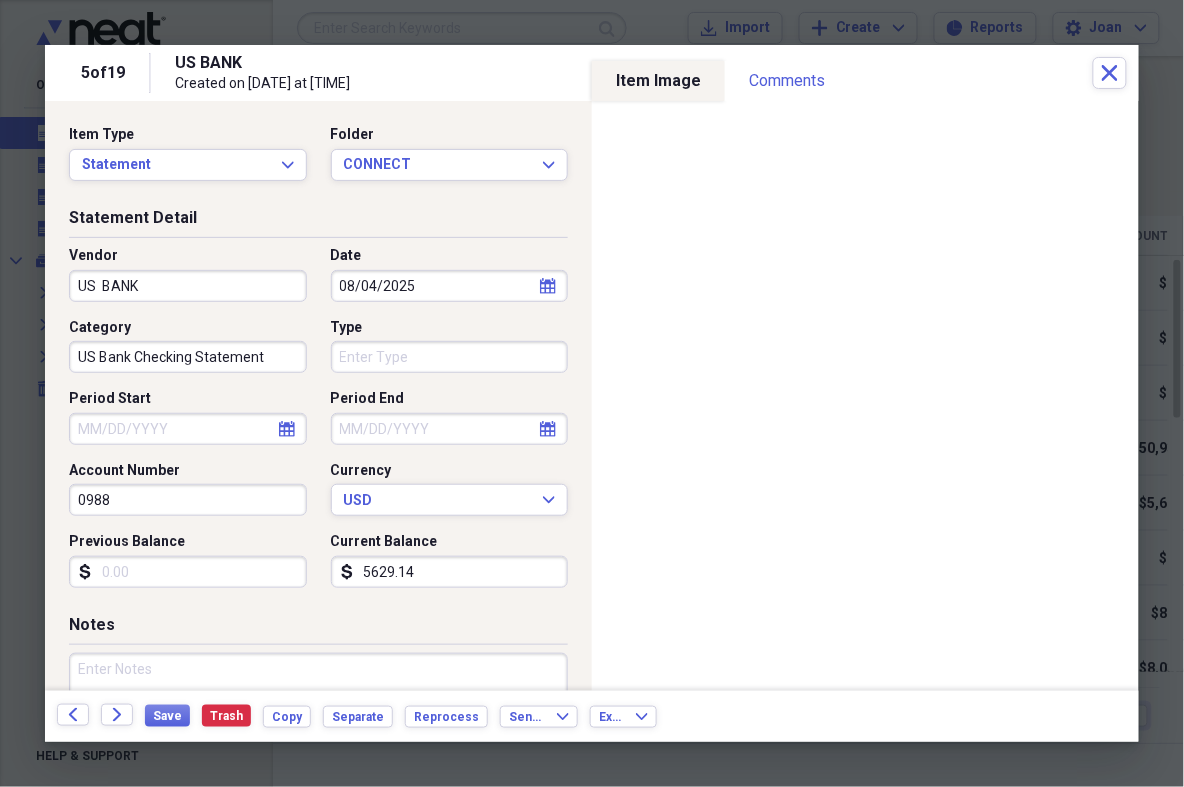 click on "Period Start" at bounding box center [188, 429] 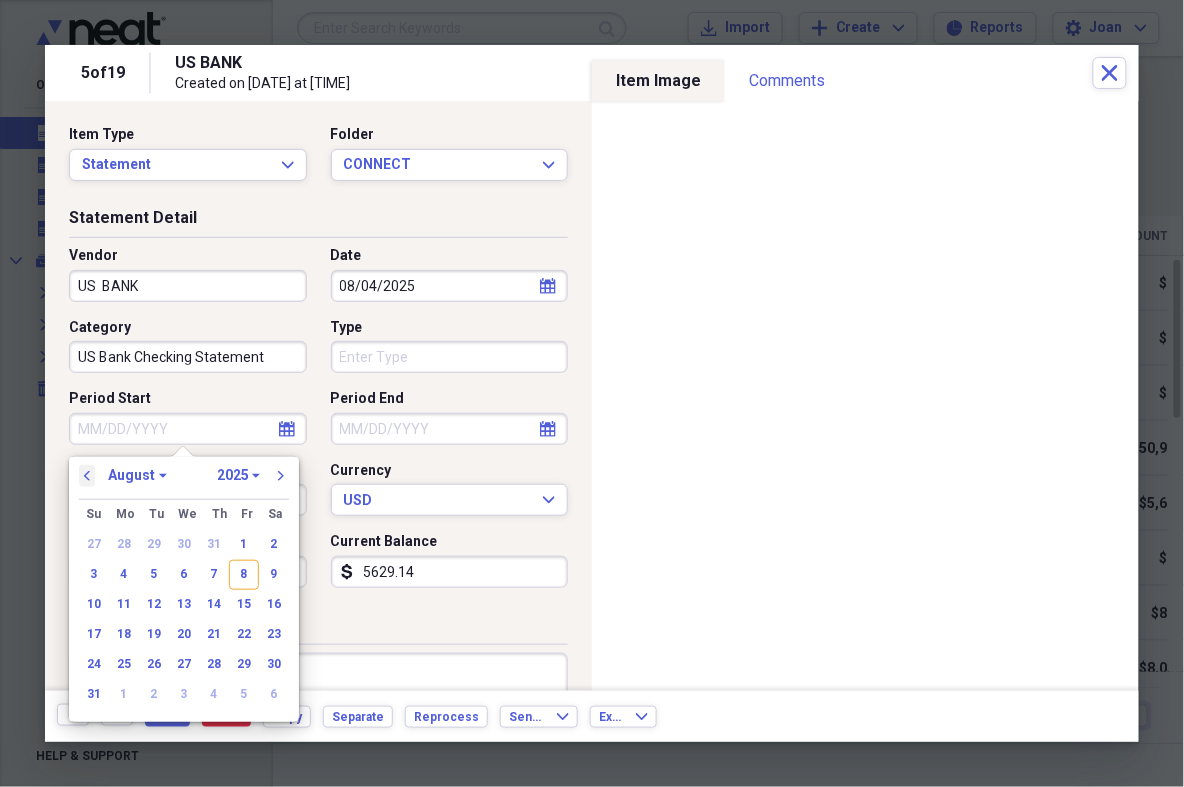click on "previous" at bounding box center [87, 476] 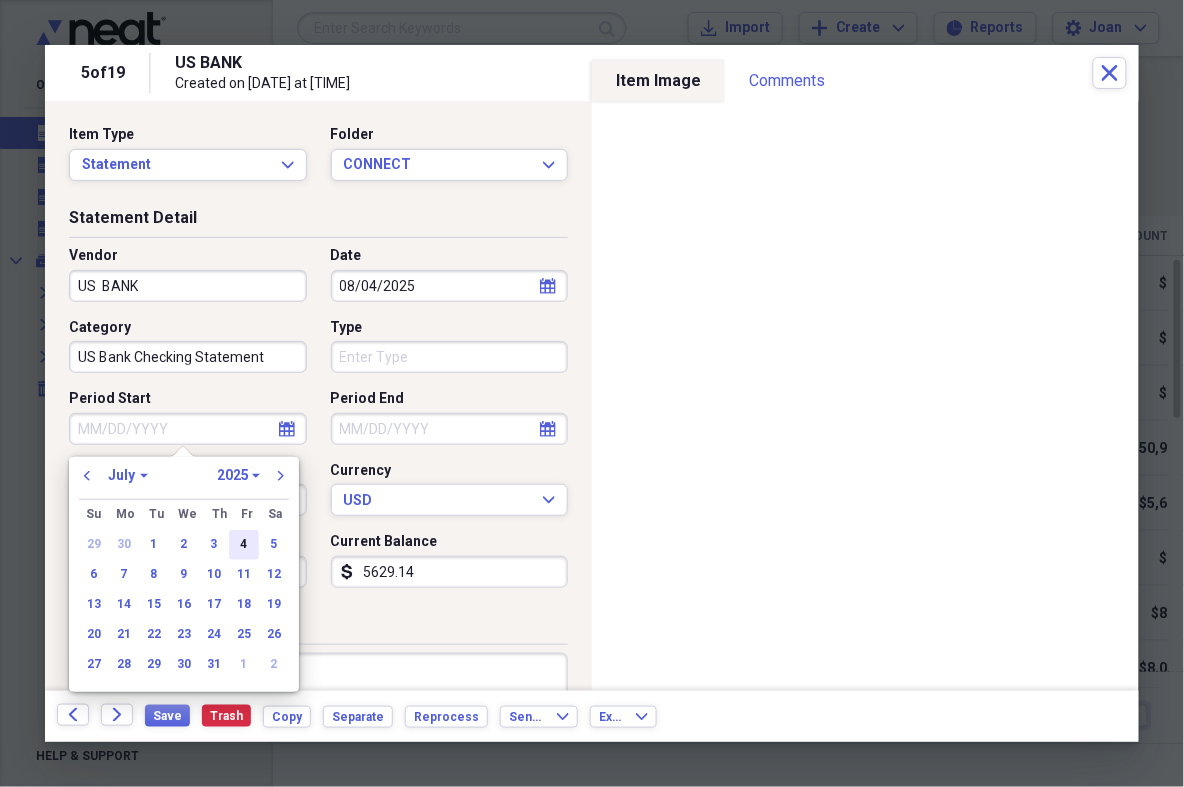 click on "4" at bounding box center (244, 545) 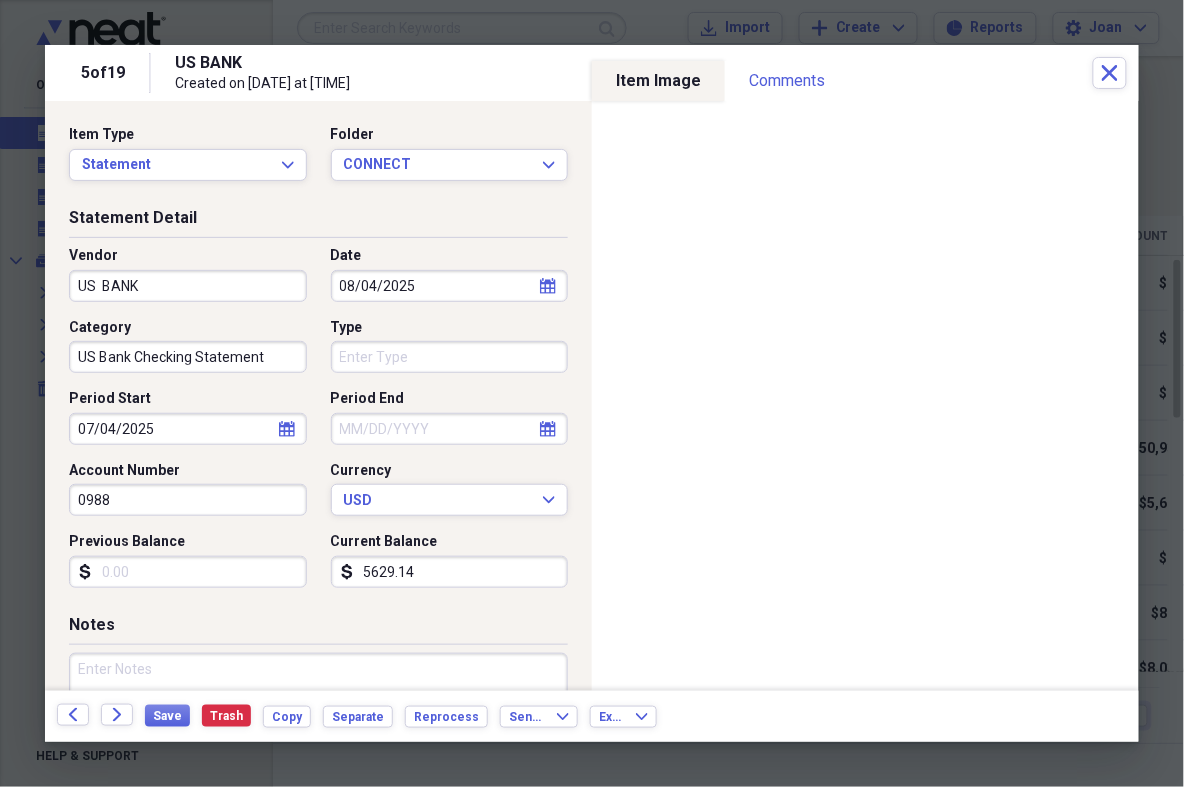 click on "Period End" at bounding box center [450, 429] 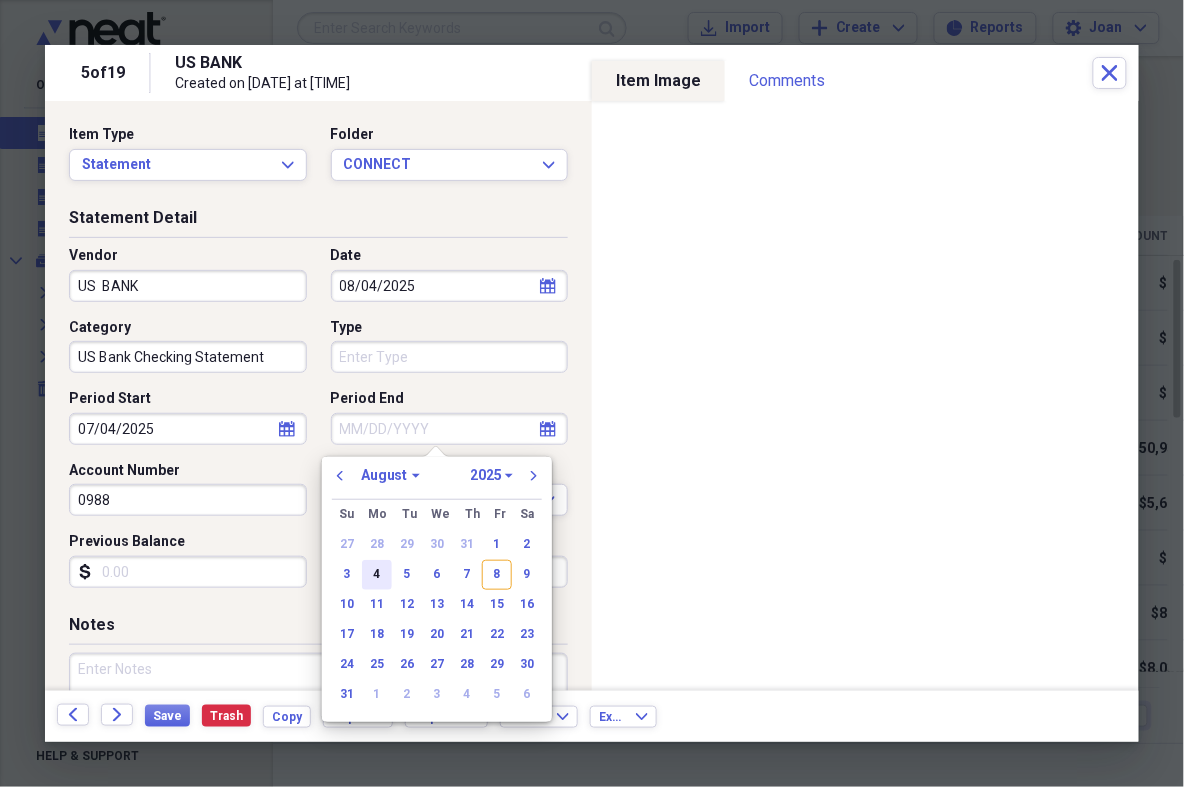click on "4" at bounding box center (377, 575) 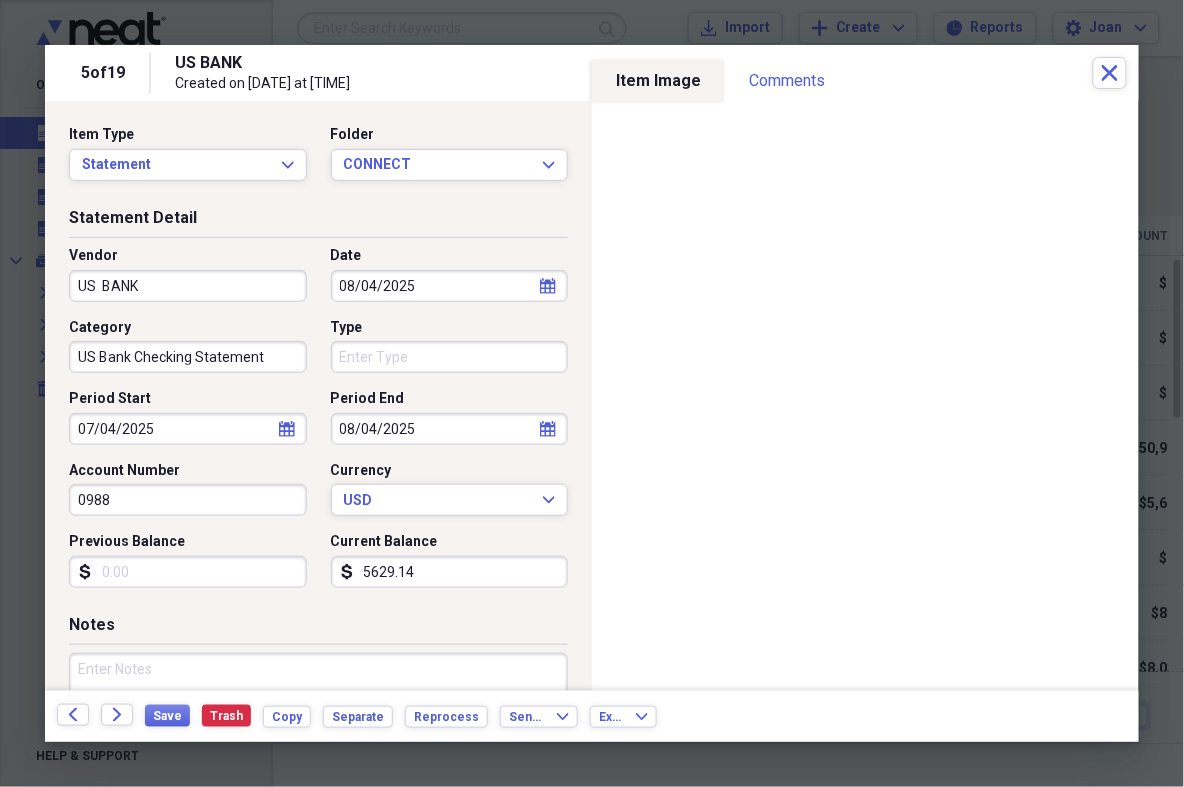 click on "5629.14" at bounding box center (450, 572) 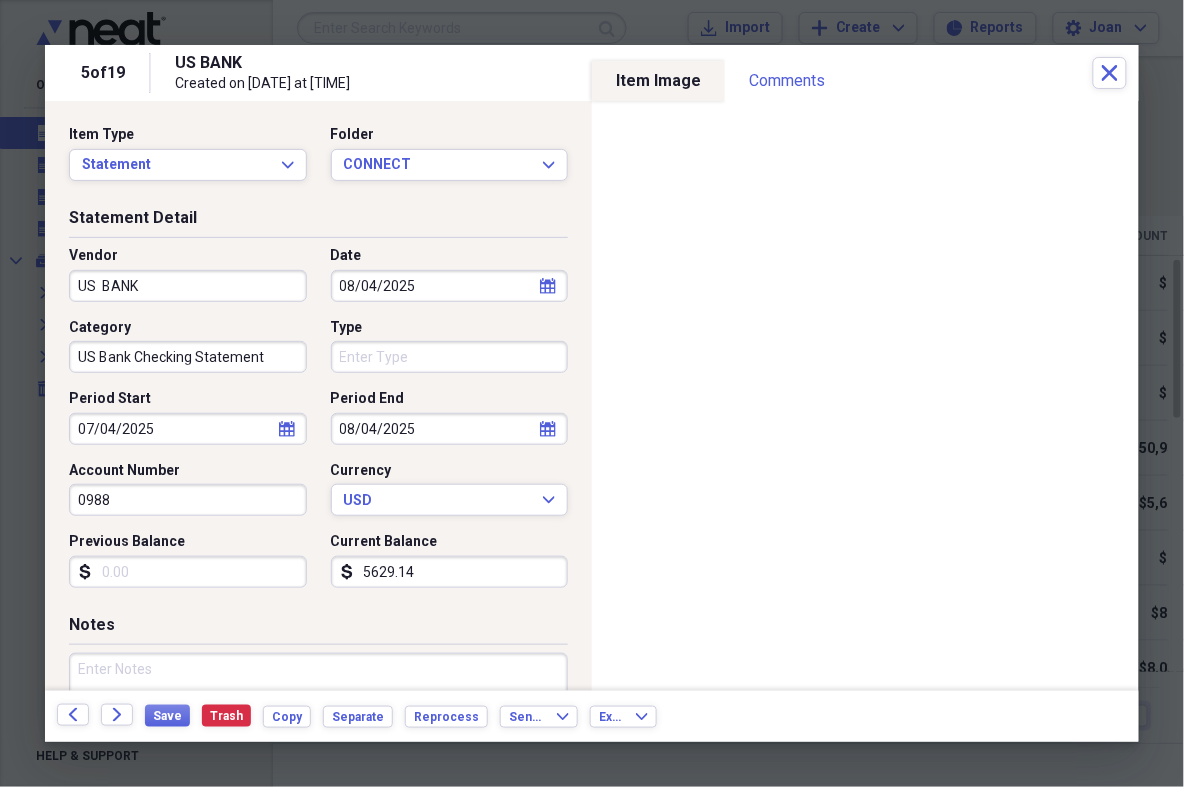 type on "0.00" 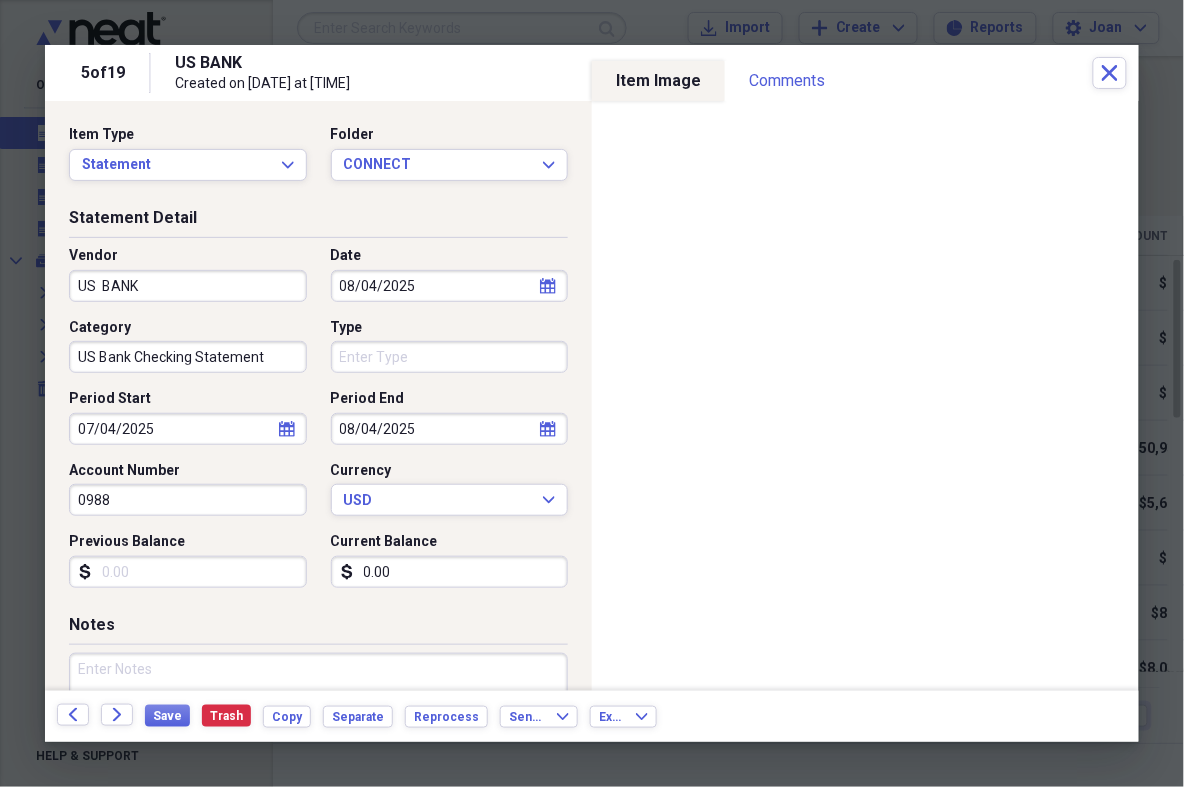 click on "Previous Balance" at bounding box center (188, 572) 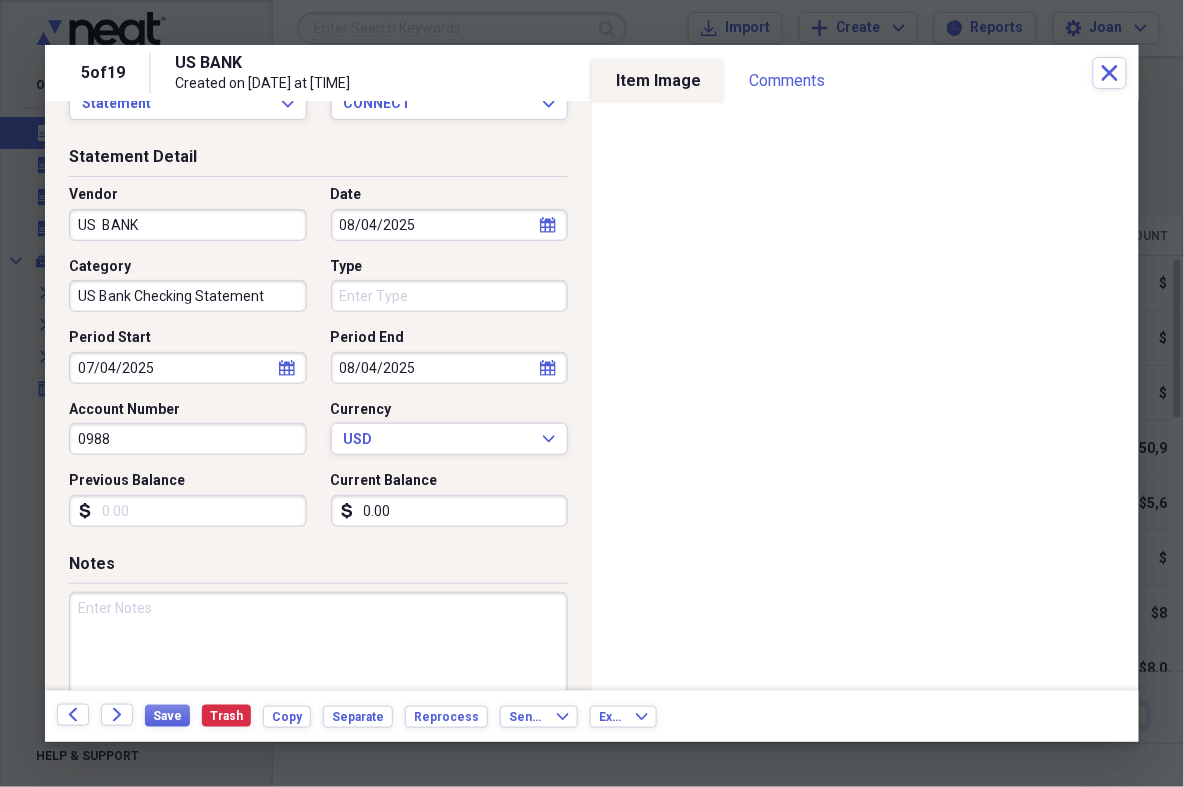 scroll, scrollTop: 65, scrollLeft: 0, axis: vertical 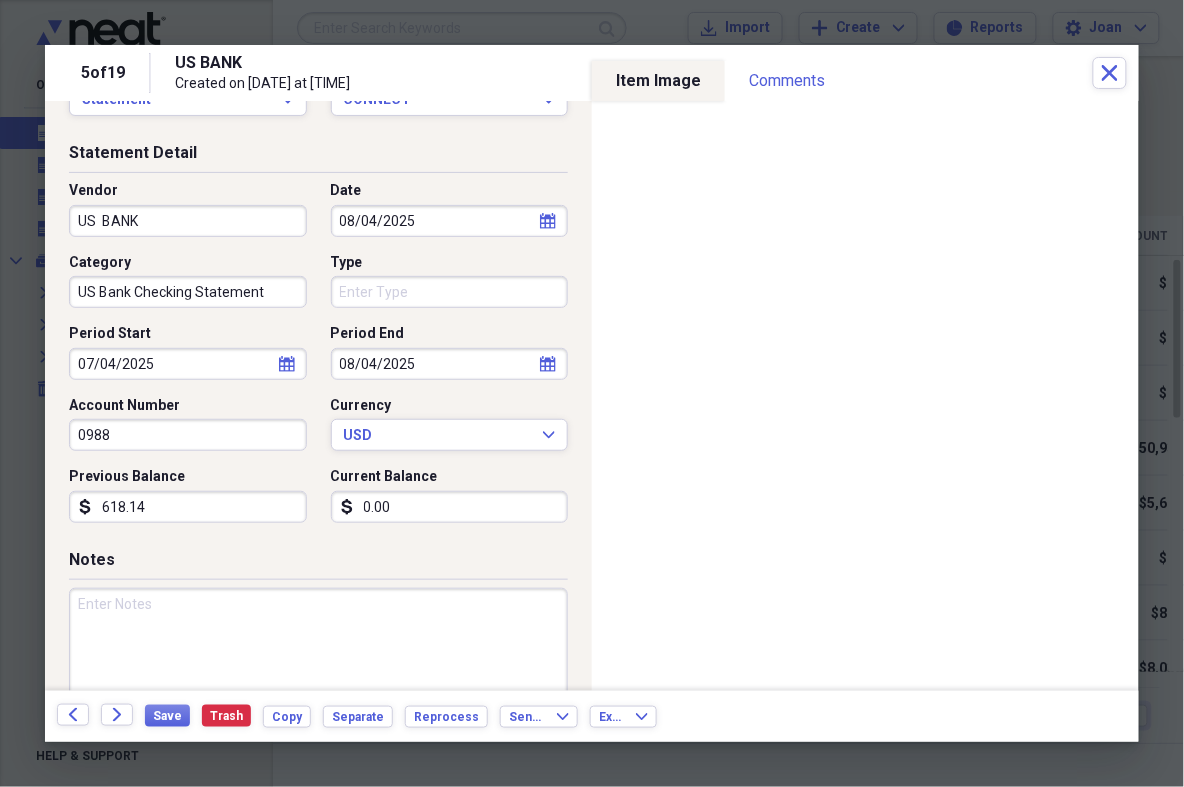 type on "6181.48" 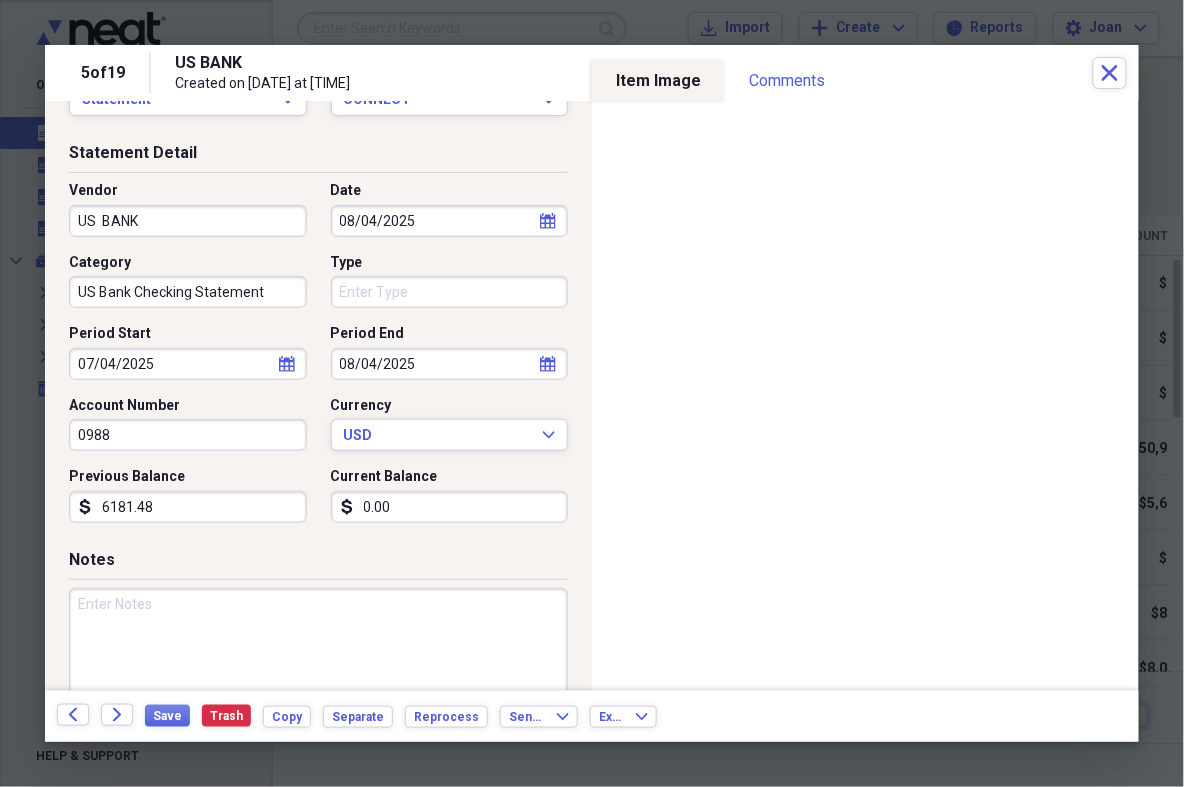 click at bounding box center [318, 653] 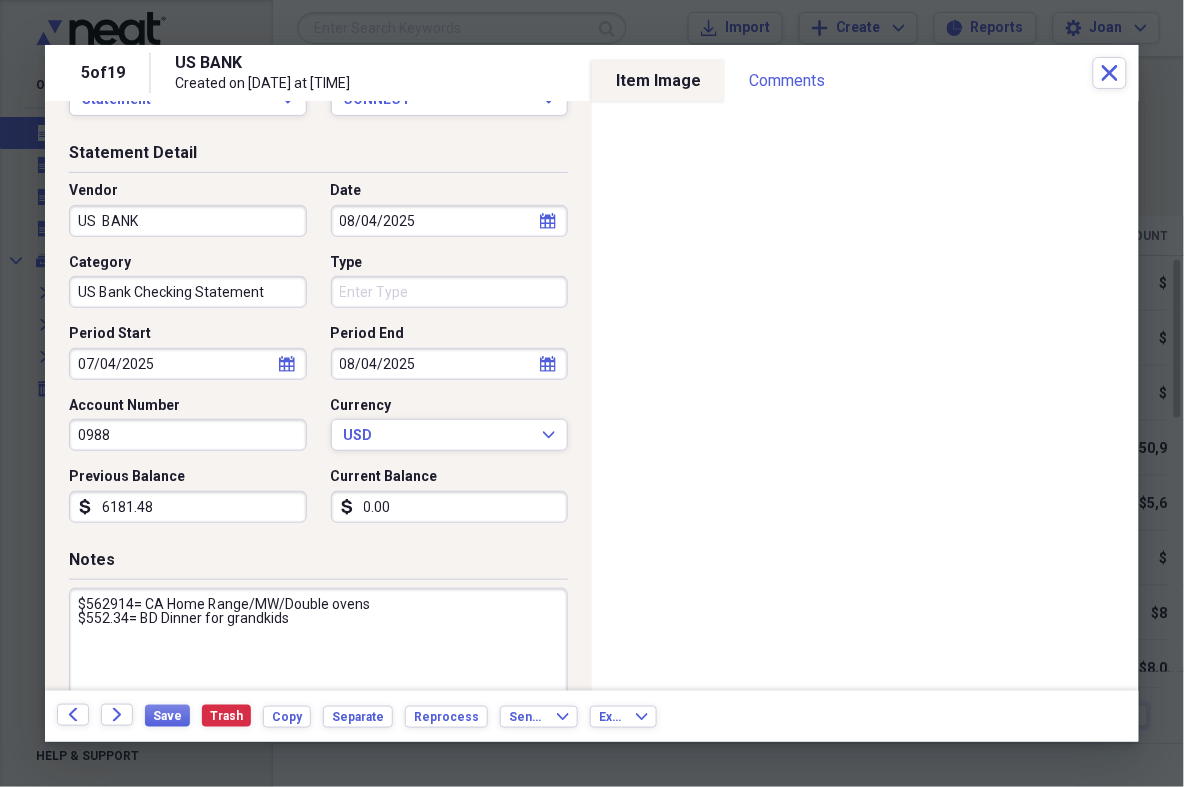 click on "$562914= CA Home Range/MW/Double ovens
$552.34= BD Dinner for grandkids" at bounding box center (318, 653) 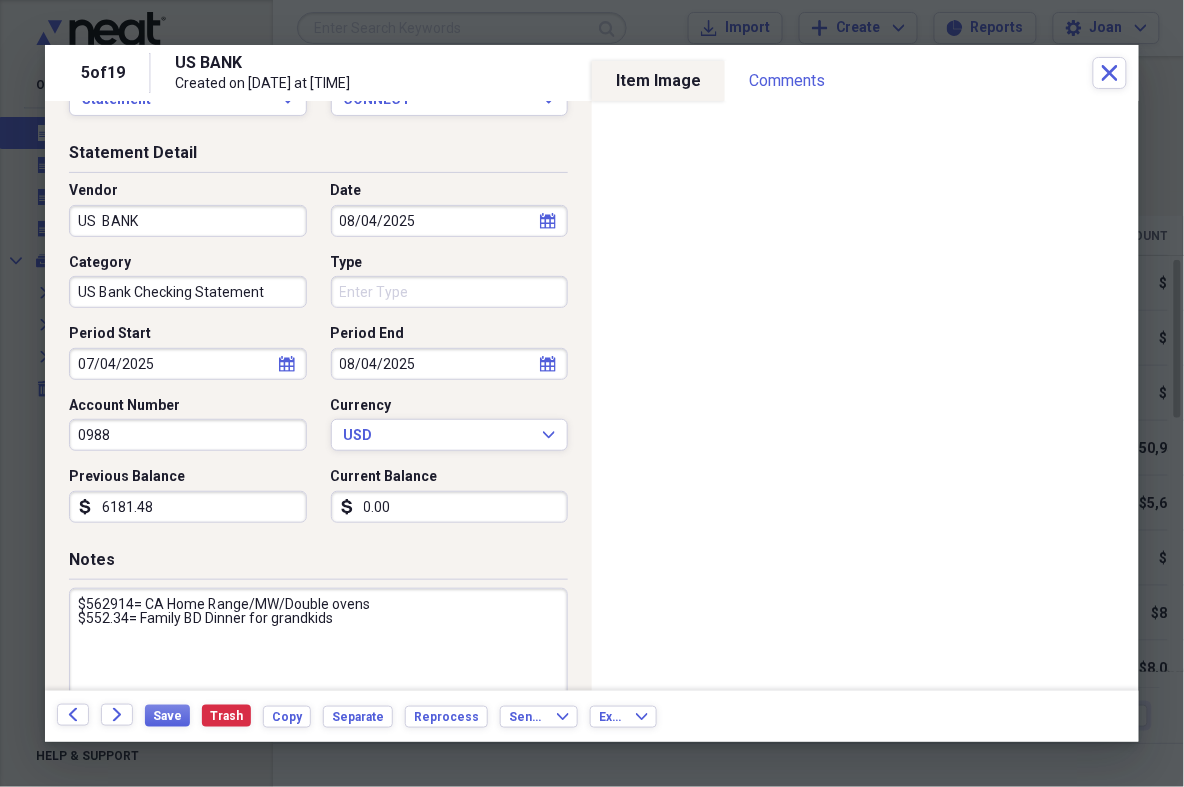 click on "$562914= CA Home Range/MW/Double ovens
$552.34= Family BD Dinner for grandkids" at bounding box center (318, 653) 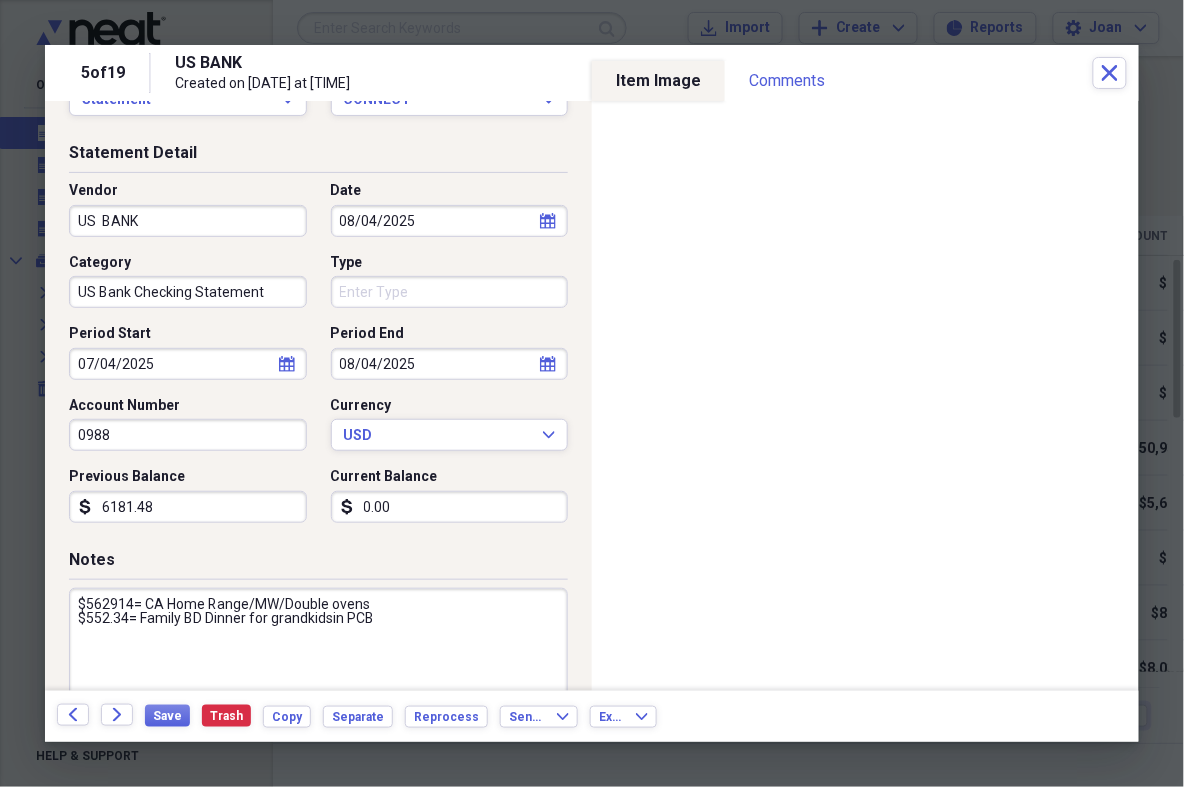 click on "$562914= CA Home Range/MW/Double ovens
$552.34= Family BD Dinner for grandkidsin PCB" at bounding box center (318, 653) 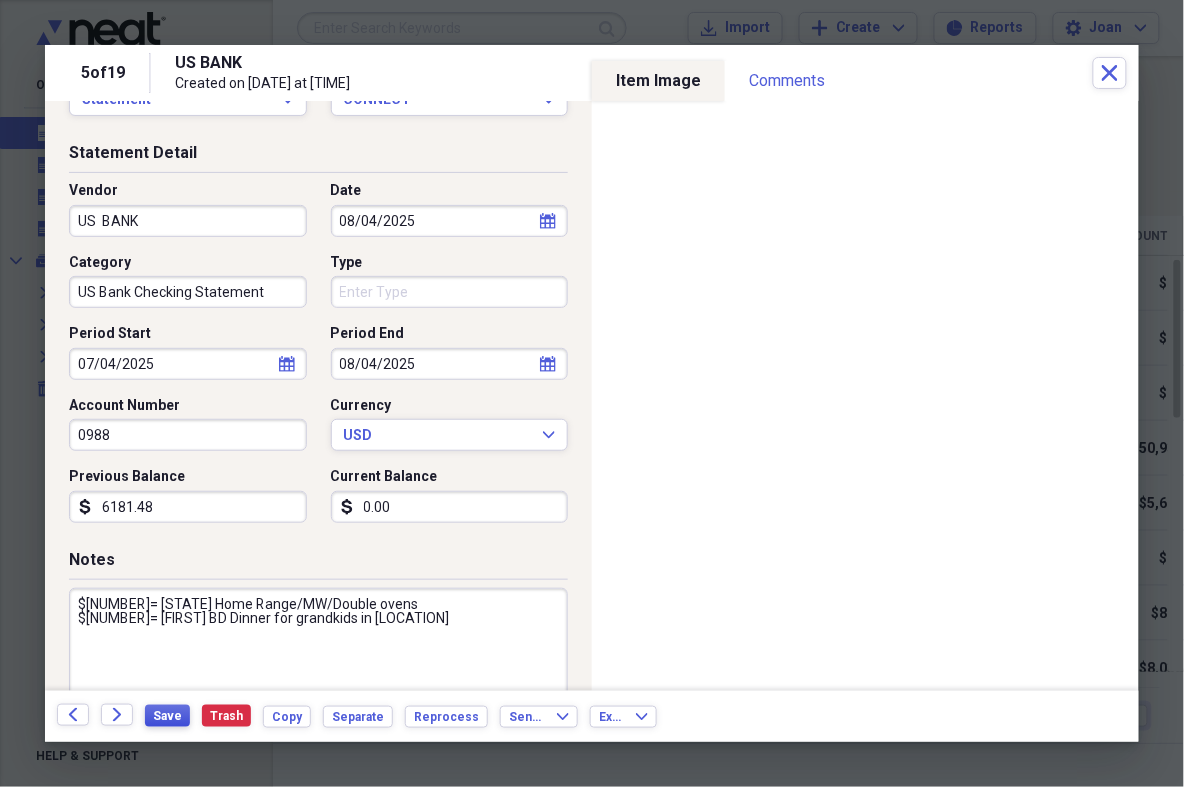 type on "$[NUMBER]= [STATE] Home Range/MW/Double ovens
$[NUMBER]= [FIRST] BD Dinner for grandkids in [LOCATION]" 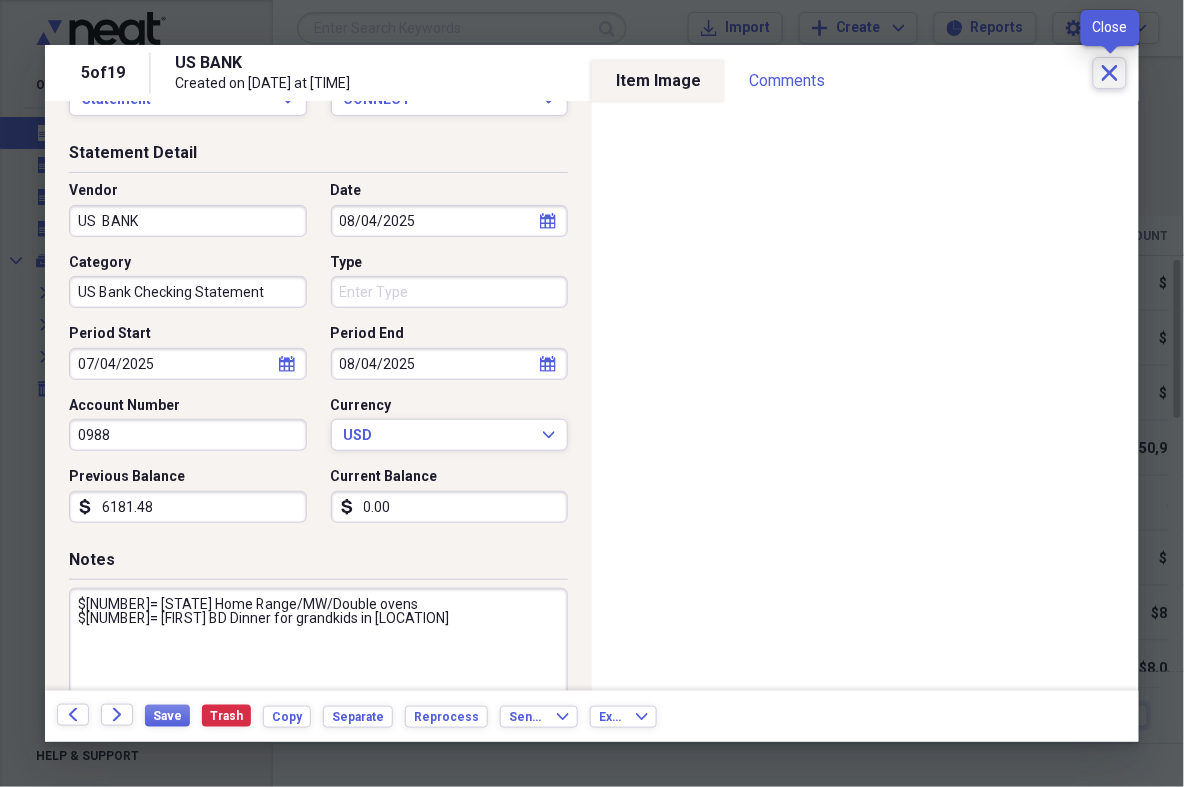 click on "Close" 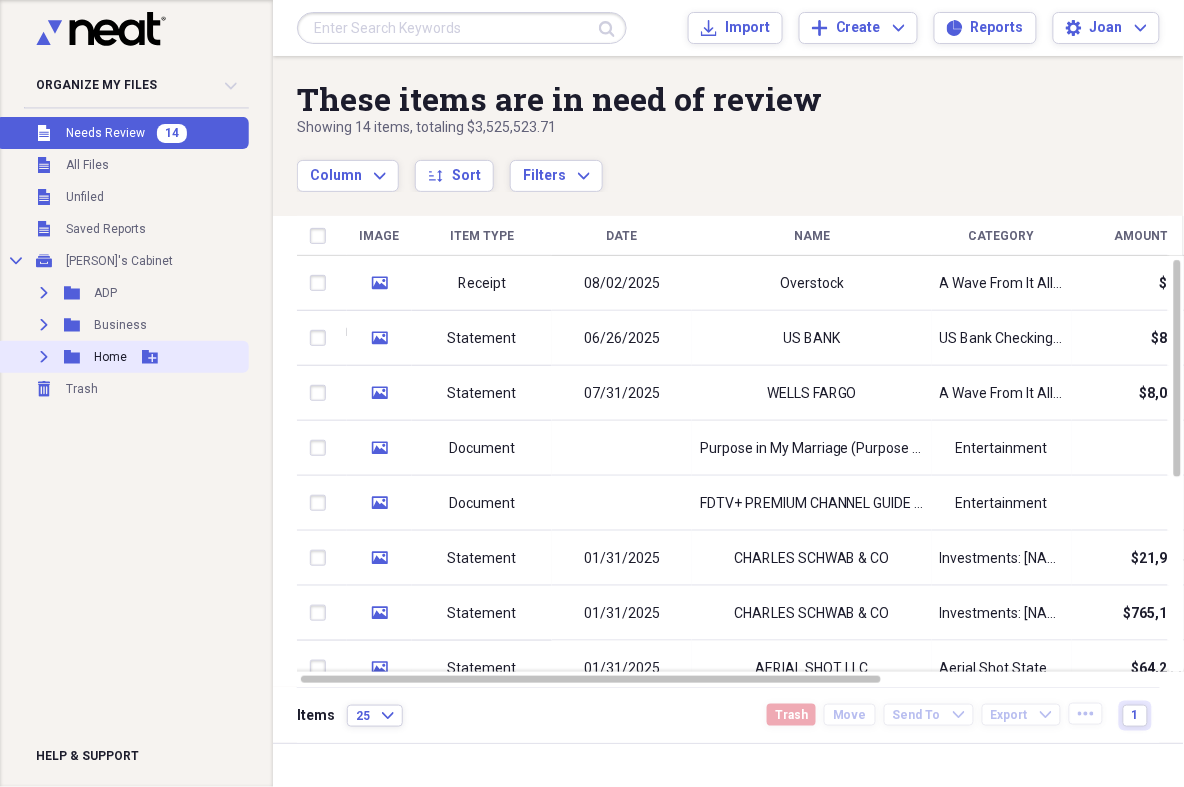click on "Expand" at bounding box center (44, 357) 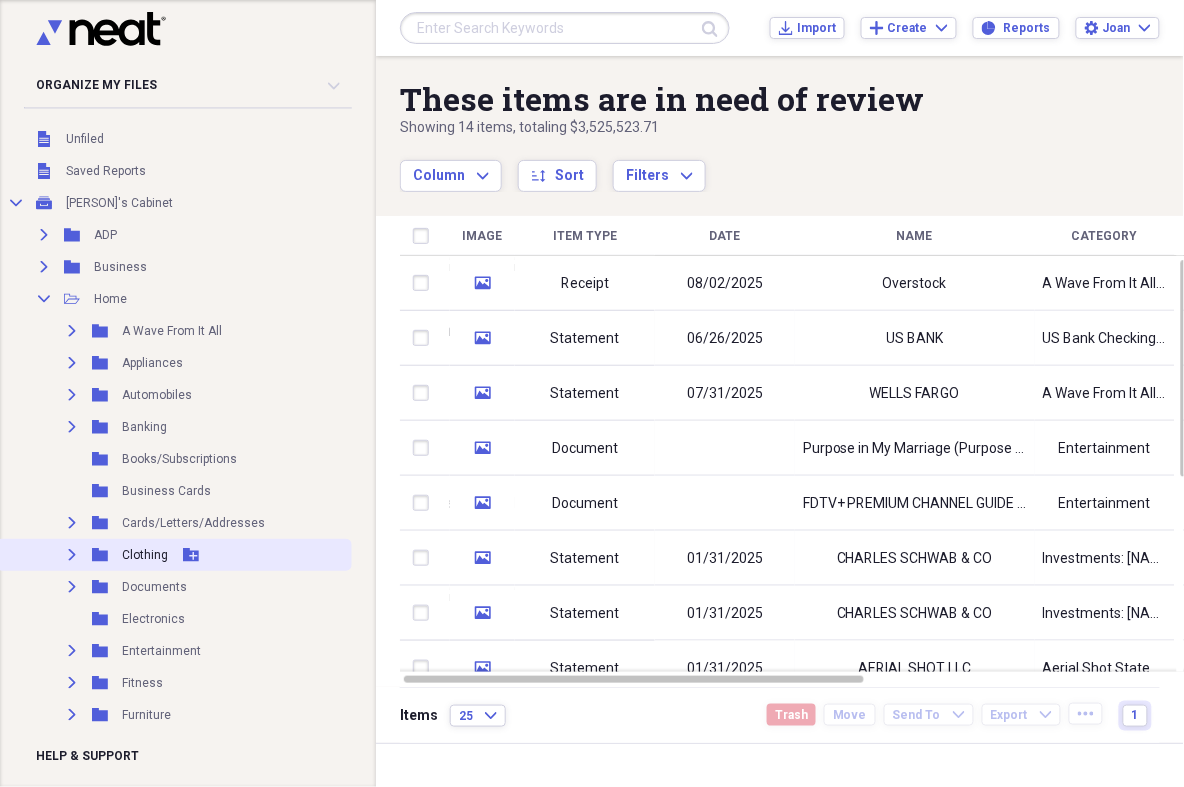 scroll, scrollTop: 132, scrollLeft: 0, axis: vertical 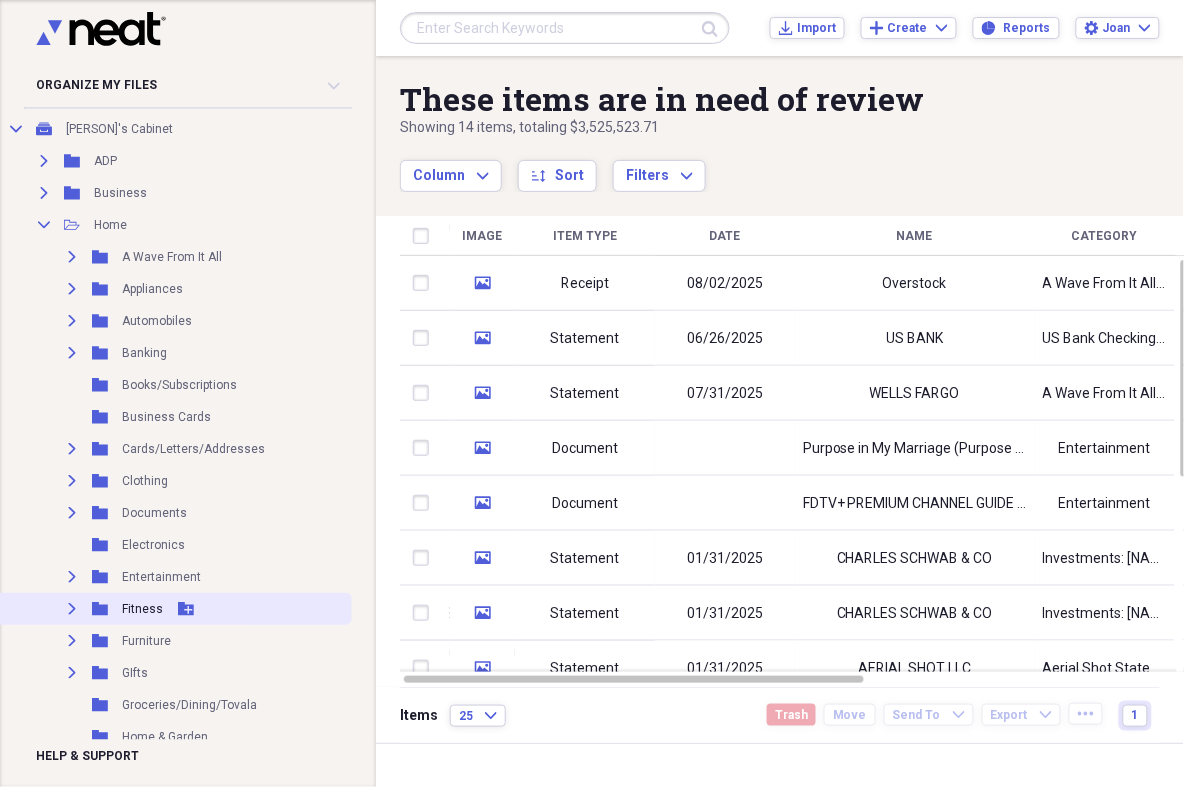 click on "Expand" 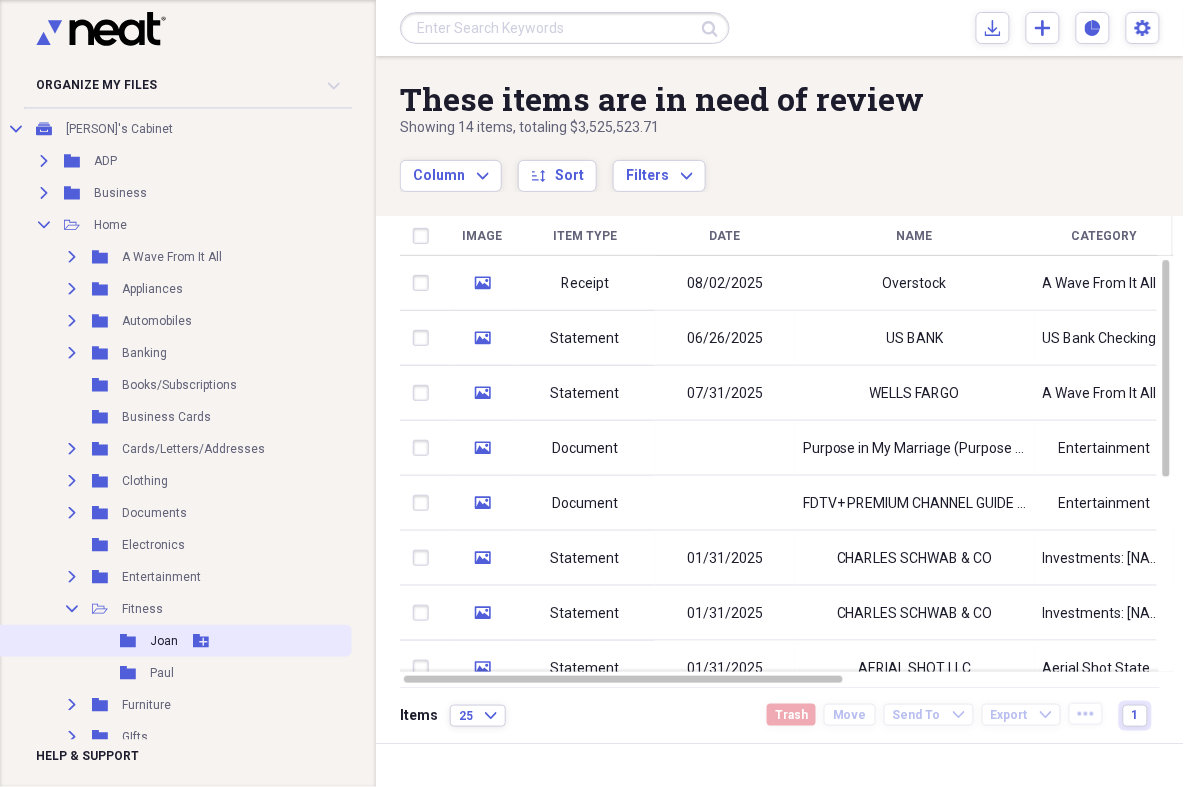 click on "Joan" at bounding box center (164, 641) 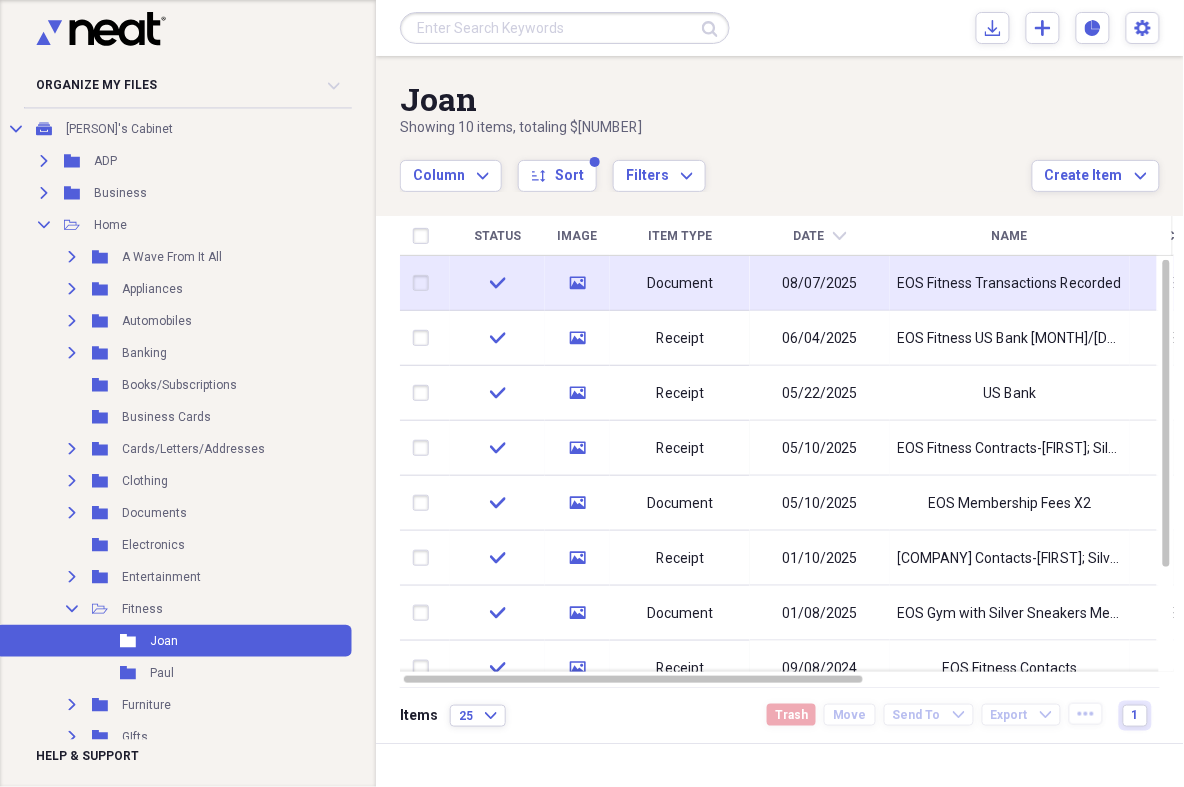 click on "Document" at bounding box center (680, 284) 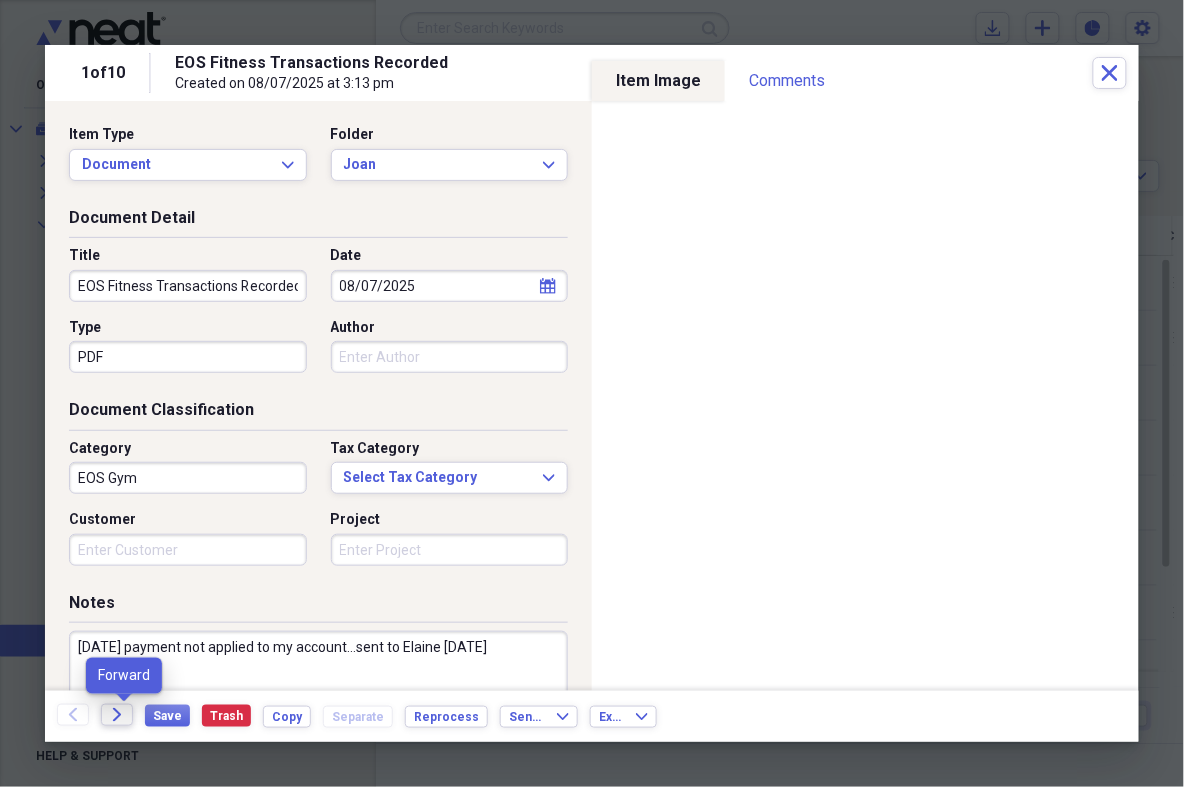 click on "Forward" 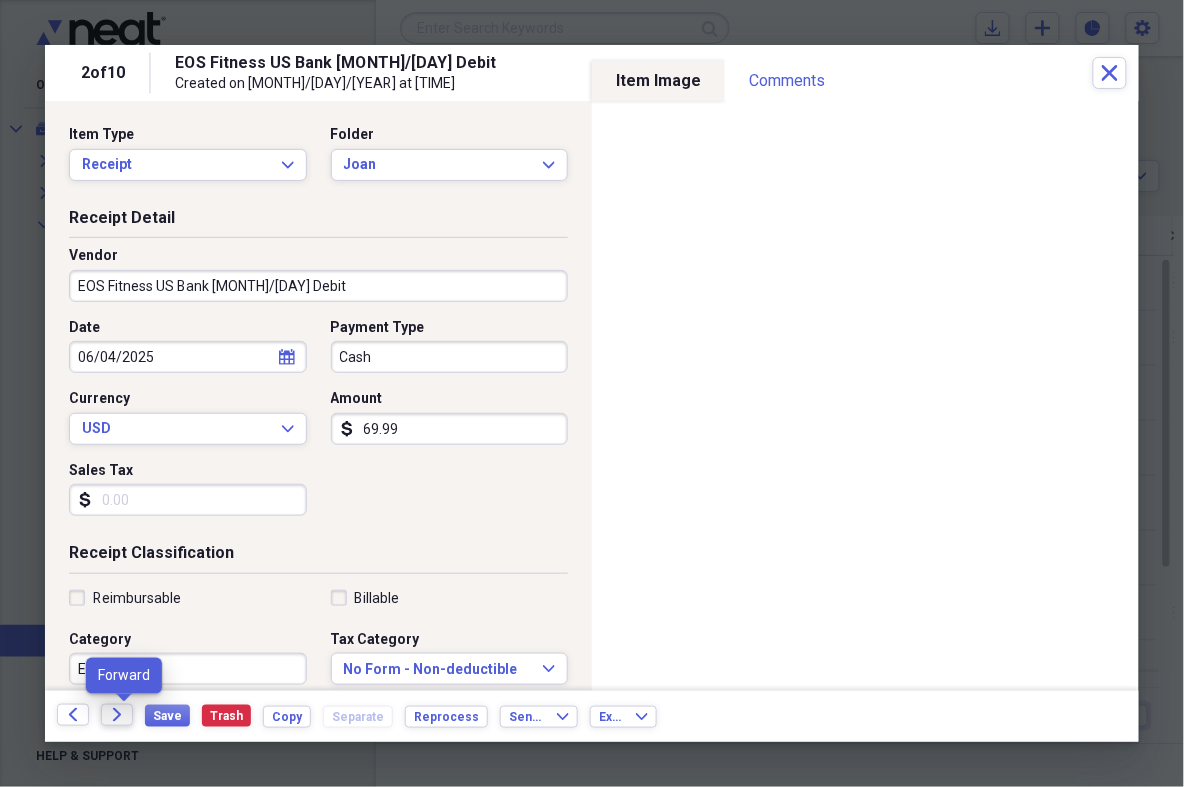 click 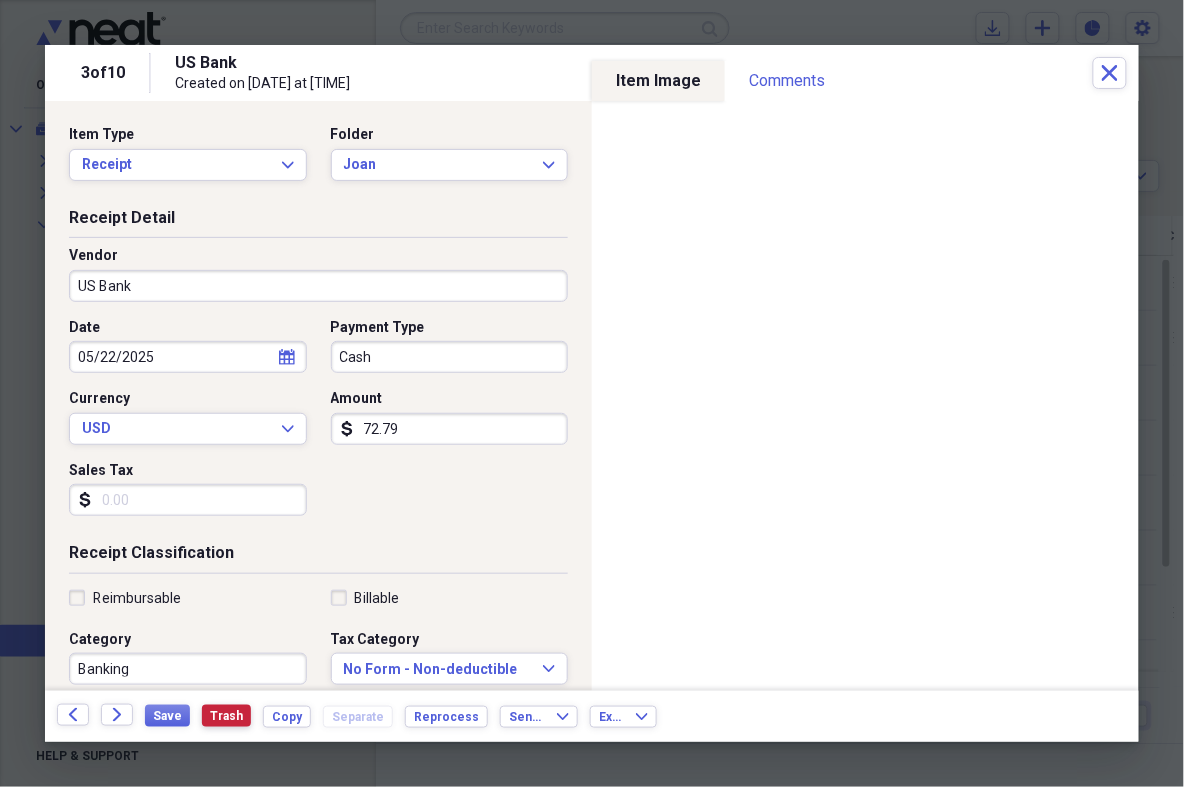 click on "Trash" at bounding box center [226, 716] 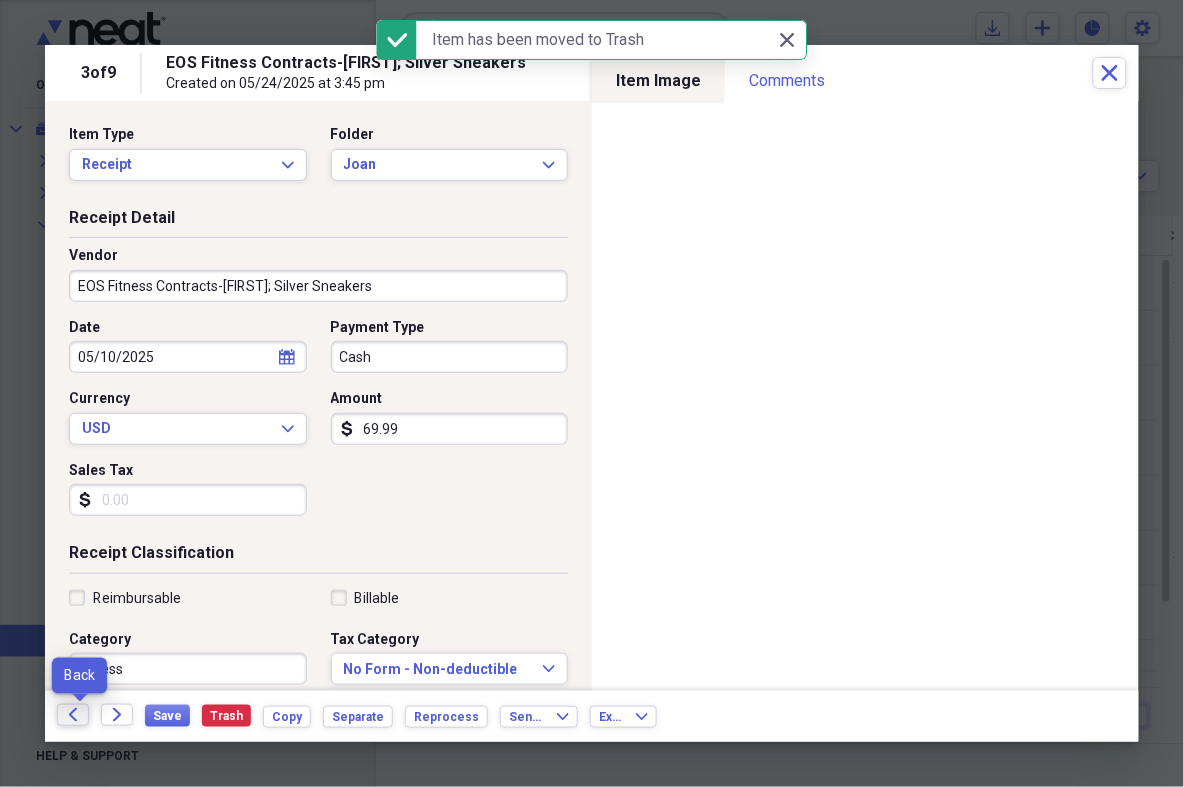 click 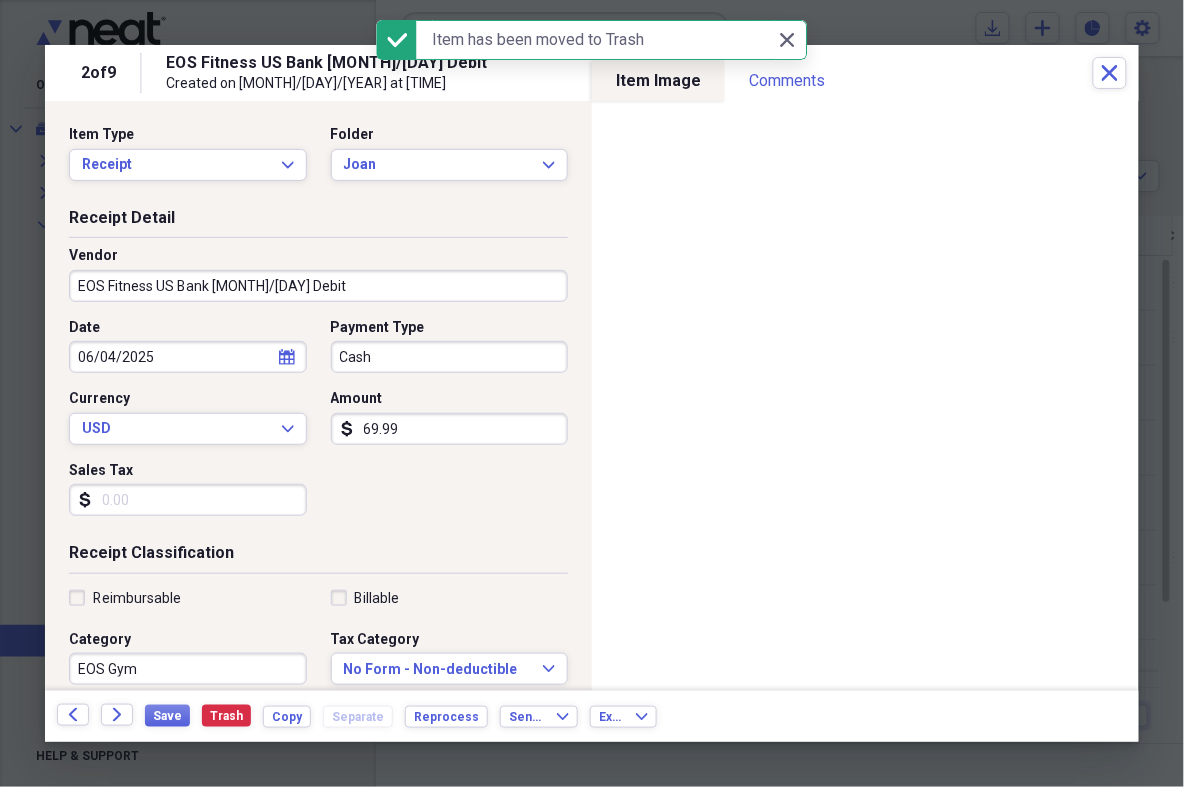 click 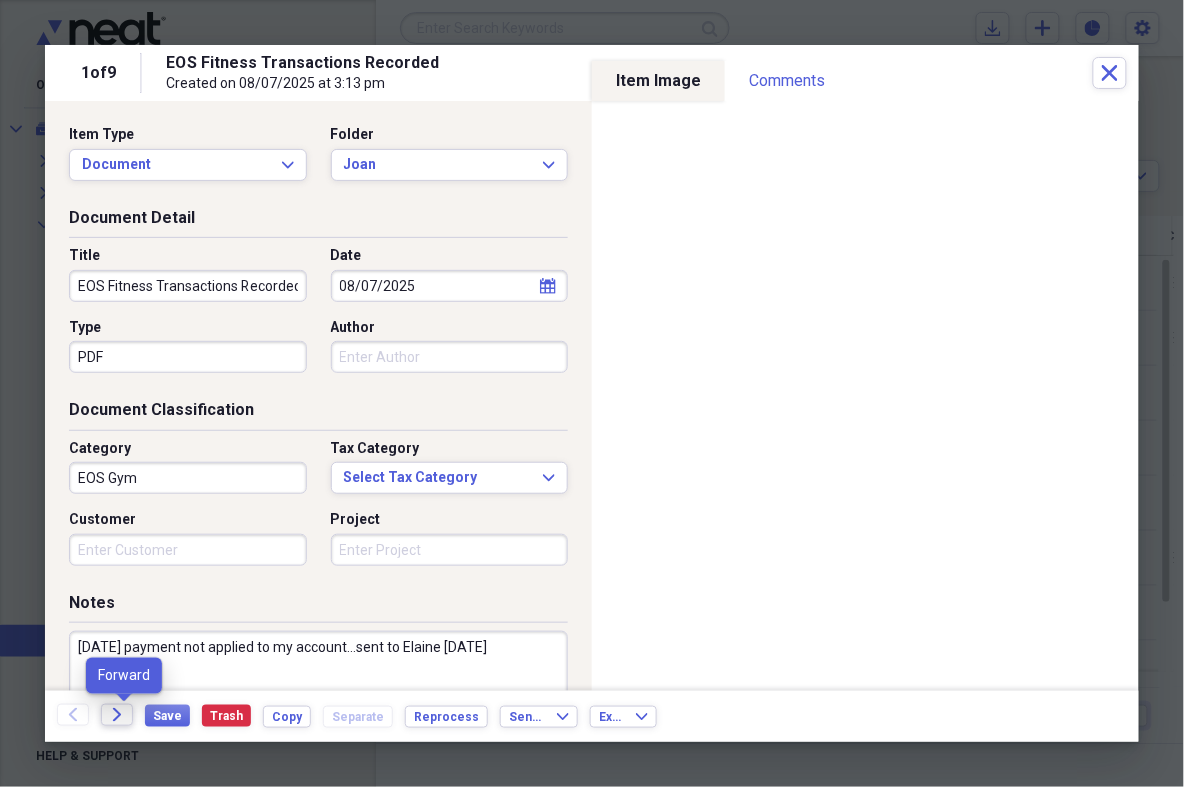 click on "Forward" 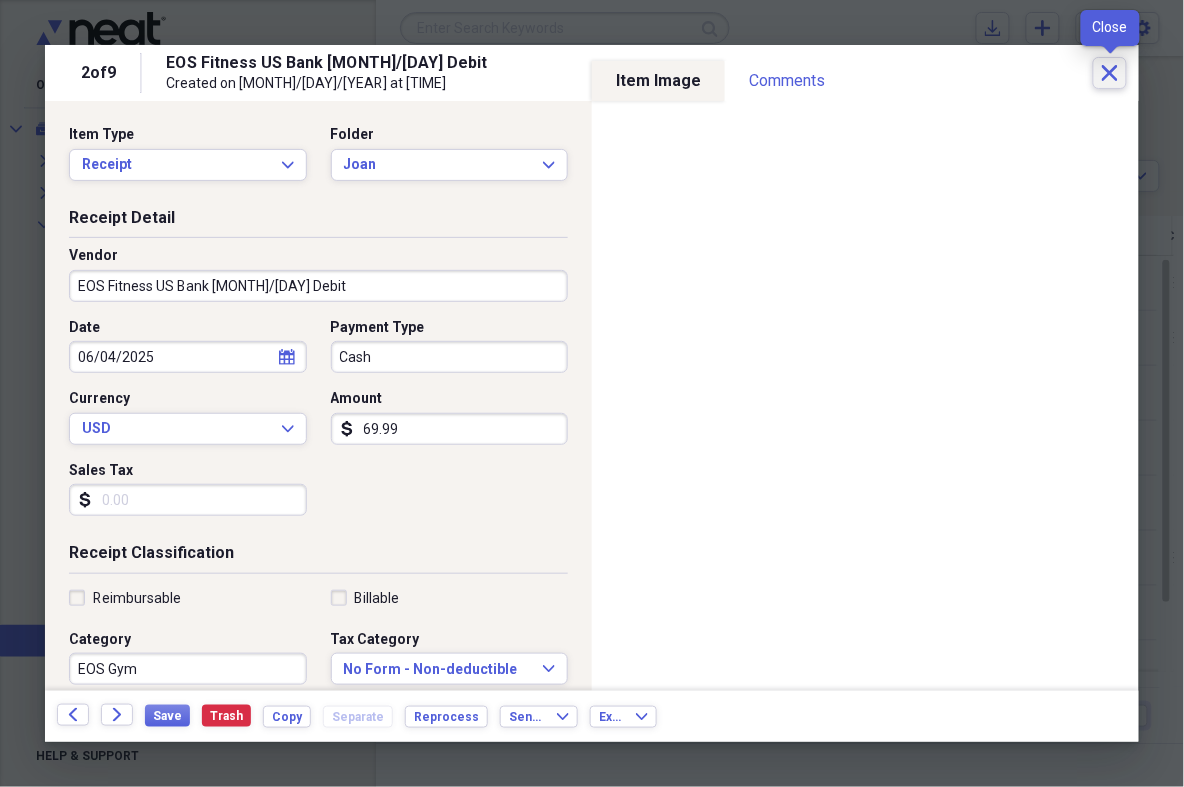 click on "Close" 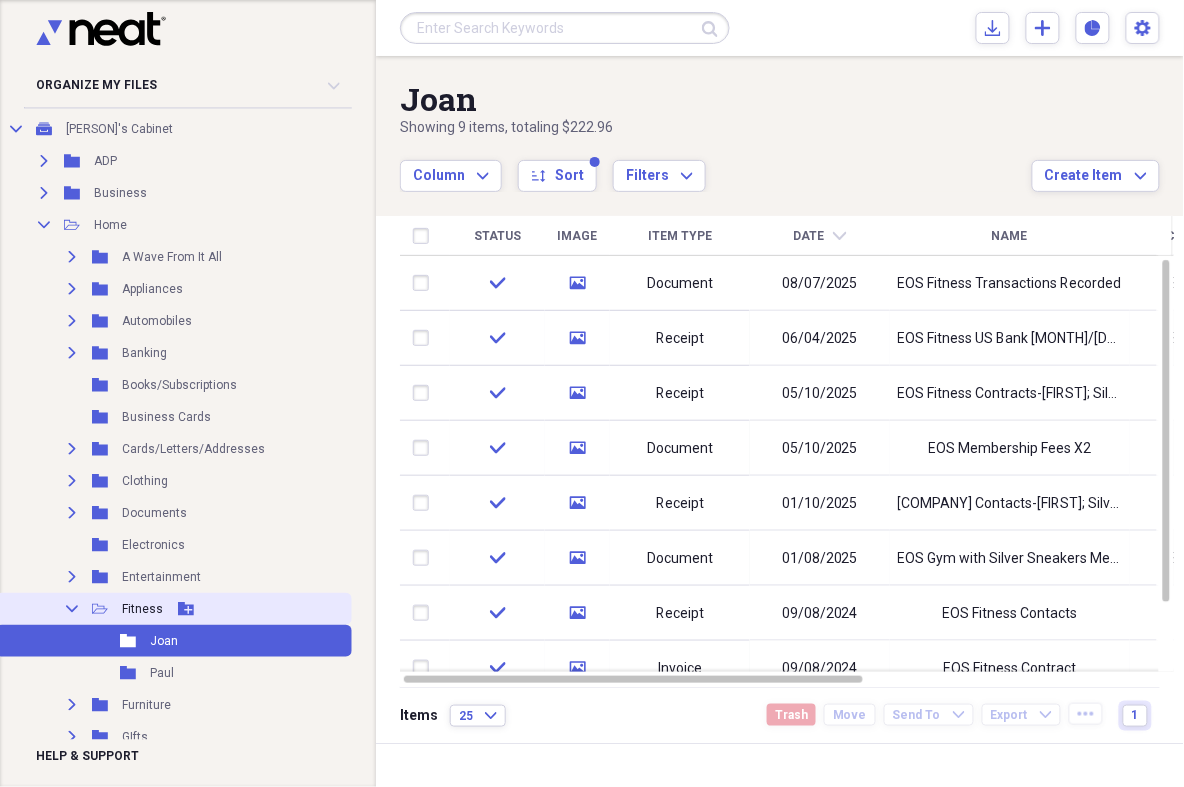 click on "Collapse" 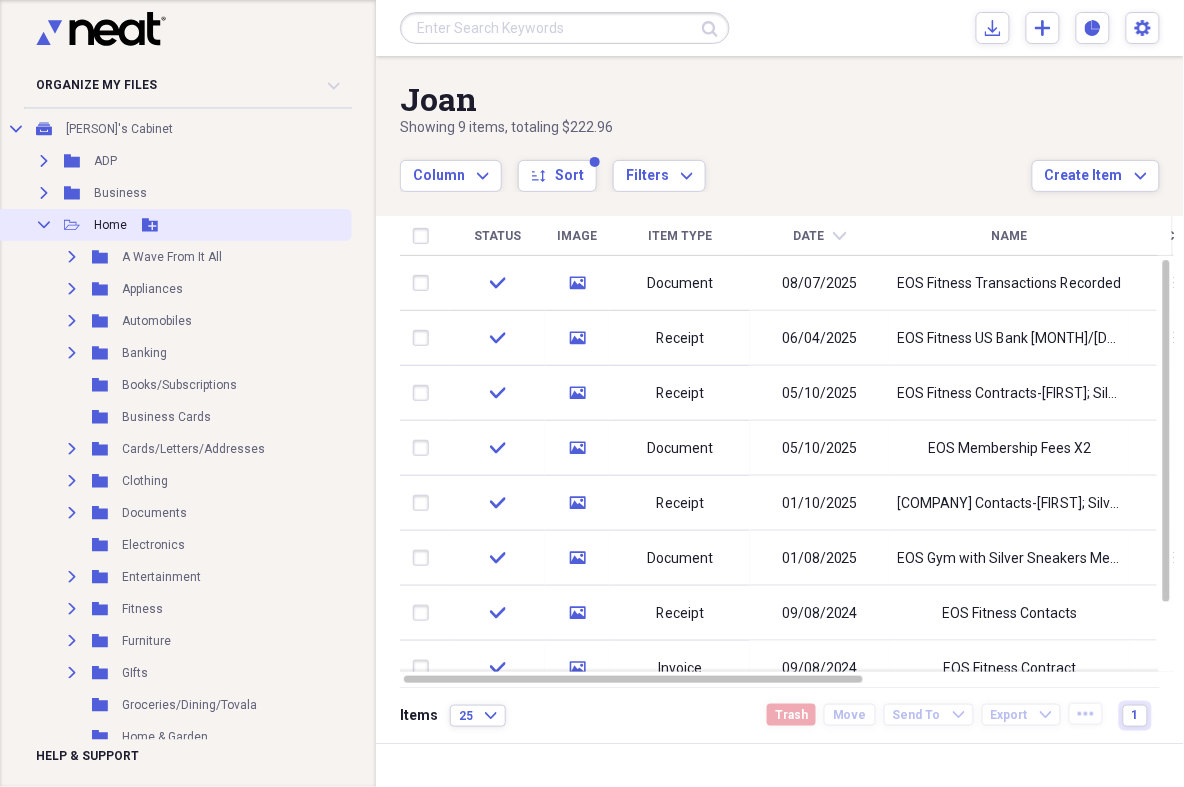 click 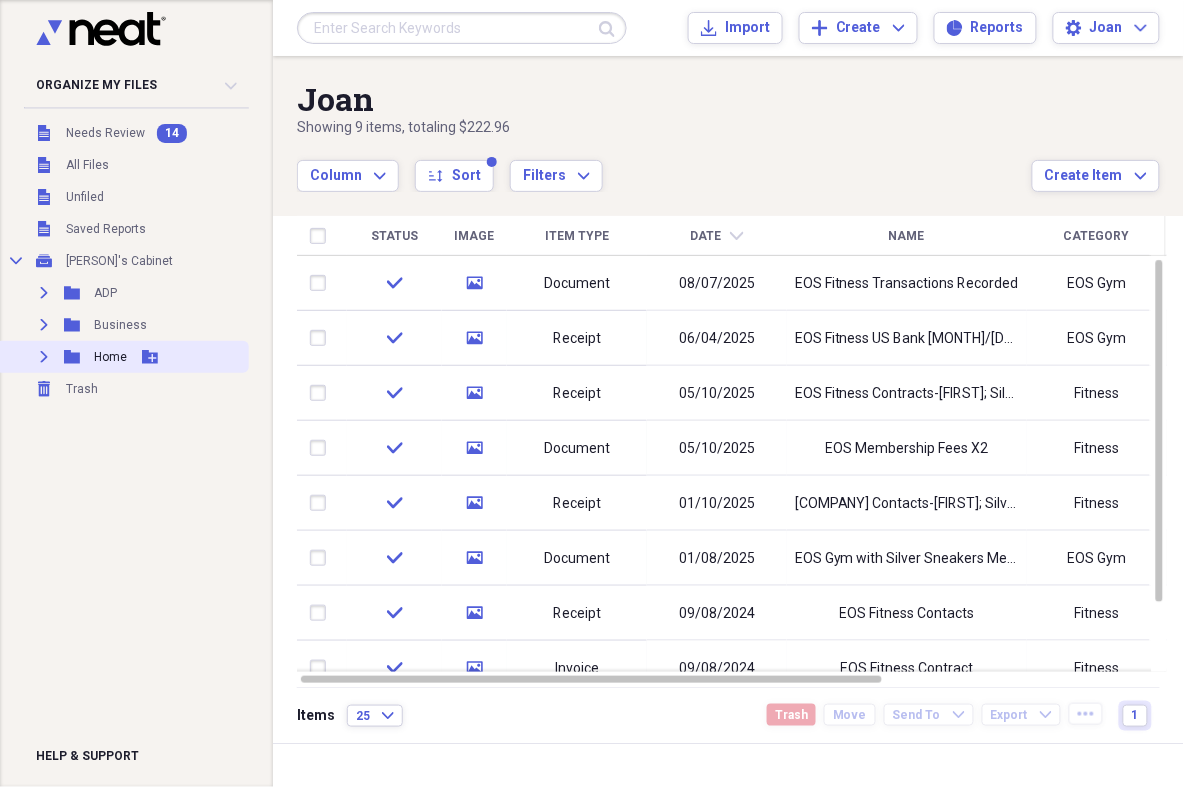 scroll, scrollTop: 0, scrollLeft: 0, axis: both 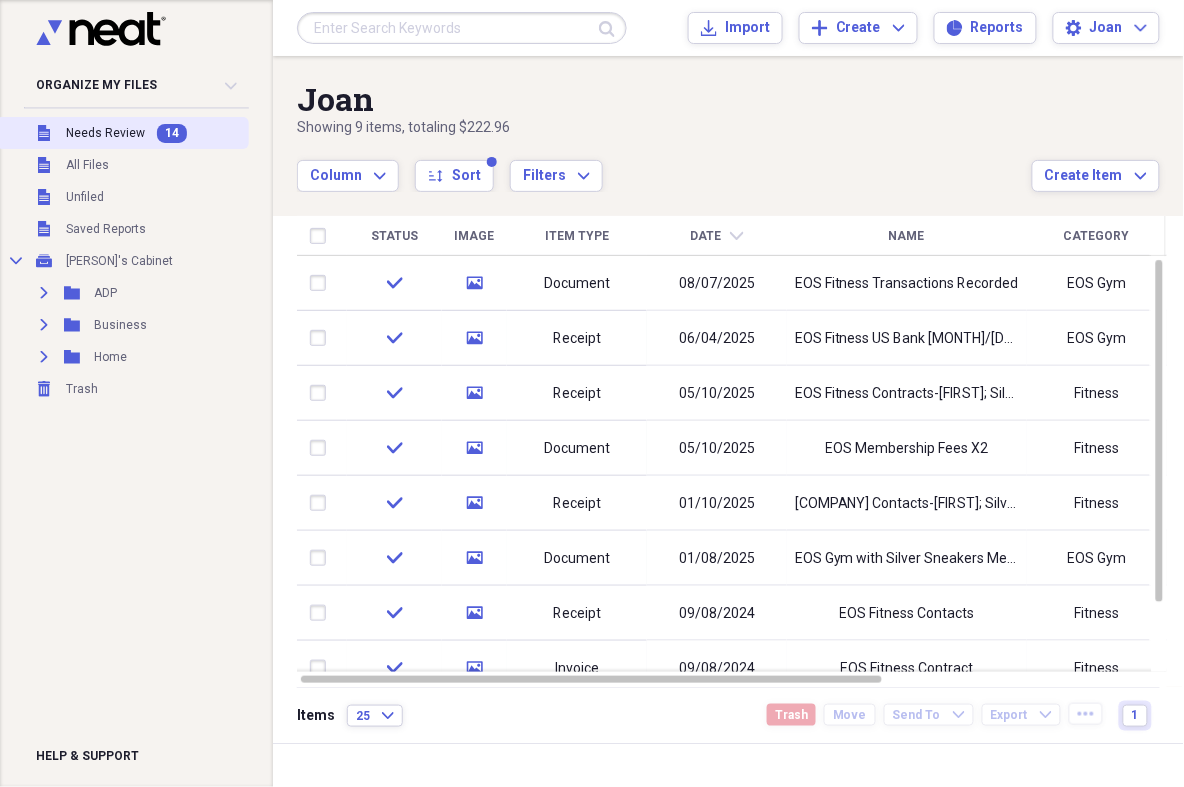 click on "Needs Review" at bounding box center (105, 133) 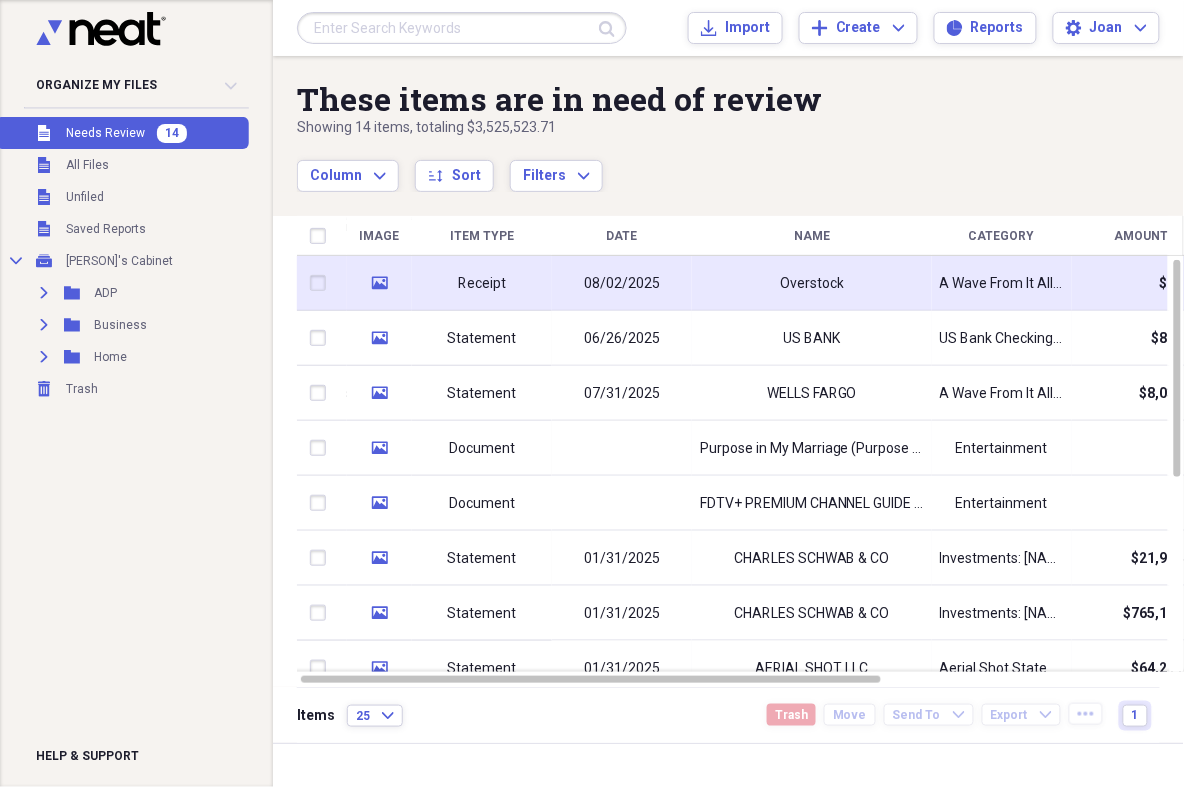 click on "Receipt" at bounding box center (482, 284) 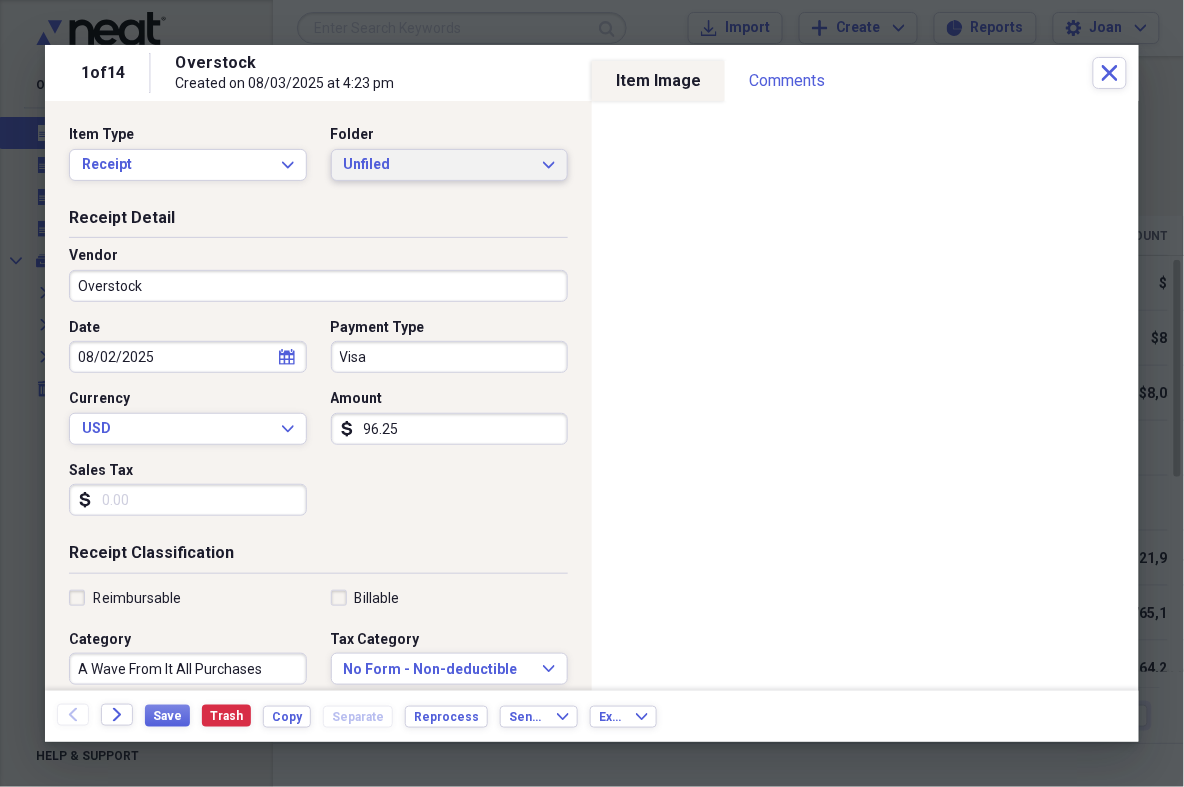 click on "Expand" 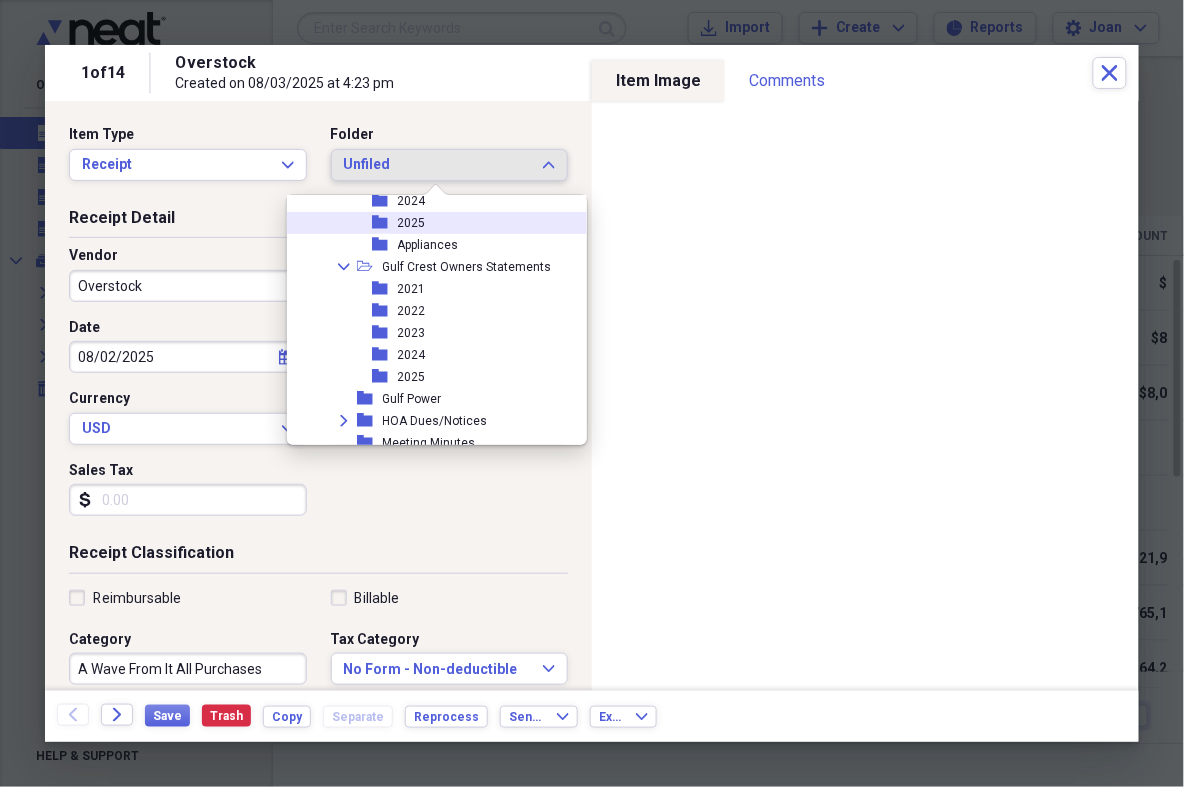 scroll, scrollTop: 223, scrollLeft: 0, axis: vertical 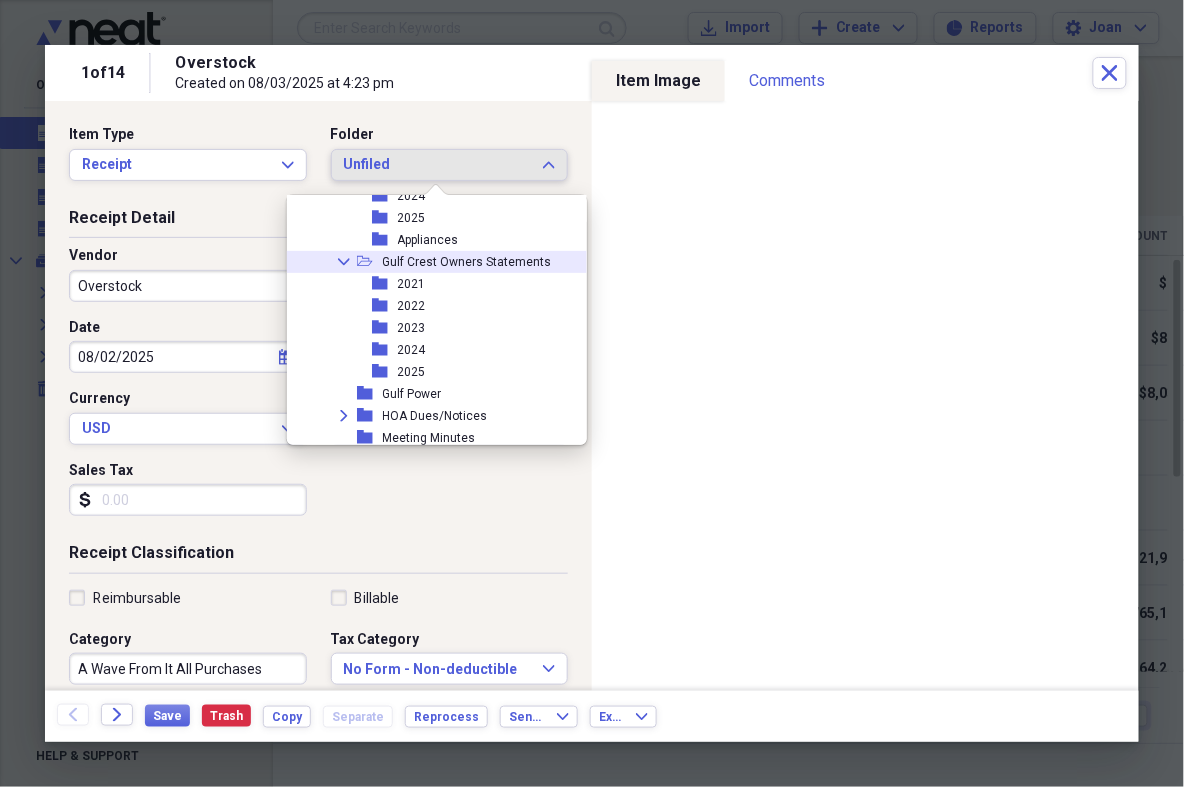 click 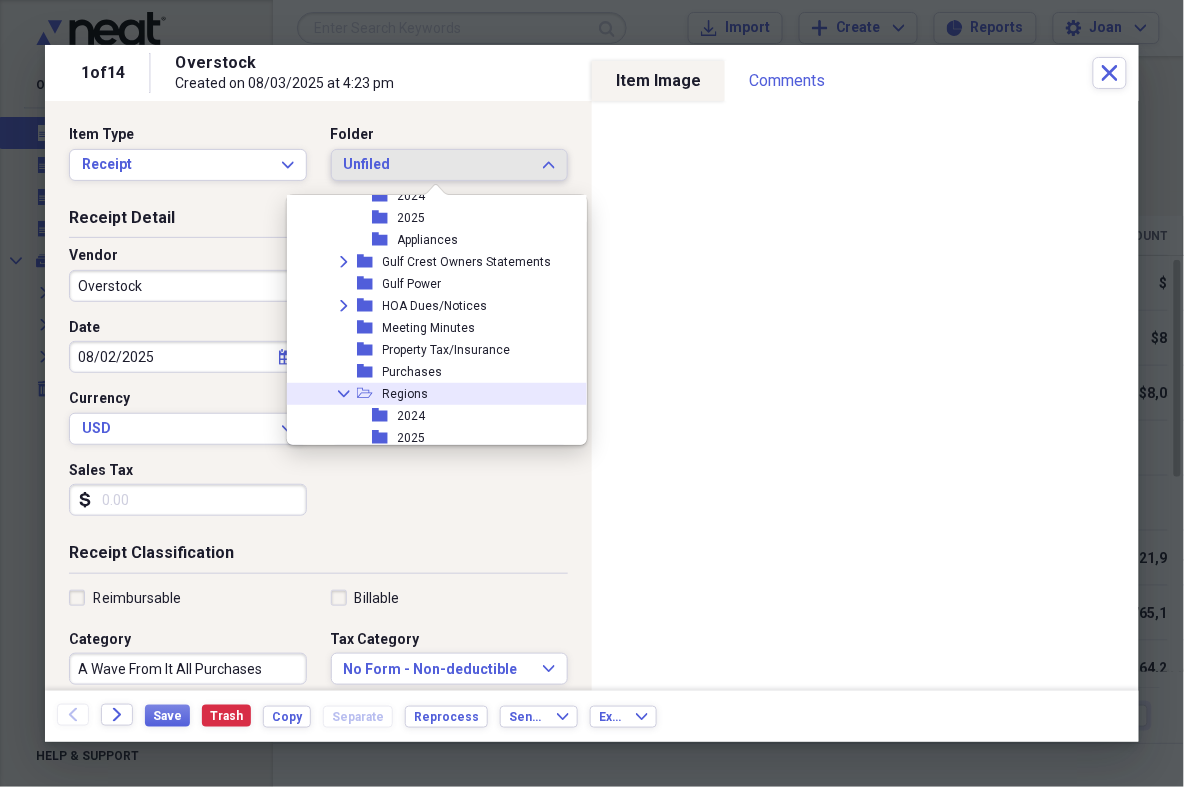 click on "Collapse" 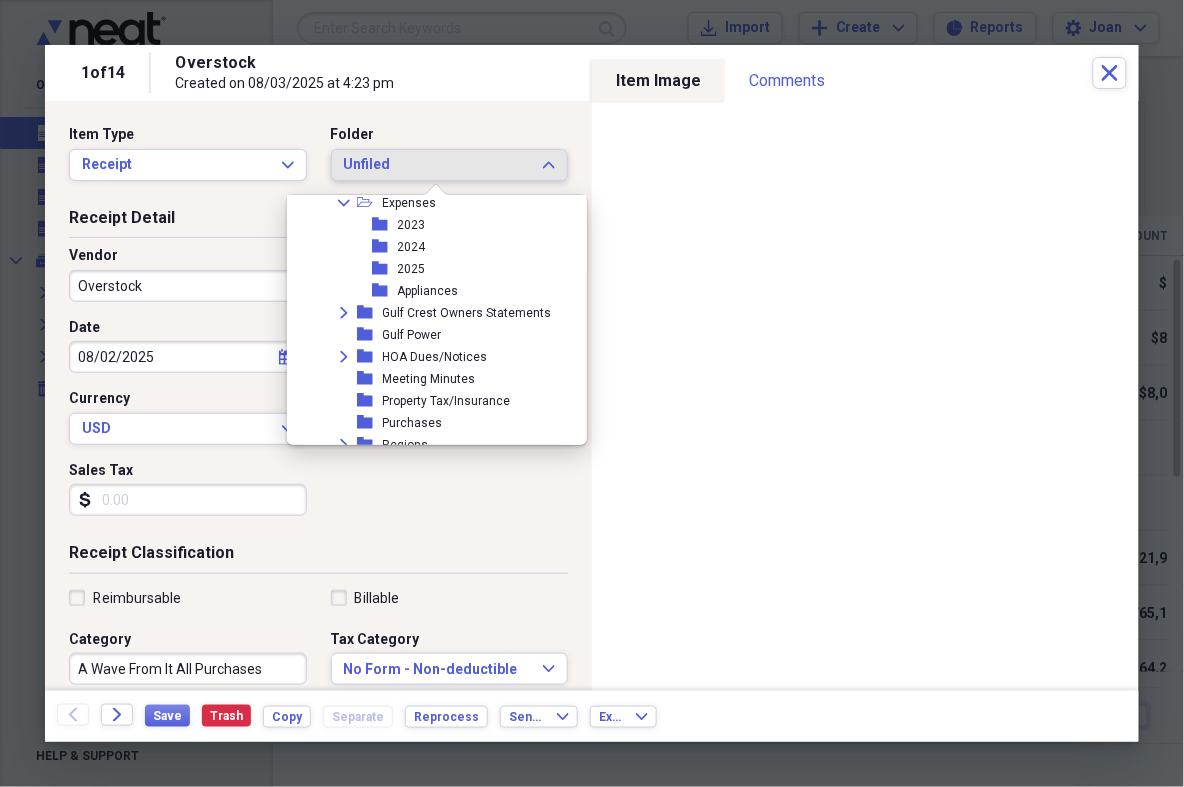 scroll, scrollTop: 105, scrollLeft: 0, axis: vertical 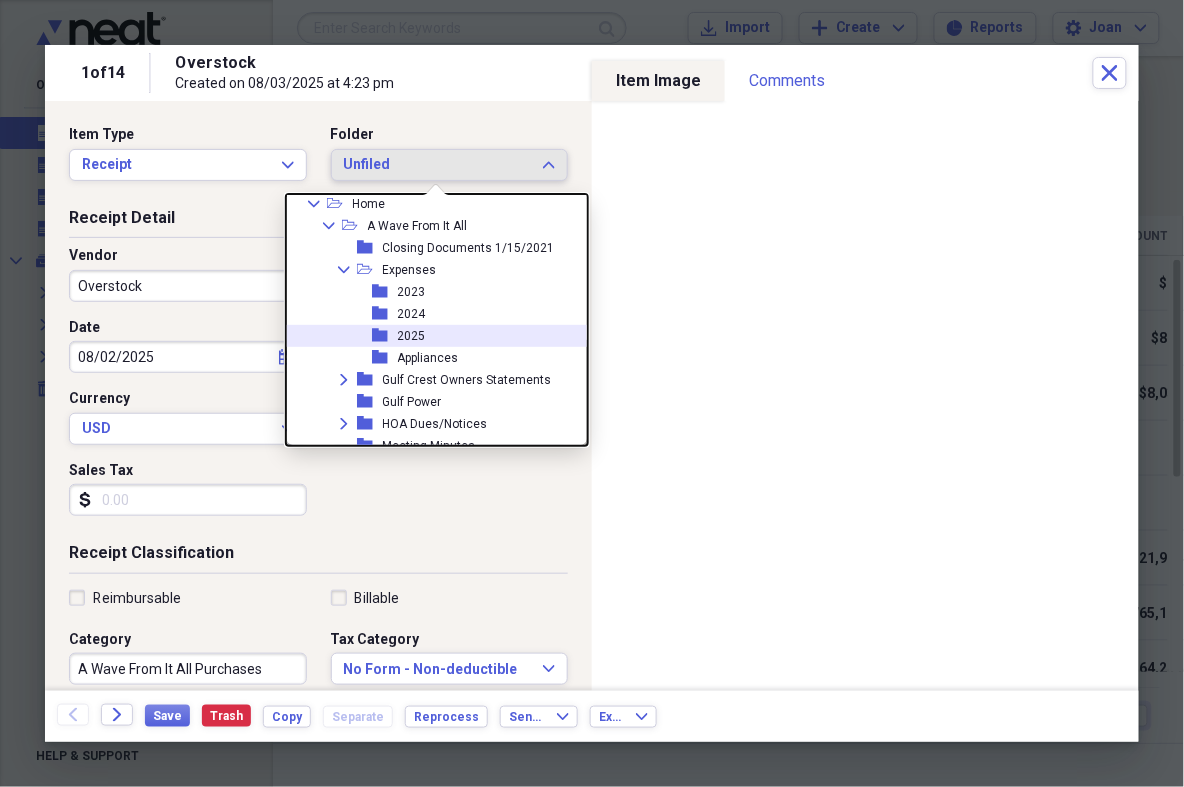 click on "2025" at bounding box center [412, 336] 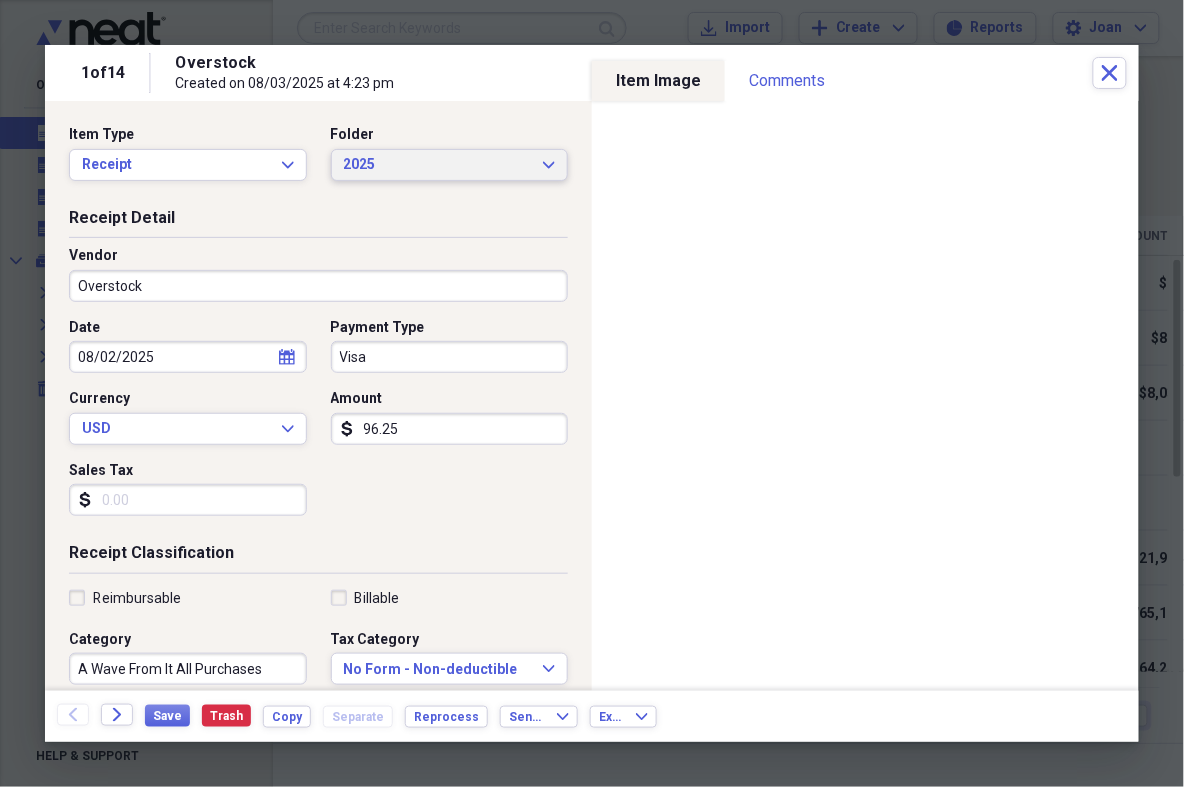 click on "Expand" 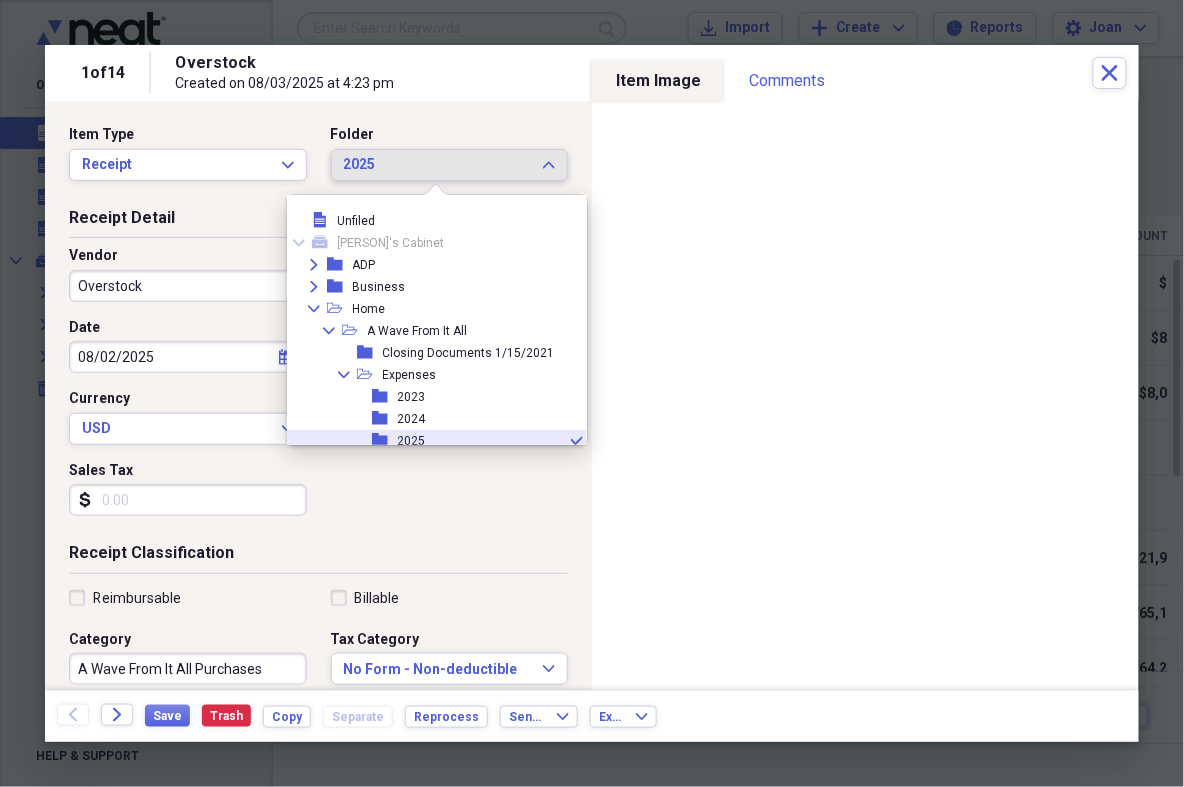 scroll, scrollTop: 130, scrollLeft: 0, axis: vertical 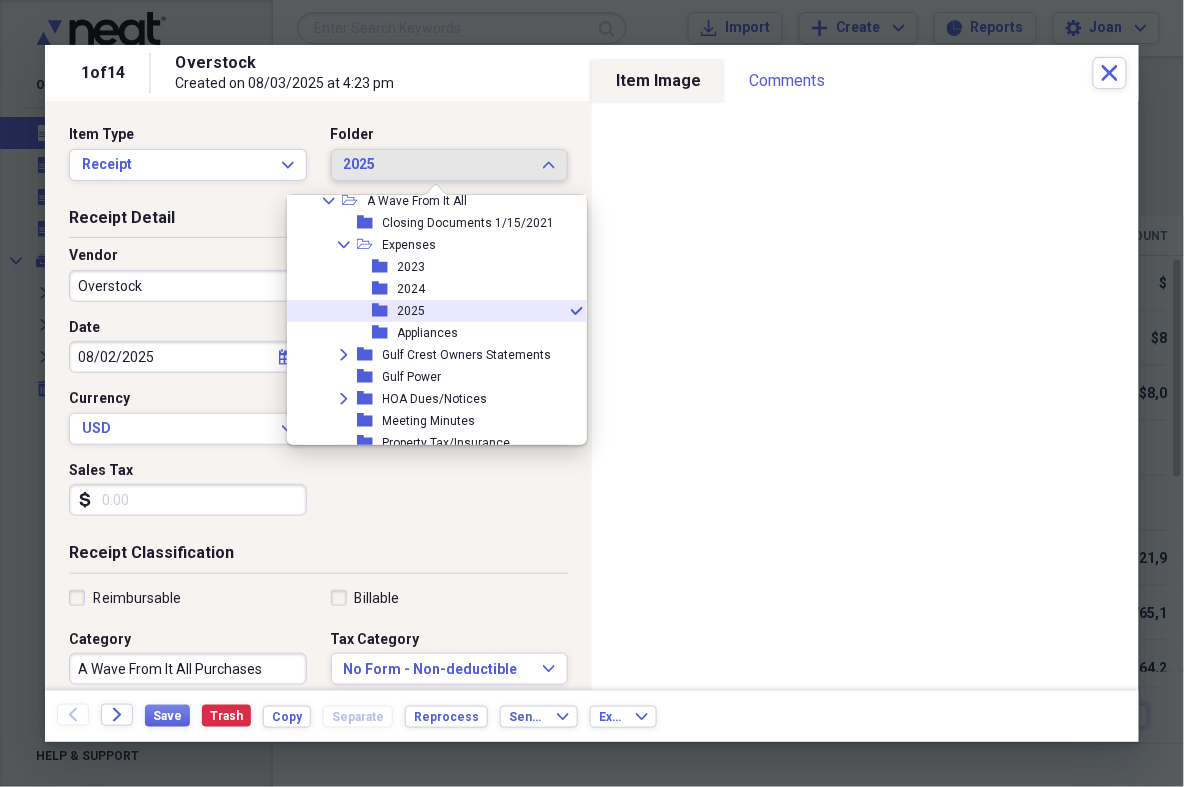 click on "Expand" 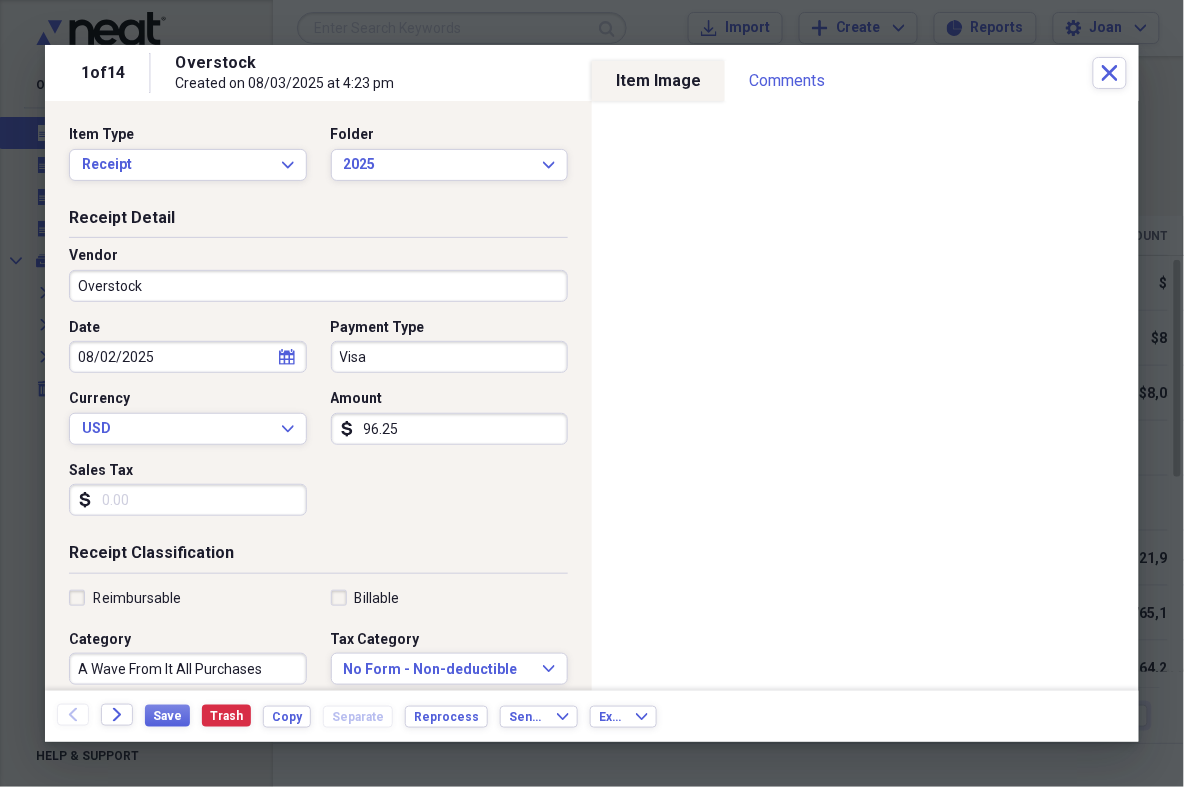click on "Overstock" at bounding box center [318, 286] 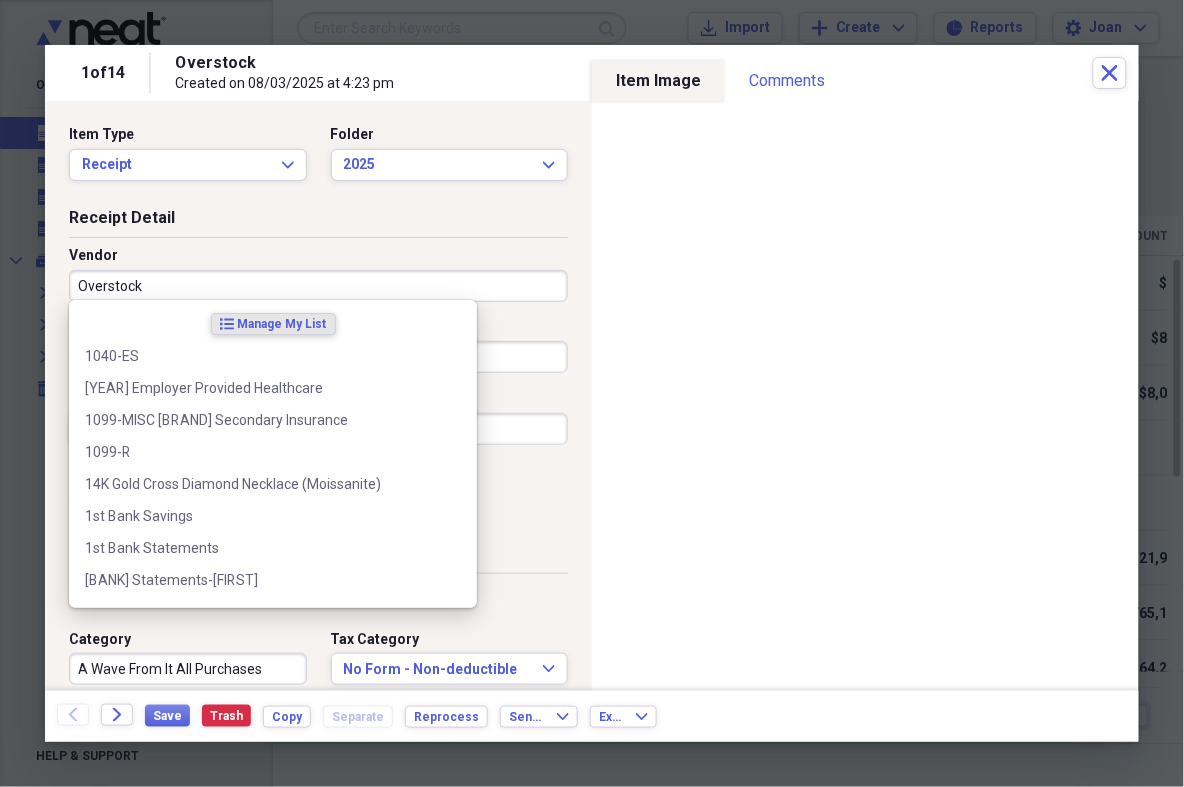 click on "Overstock" at bounding box center [318, 286] 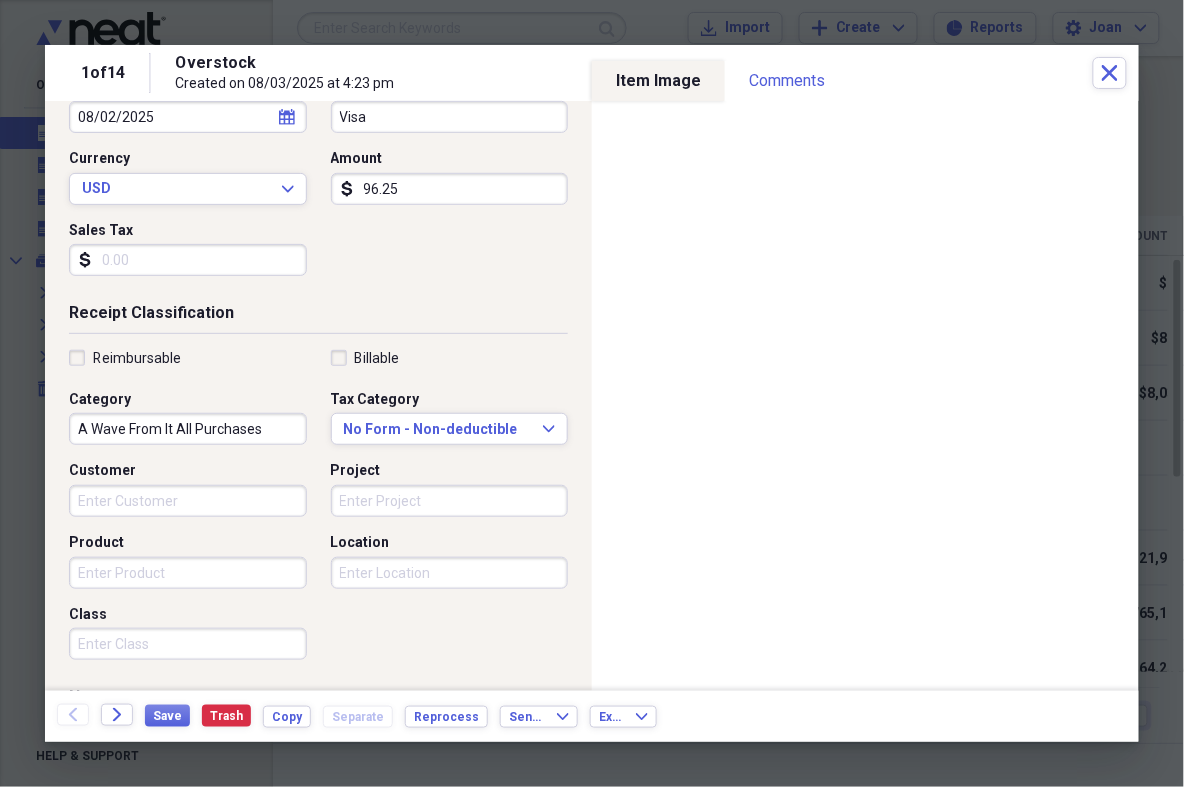 scroll, scrollTop: 423, scrollLeft: 0, axis: vertical 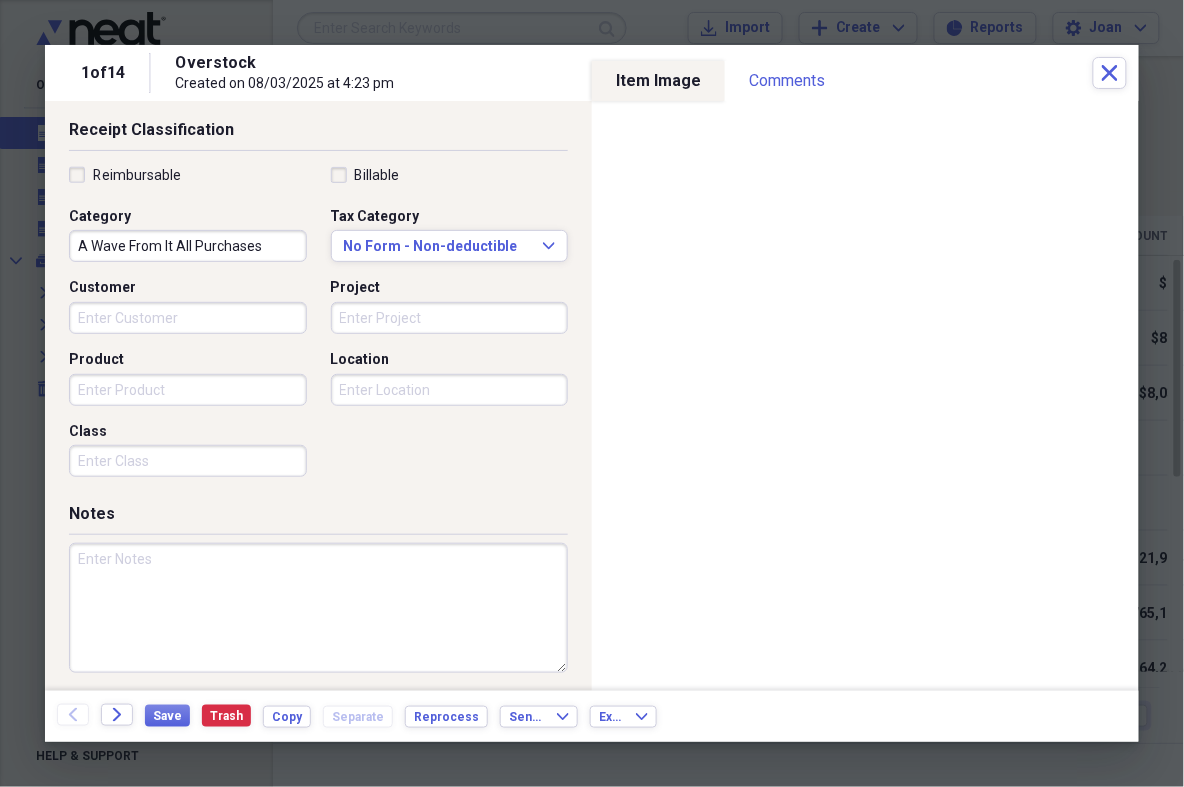 type on "Overstock Furniture" 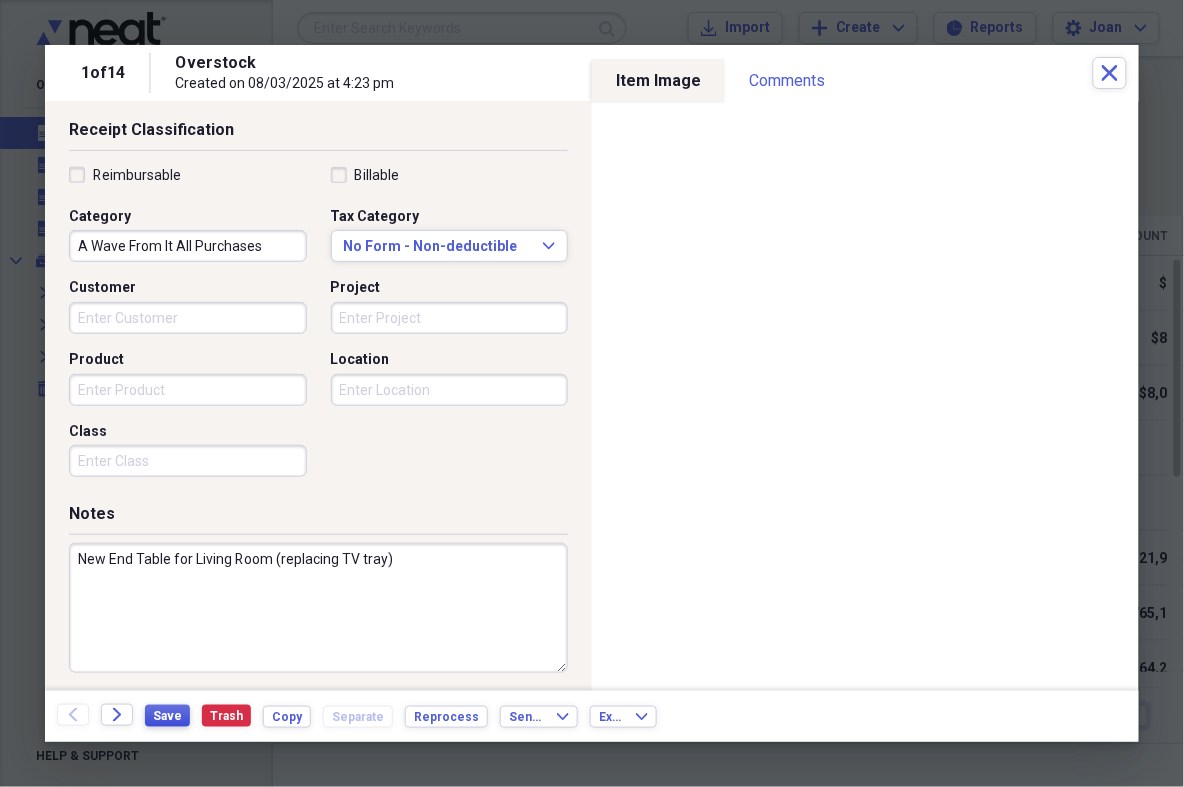 type on "New End Table for Living Room (replacing TV tray)" 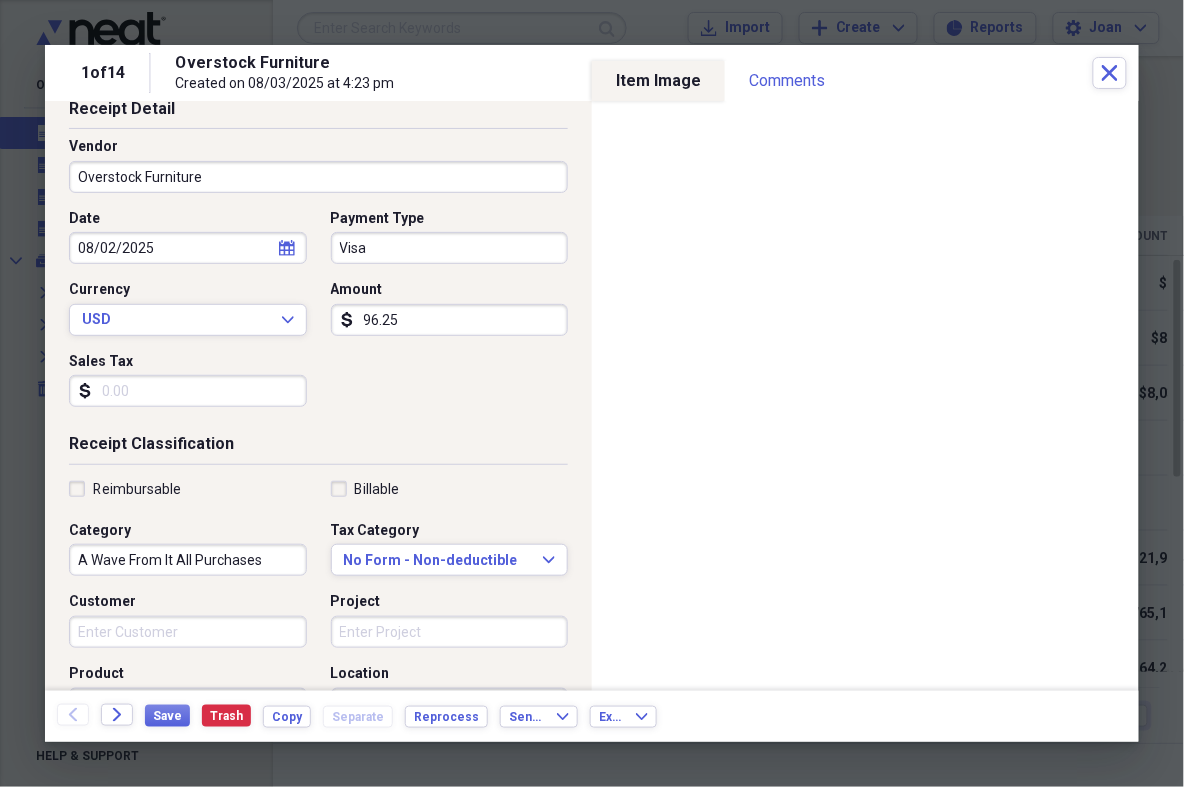 scroll, scrollTop: 423, scrollLeft: 0, axis: vertical 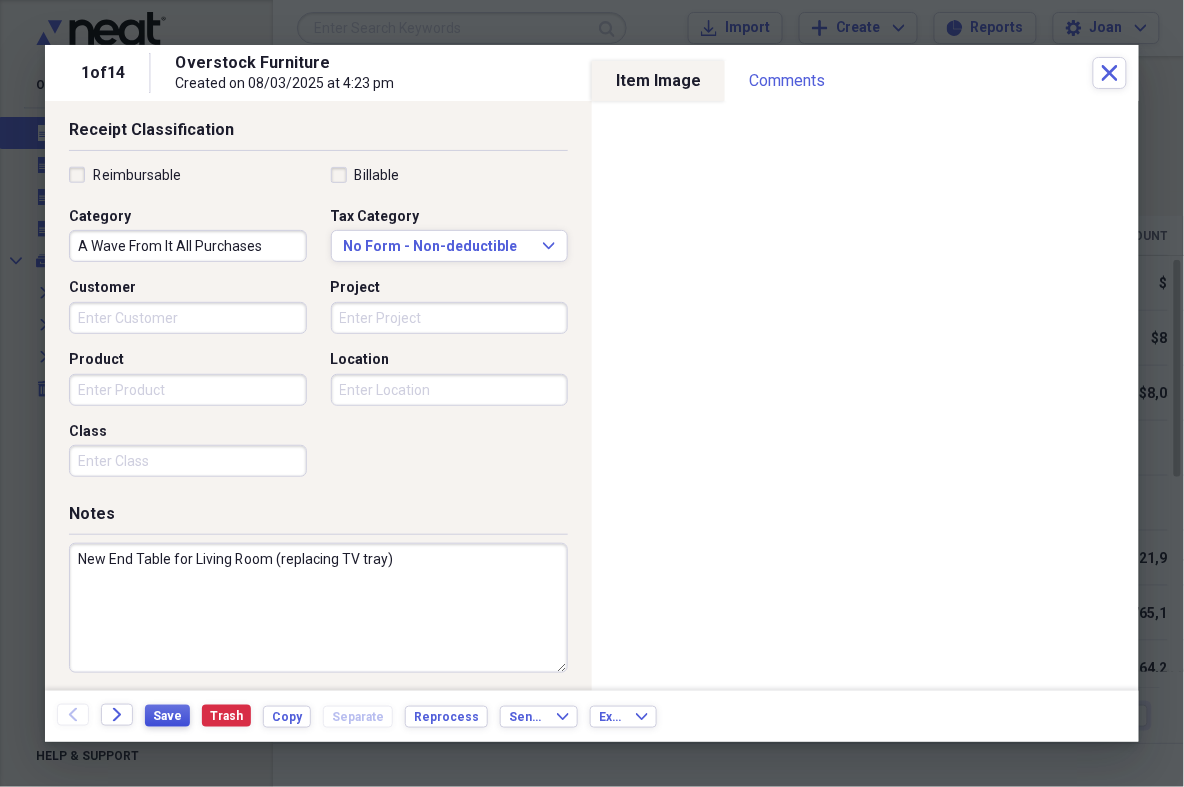 click on "Save" at bounding box center [167, 716] 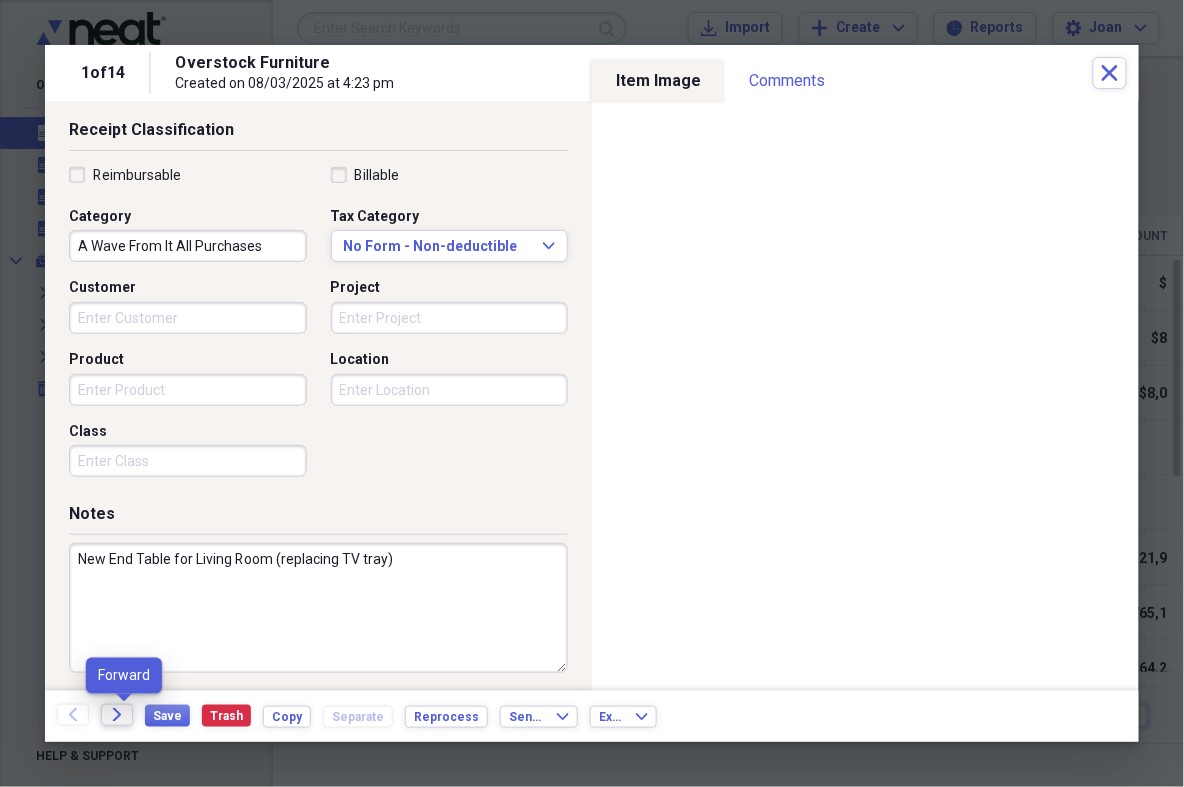 click on "Forward" at bounding box center [117, 715] 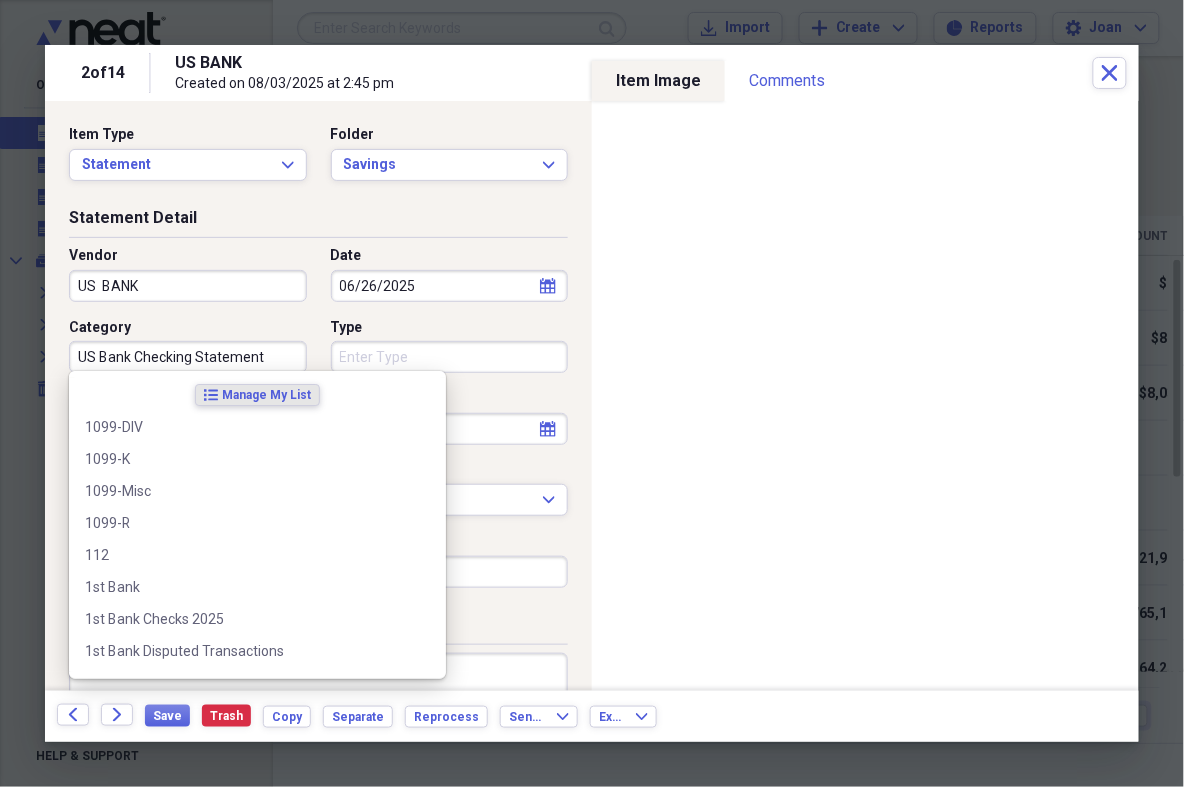 click on "US Bank Checking Statement" at bounding box center [188, 357] 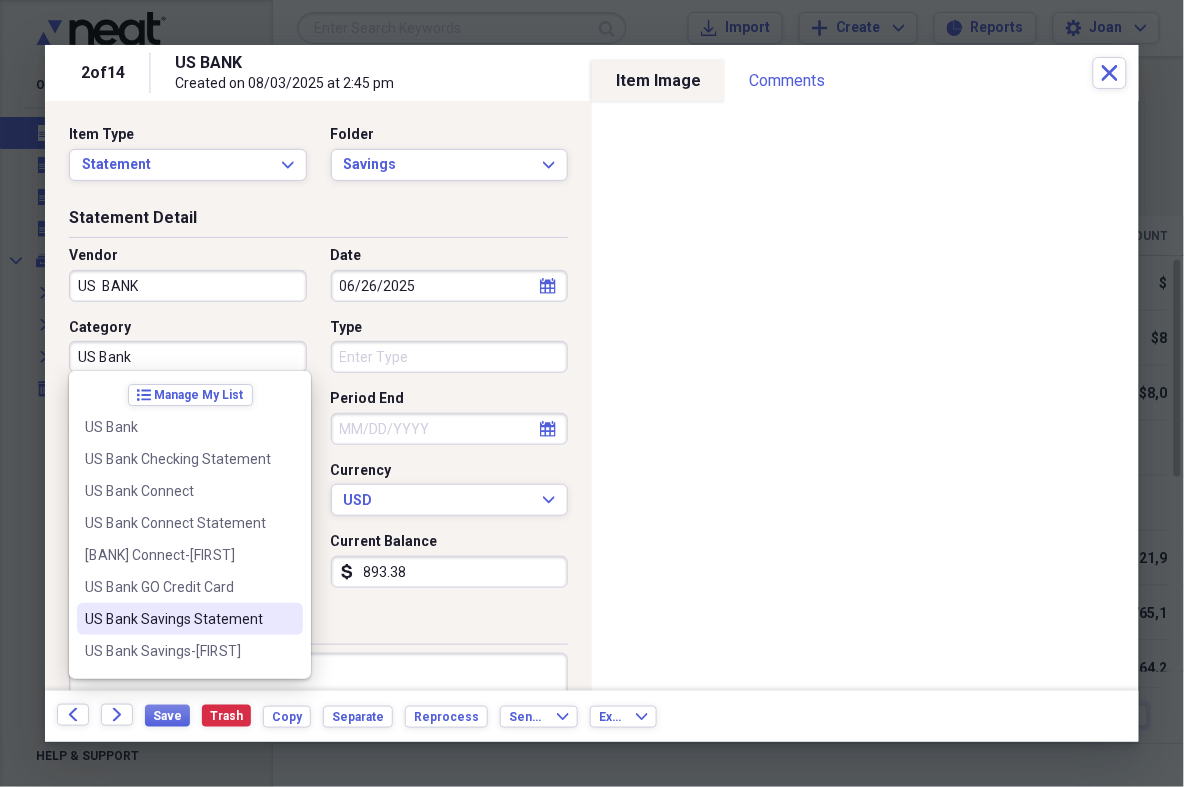 click on "US Bank Savings Statement" at bounding box center (178, 619) 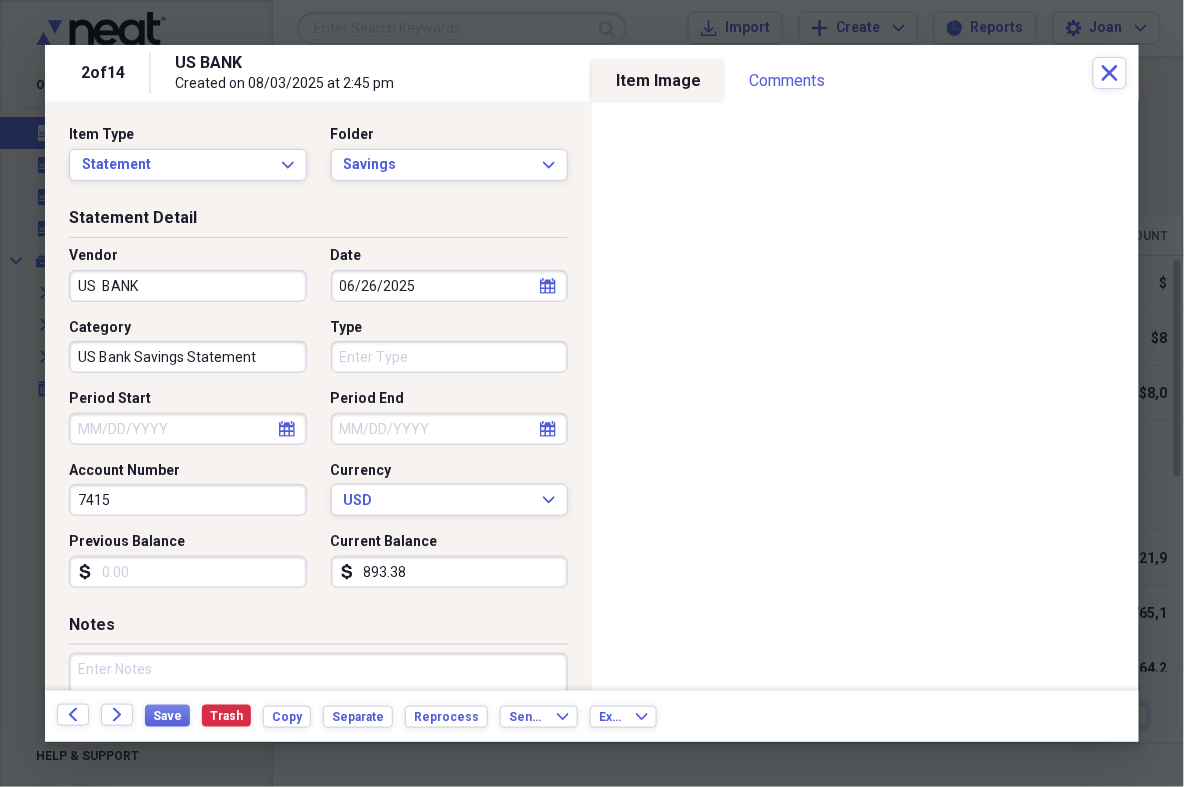 click on "US  BANK" at bounding box center [188, 286] 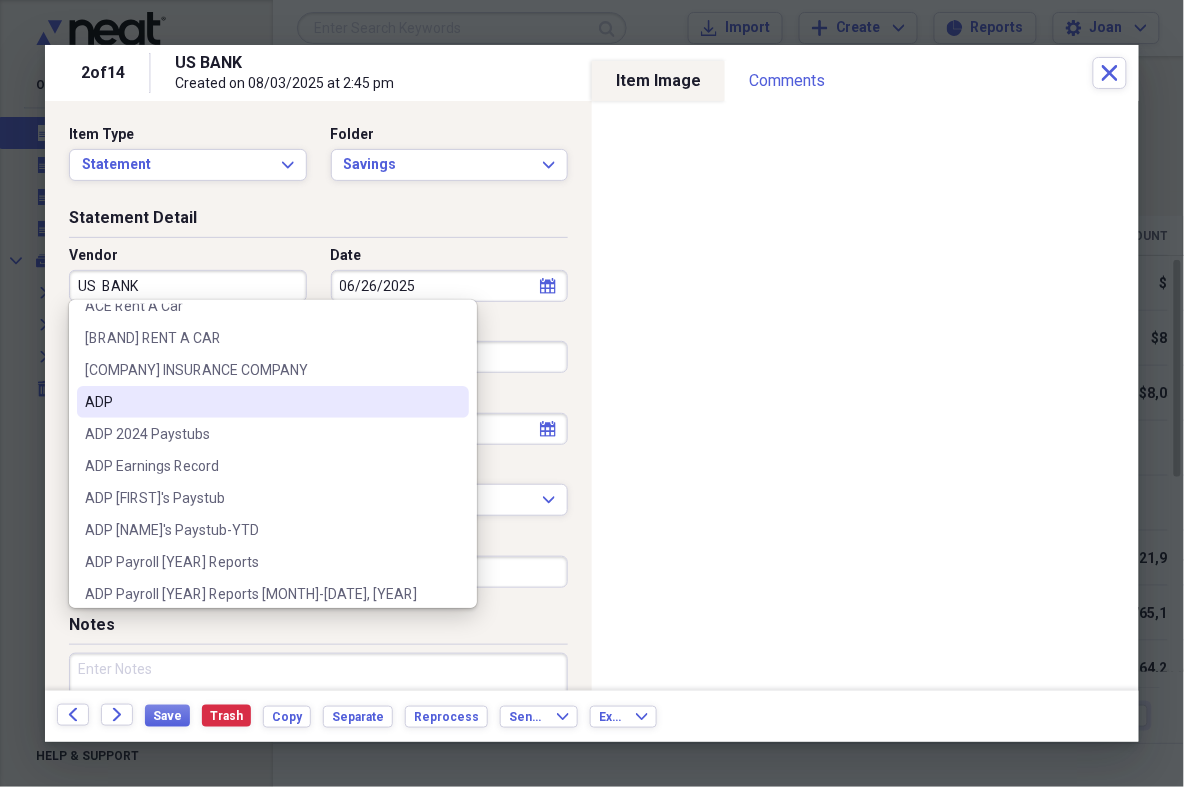 scroll, scrollTop: 0, scrollLeft: 0, axis: both 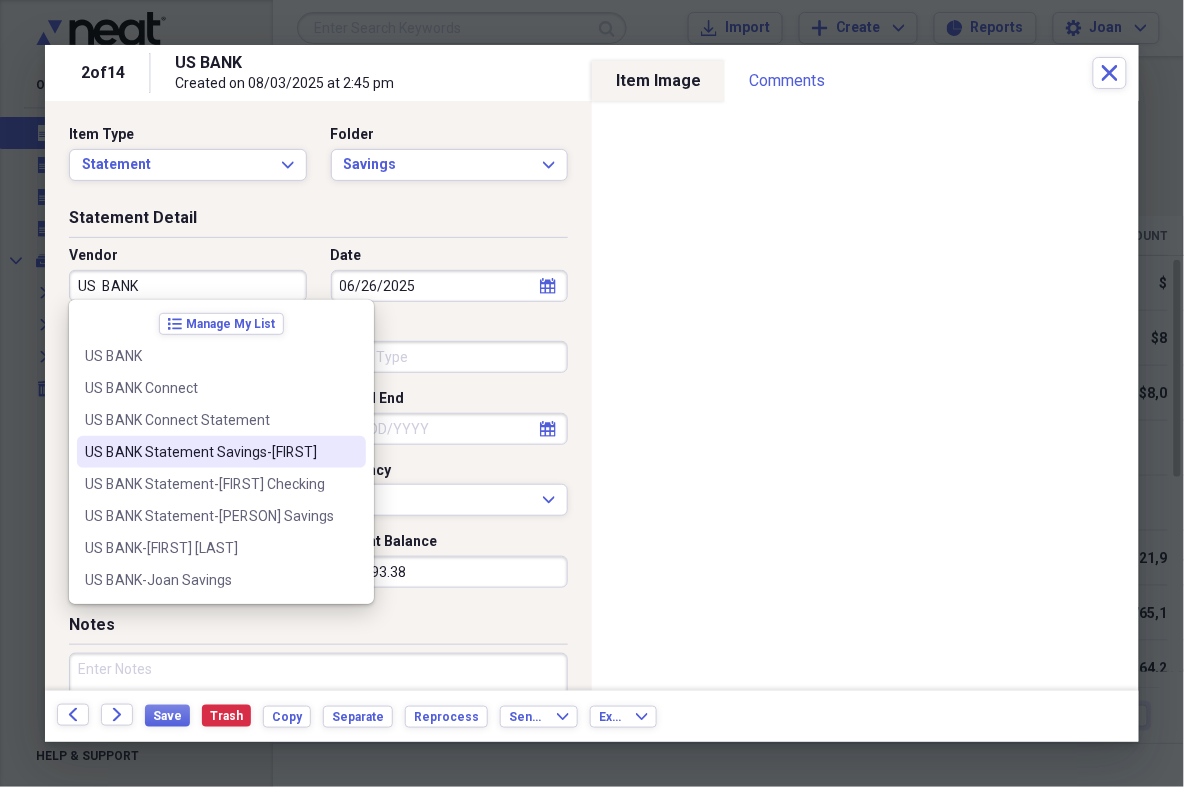 click on "US  BANK Statement Savings-[FIRST]" at bounding box center (209, 452) 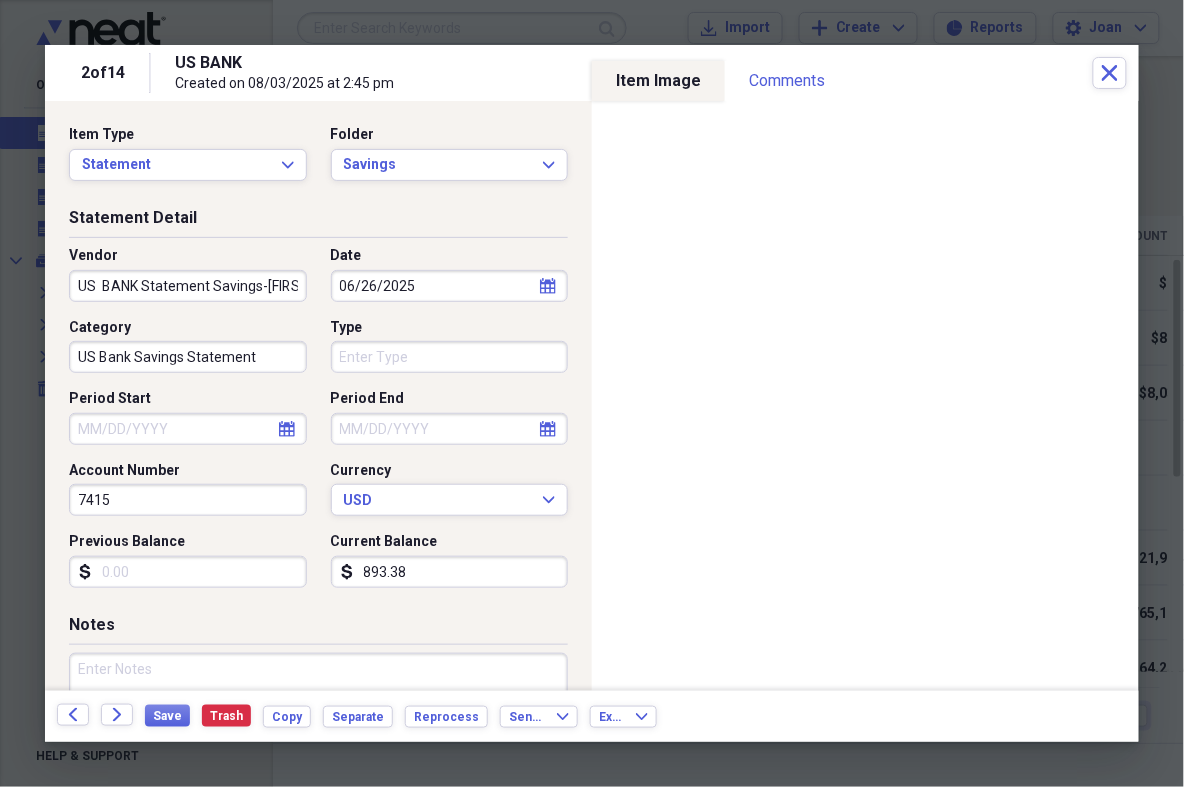 click on "Type" at bounding box center (450, 357) 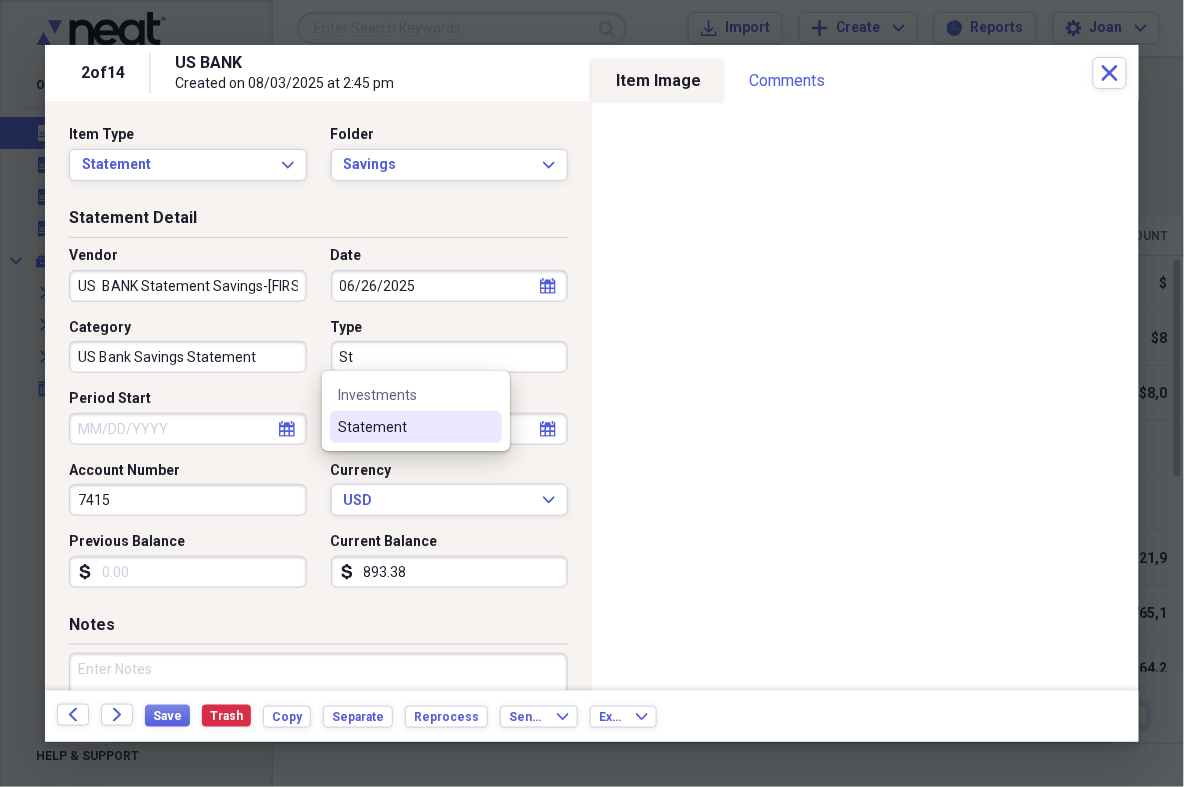 click on "Statement" at bounding box center (404, 427) 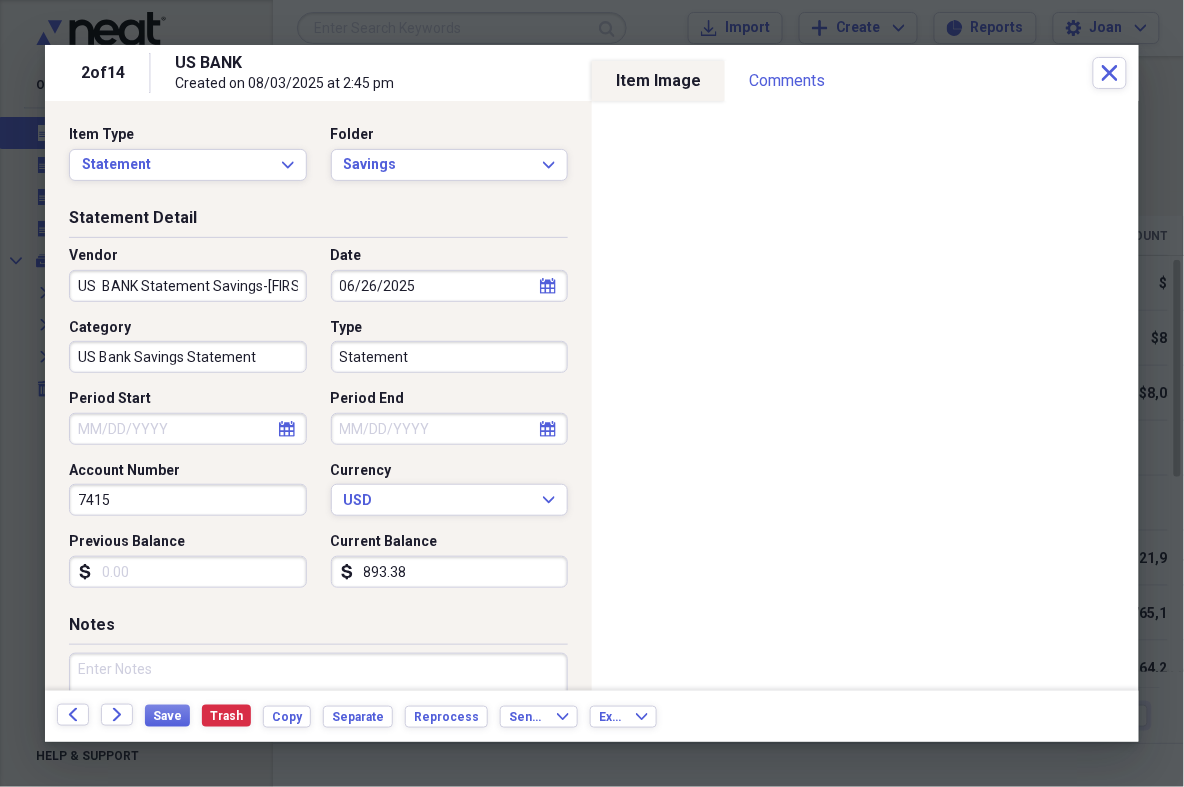 select on "7" 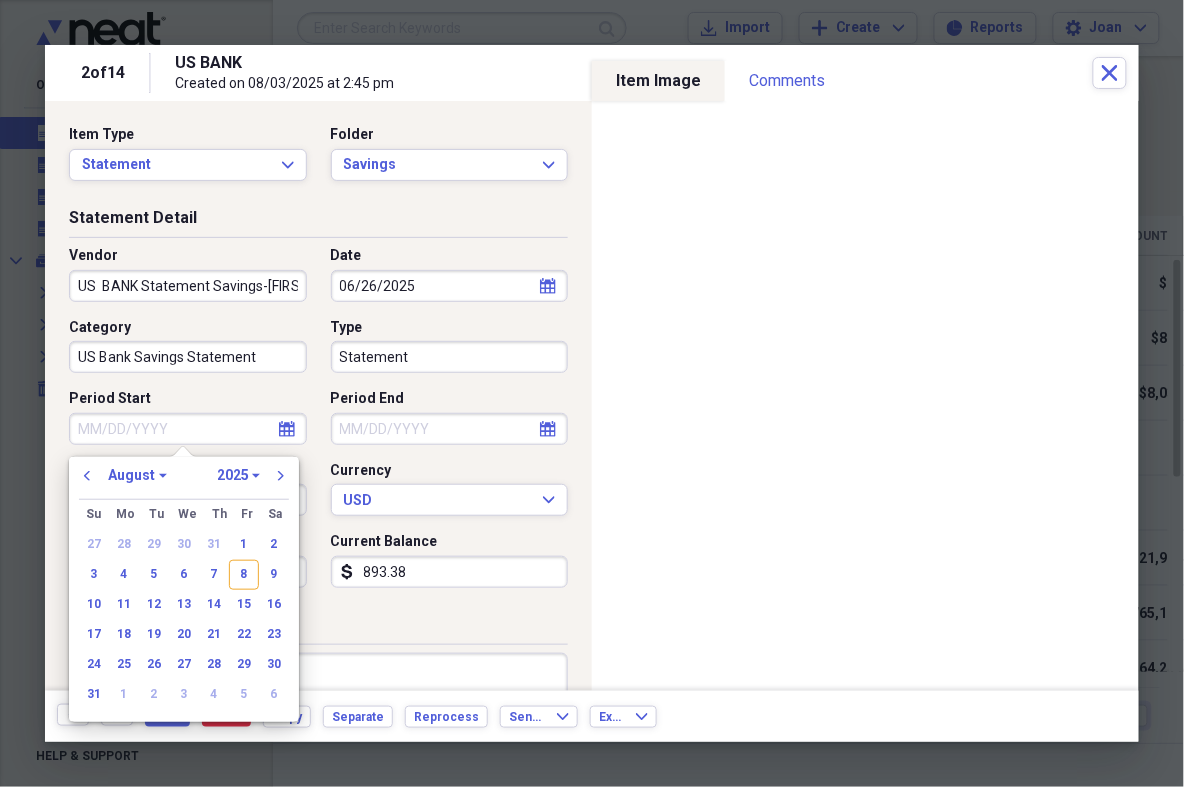 click on "Period Start" at bounding box center (188, 429) 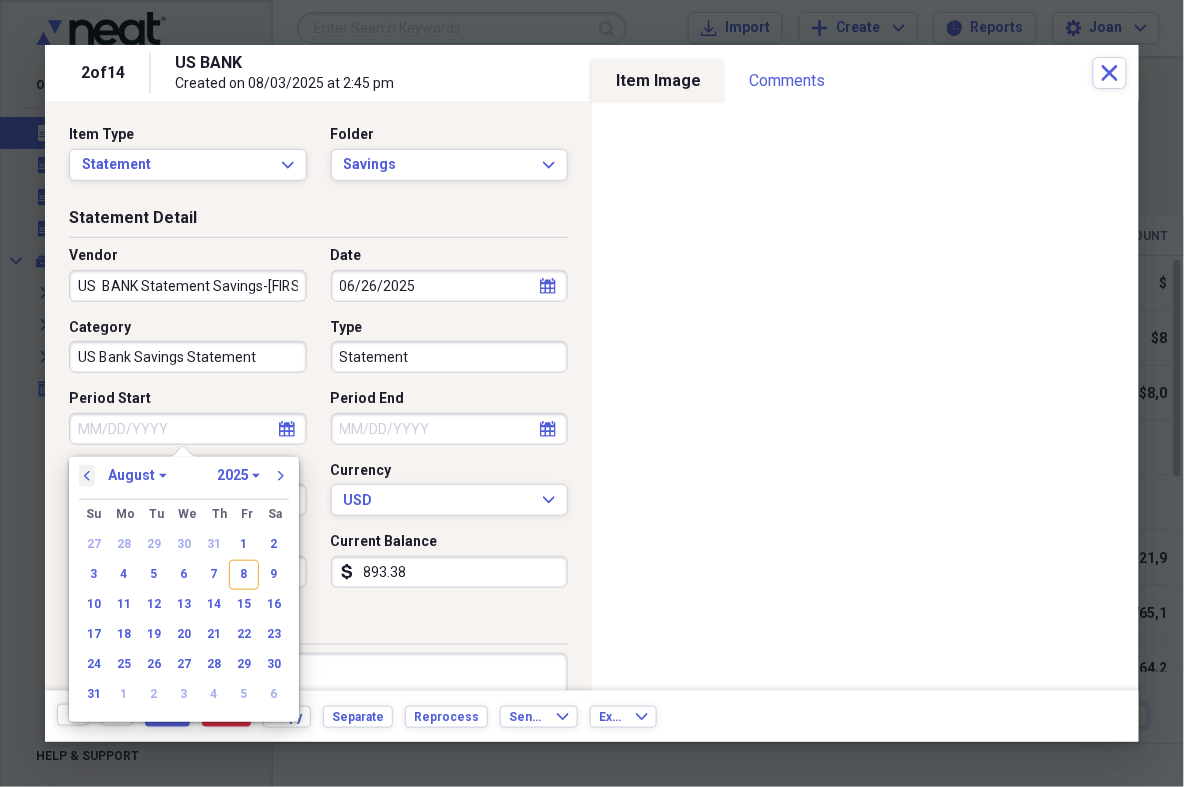 click on "previous" at bounding box center [87, 476] 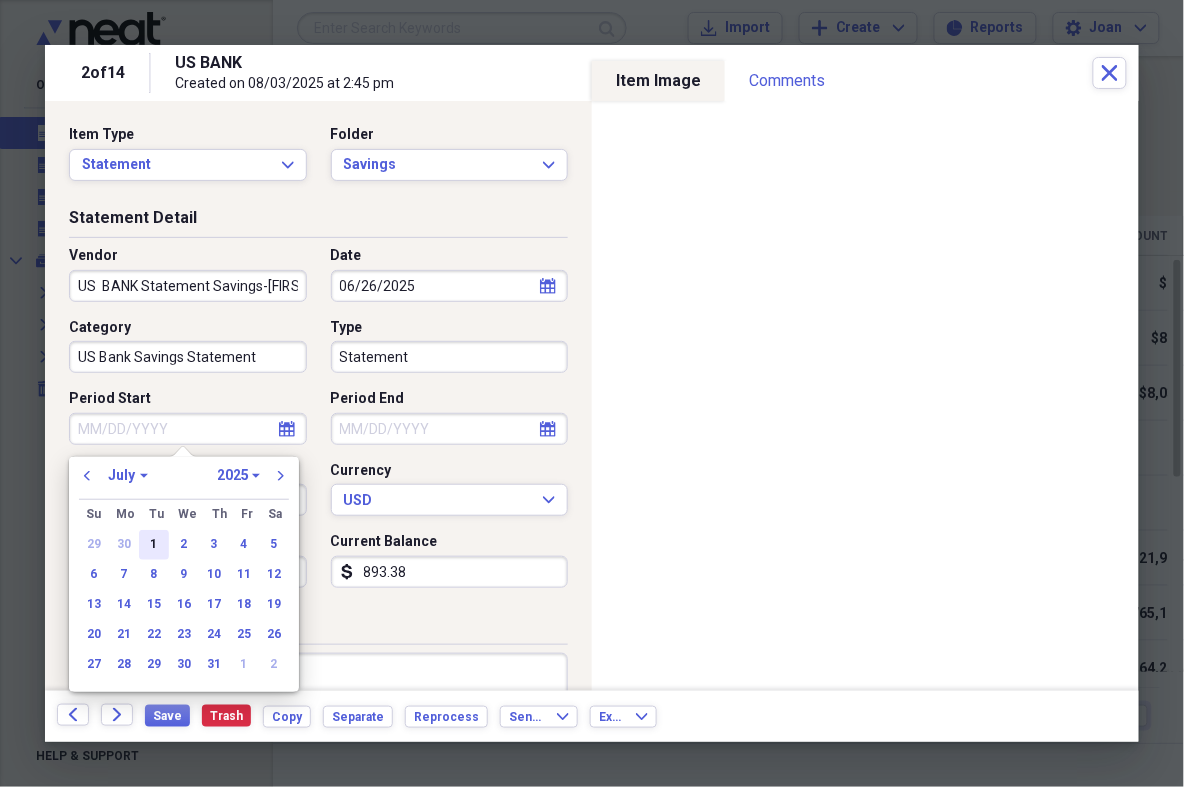 click on "1" at bounding box center (154, 545) 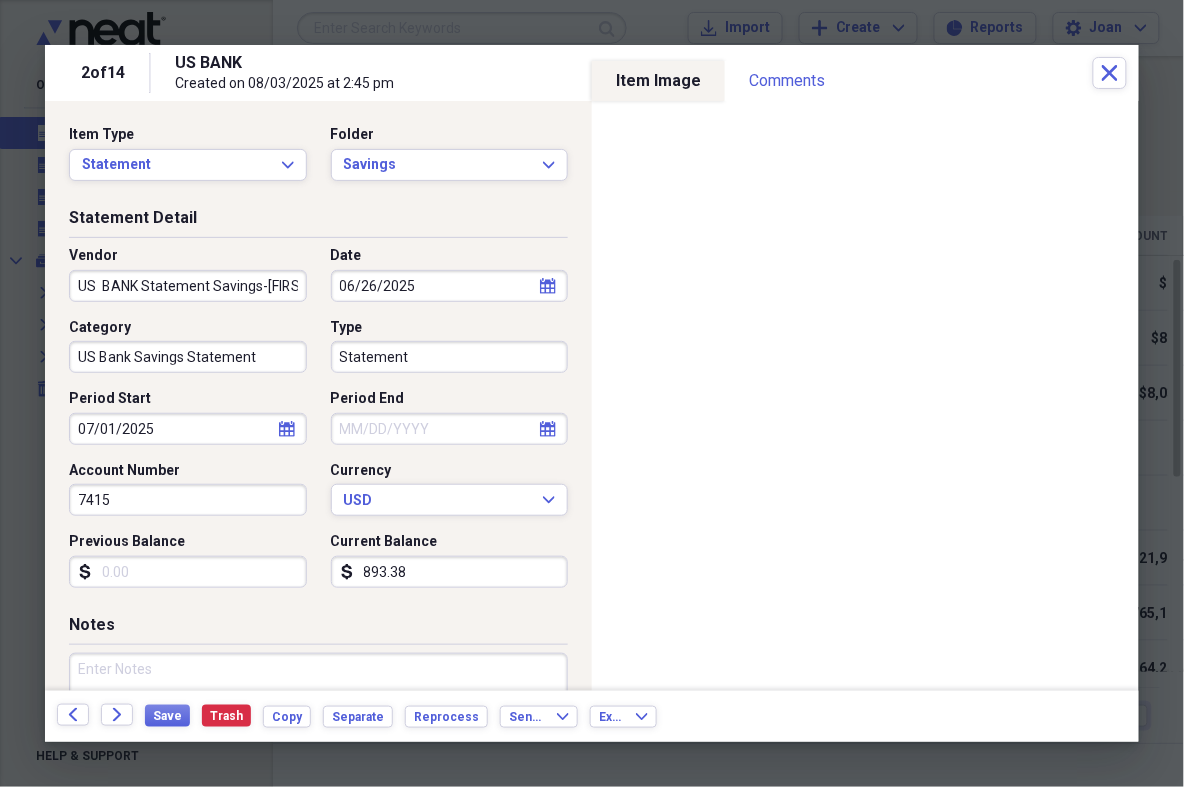 click 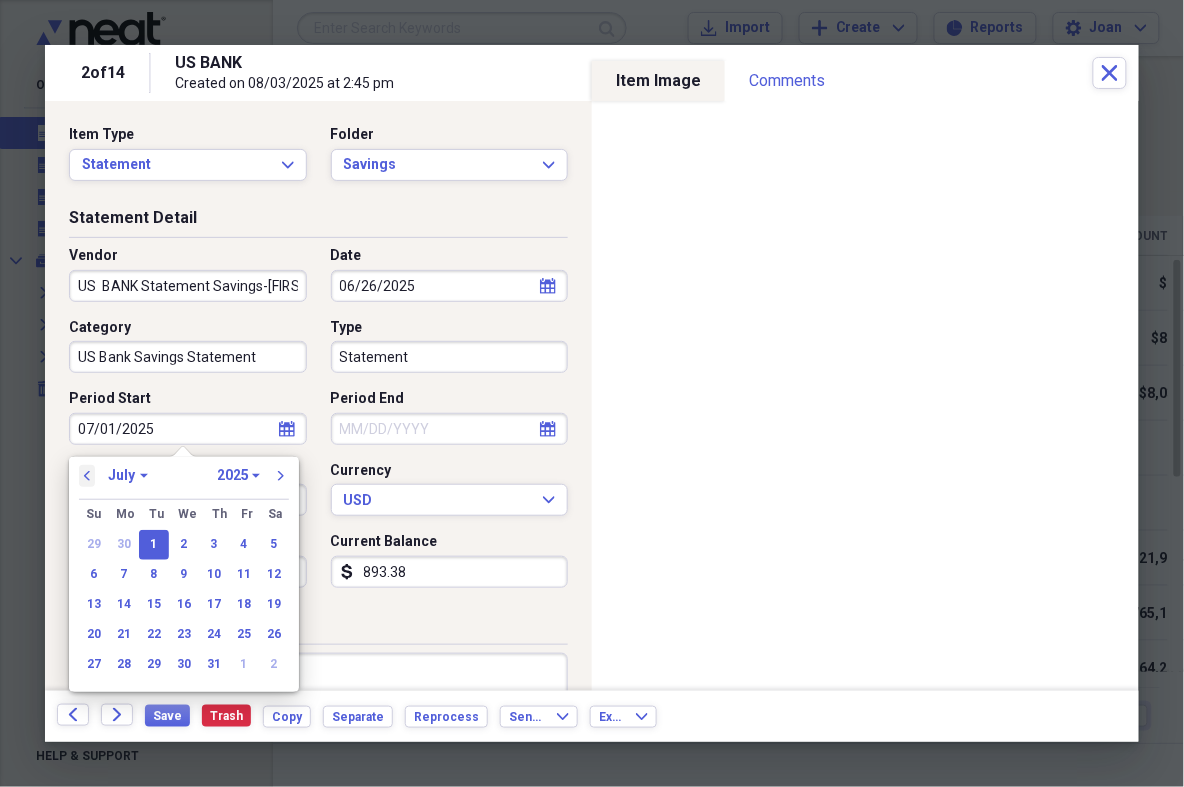 click on "previous" at bounding box center [87, 476] 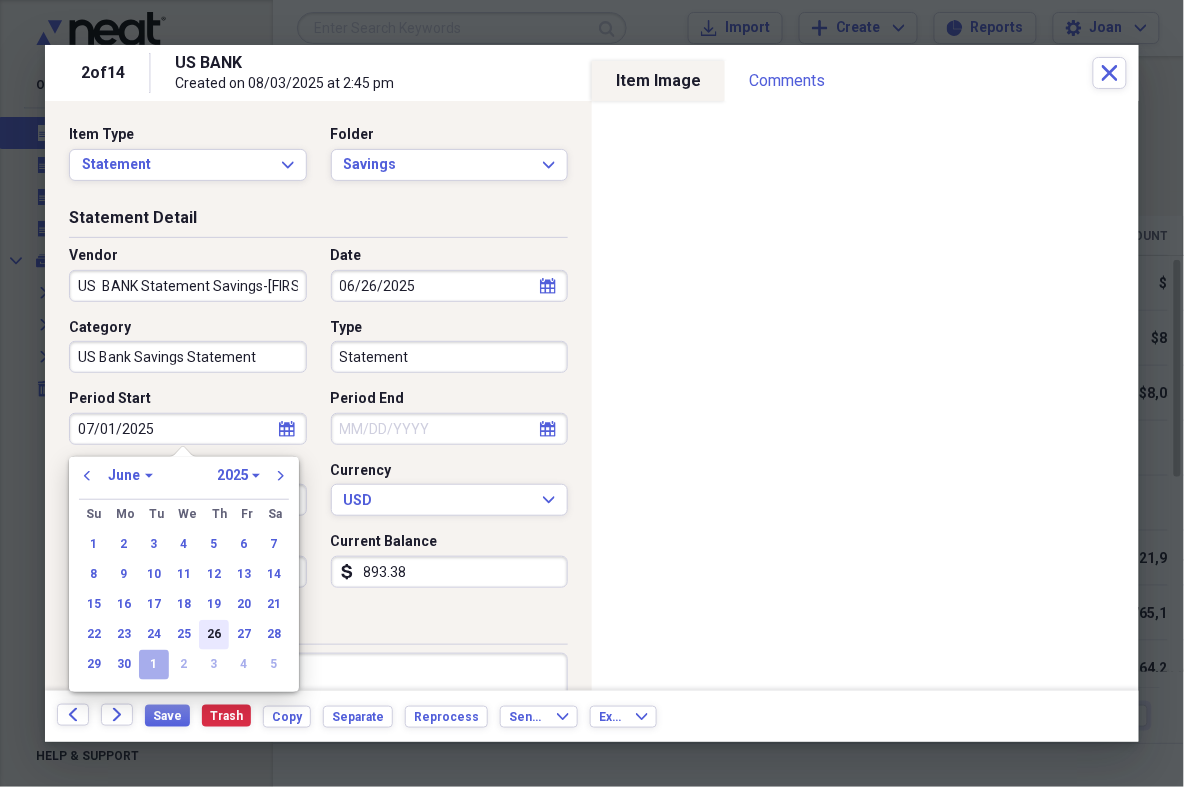 click on "26" at bounding box center [214, 635] 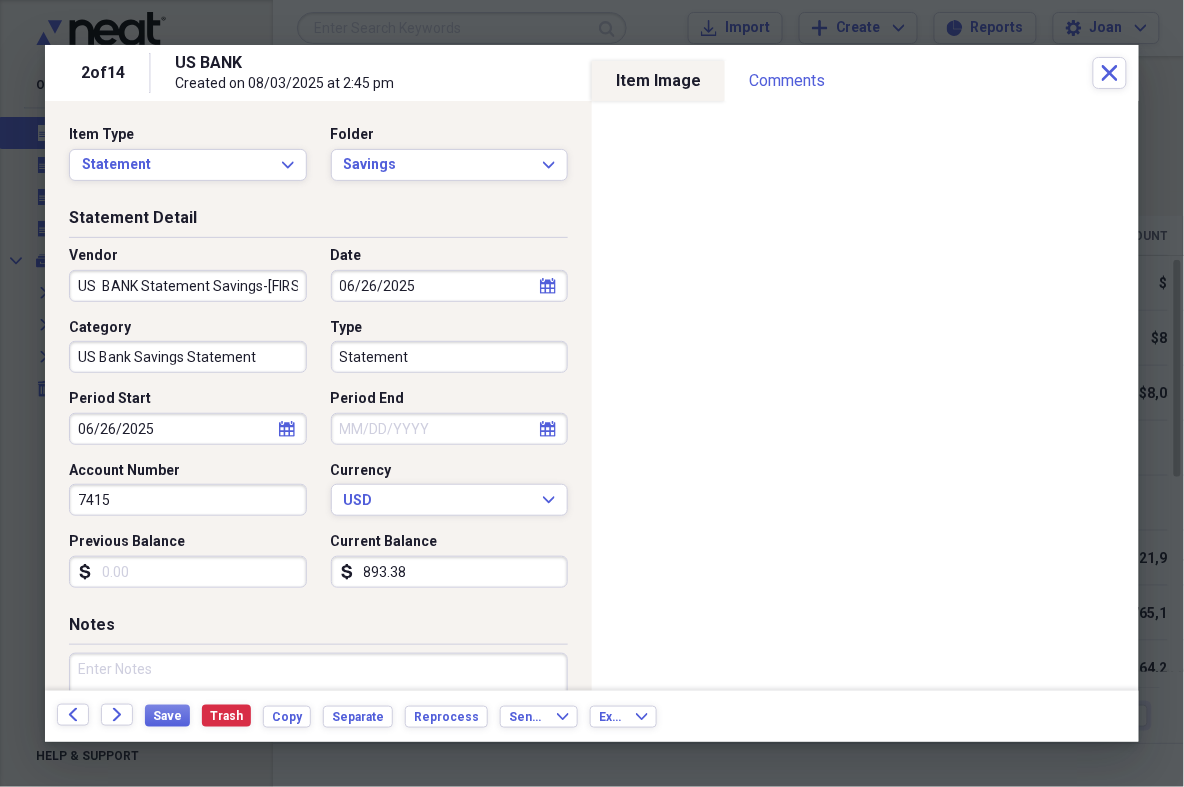 click 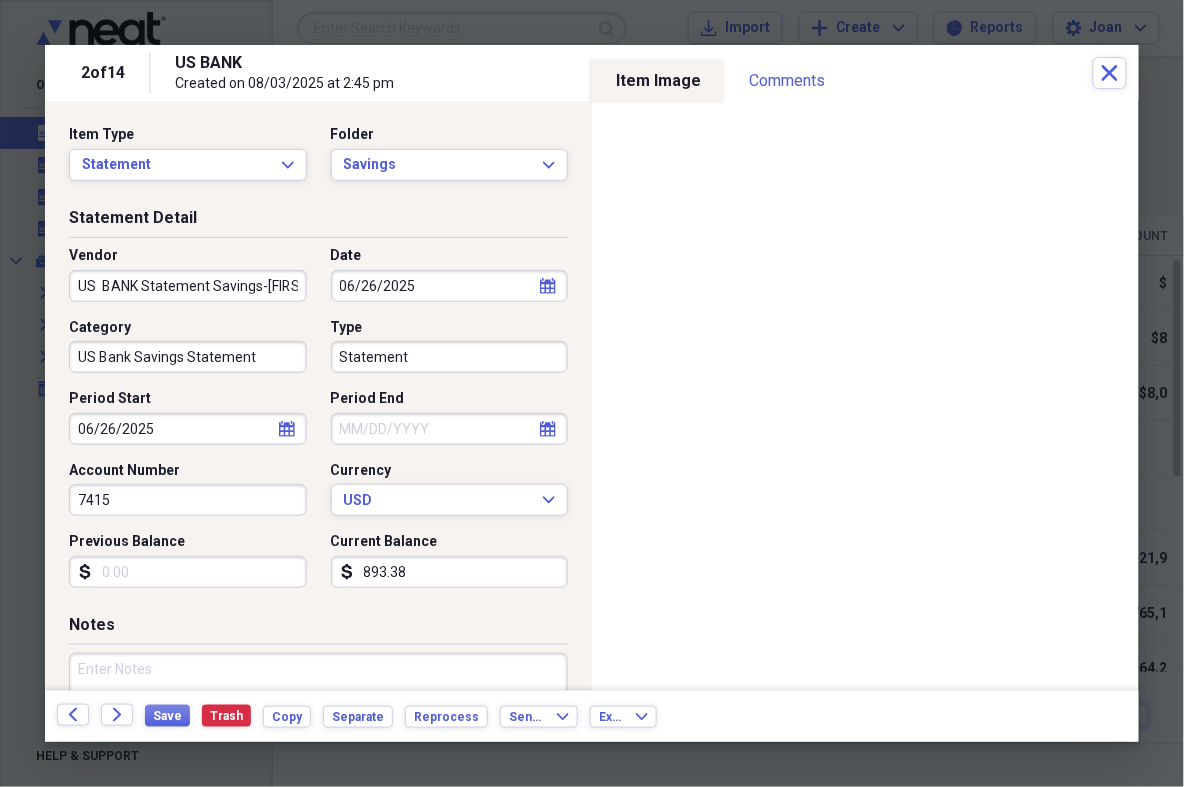 select on "7" 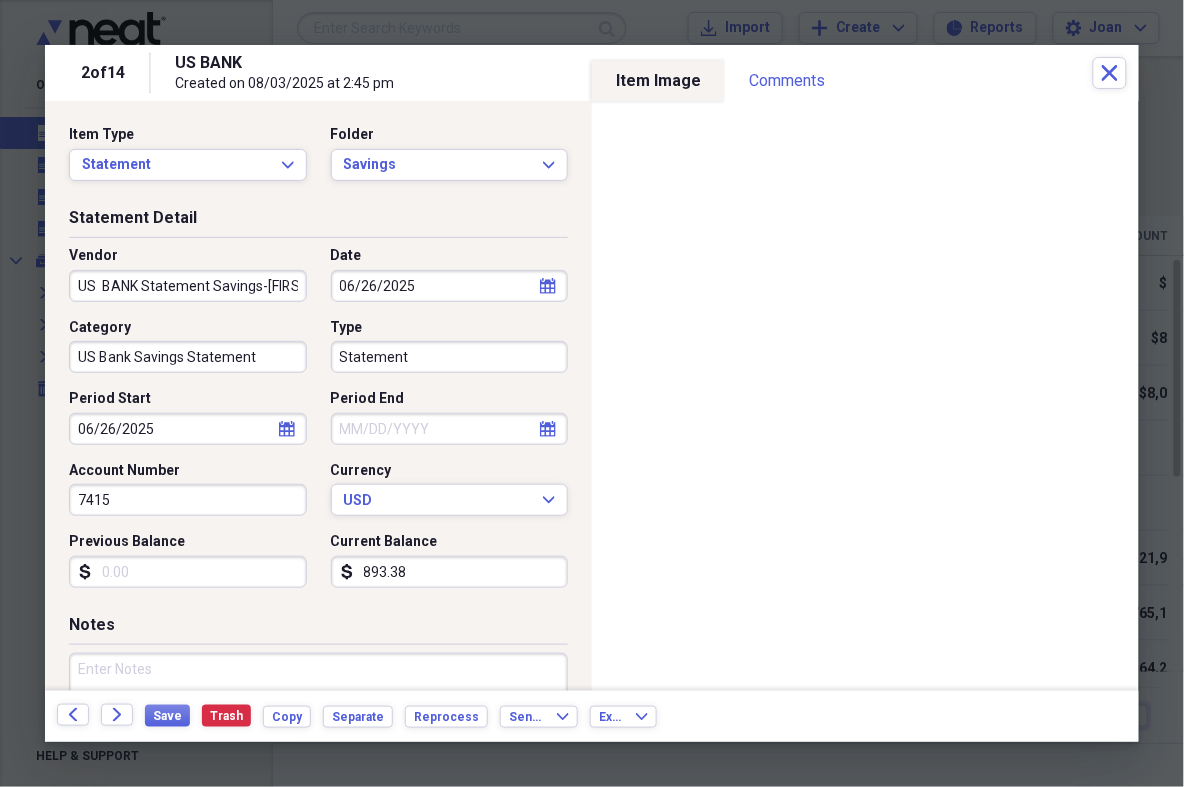 select on "2025" 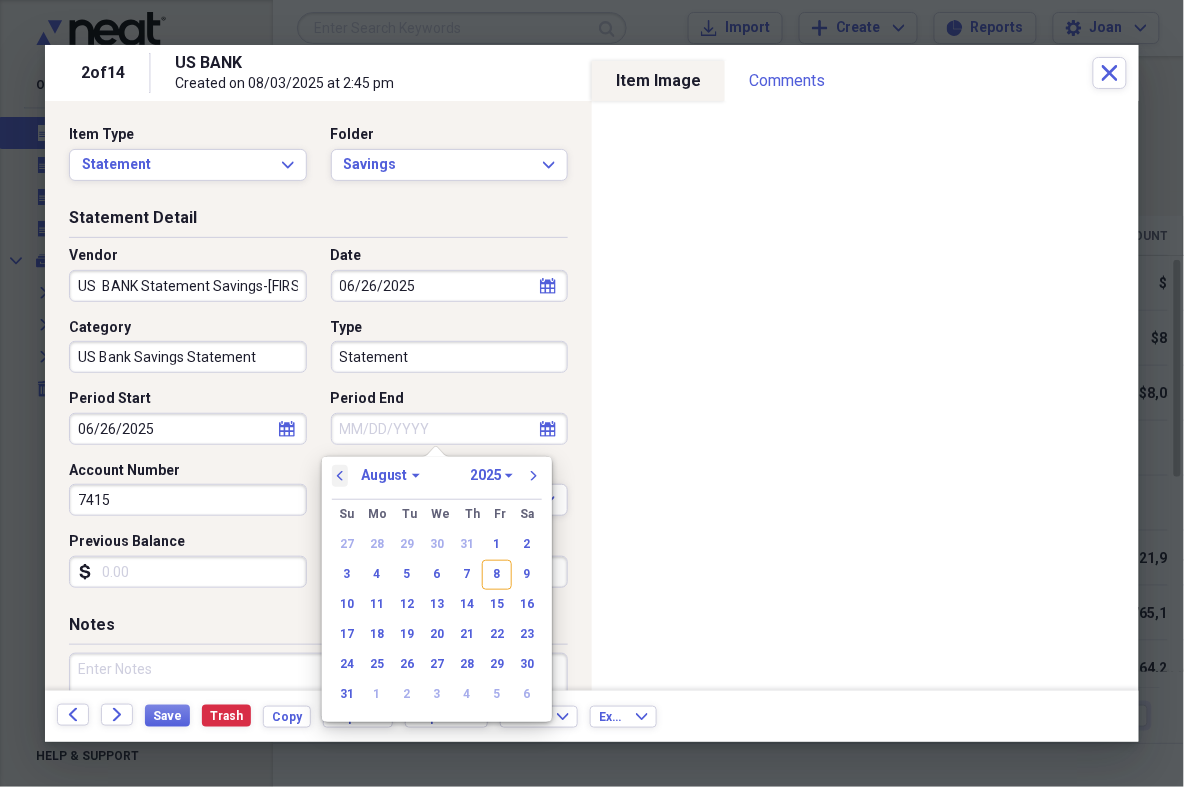 click on "previous" at bounding box center [340, 476] 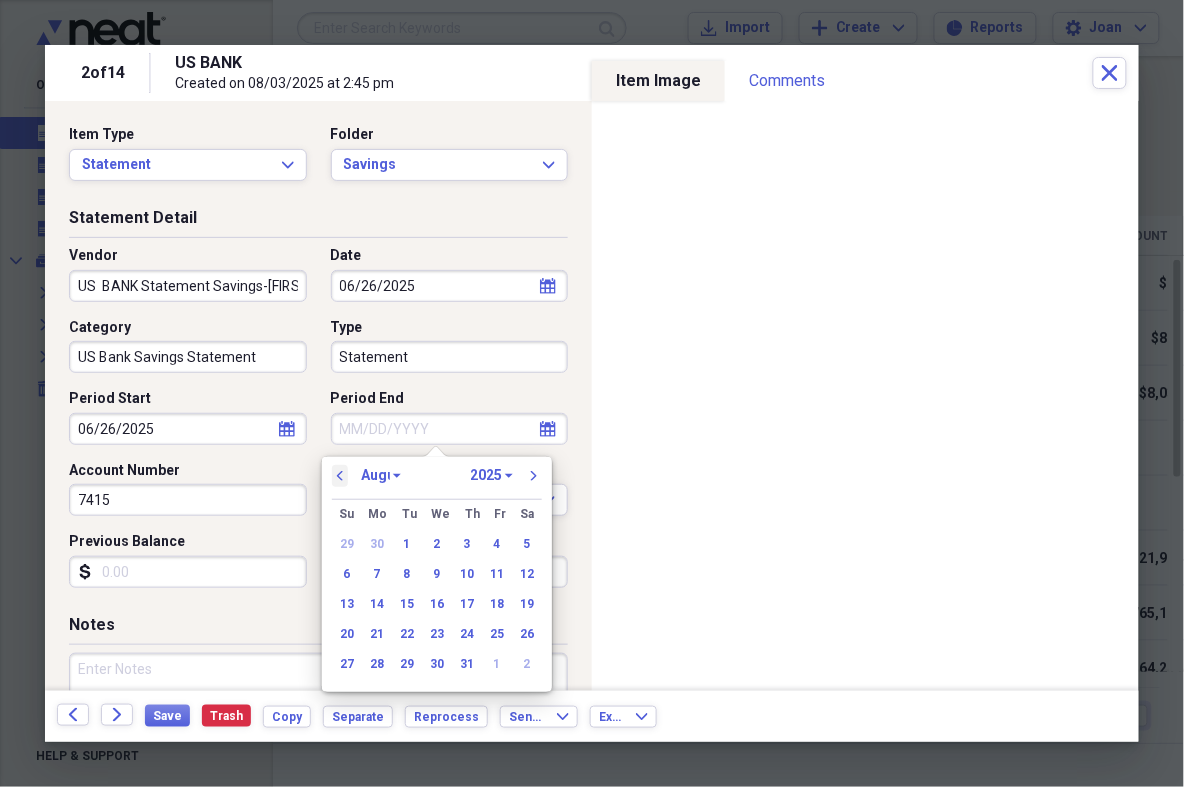 select on "6" 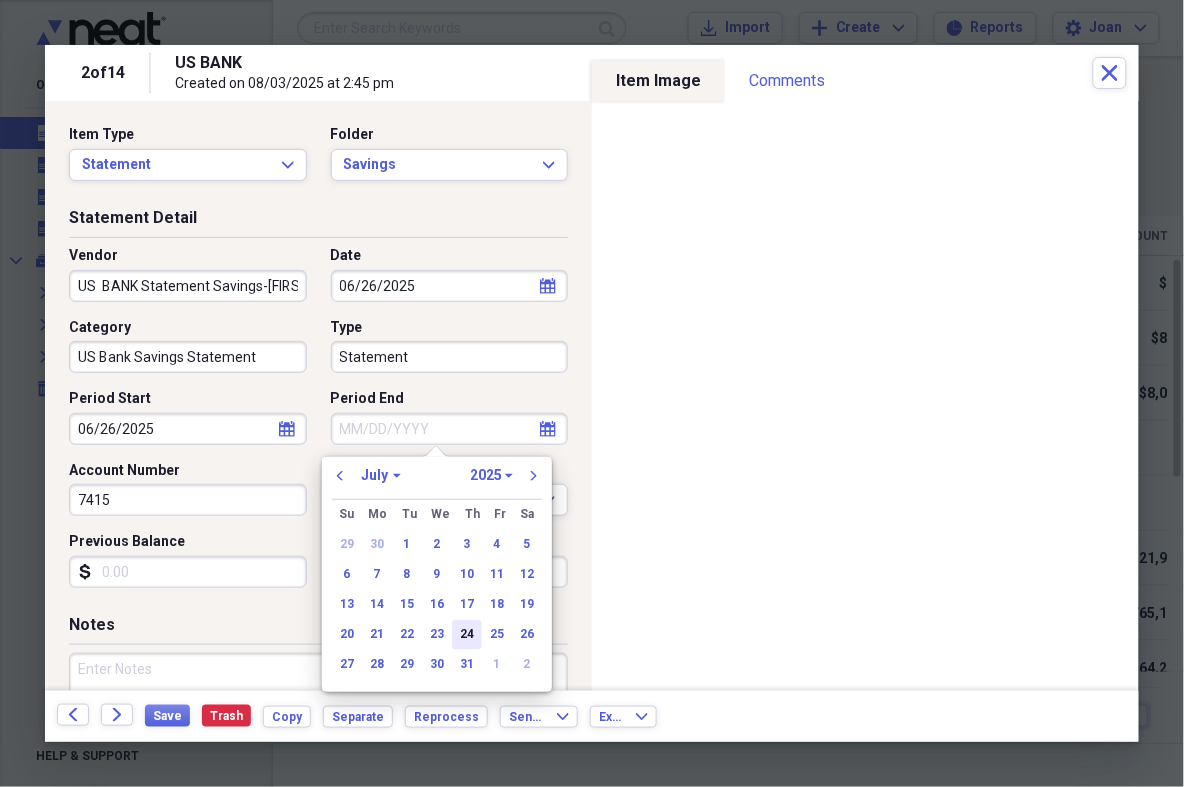 click on "24" at bounding box center (467, 635) 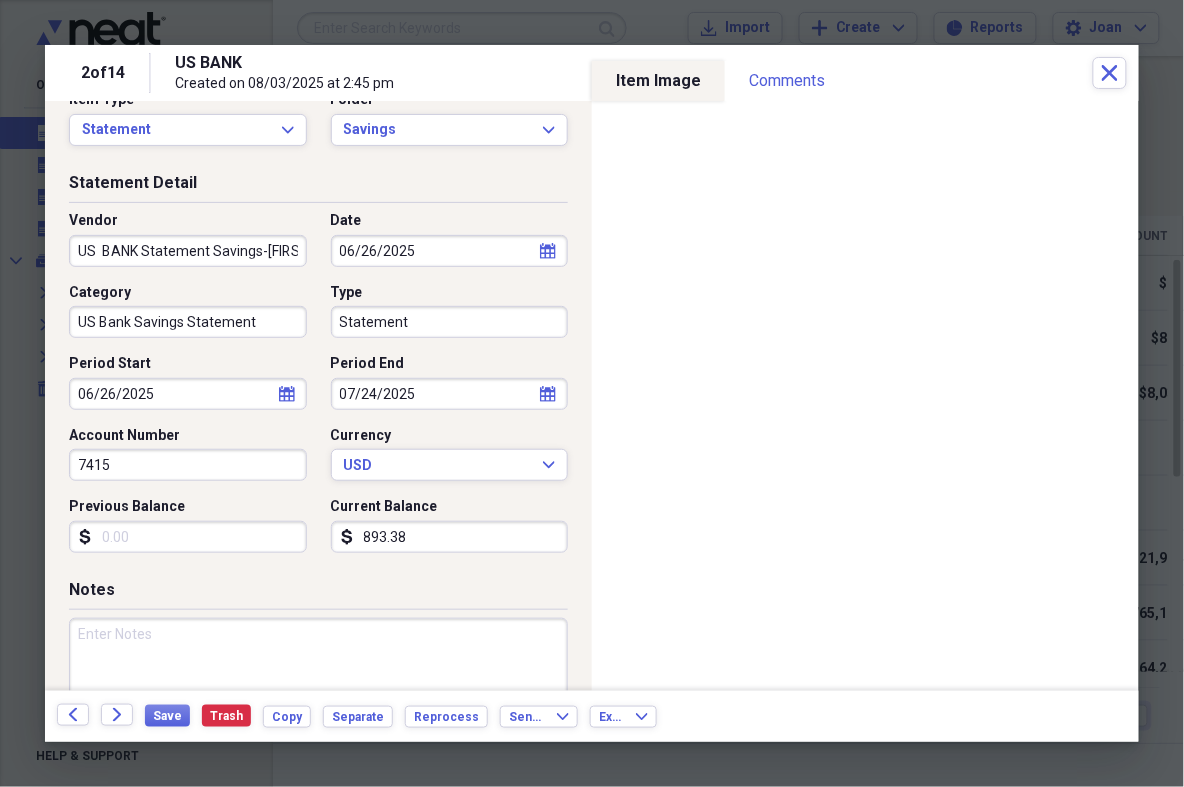 scroll, scrollTop: 112, scrollLeft: 0, axis: vertical 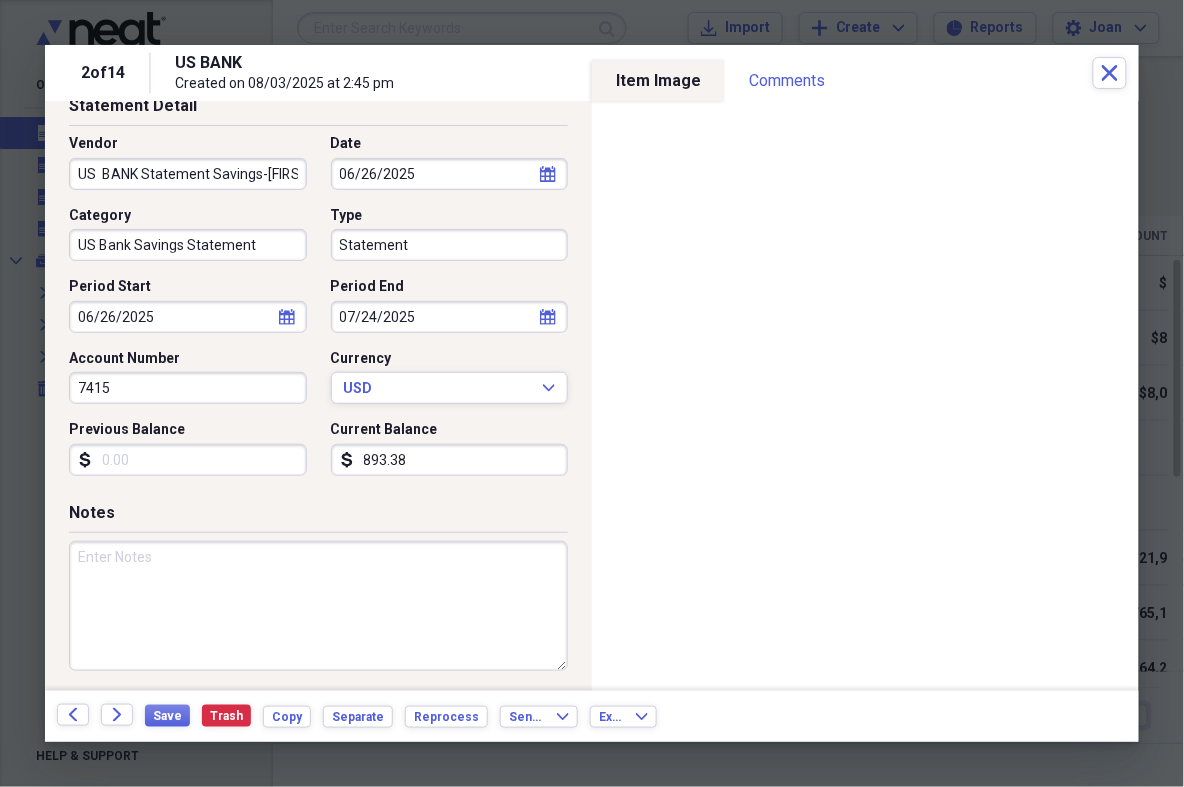 click on "Previous Balance" at bounding box center [188, 460] 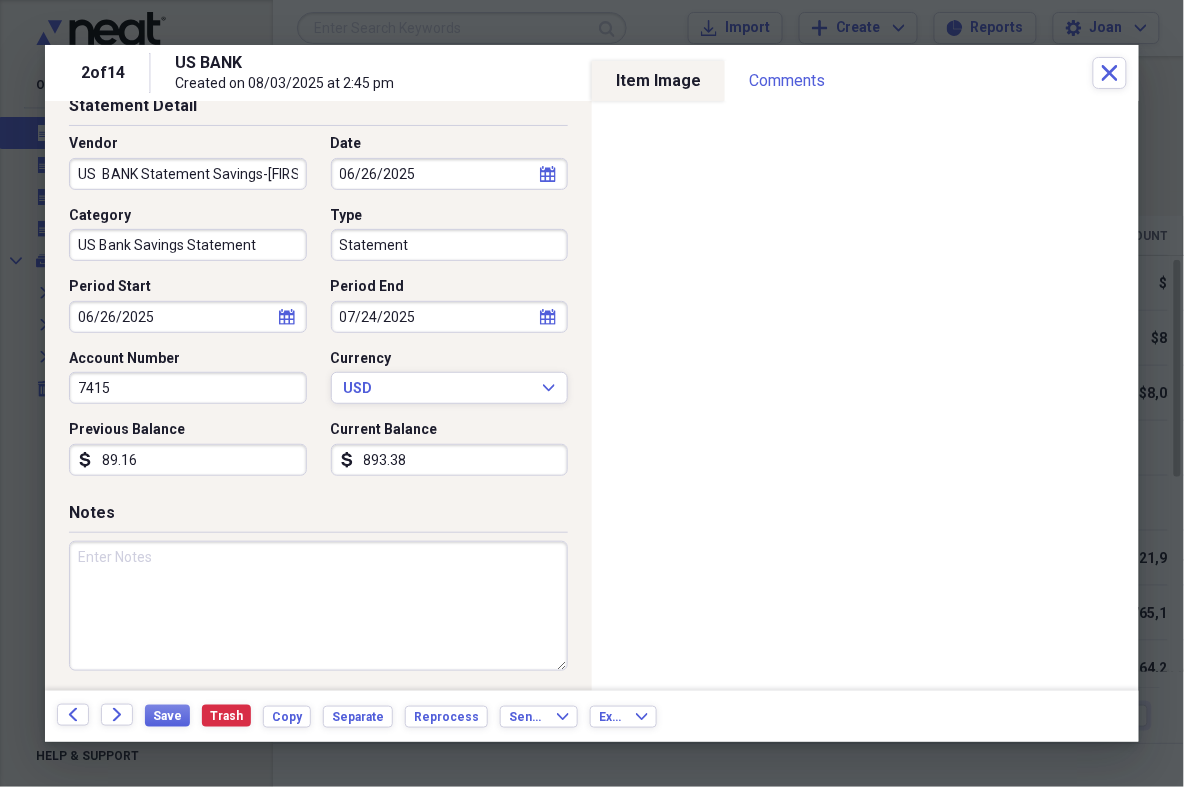type on "891.63" 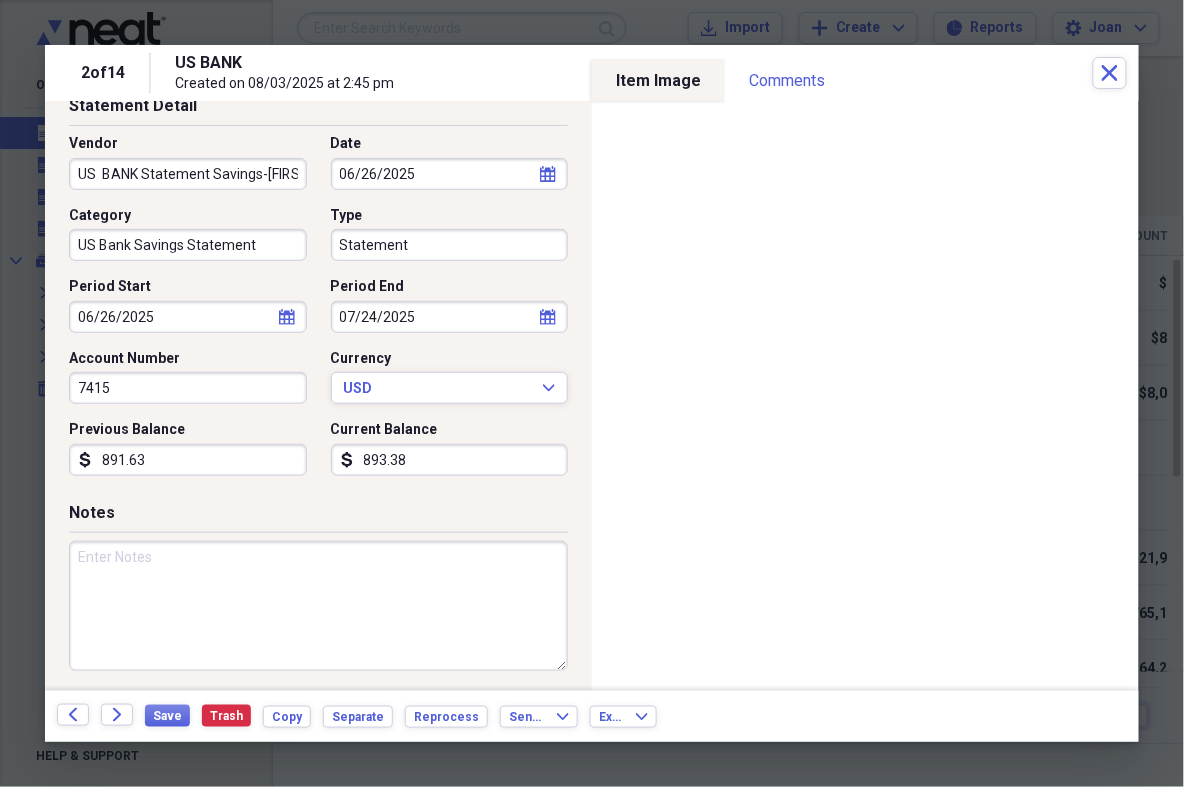 click at bounding box center [318, 606] 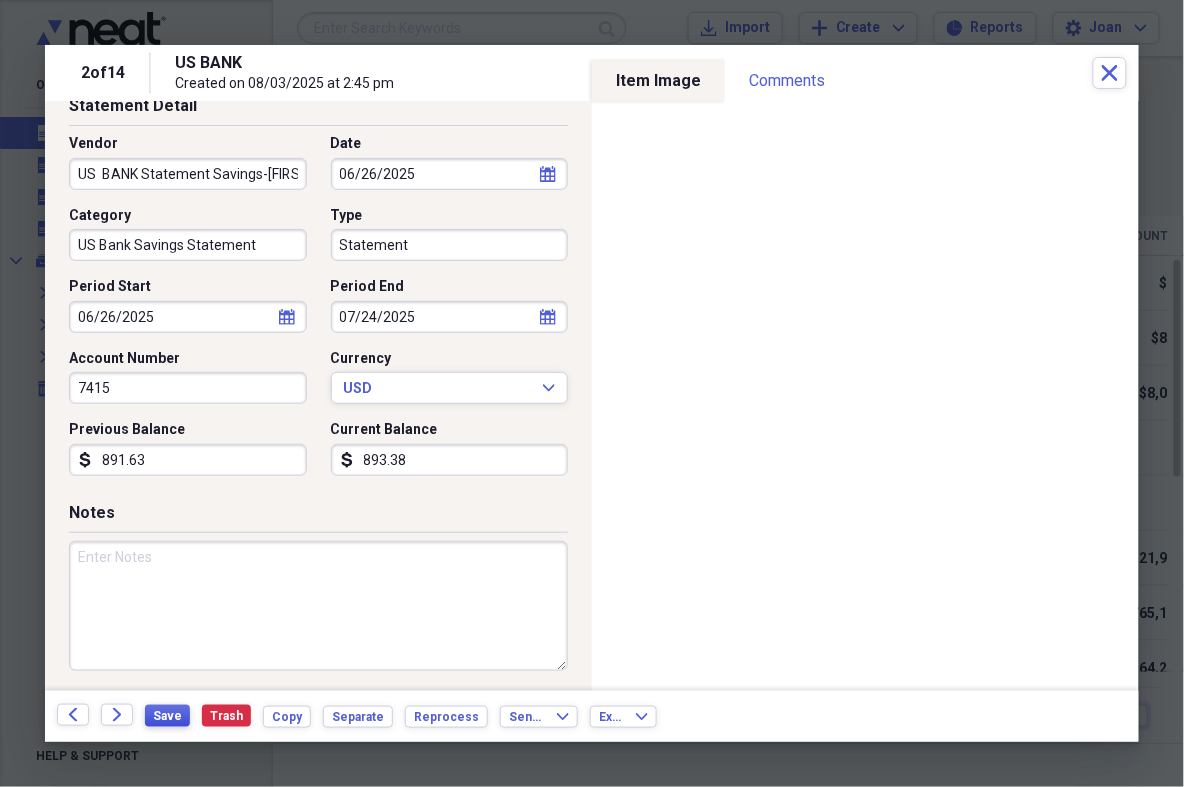 click on "Save" at bounding box center (167, 716) 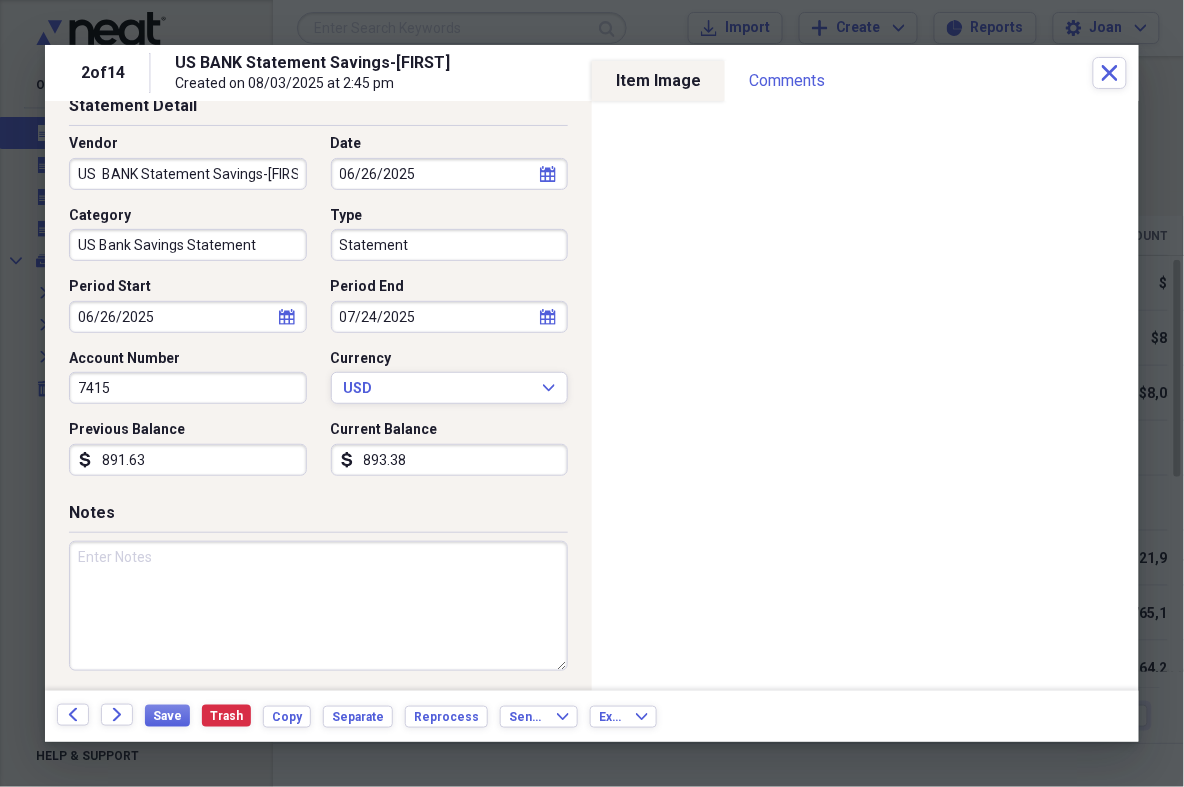 scroll, scrollTop: 0, scrollLeft: 0, axis: both 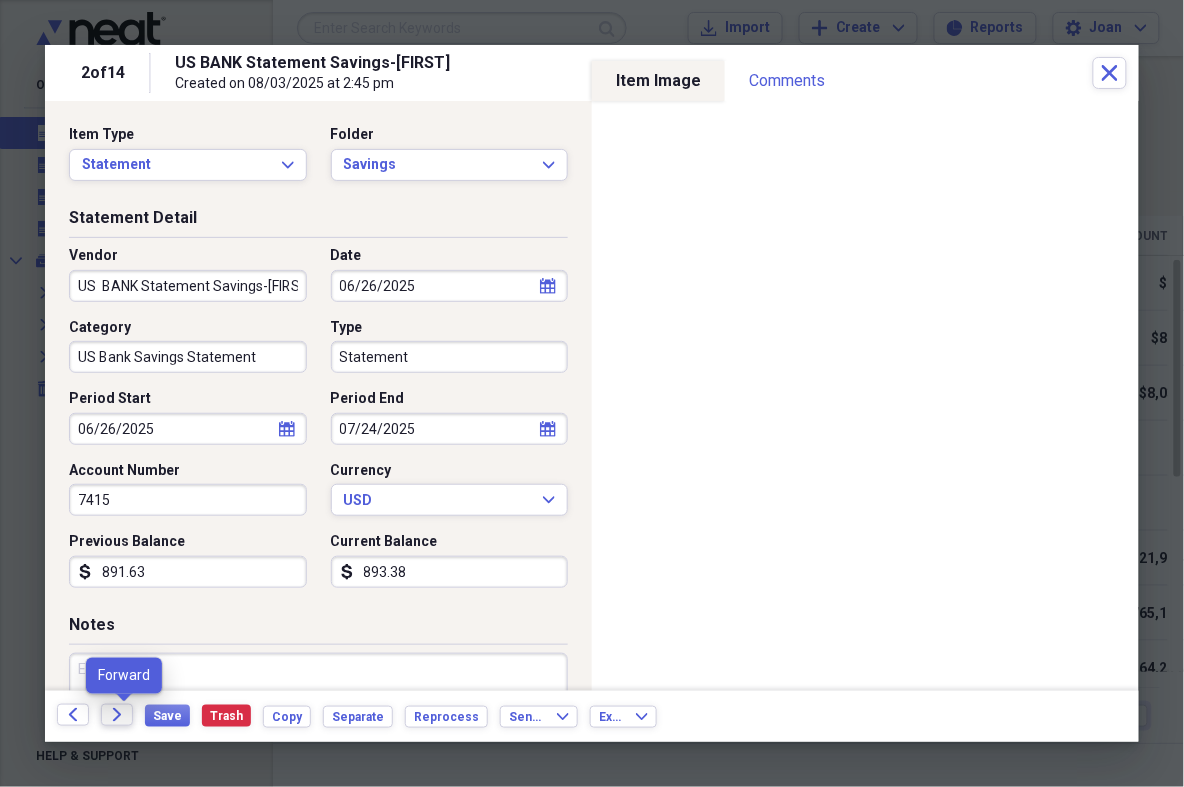 click on "Forward" at bounding box center (117, 715) 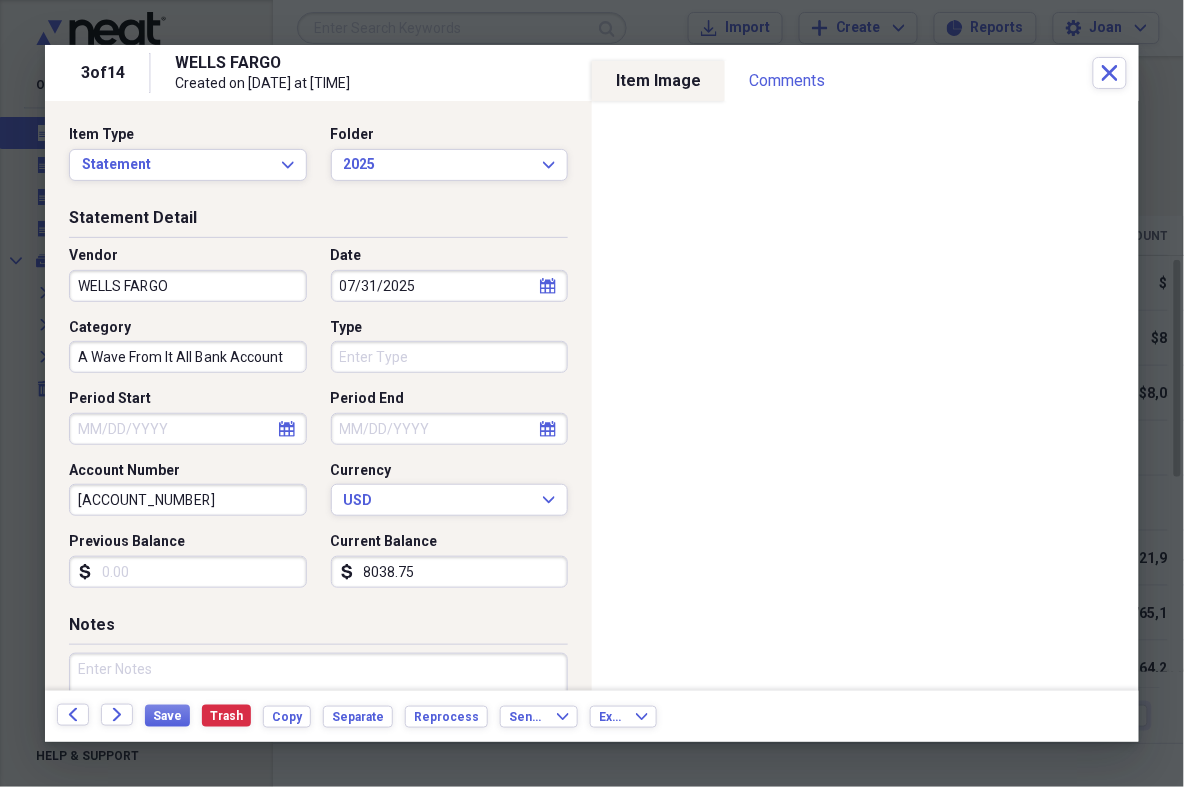 click 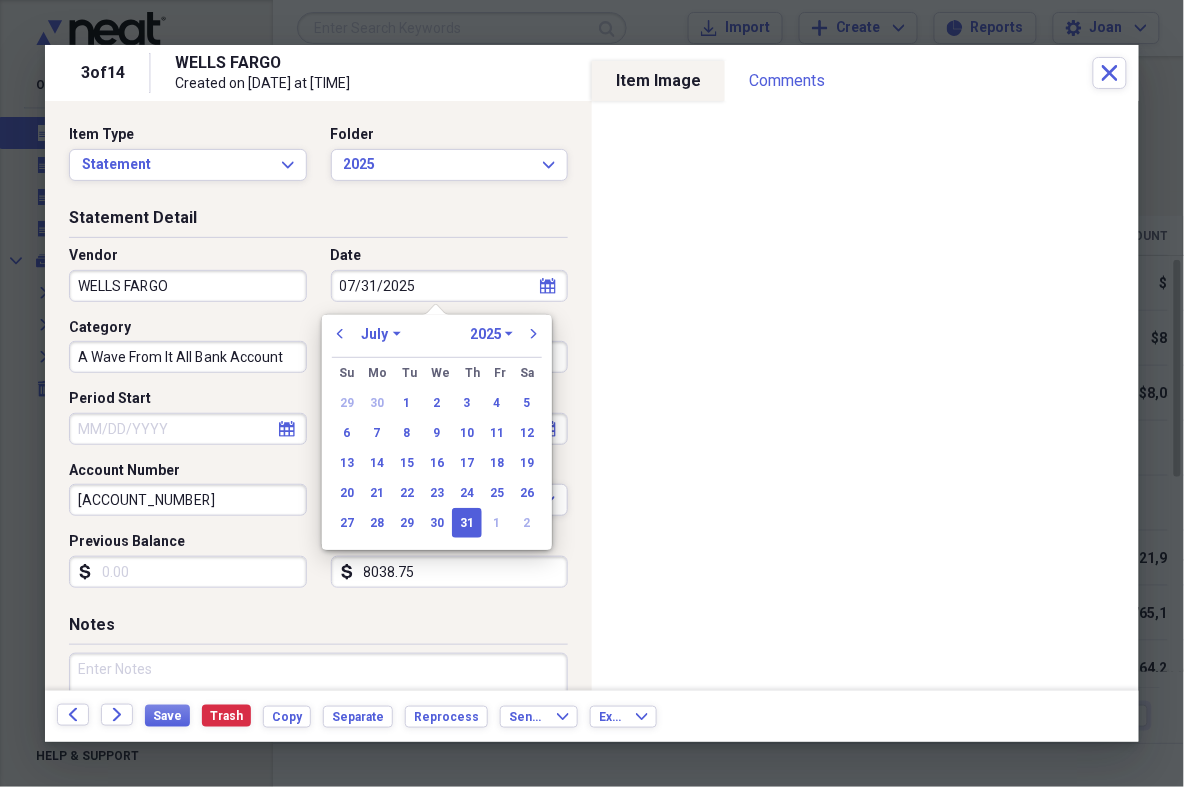 click on "Period Start" at bounding box center [188, 399] 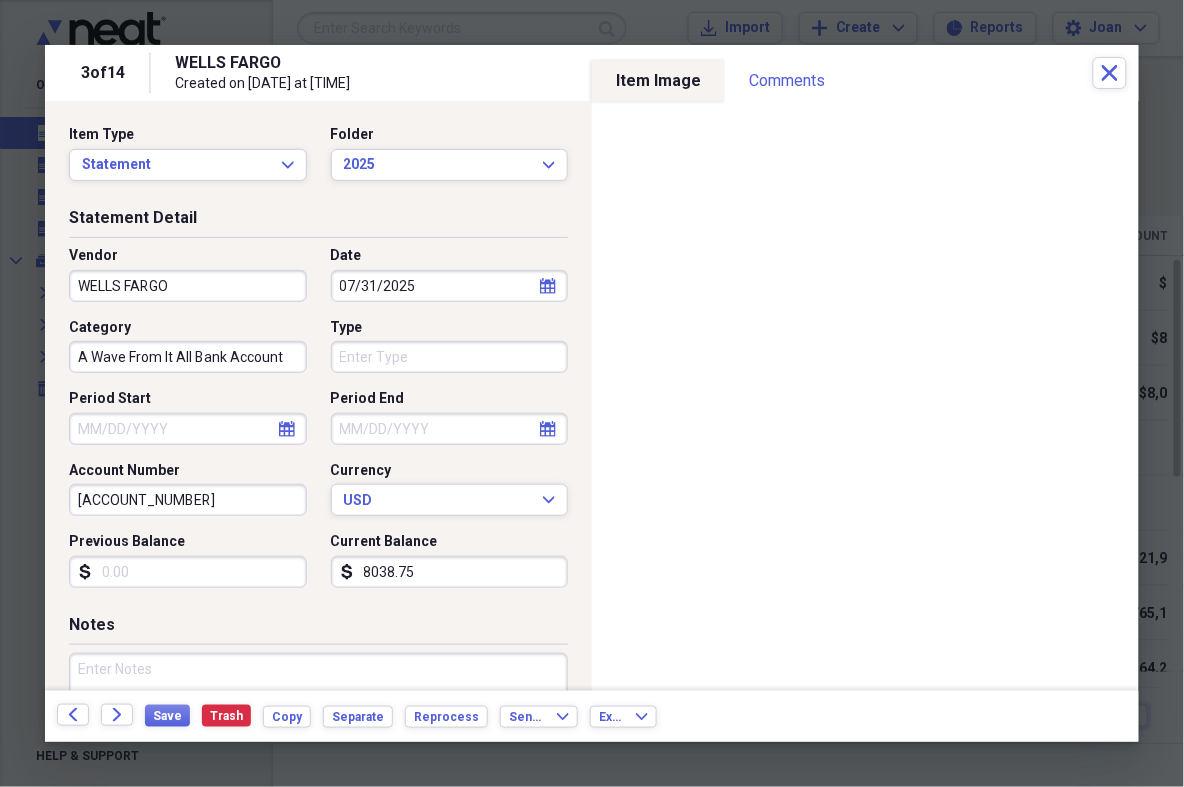 click on "Type" at bounding box center [450, 357] 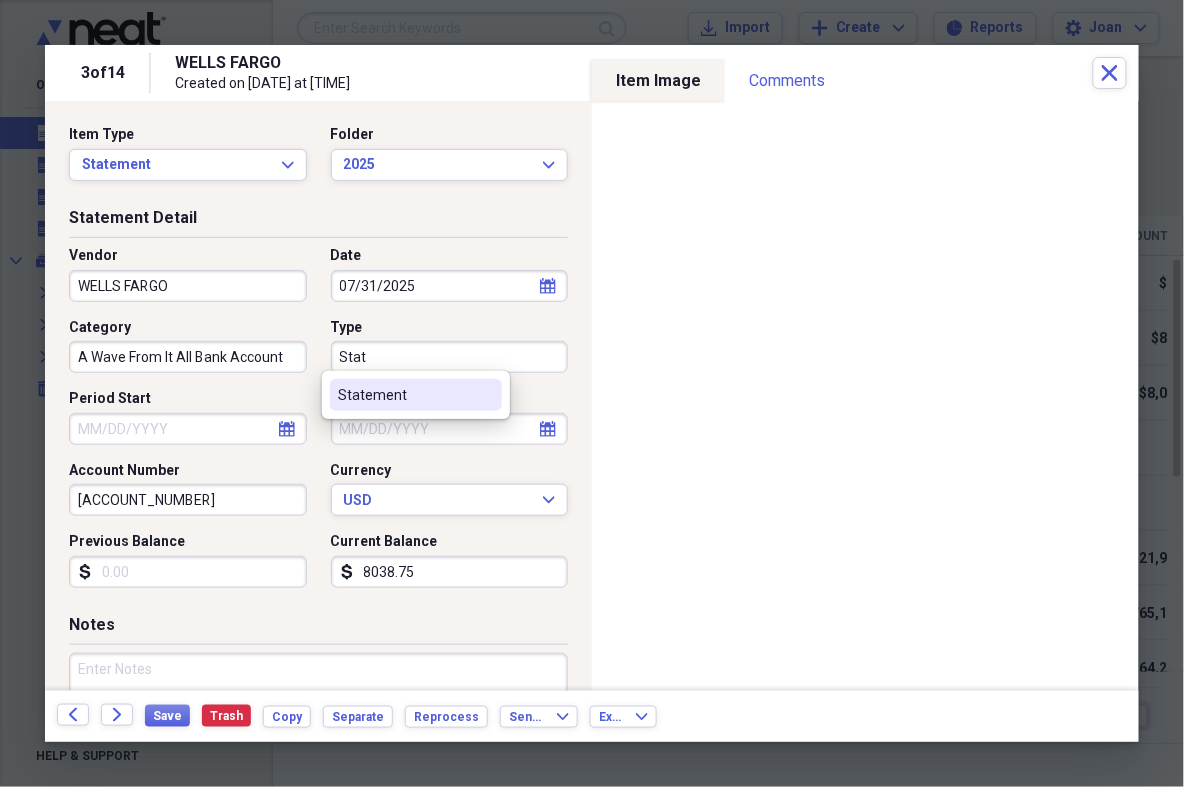 click on "Statement" at bounding box center [416, 395] 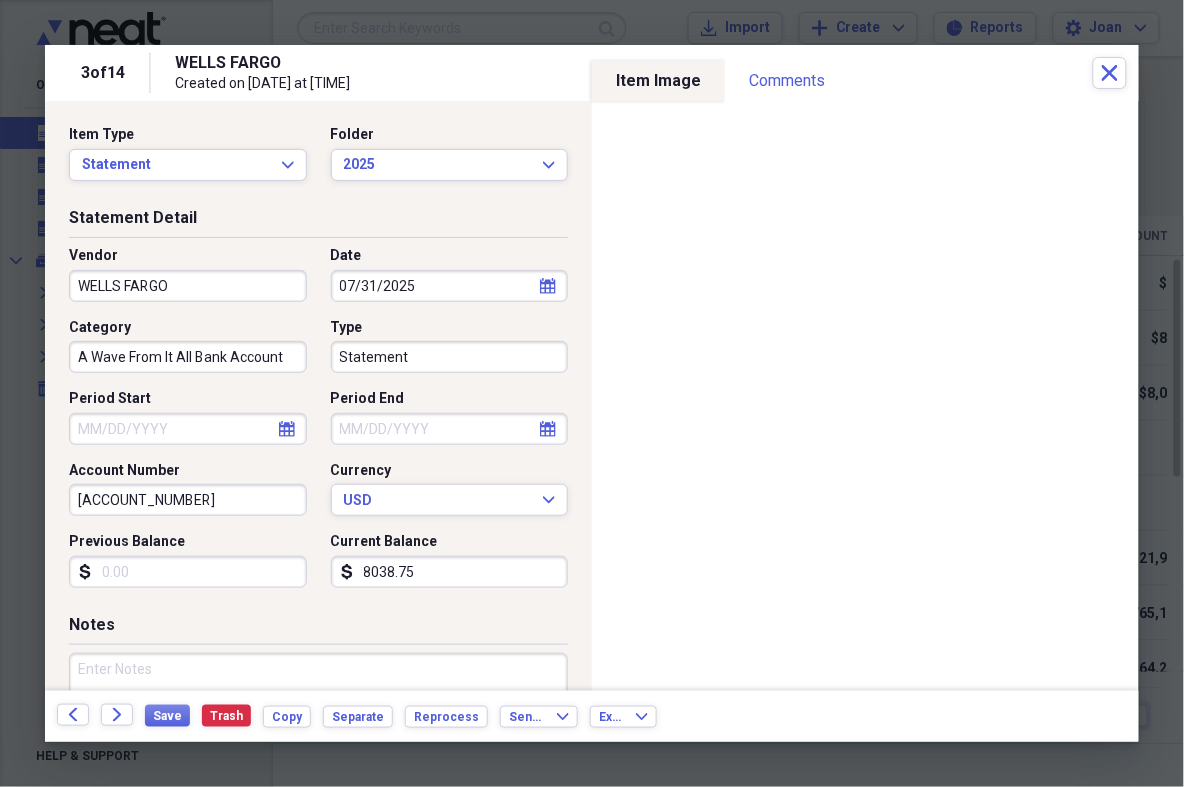 click on "Period Start" at bounding box center (188, 429) 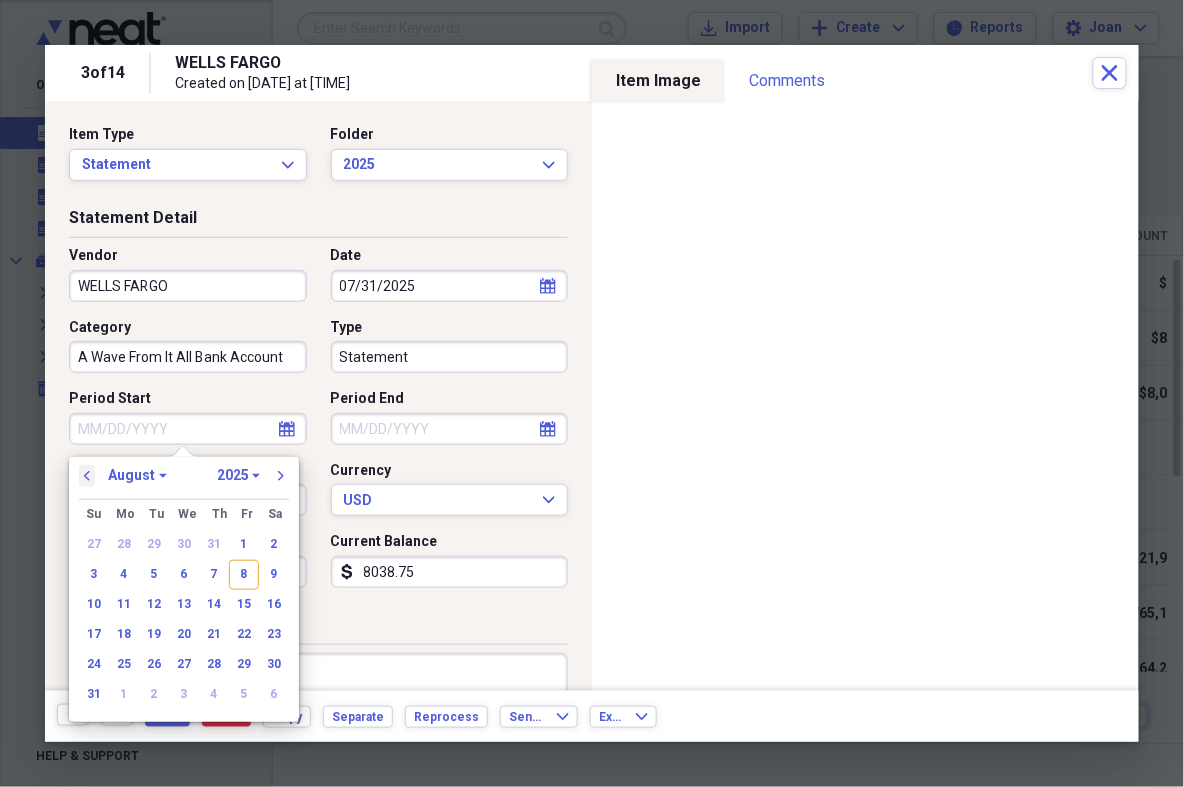 click on "previous" at bounding box center [87, 476] 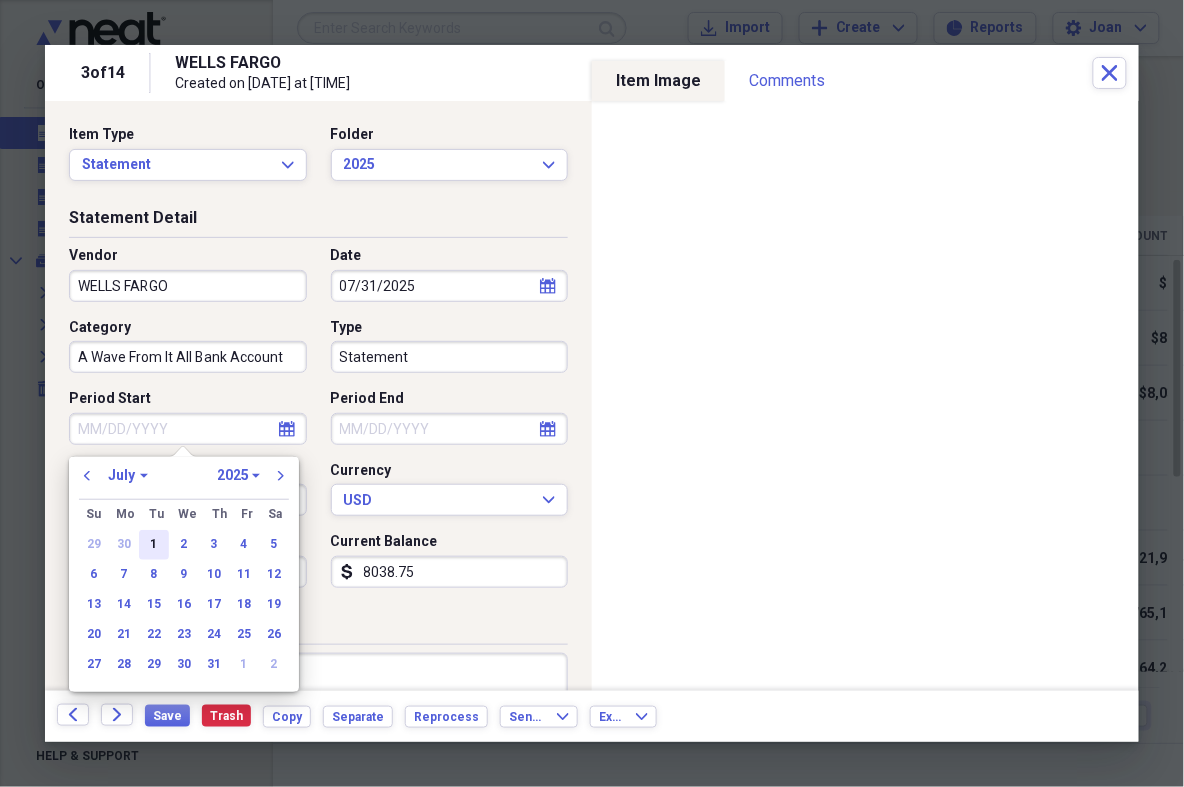click on "1" at bounding box center (154, 545) 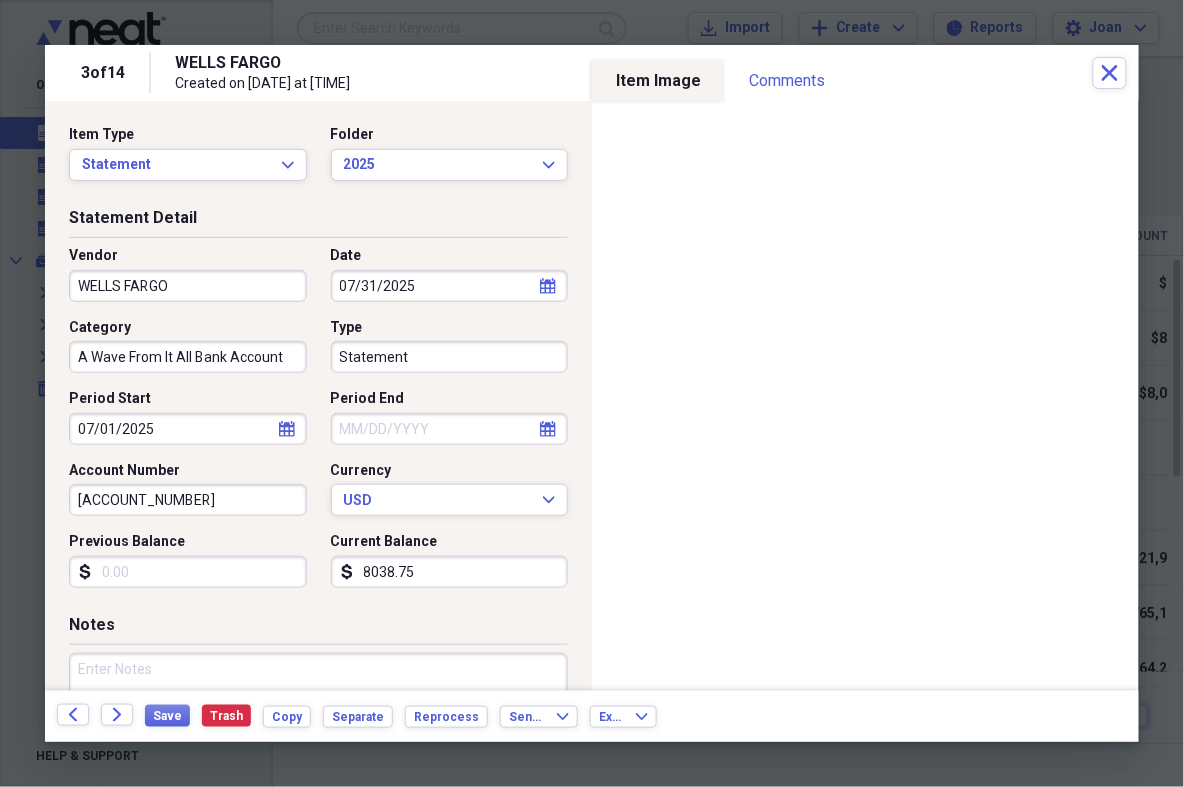 click 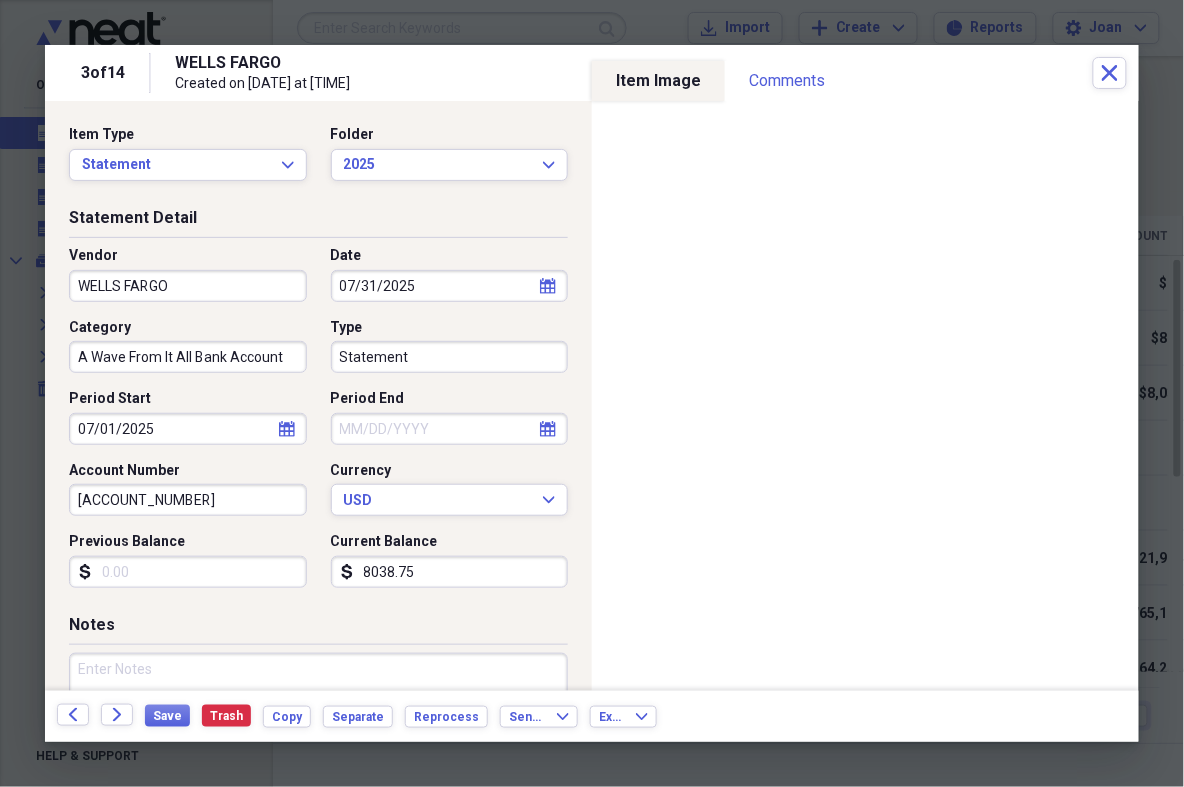 select on "7" 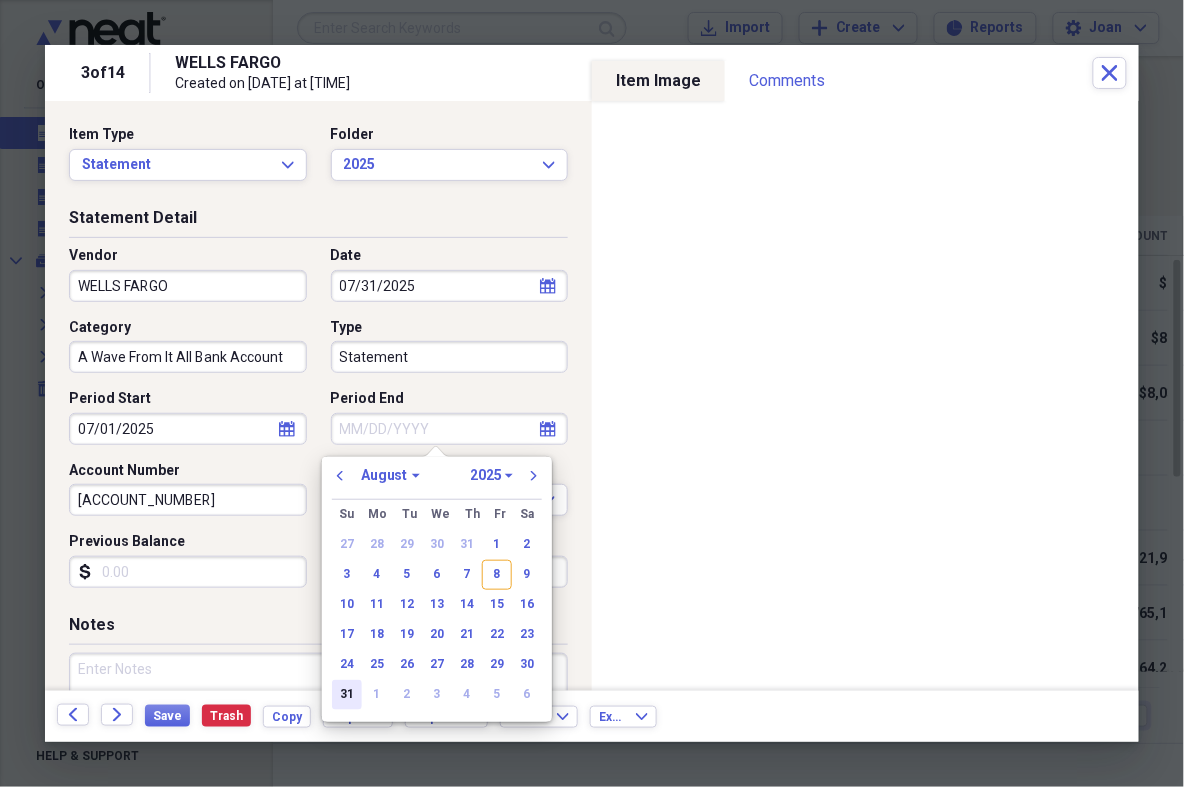 click on "31" at bounding box center (347, 695) 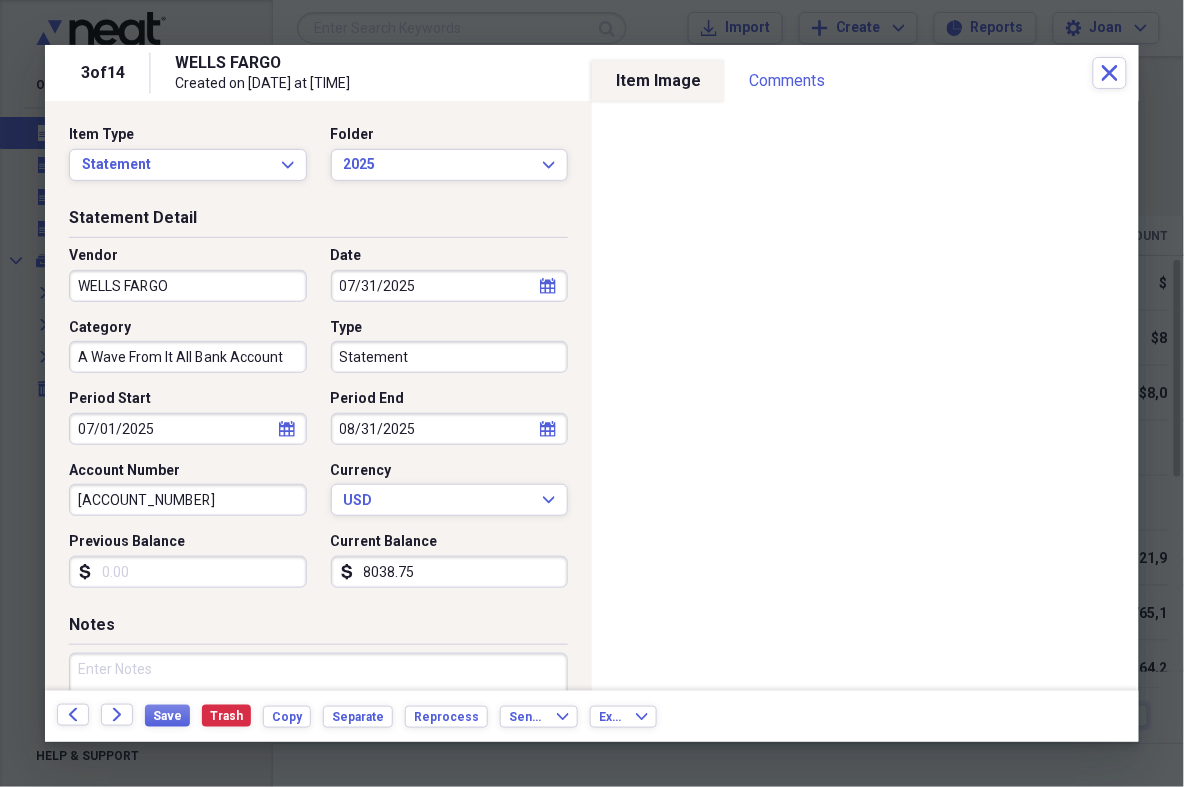 click on "8038.75" at bounding box center (450, 572) 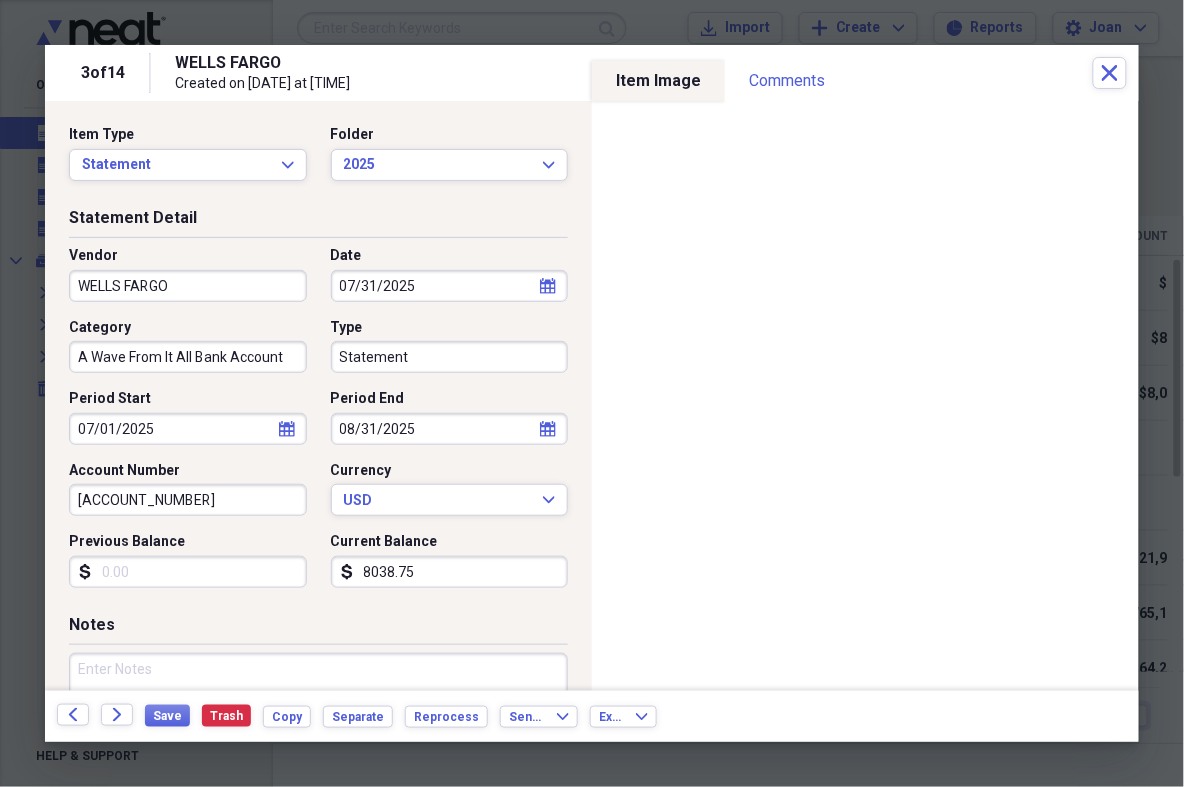 drag, startPoint x: 428, startPoint y: 564, endPoint x: 296, endPoint y: 562, distance: 132.01515 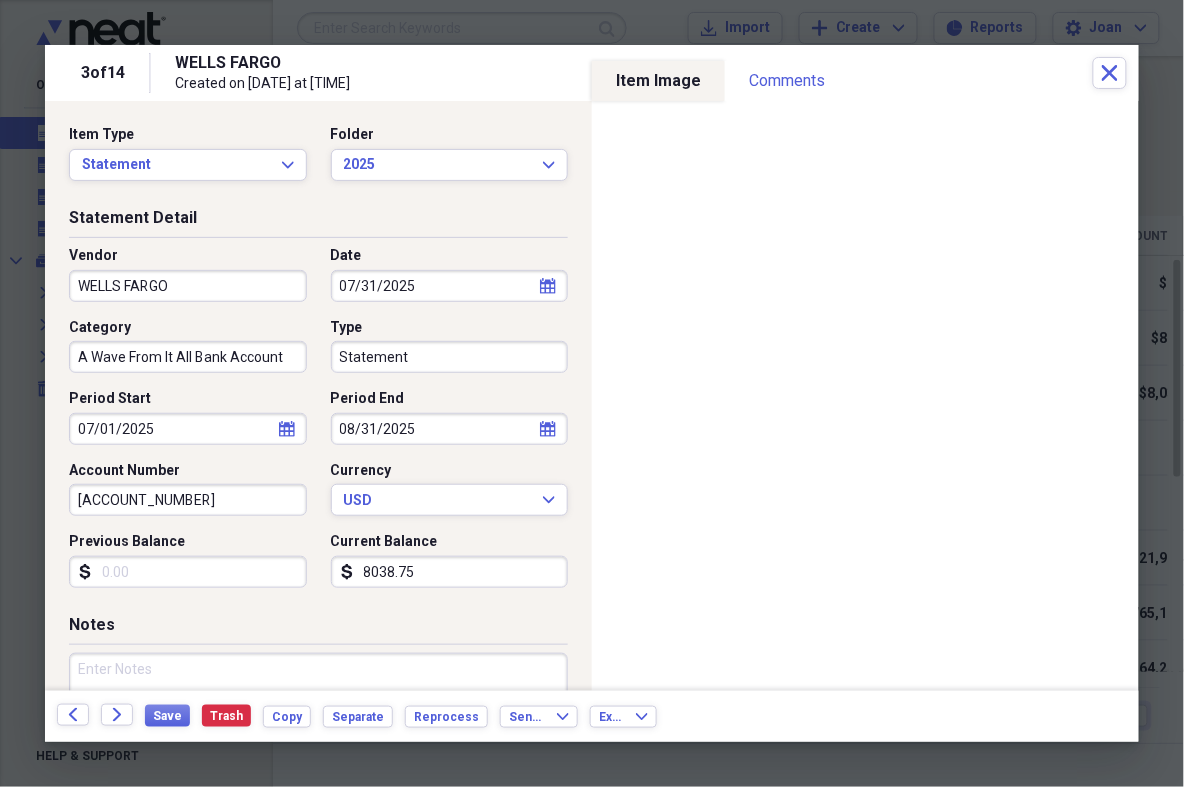 click on "Vendor [BANK_NAME] Date [MONTH]/[DAY]/[YEAR] calendar Calendar Category A Wave From It All Bank Account Type Statement Period Start [MONTH]/[DAY]/[YEAR] calendar Calendar Period End [MONTH]/[DAY]/[YEAR] calendar Calendar Account Number [ACCOUNT_NUMBER] Currency USD Expand Previous Balance dollar-sign Current Balance dollar-sign 8038.75" at bounding box center (318, 425) 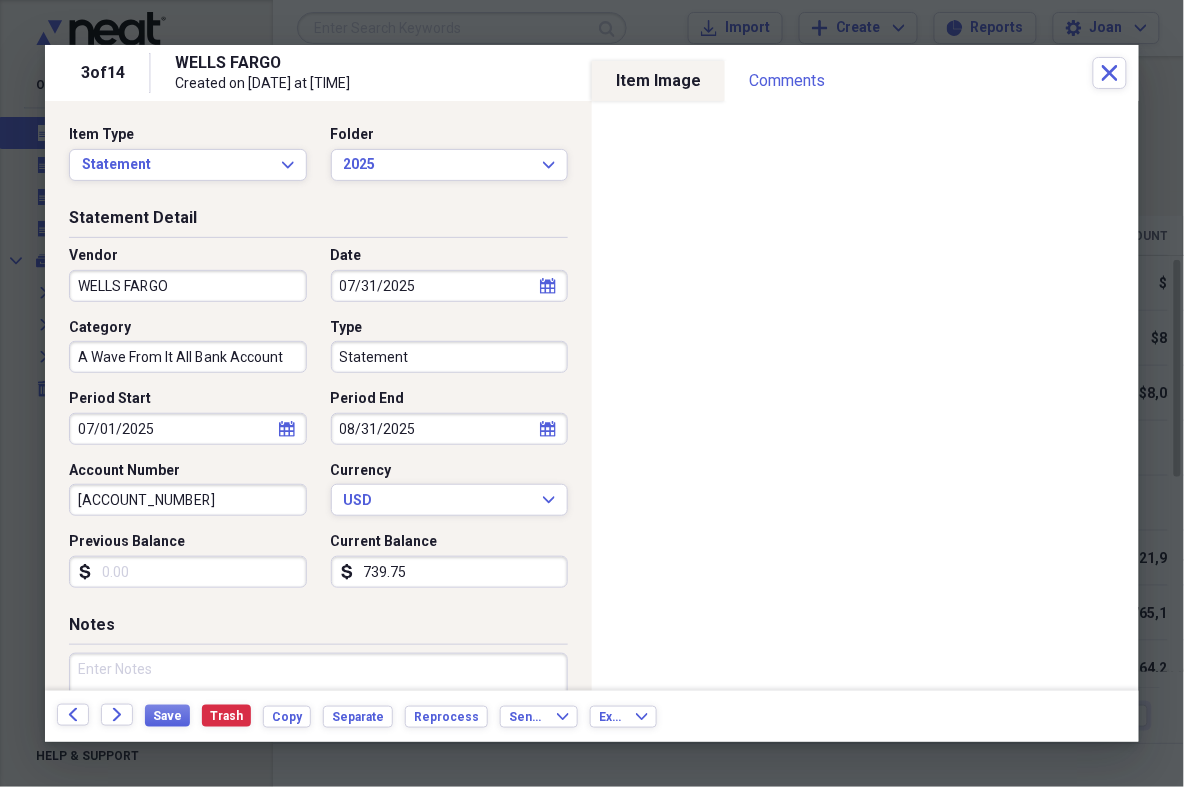 type on "7397.52" 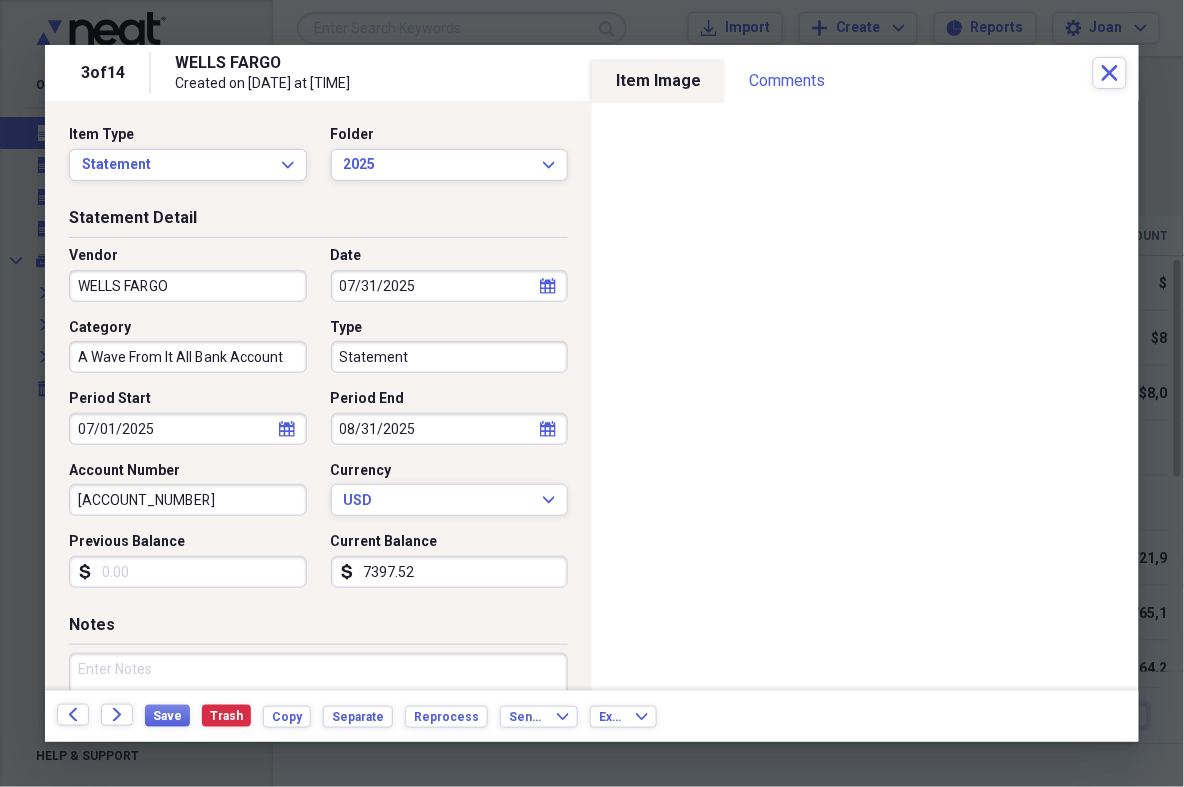 click on "Previous Balance" at bounding box center (188, 572) 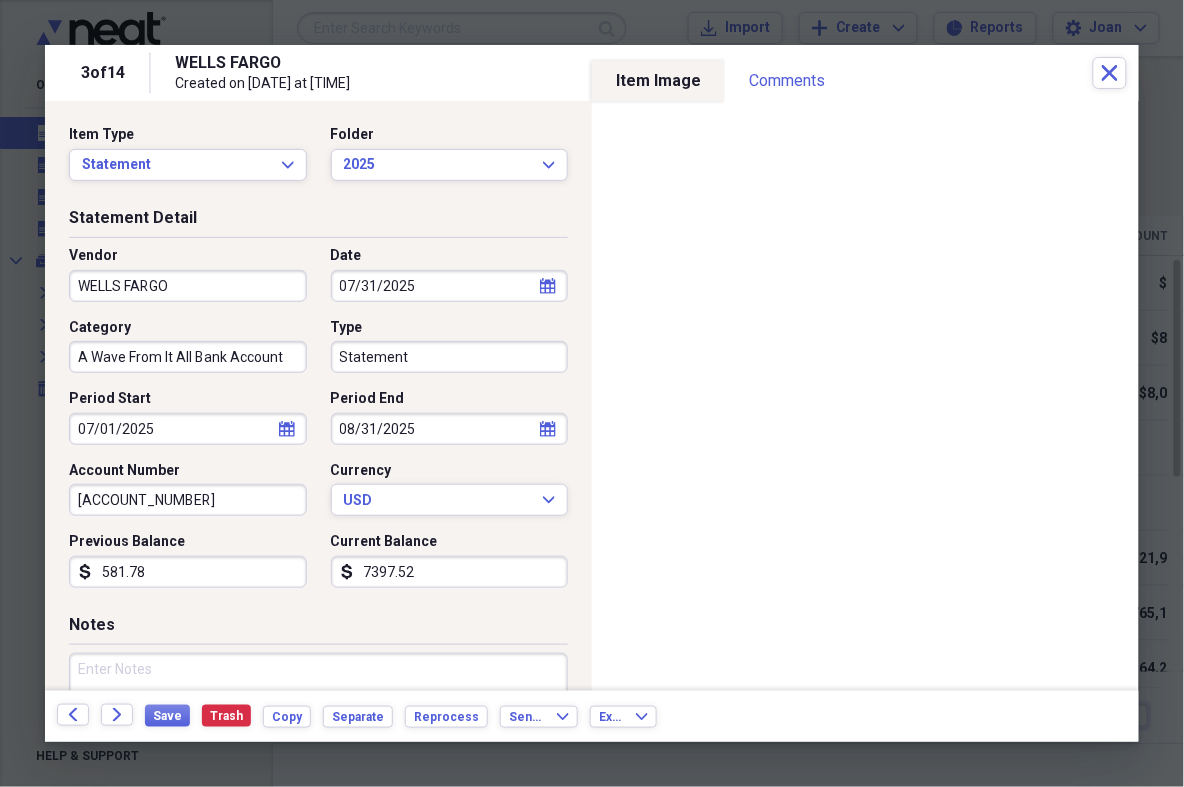 type on "5817.86" 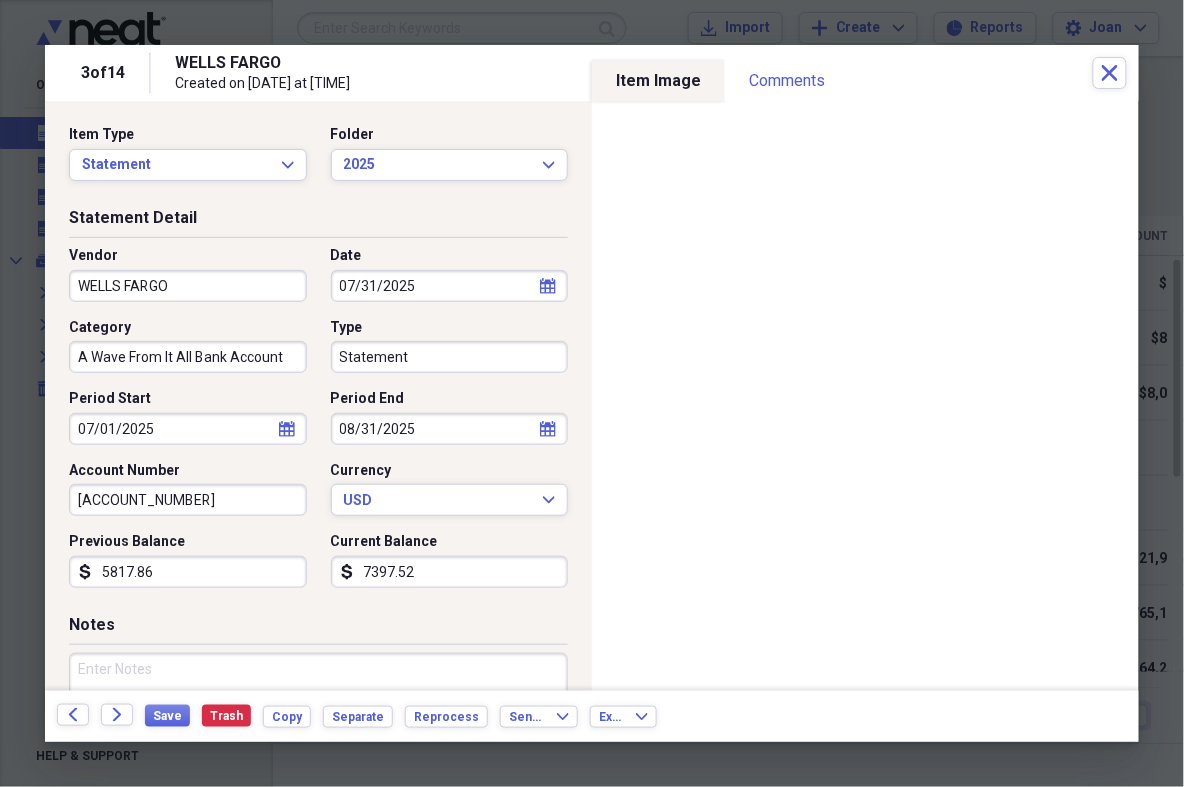 click on "Vendor WELLS FARGO Date [DATE] calendar Calendar Category A Wave From It All Bank Account Type Statement Period Start [DATE] calendar Calendar Period End [DATE] calendar Calendar Account Number 2618404285 Currency USD Expand Previous Balance dollar-sign 5817.86 Current Balance dollar-sign 7397.52" at bounding box center (318, 425) 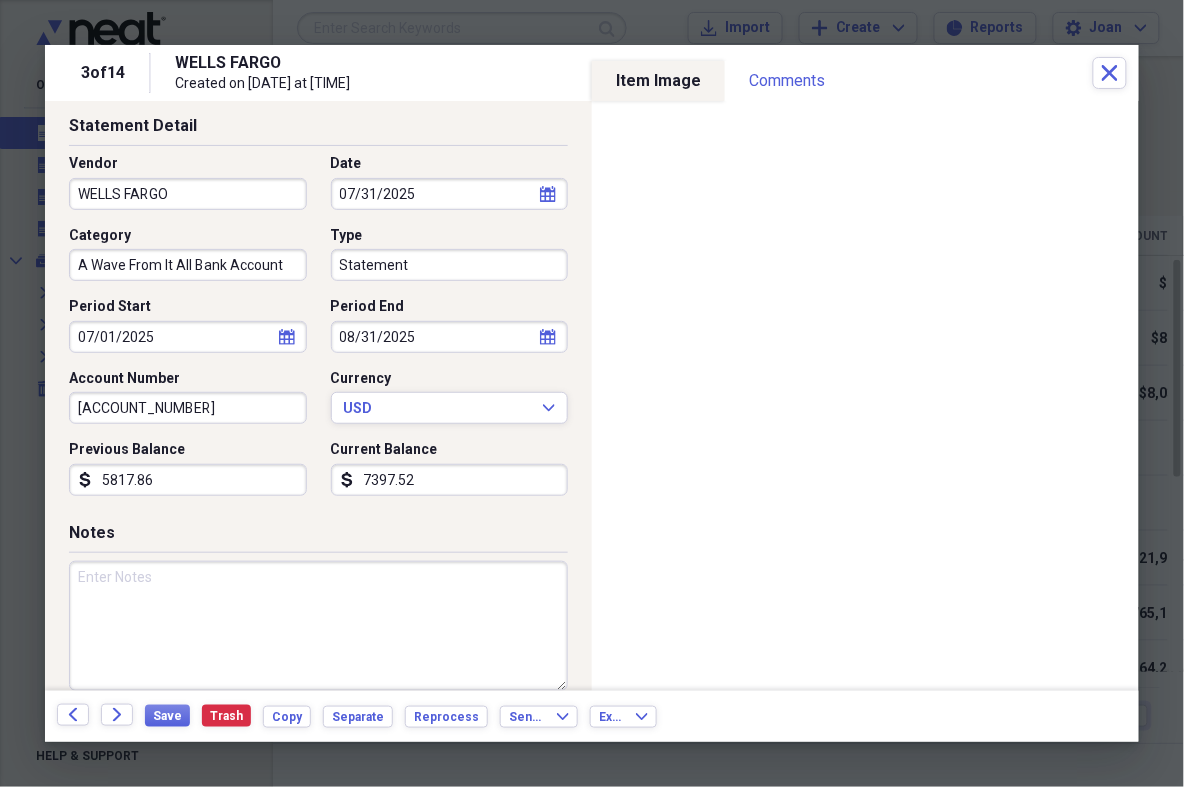 scroll, scrollTop: 112, scrollLeft: 0, axis: vertical 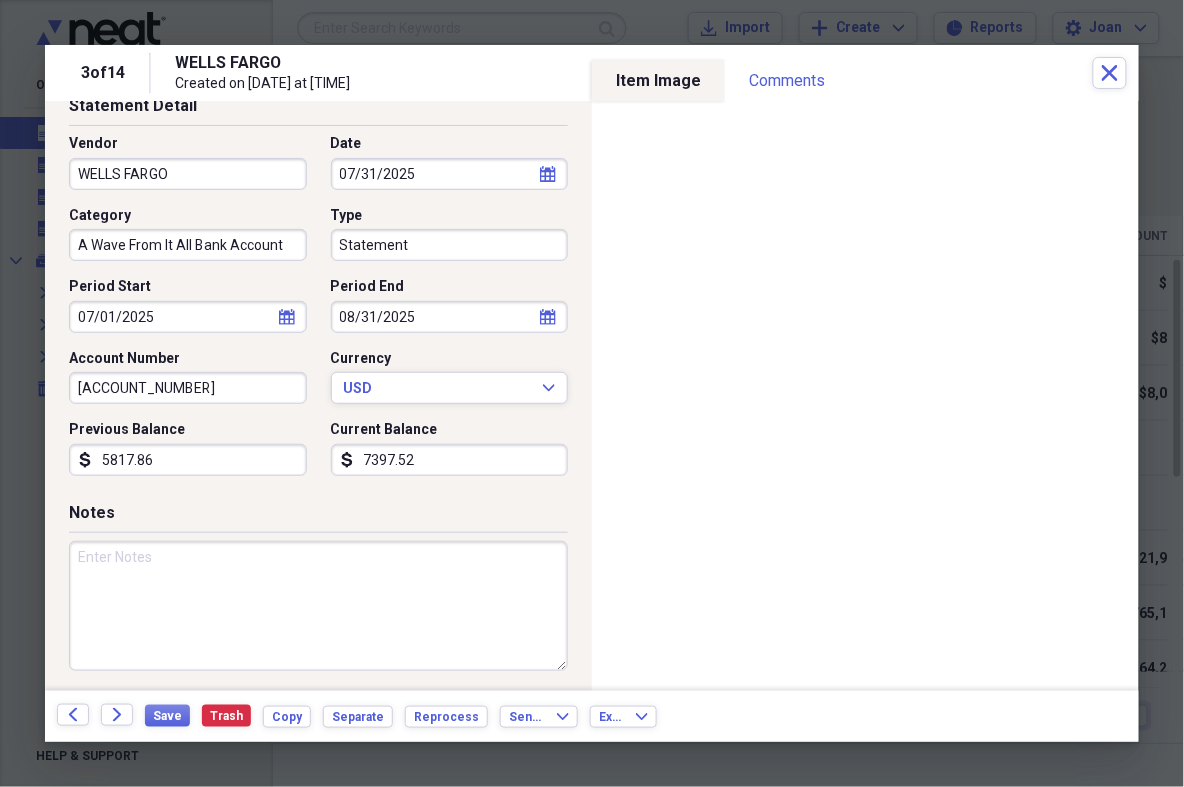 click at bounding box center [318, 606] 